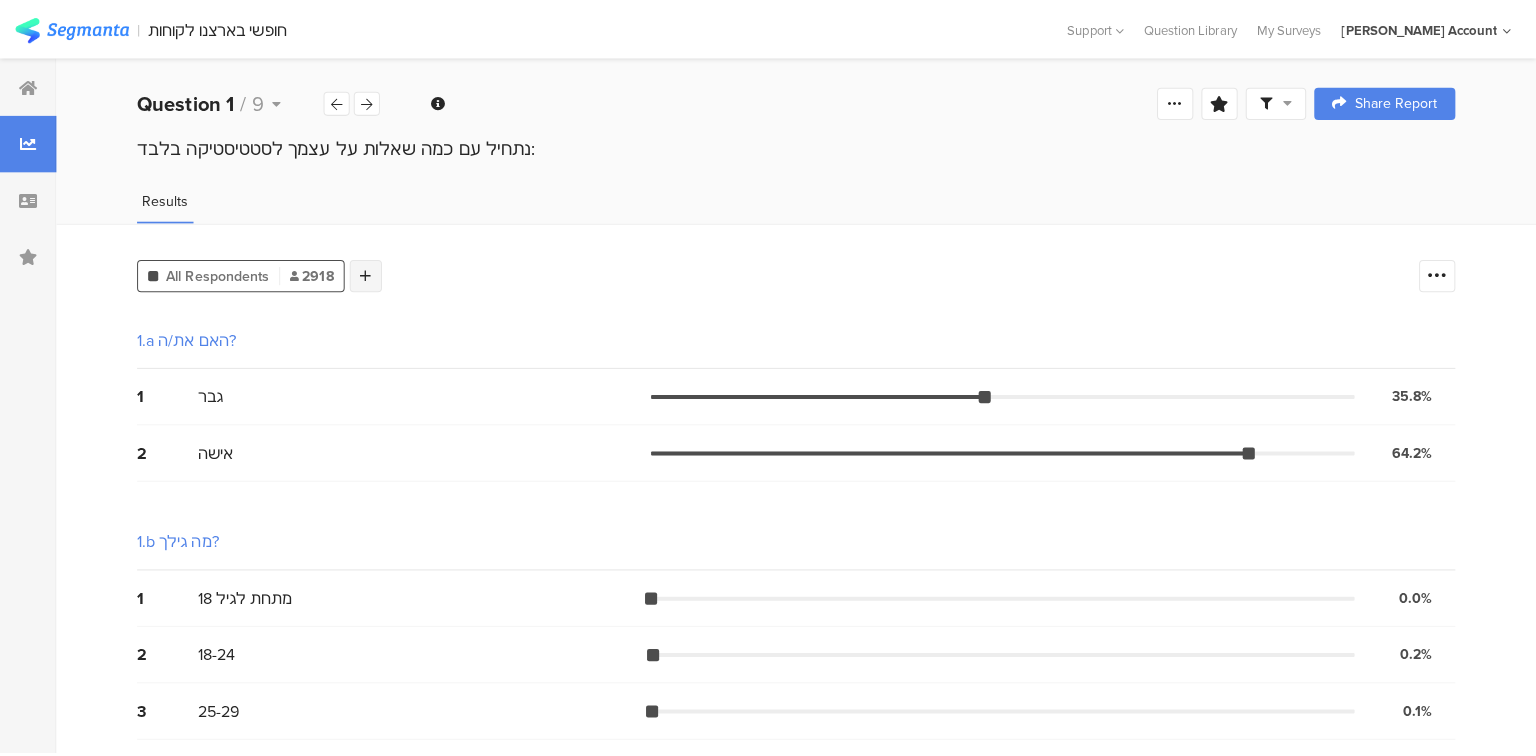 scroll, scrollTop: 0, scrollLeft: 0, axis: both 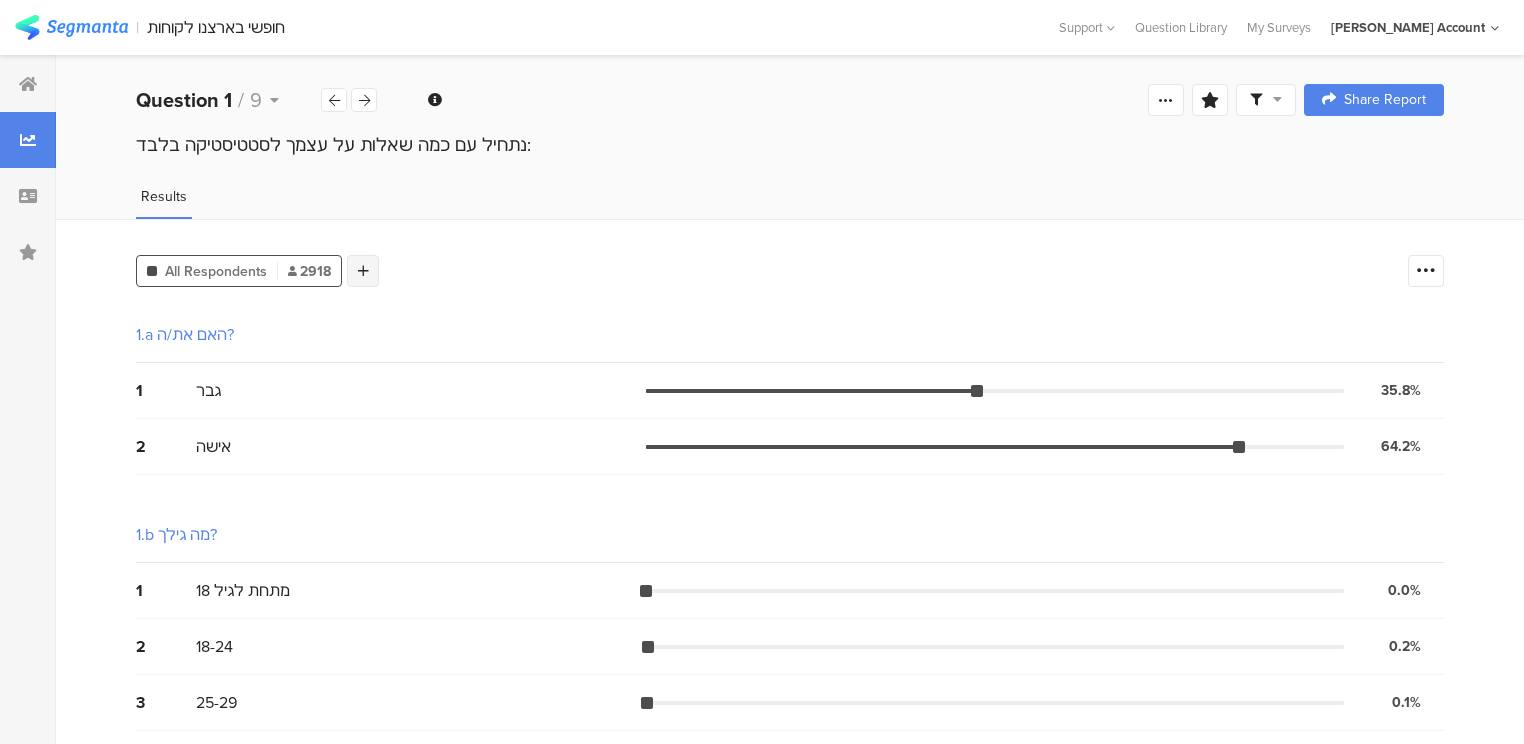click at bounding box center [363, 271] 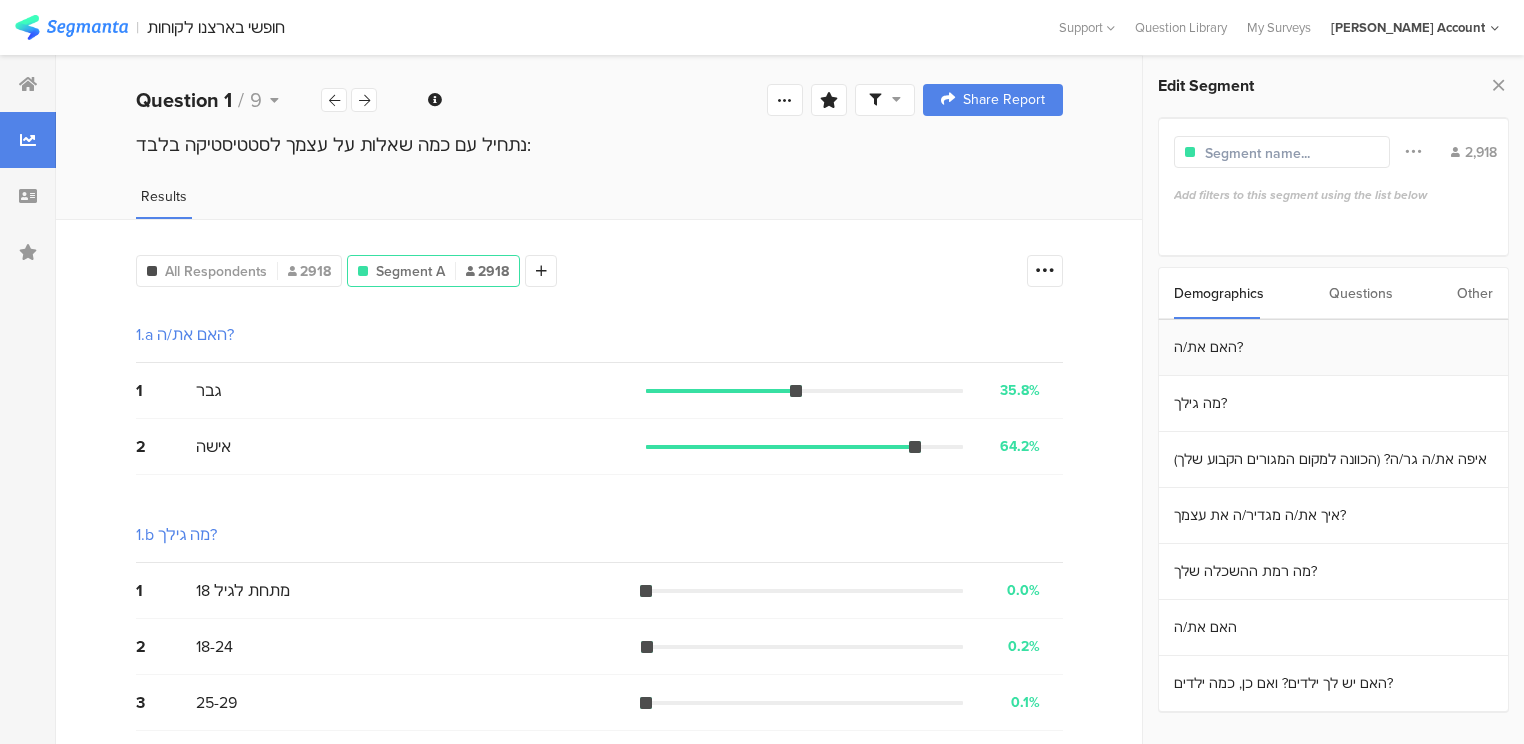 click on "האם את/ה?" at bounding box center [1333, 348] 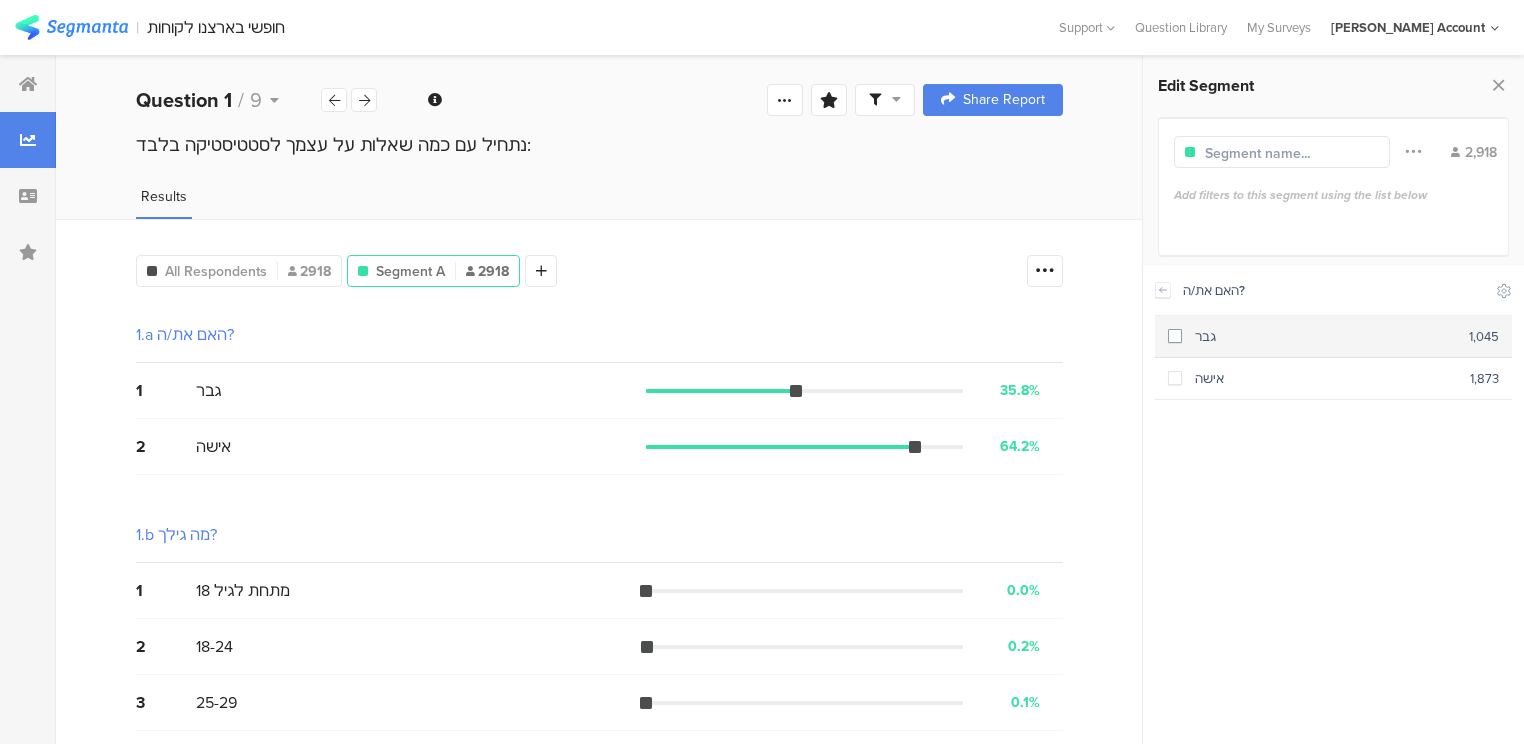 click on "גבר" at bounding box center (1325, 336) 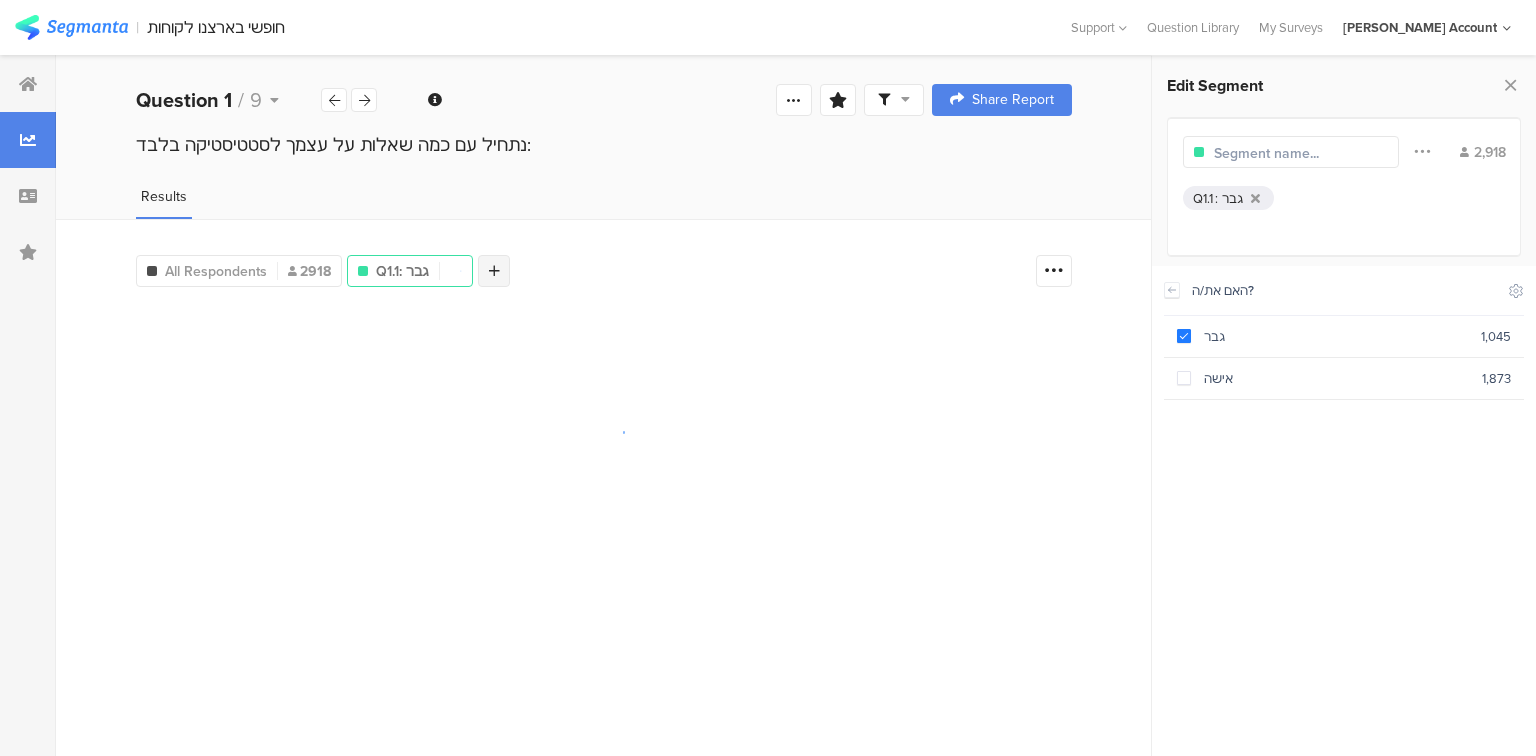click at bounding box center [494, 271] 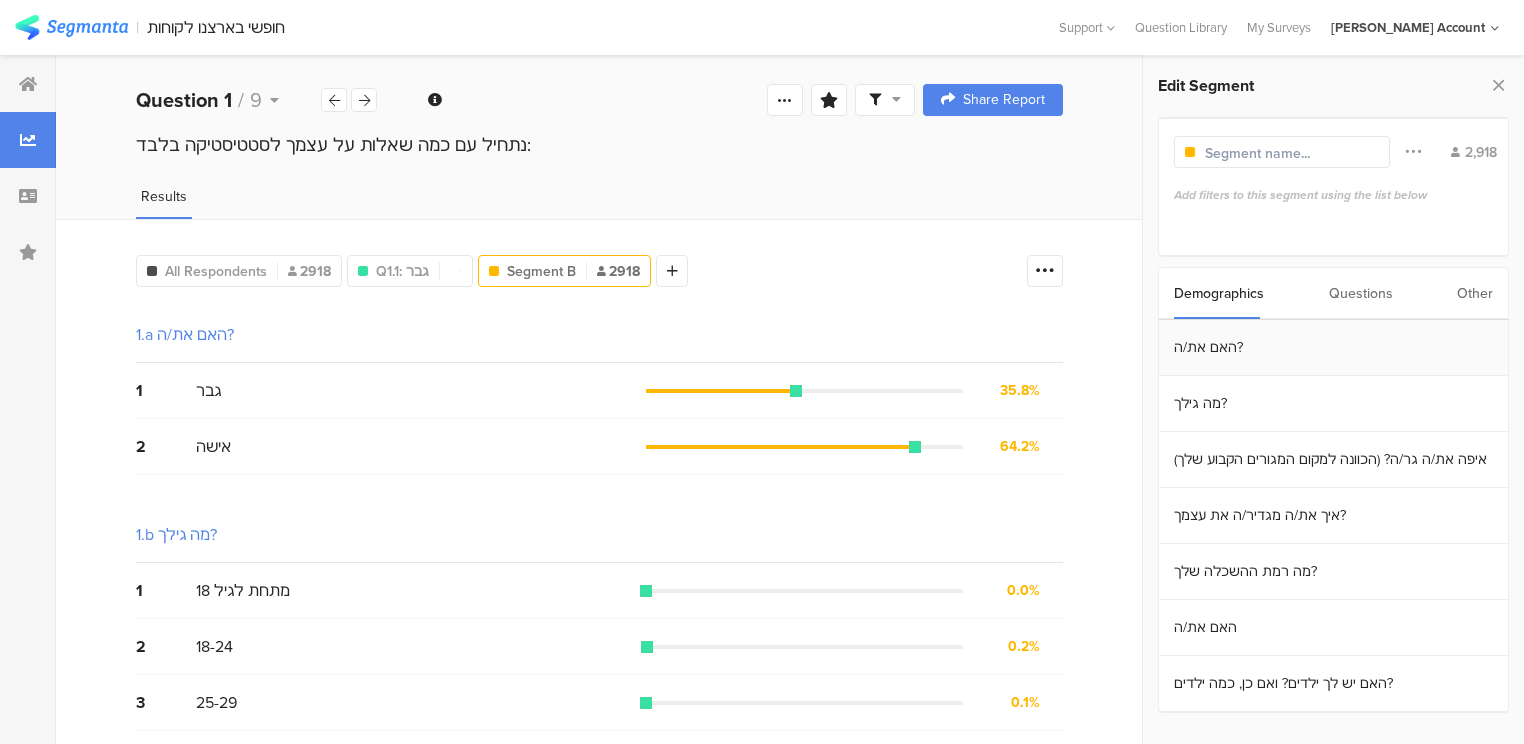 click on "האם את/ה?" at bounding box center [1333, 348] 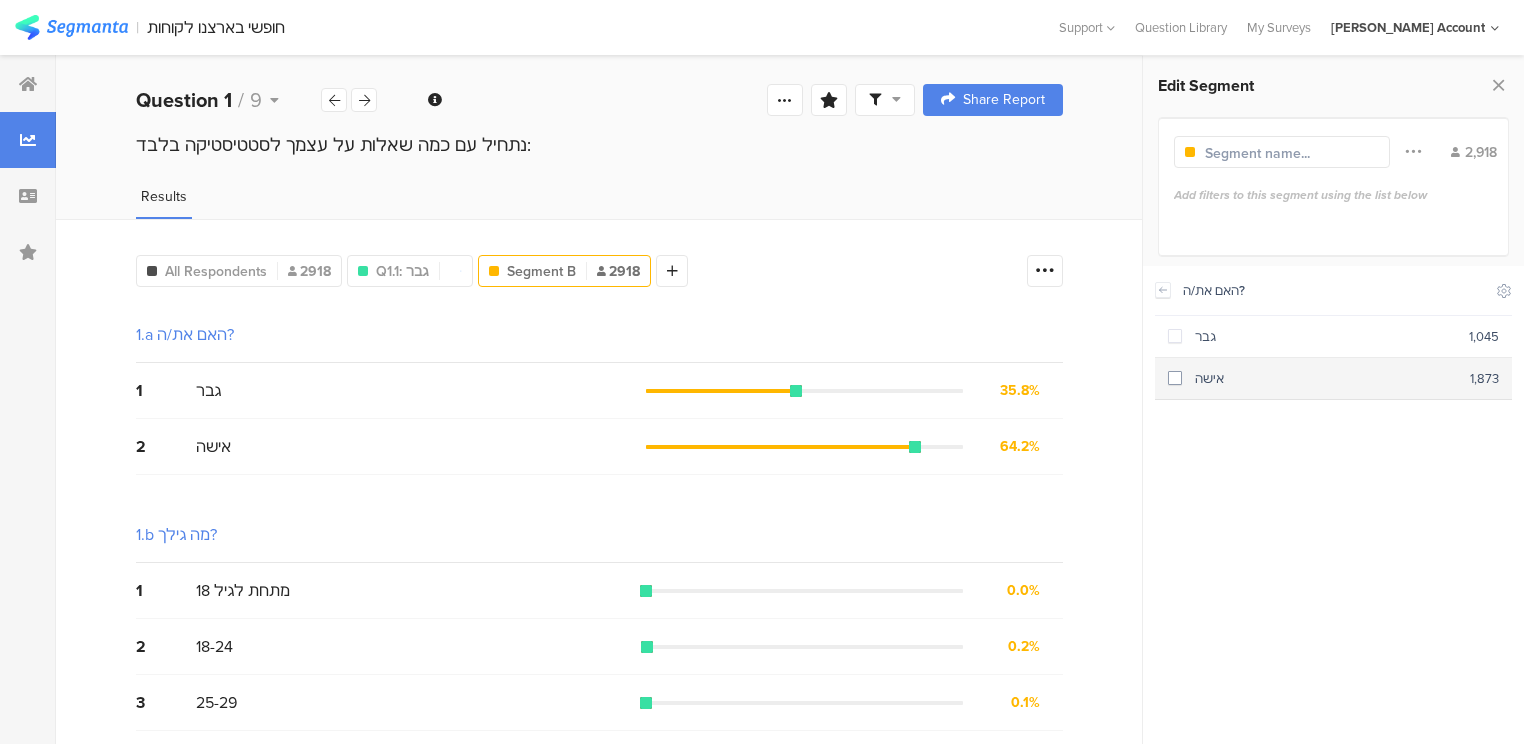 click on "אישה" at bounding box center [1326, 378] 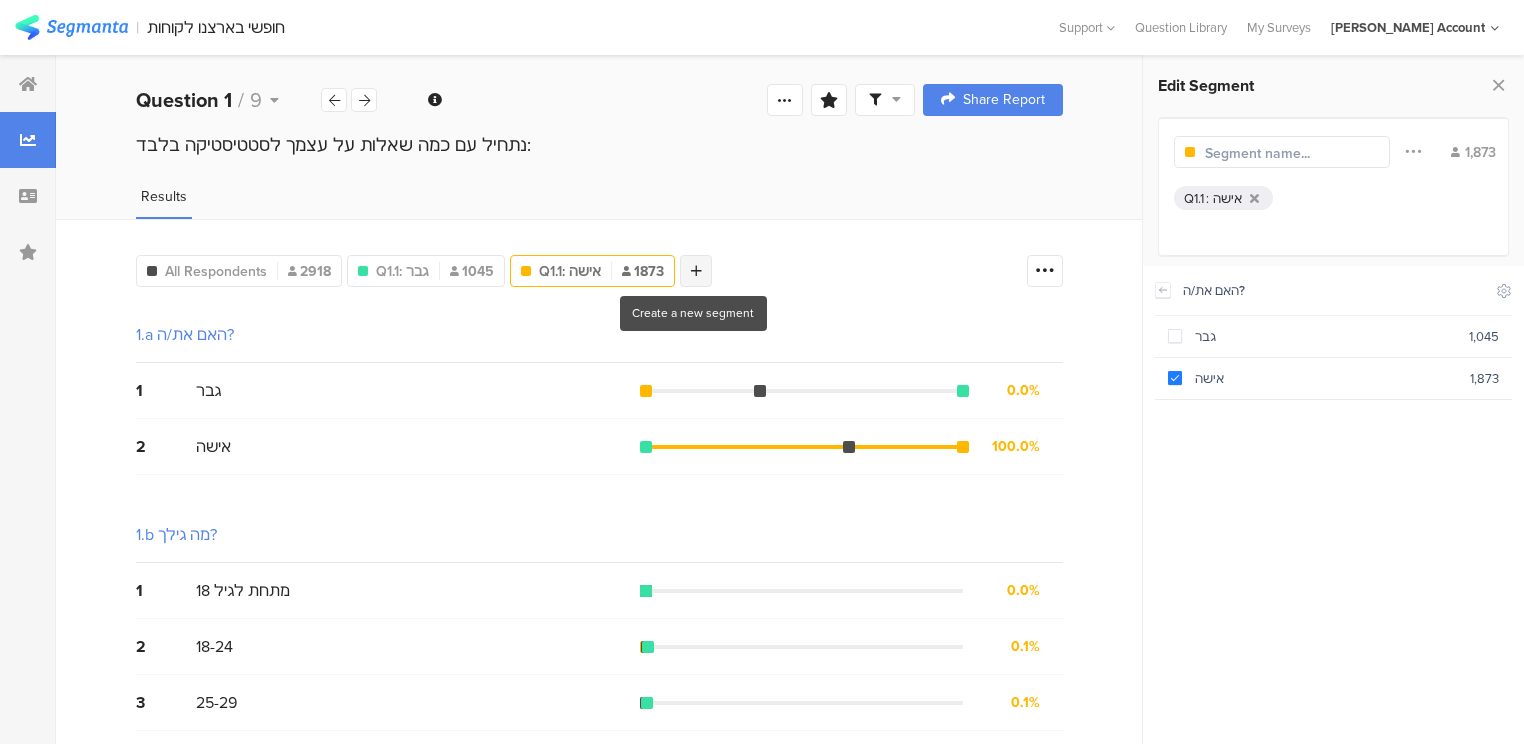 click at bounding box center (696, 271) 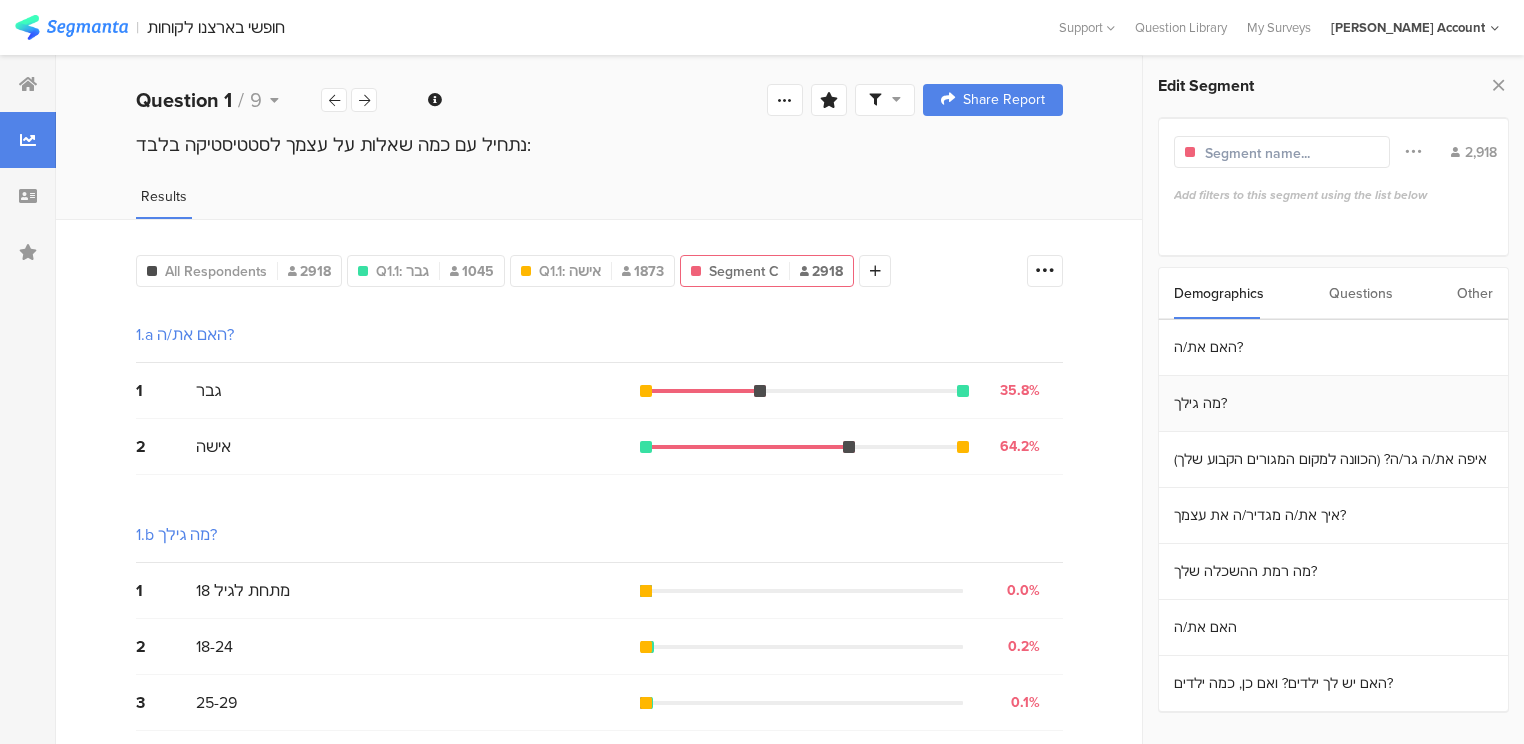 click on "מה גילך?" at bounding box center [1333, 404] 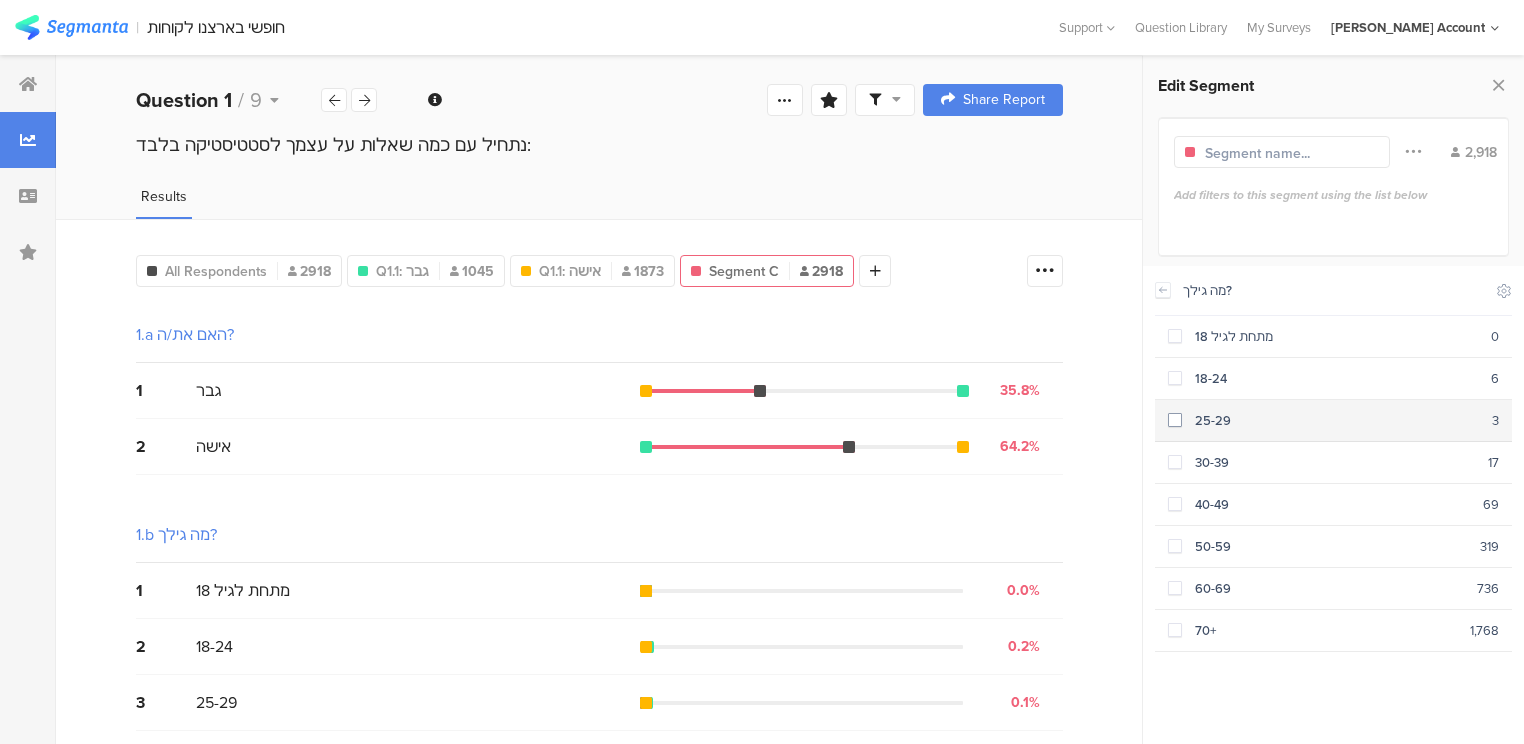 click on "25-29" at bounding box center [1337, 420] 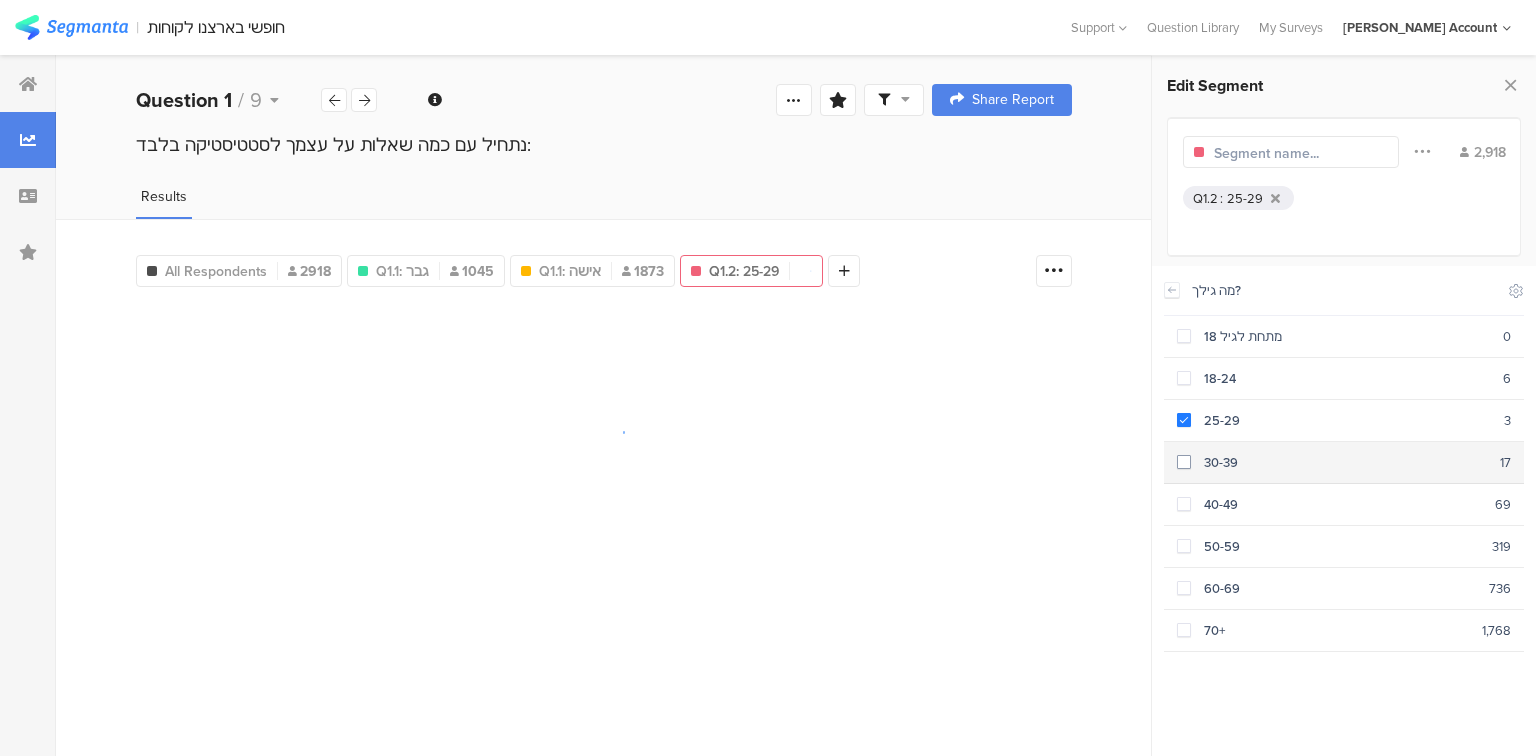 click on "30-39" at bounding box center [1345, 462] 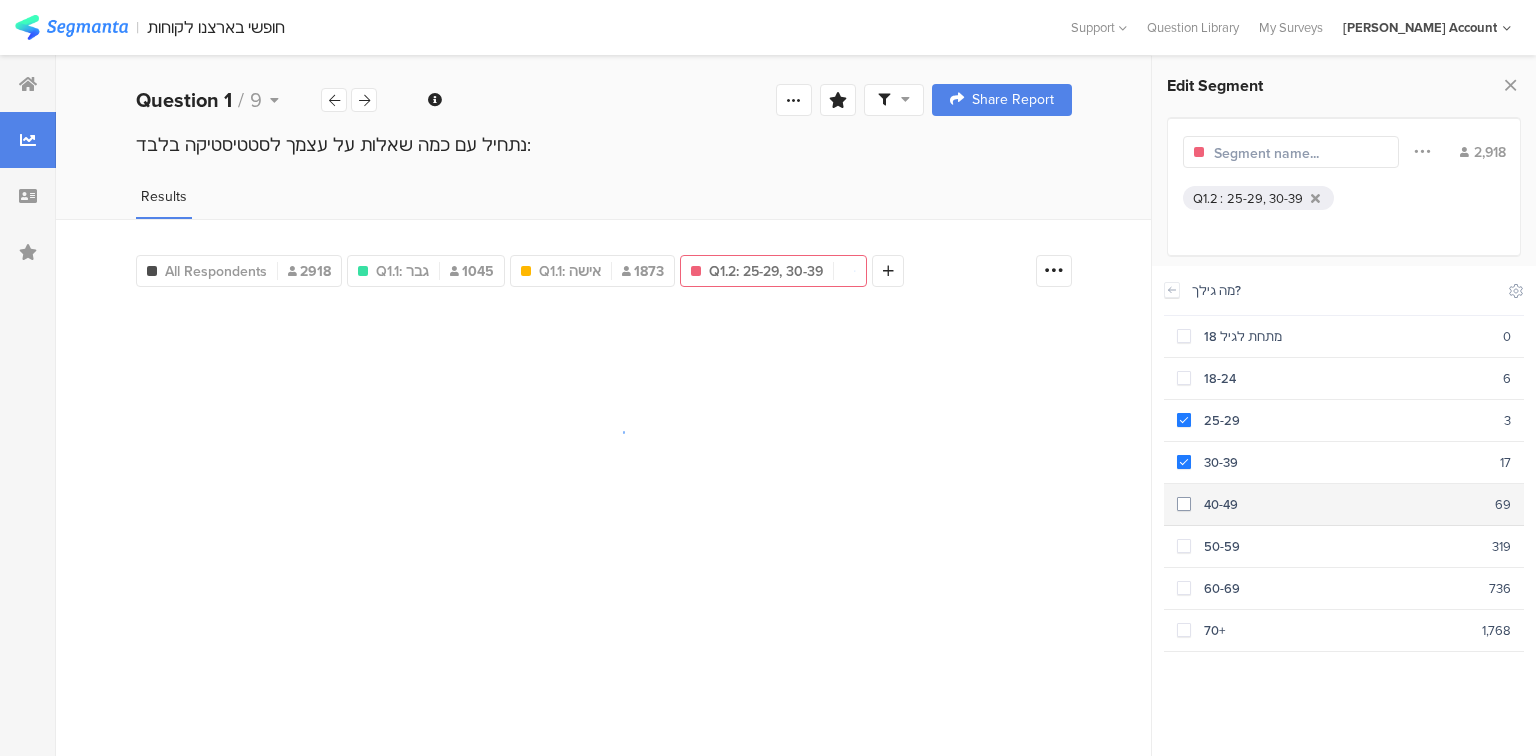click on "40-49" at bounding box center [1343, 504] 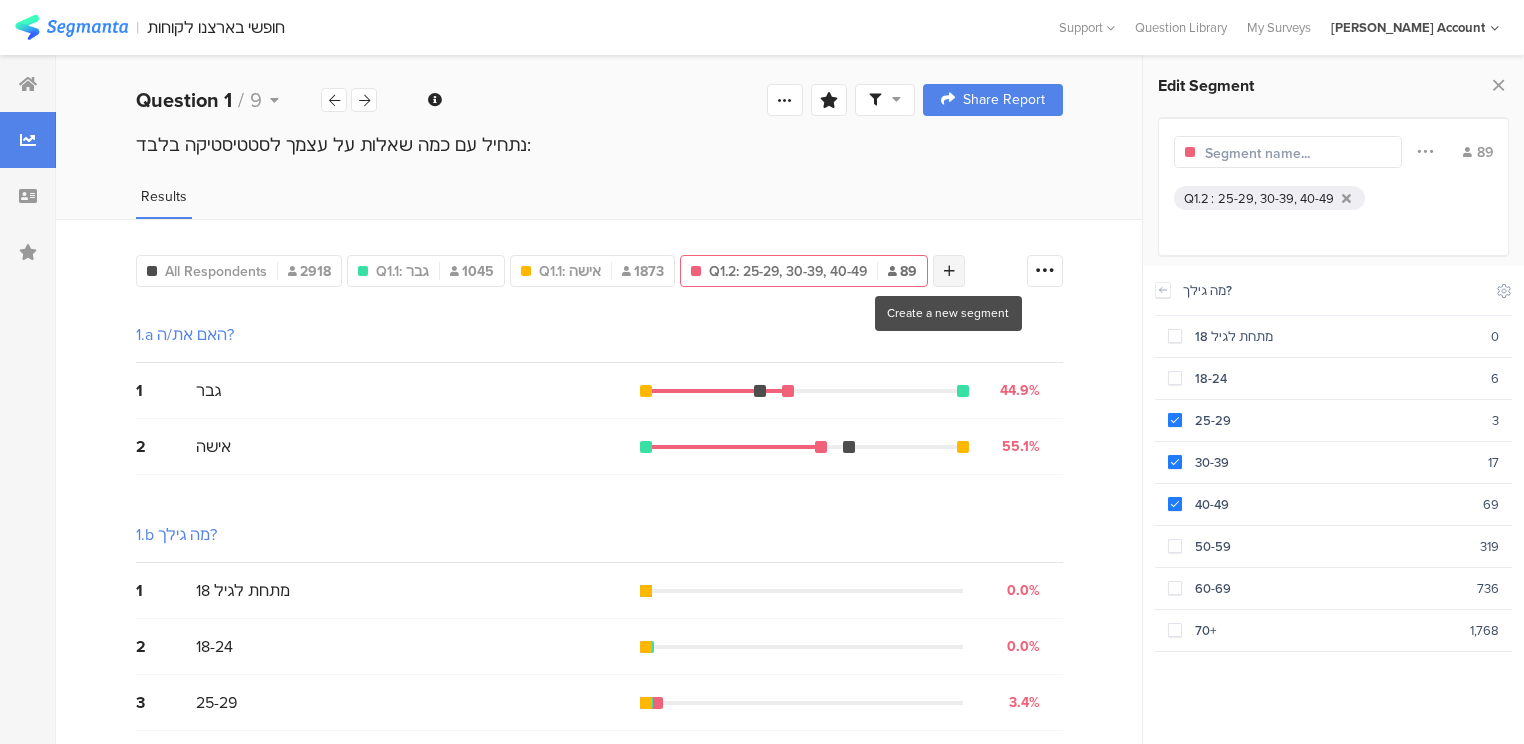 click at bounding box center (949, 271) 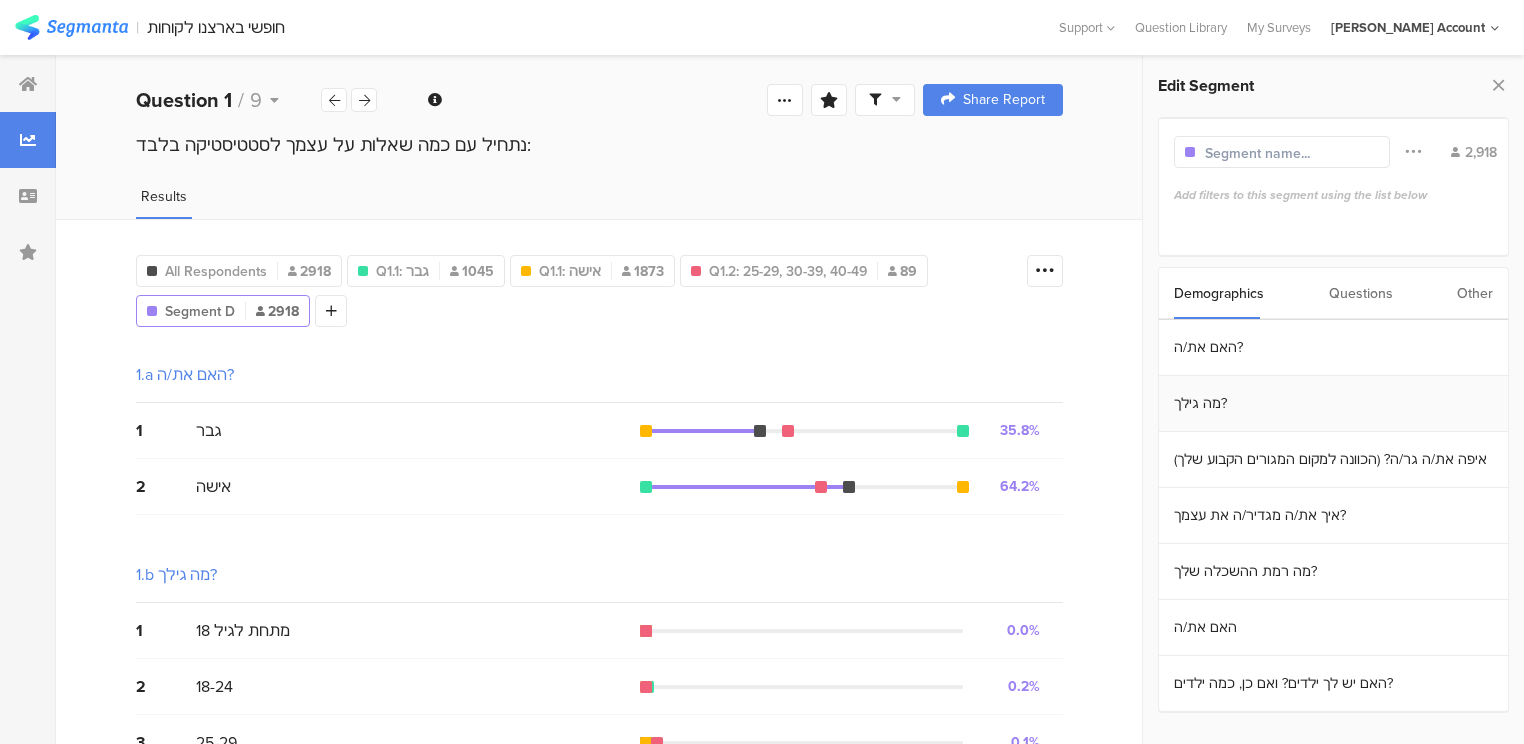click on "מה גילך?" at bounding box center [1333, 404] 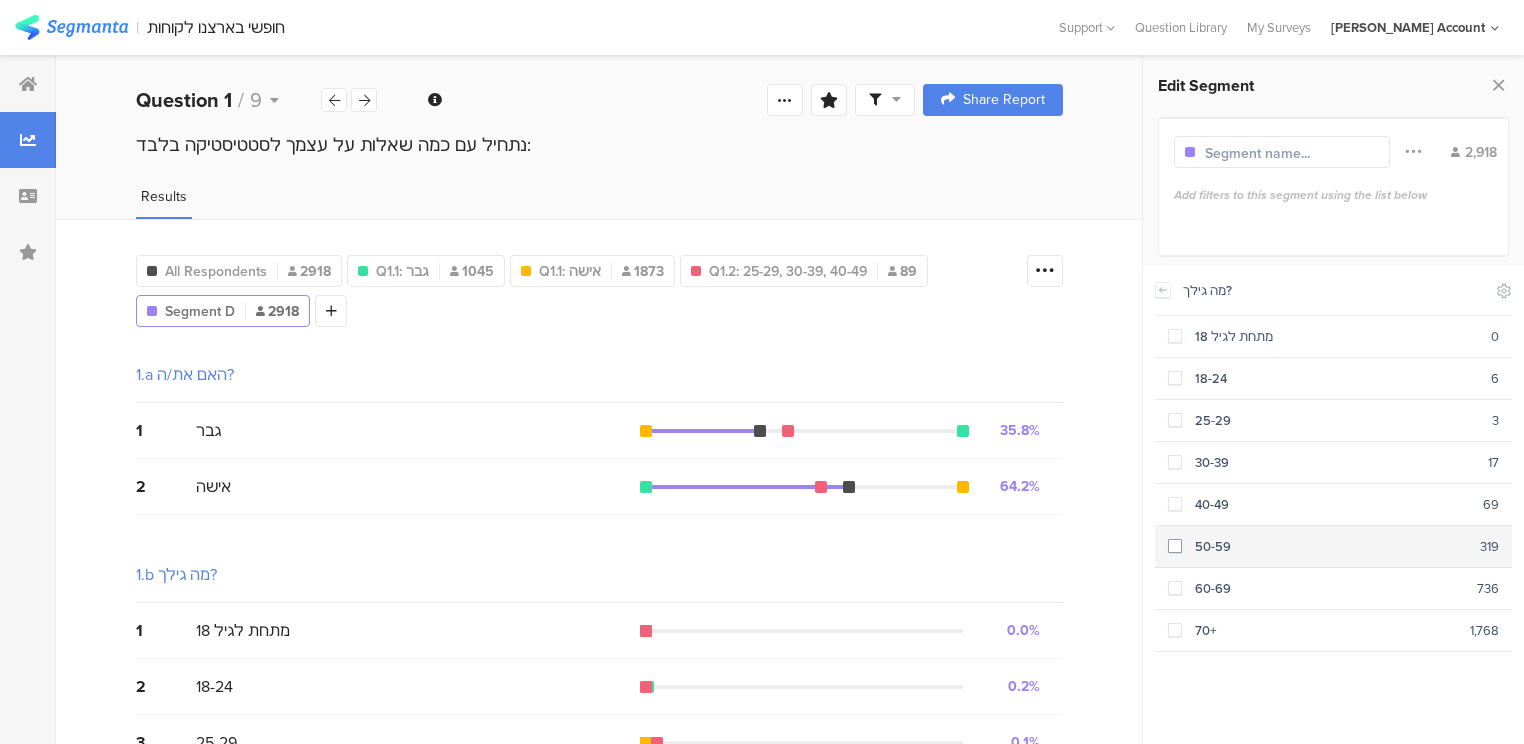 click on "50-59" at bounding box center [1331, 546] 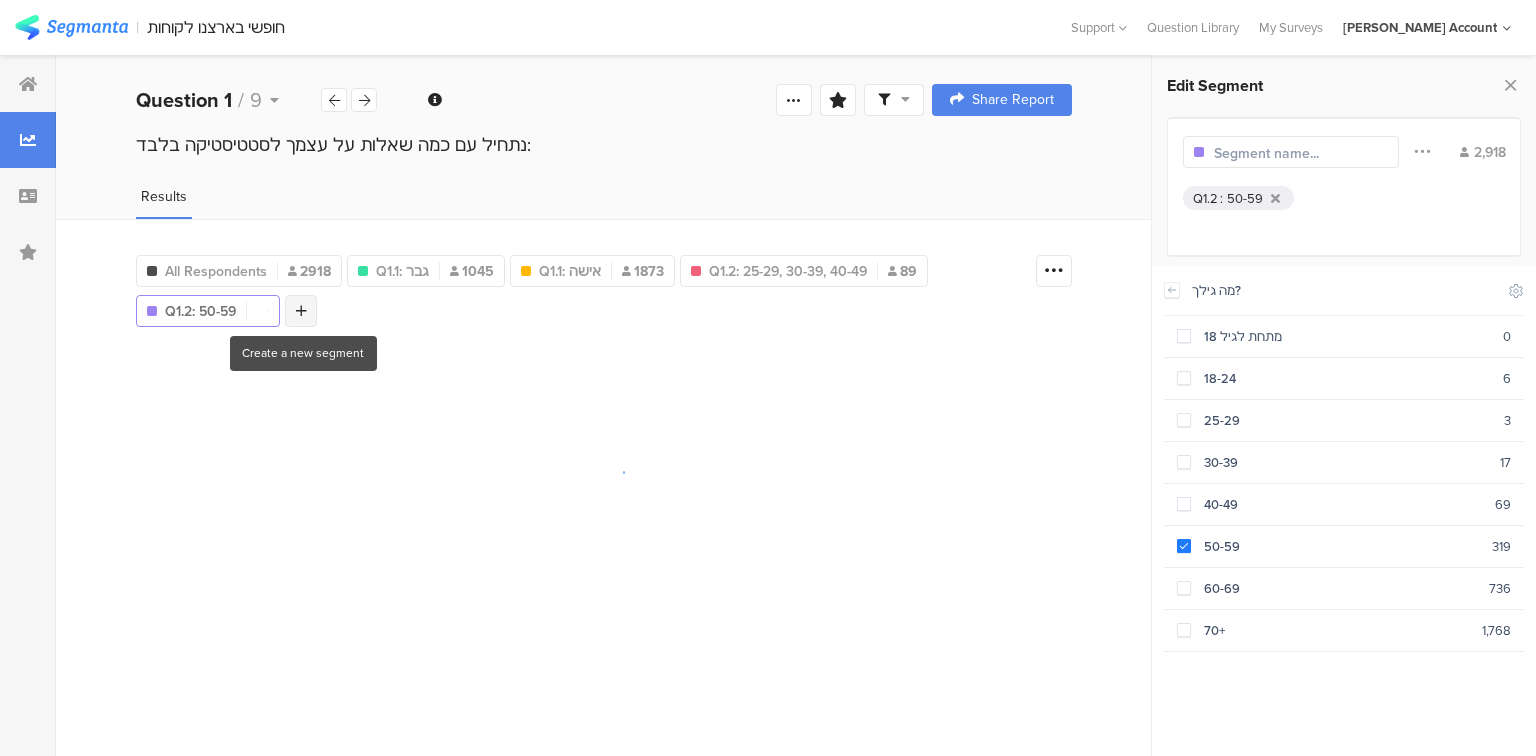 click at bounding box center (301, 311) 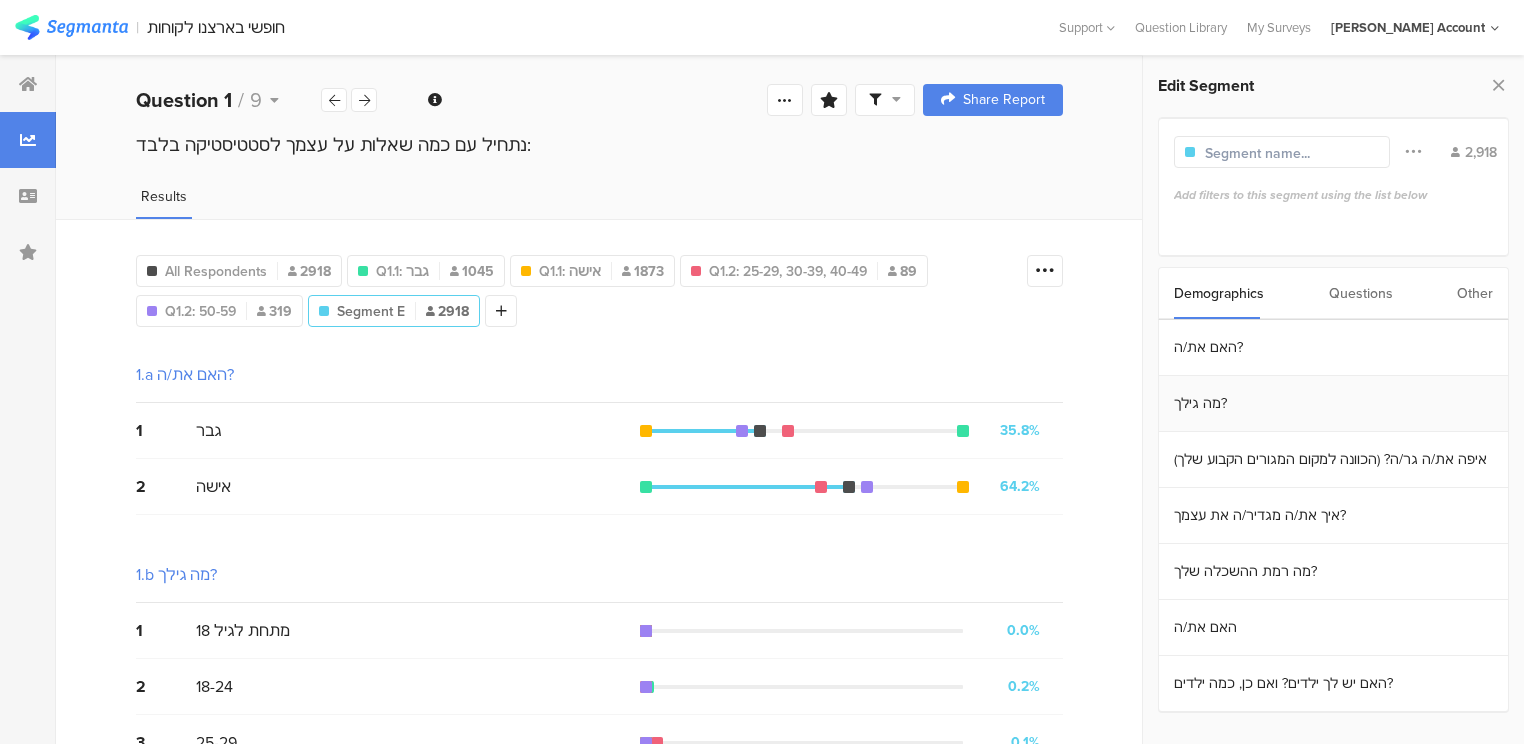 click on "מה גילך?" at bounding box center [1333, 404] 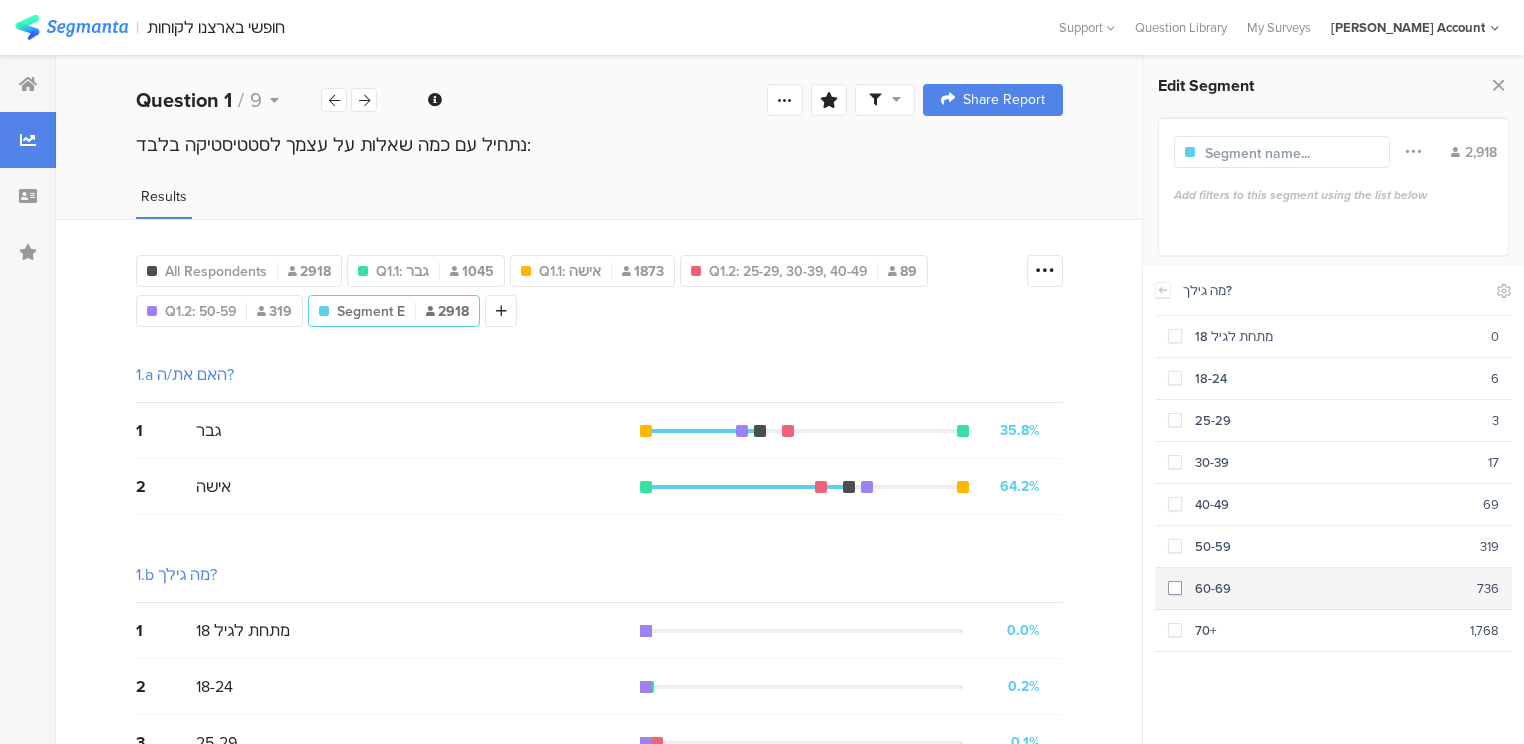 click on "60-69" at bounding box center (1329, 588) 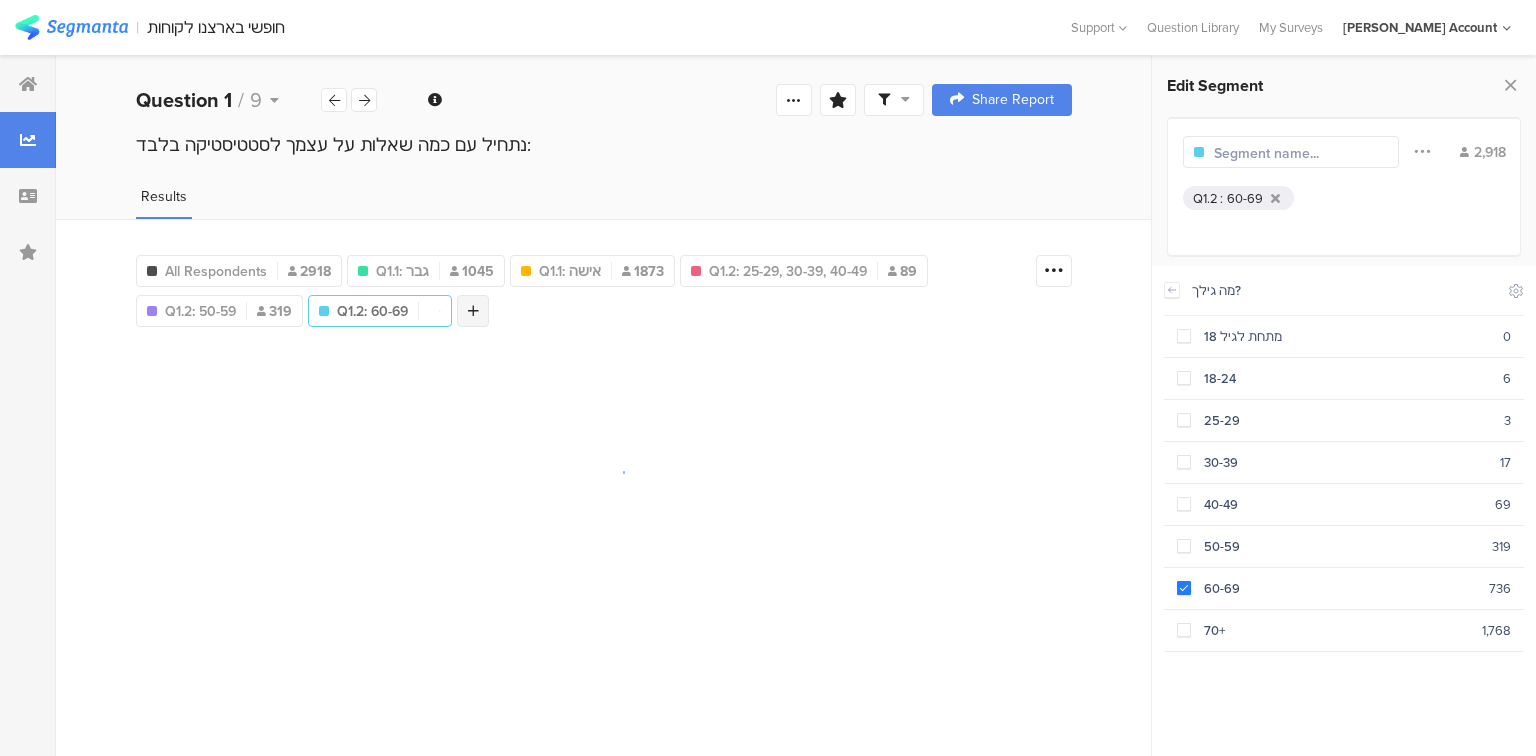 click at bounding box center [473, 311] 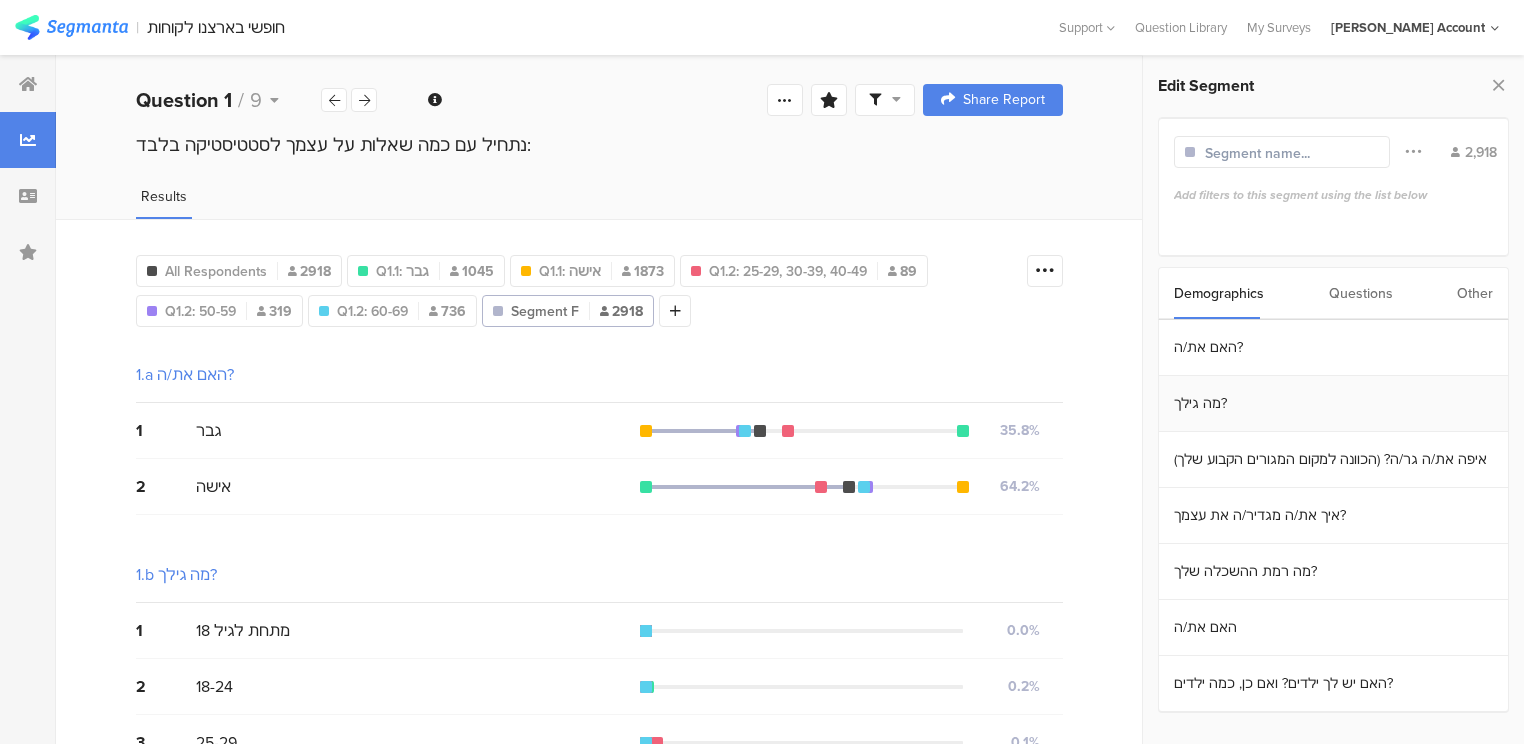 click on "מה גילך?" at bounding box center (1333, 404) 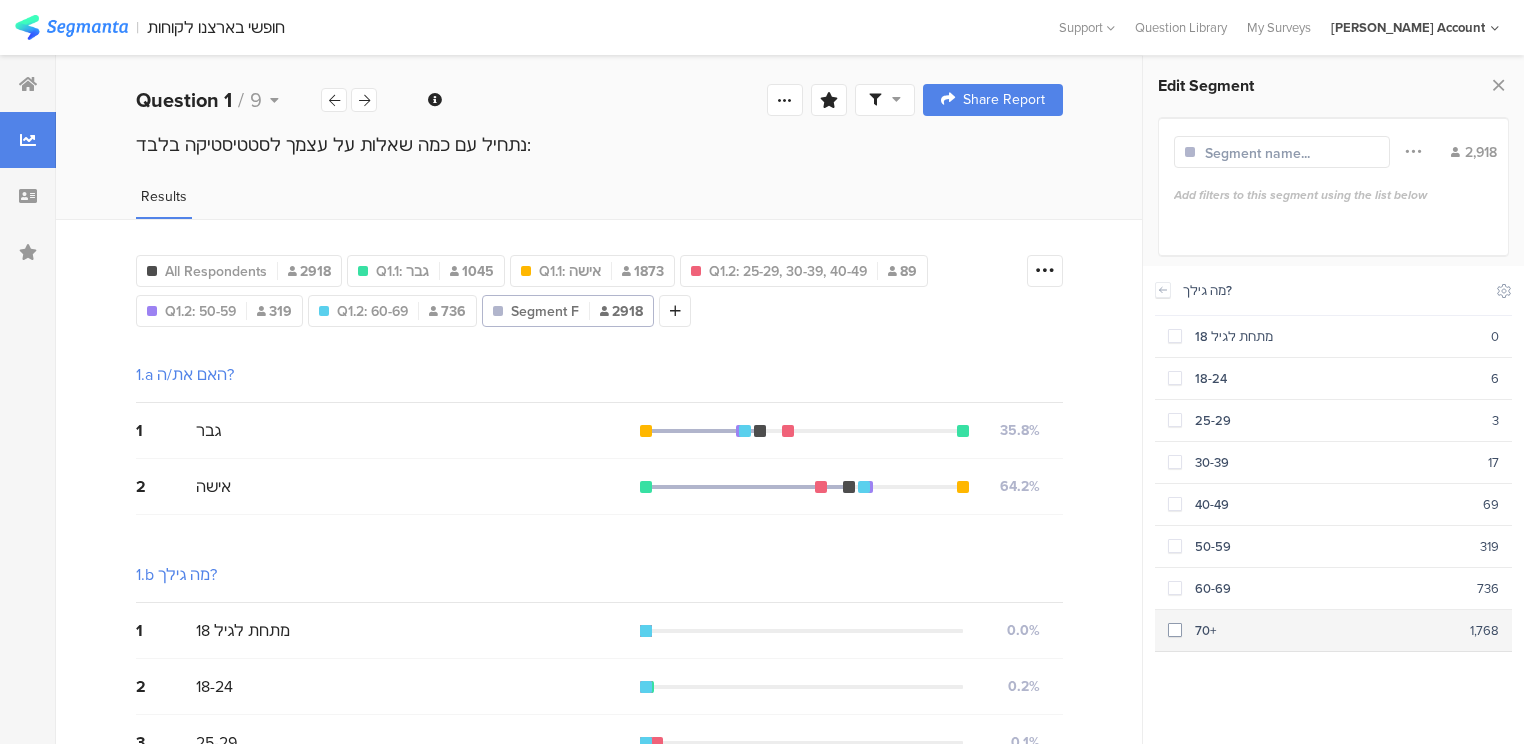 click on "70+" at bounding box center [1326, 630] 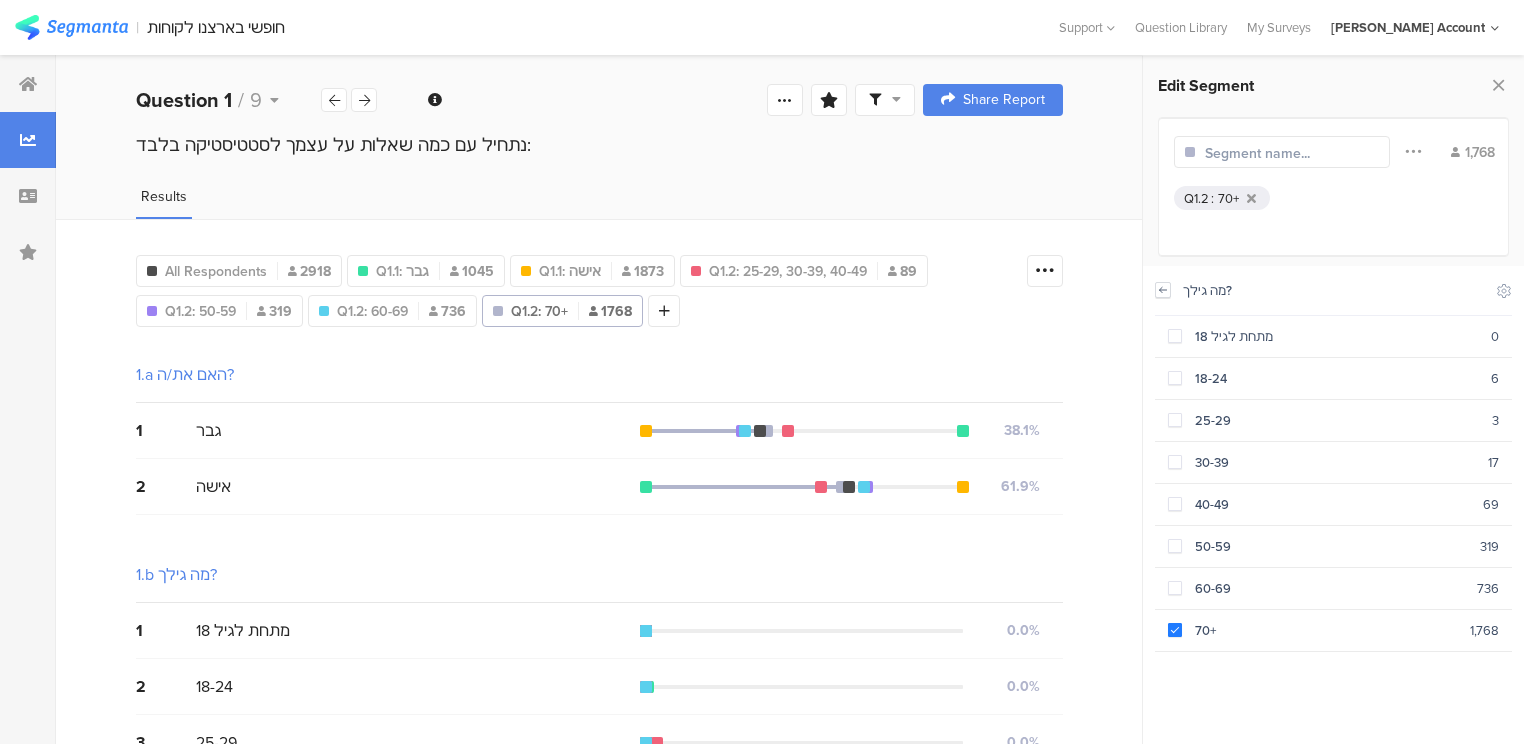 click 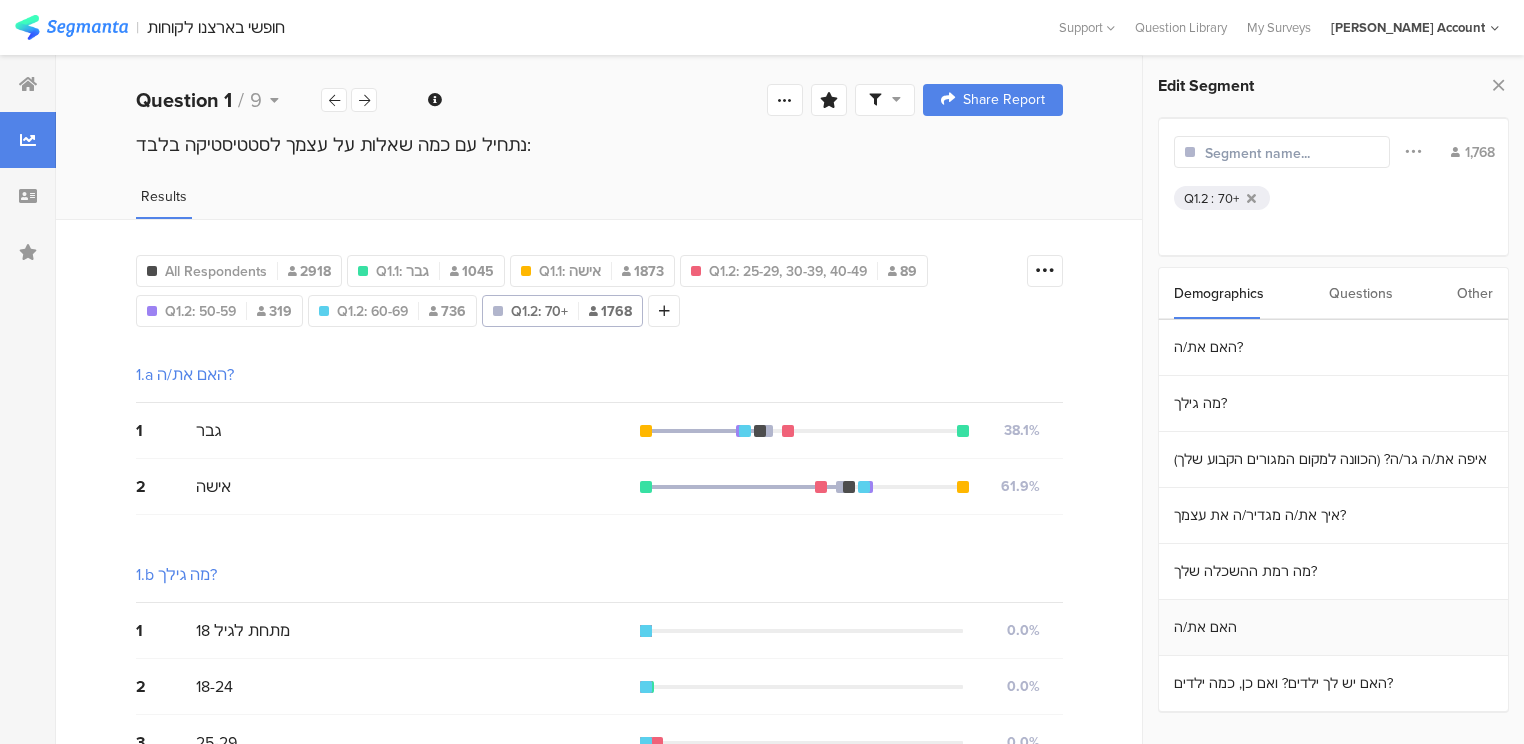 click on "האם את/ה" at bounding box center [1333, 628] 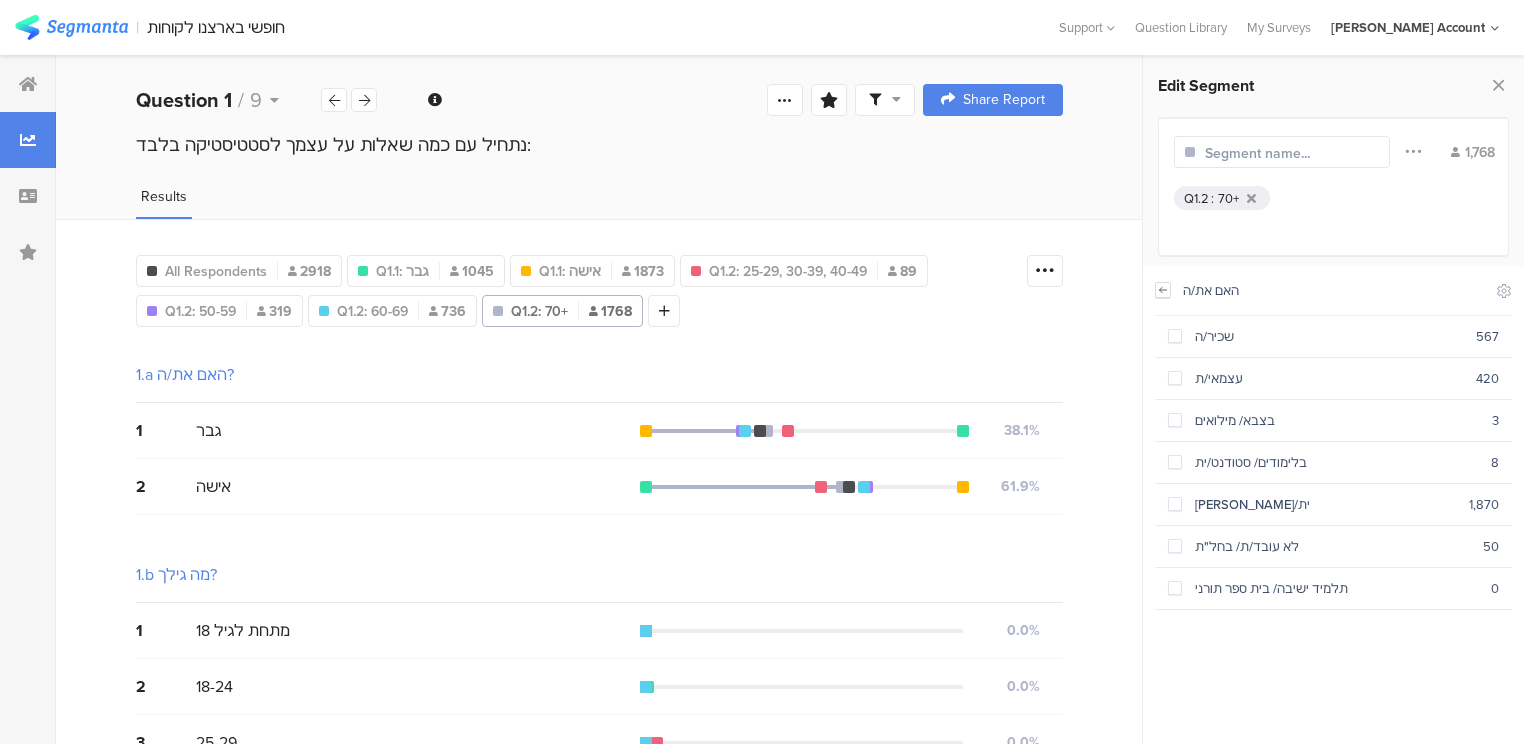 click 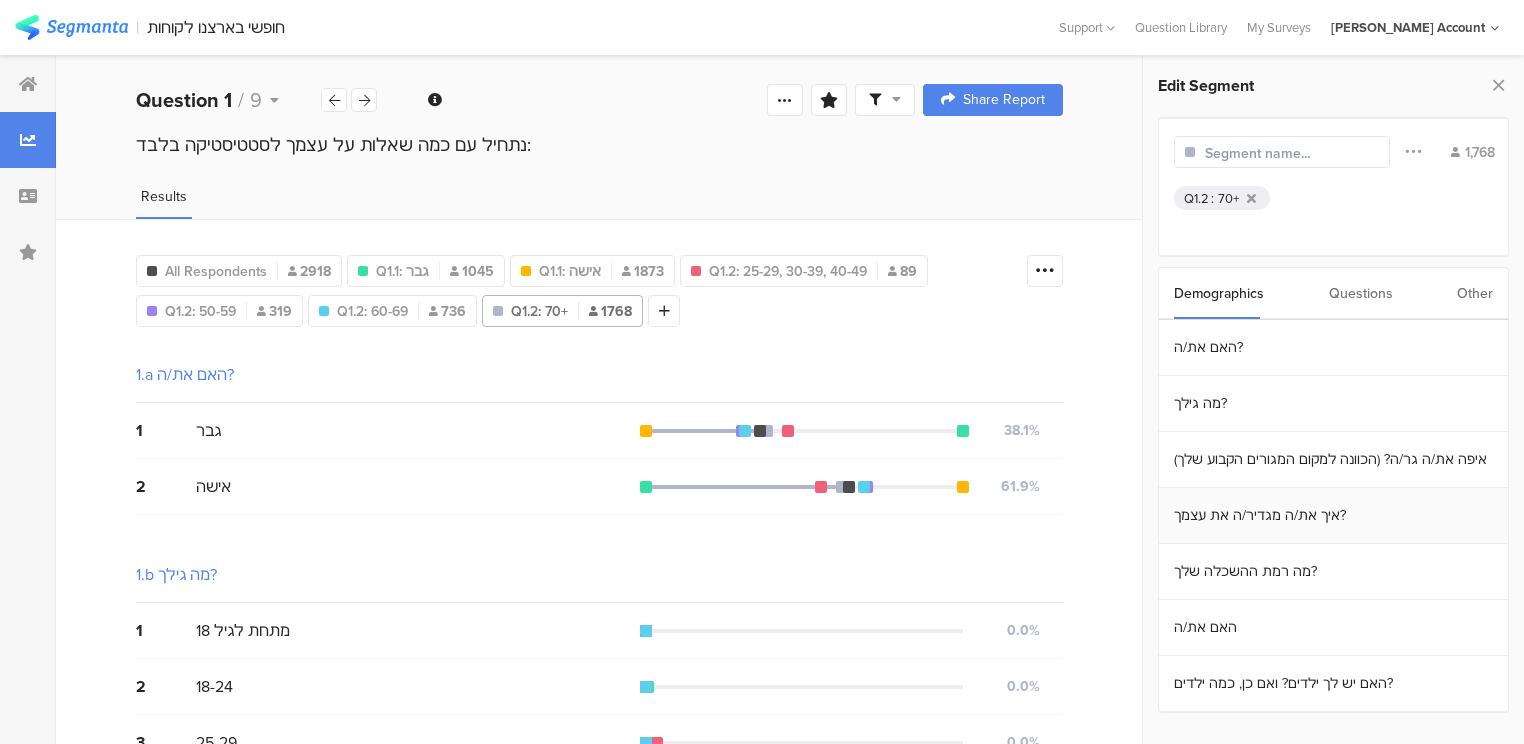click on "איך את/ה מגדיר/ה את עצמך?" at bounding box center (1333, 516) 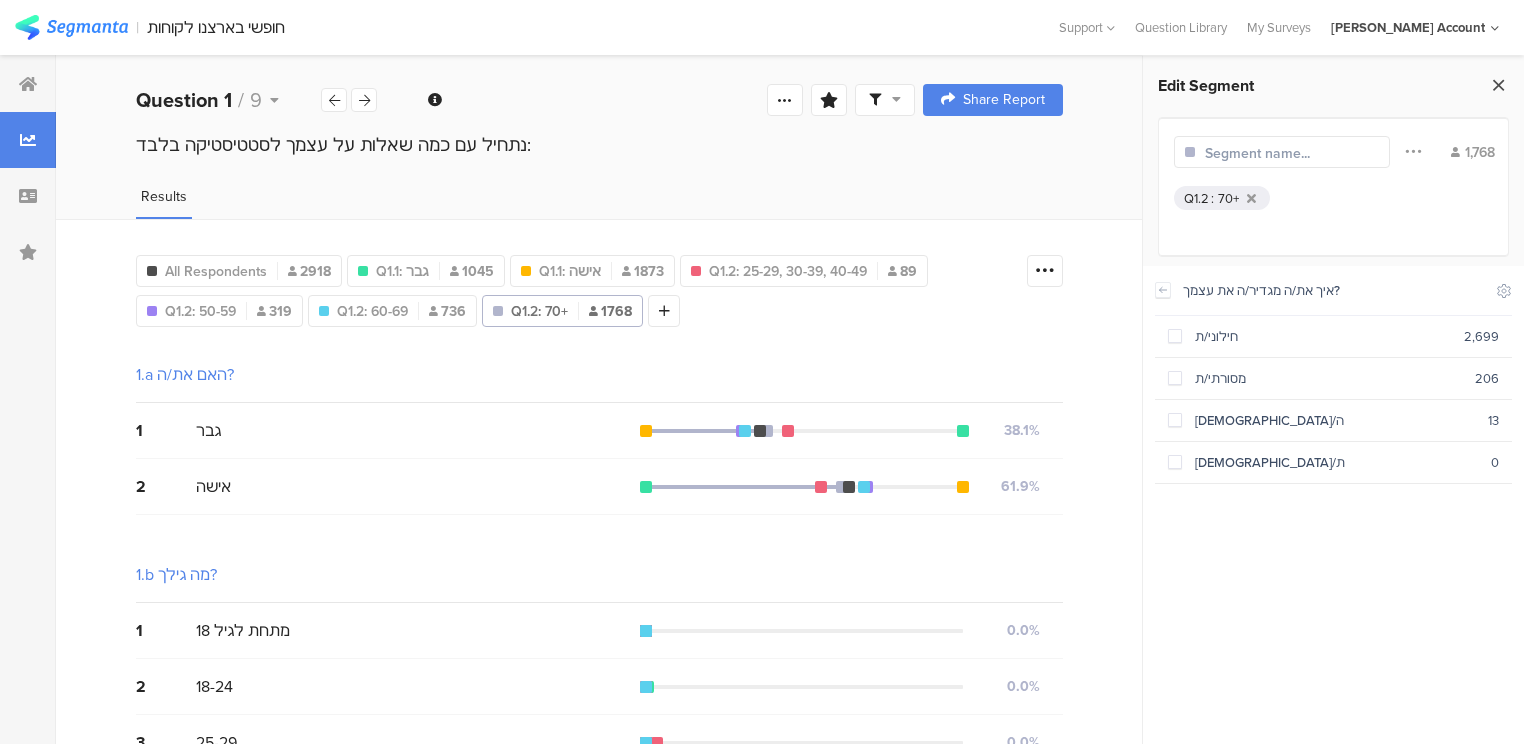 click at bounding box center (1498, 85) 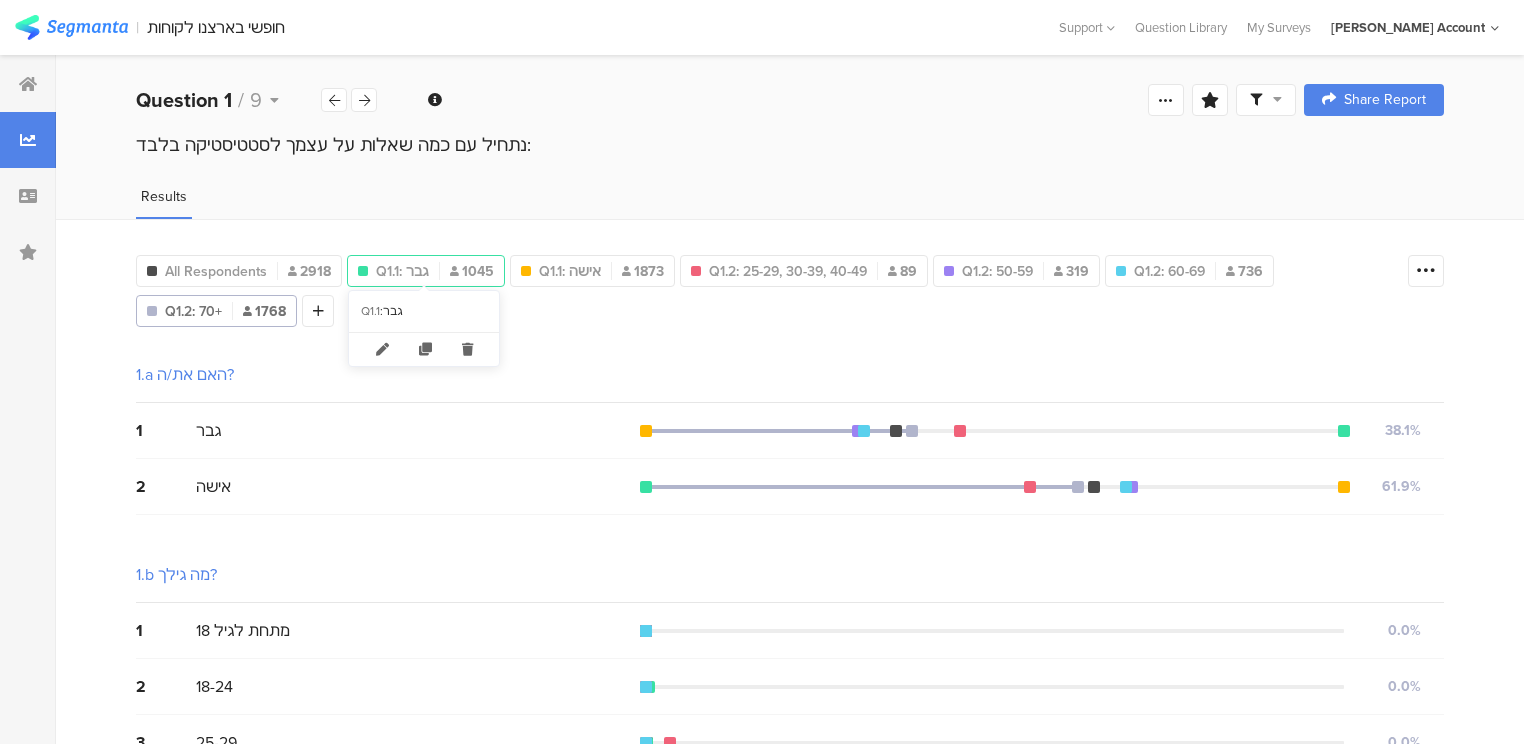 click on "Q1.1: גבר" at bounding box center [402, 271] 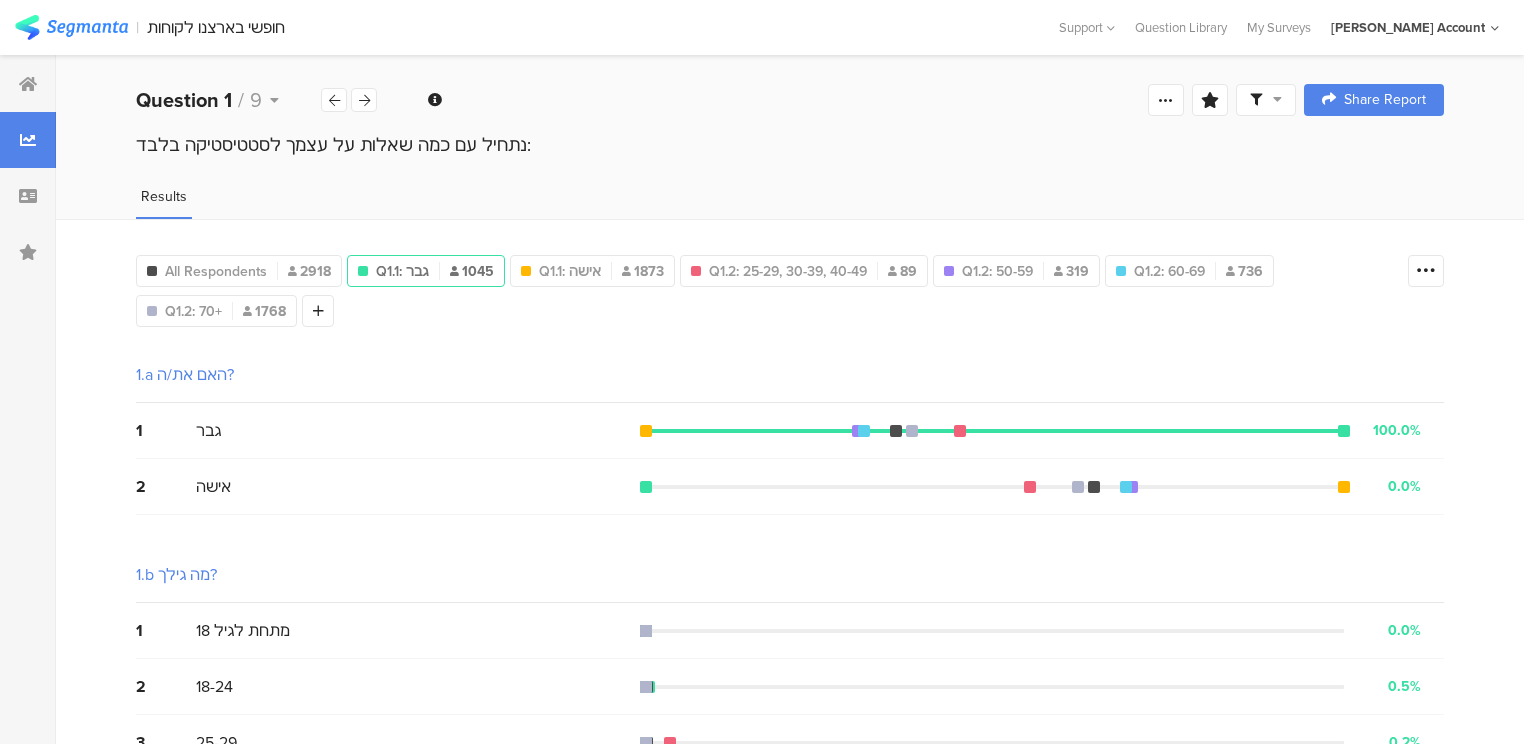 click on "Q1.1: גבר" at bounding box center [402, 271] 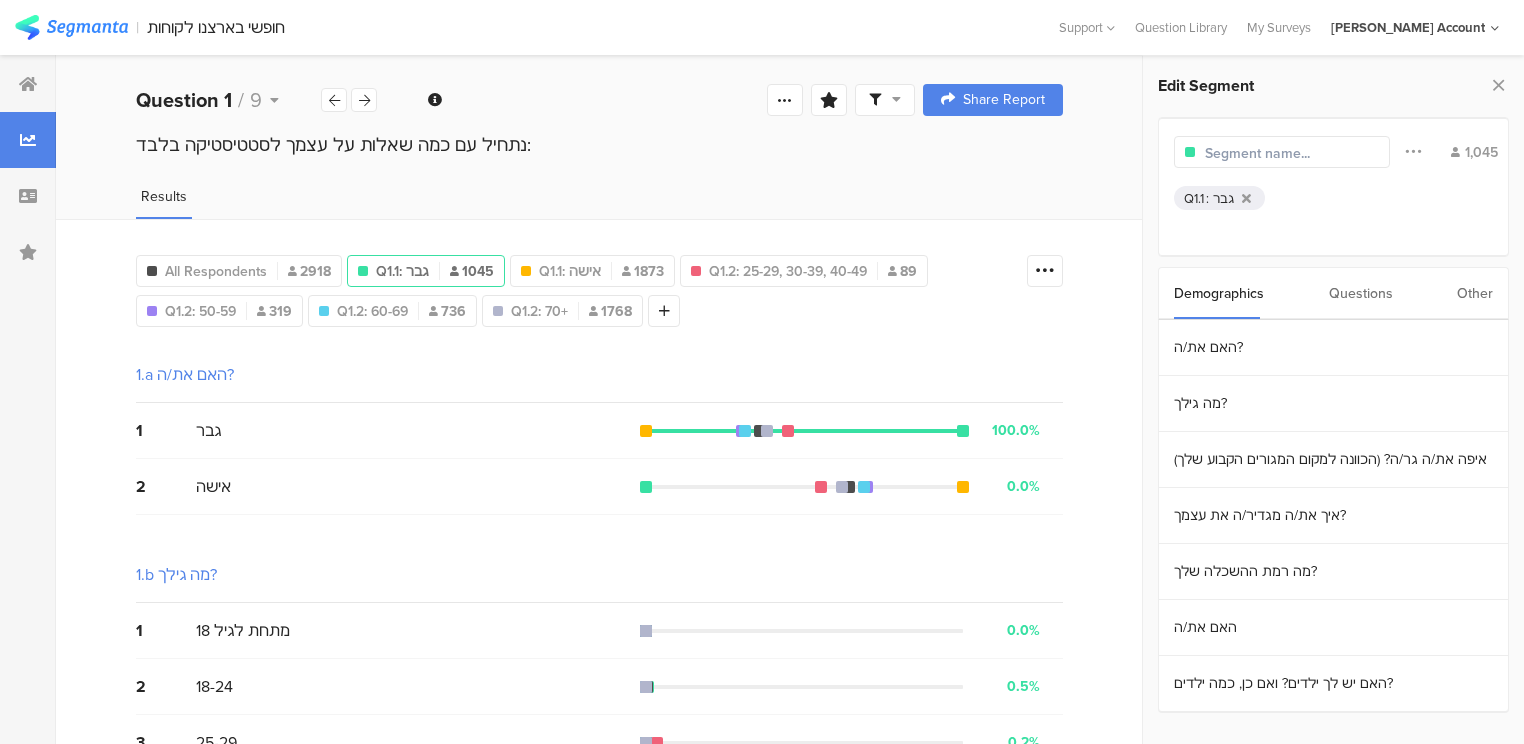 click at bounding box center [1292, 153] 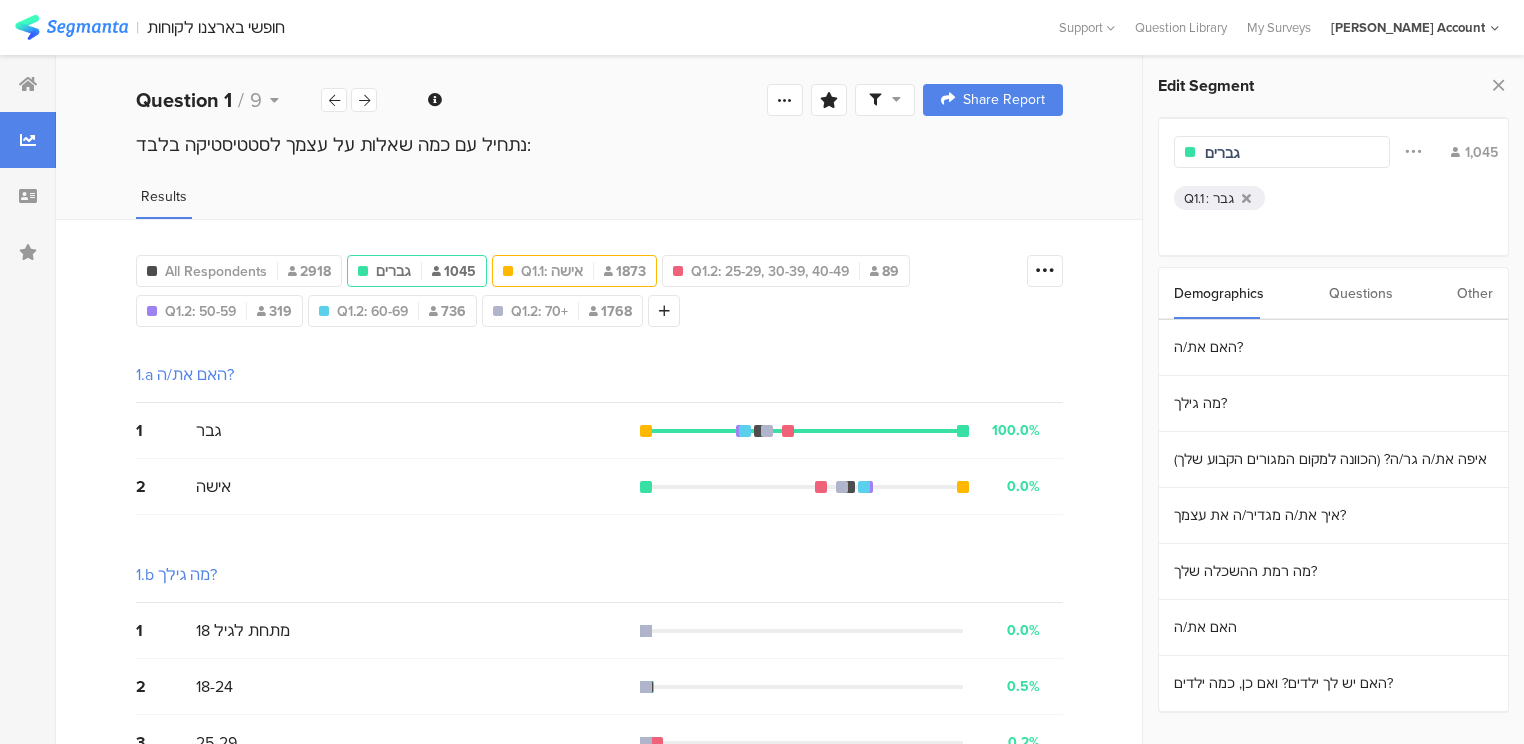 type on "גברים" 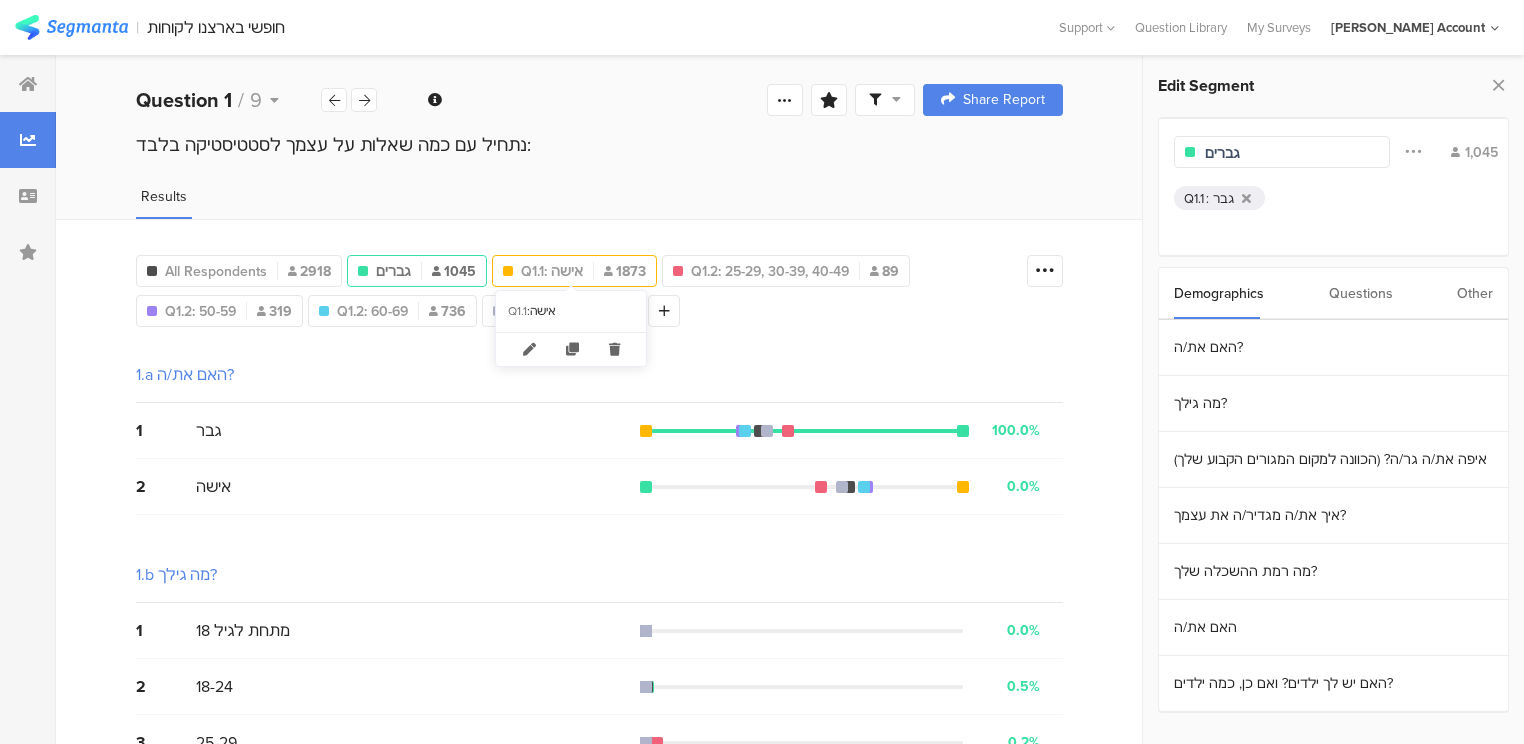 click on "Q1.1: אישה" at bounding box center [552, 271] 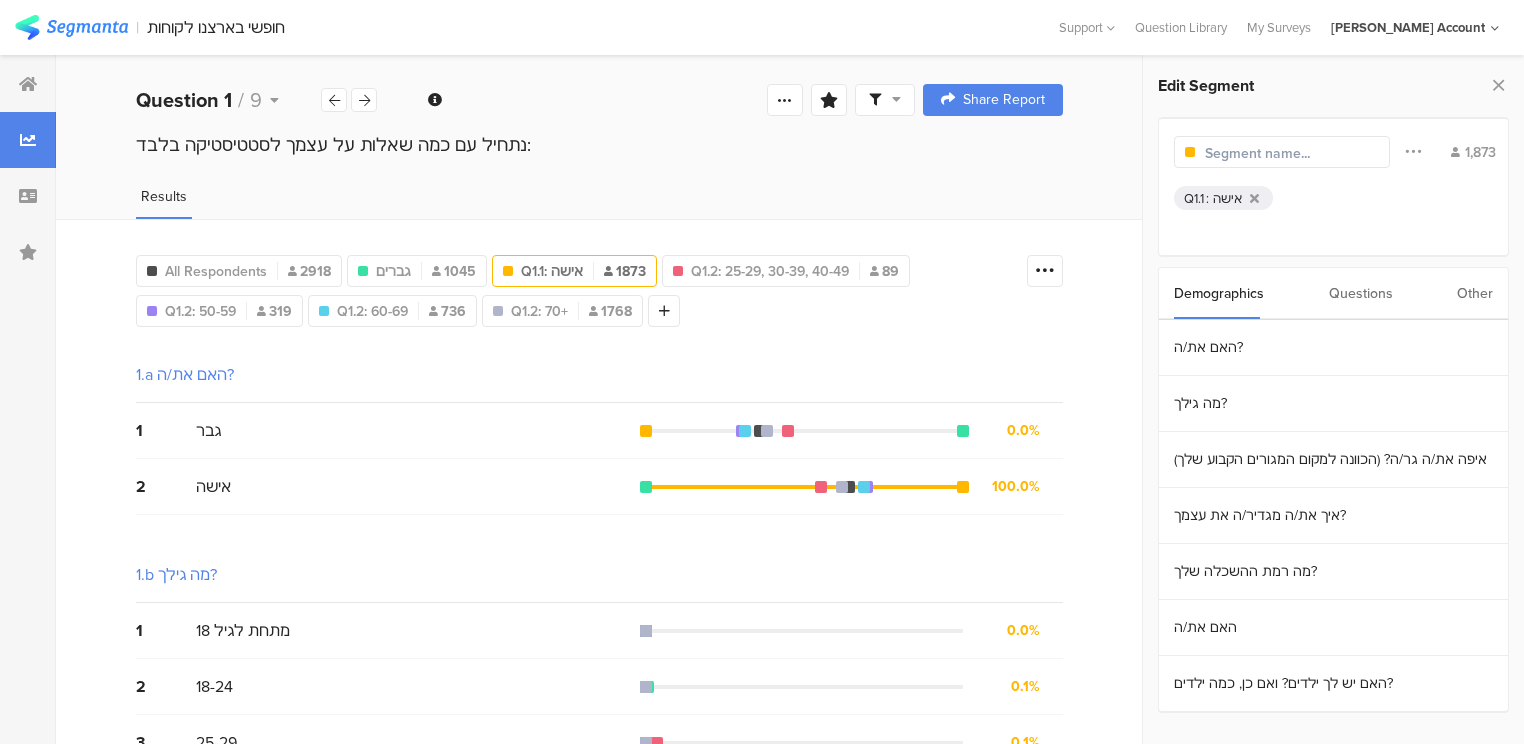 click at bounding box center [1292, 153] 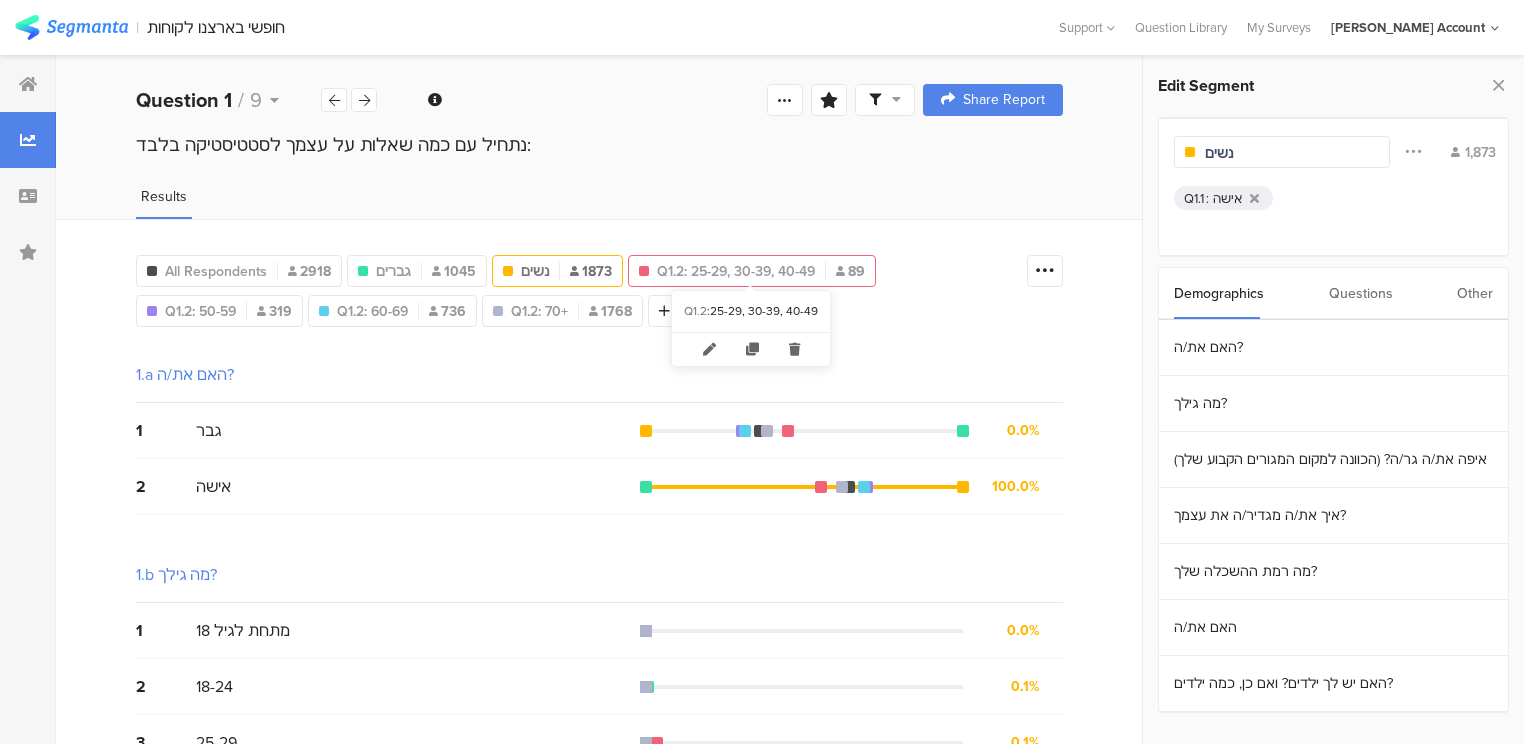 type on "נשים" 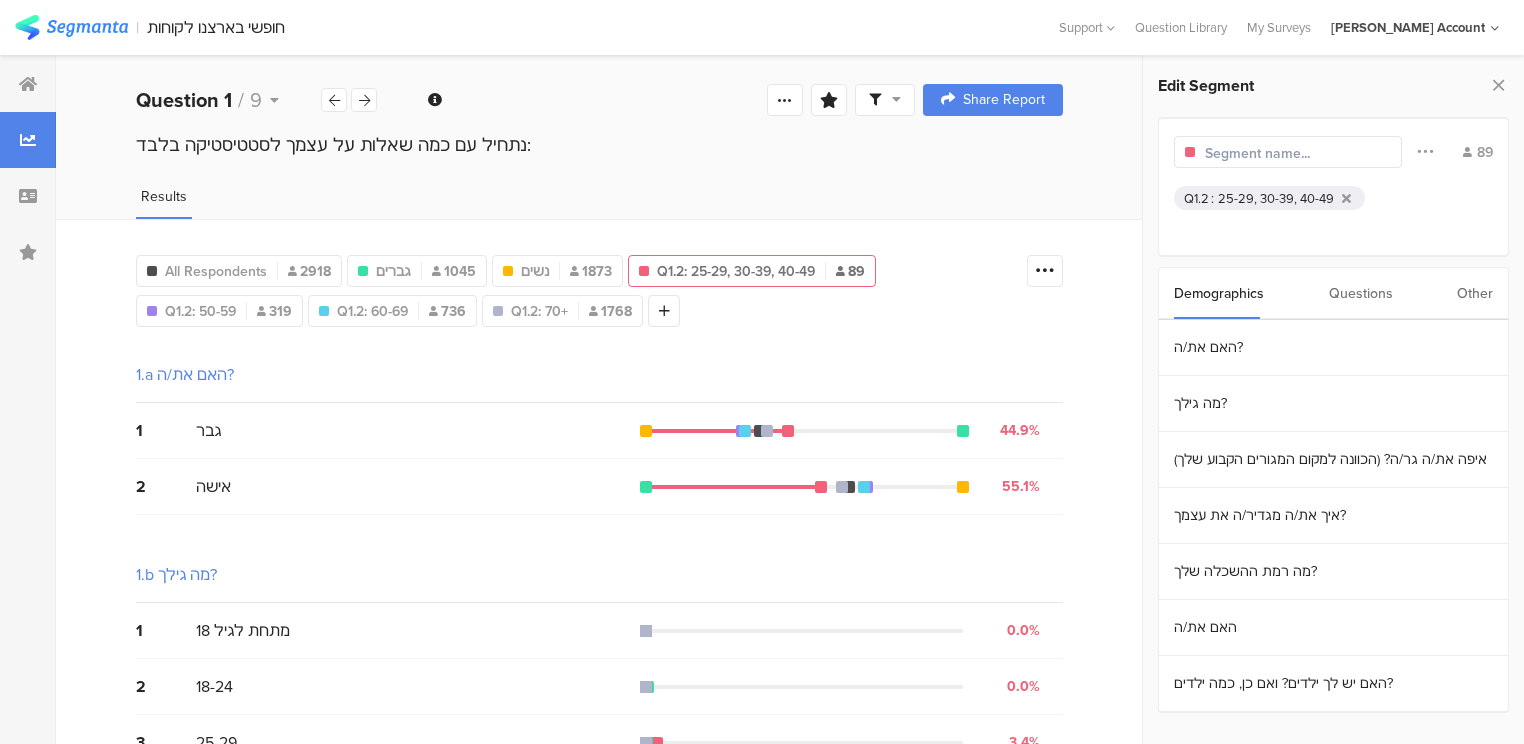 click at bounding box center [1292, 153] 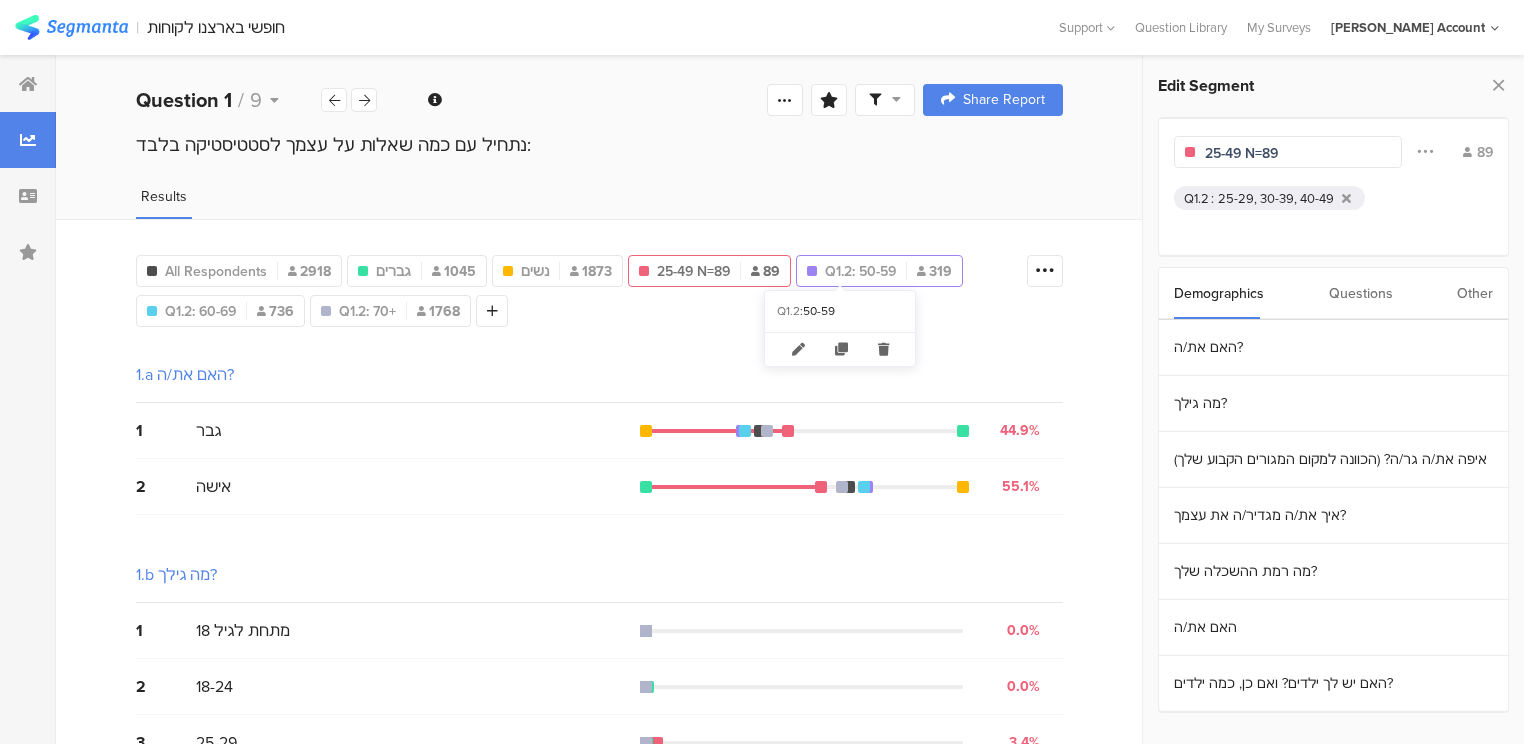 type on "25-49 N=89" 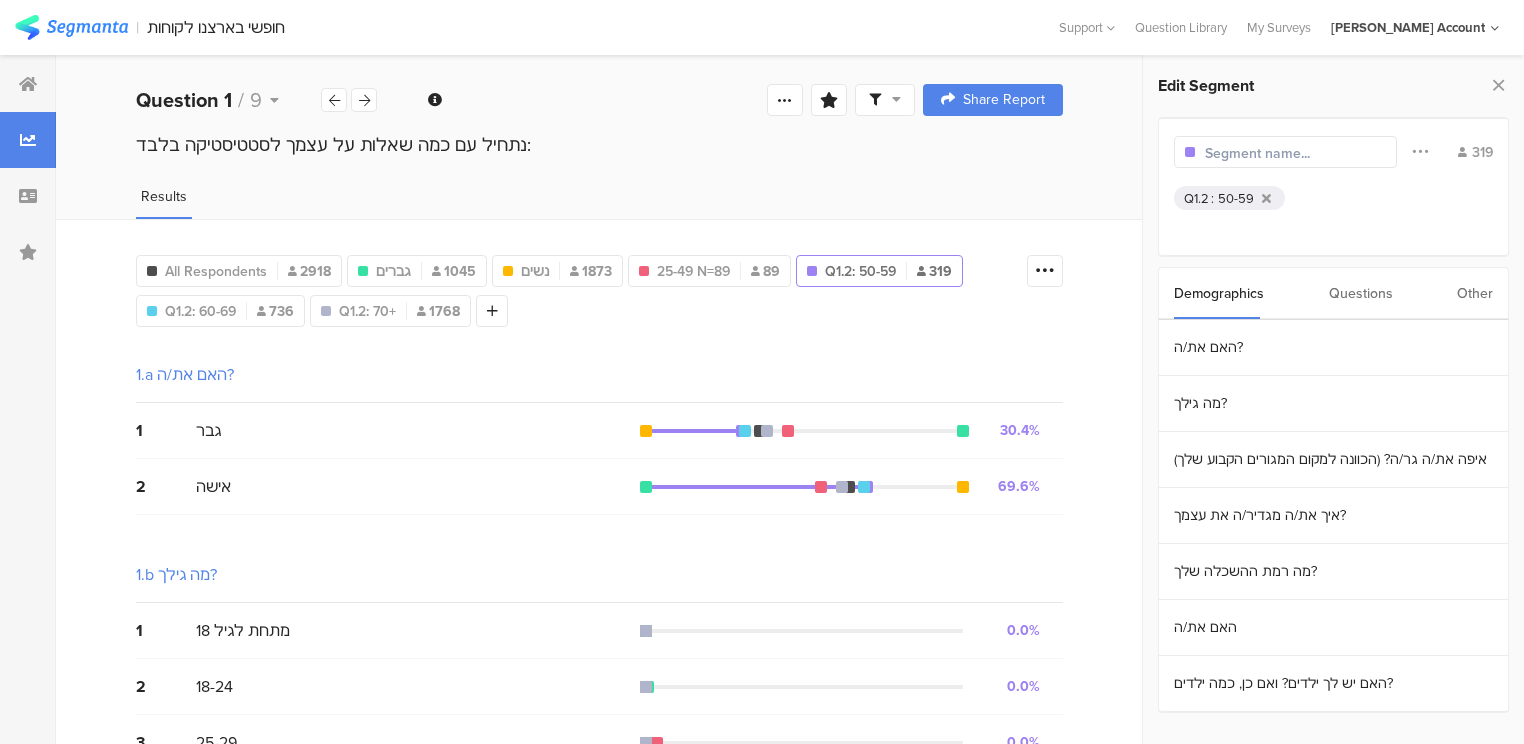 click at bounding box center [1292, 153] 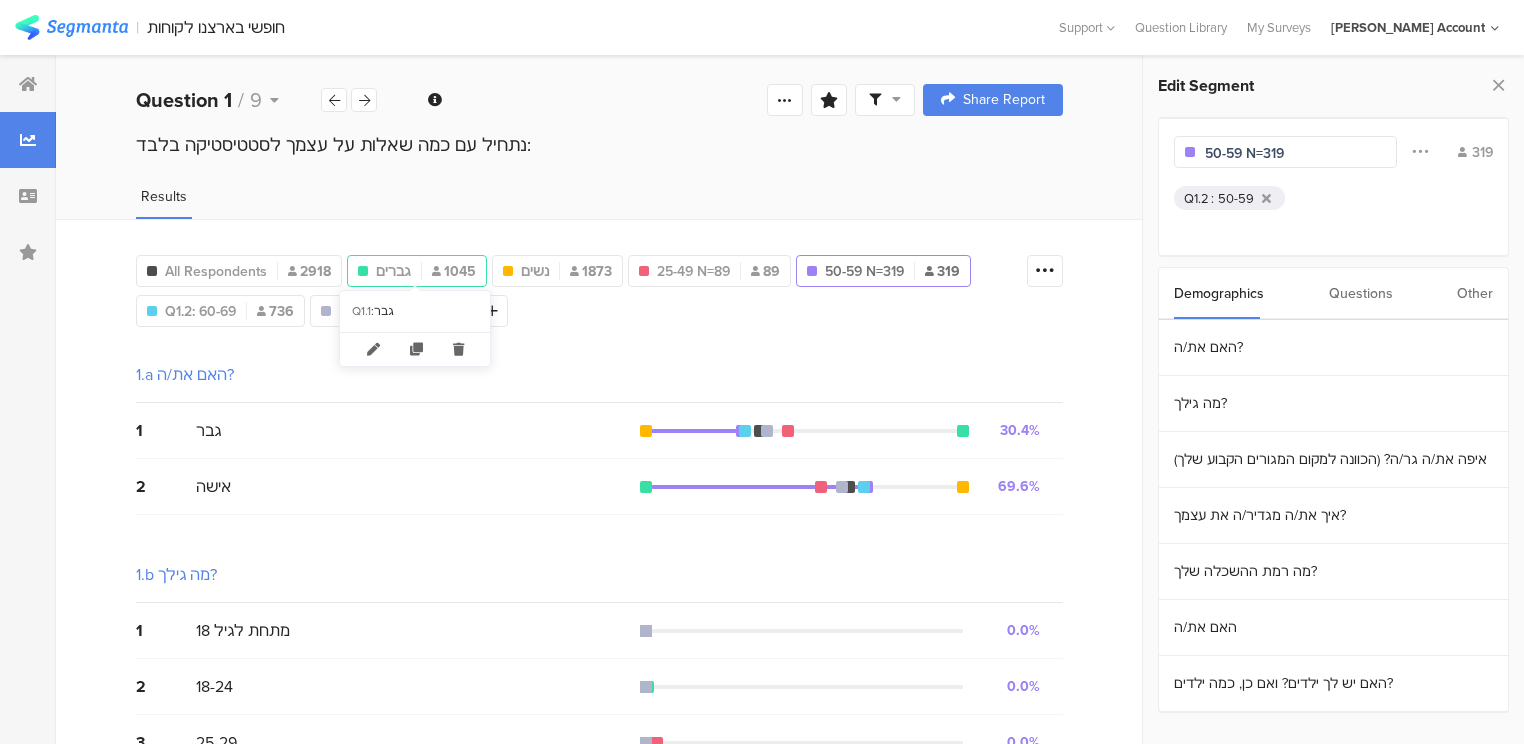 click on "גברים       1045" at bounding box center (417, 271) 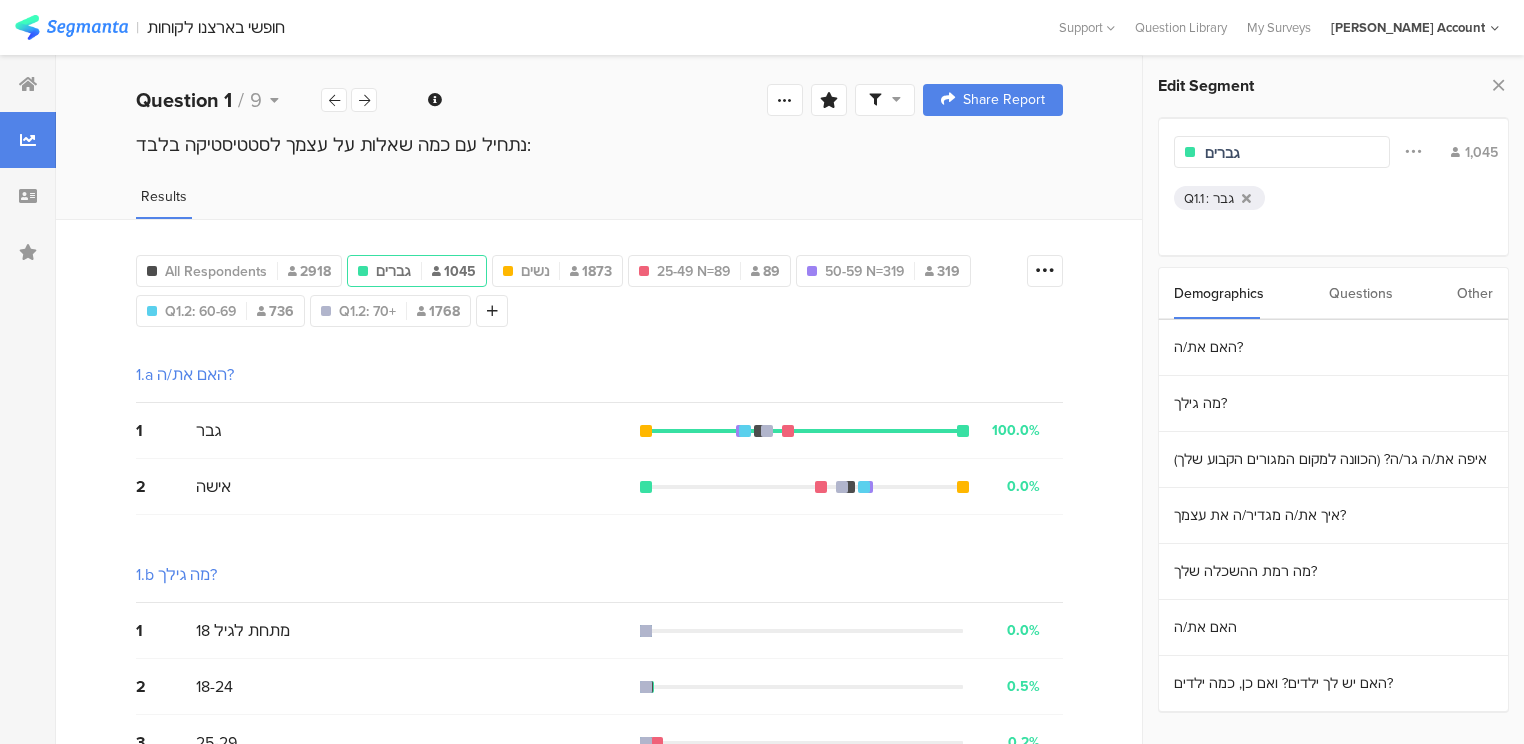 click on "גברים" at bounding box center (1292, 153) 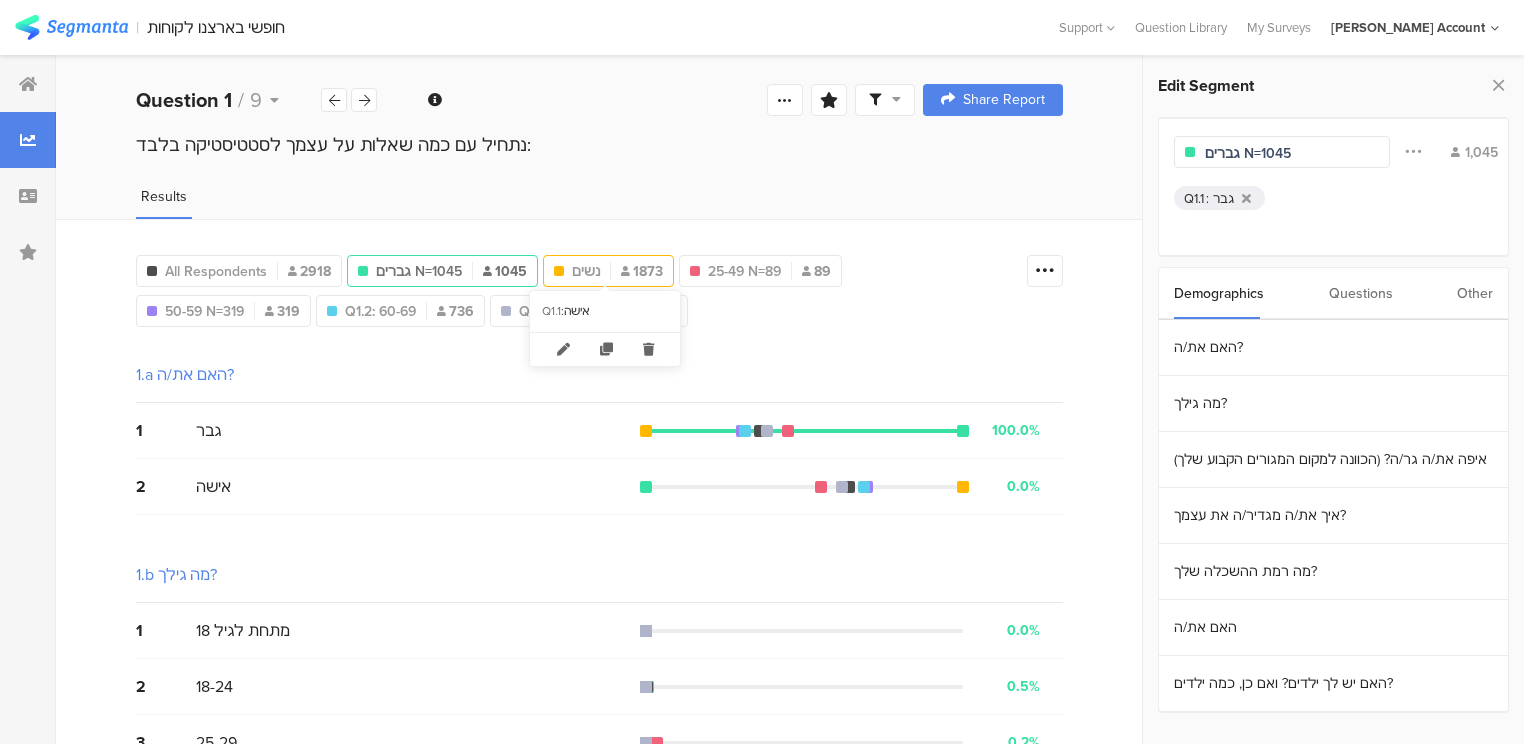drag, startPoint x: 602, startPoint y: 265, endPoint x: 661, endPoint y: 267, distance: 59.03389 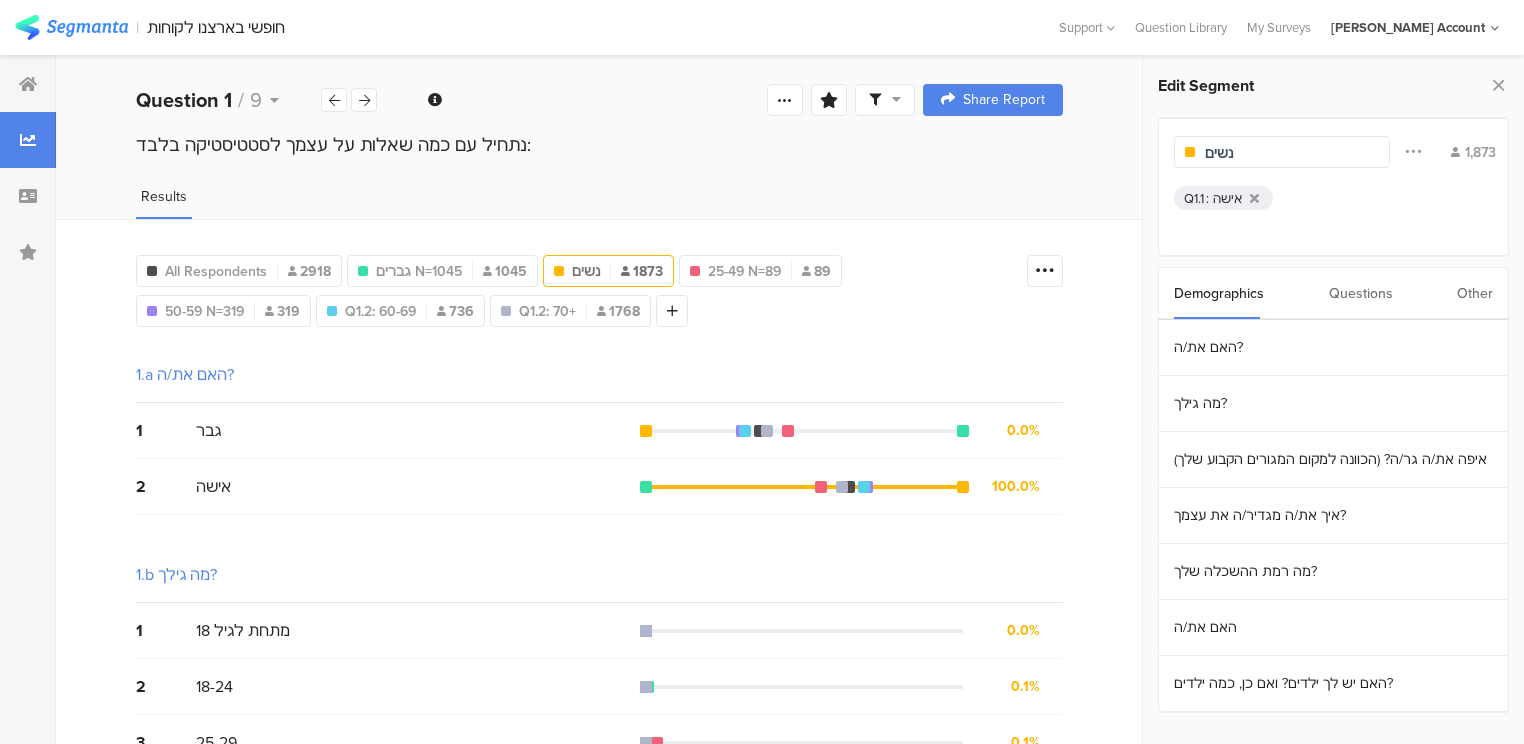 click on "נשים" at bounding box center (1292, 153) 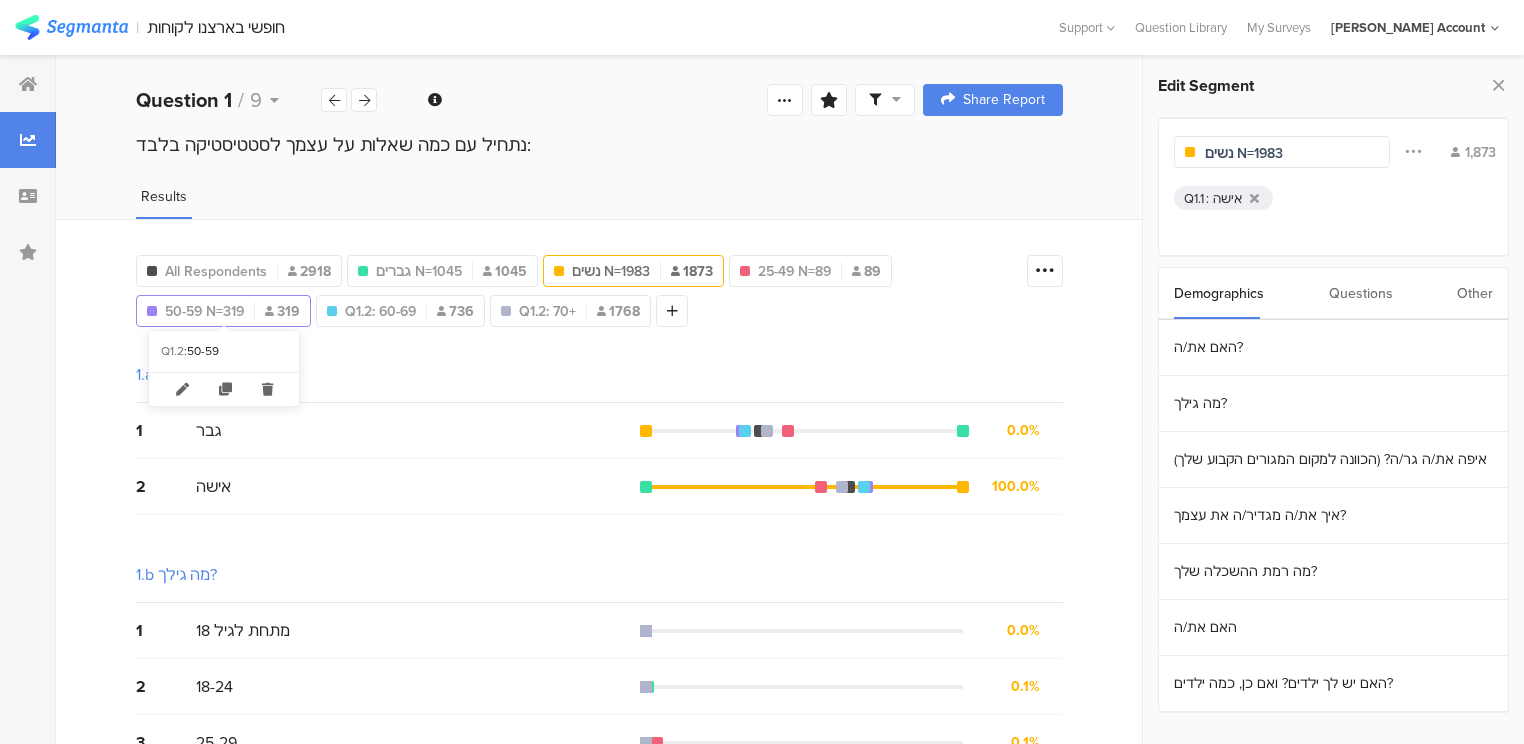 click on "50-59 N=319" at bounding box center (204, 311) 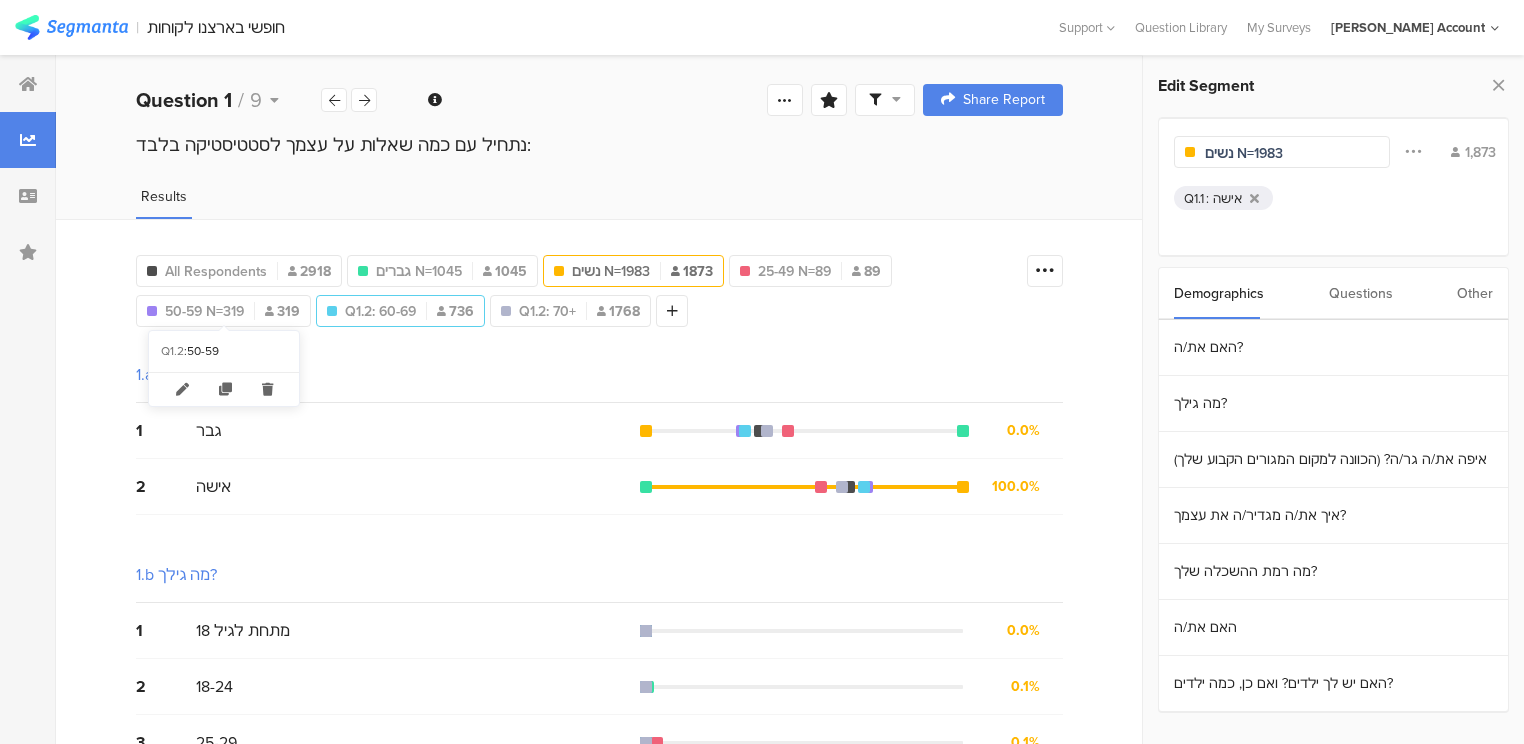type on "50-59 N=319" 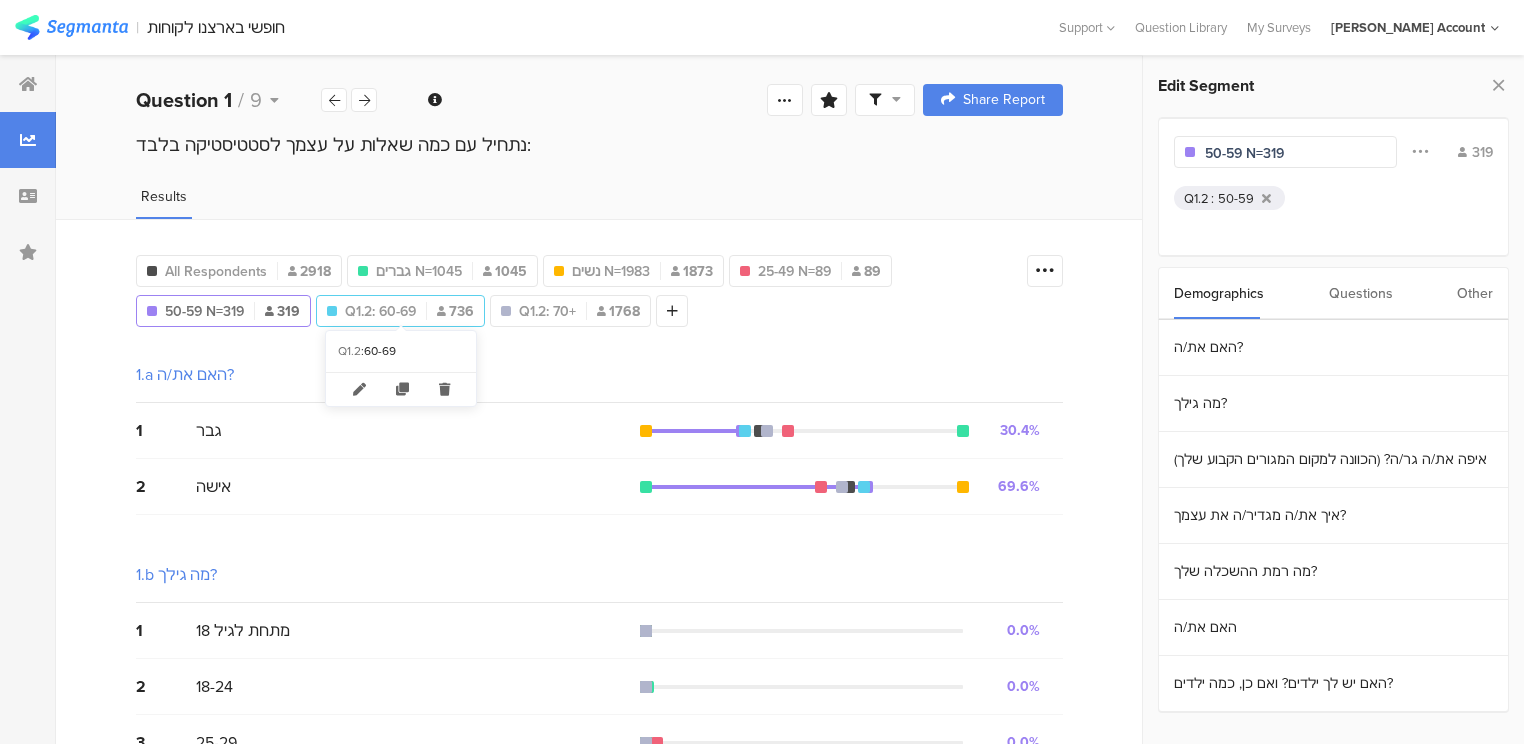 click on "Q1.2: 60-69       736" at bounding box center [400, 311] 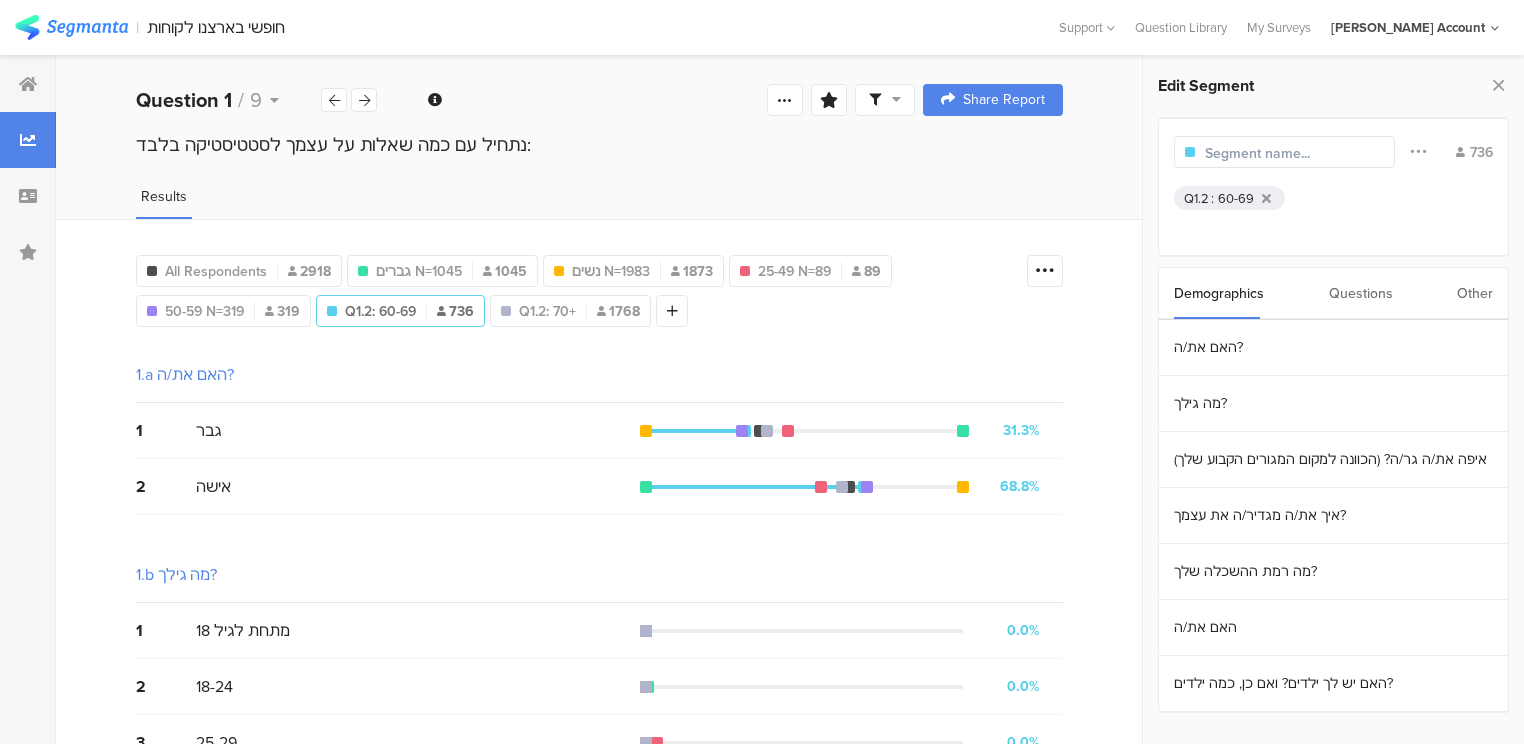 click at bounding box center [1292, 153] 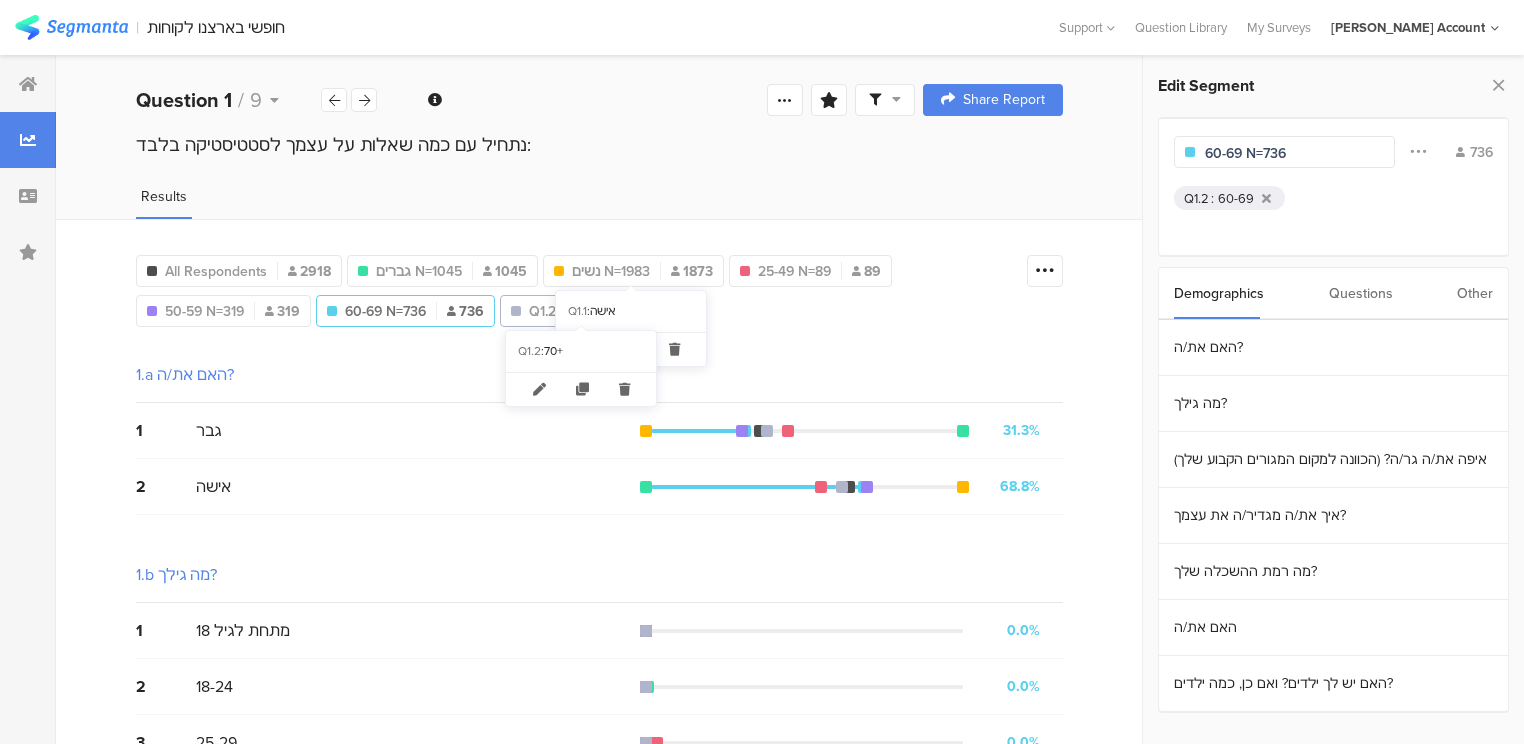 type on "60-69 N=736" 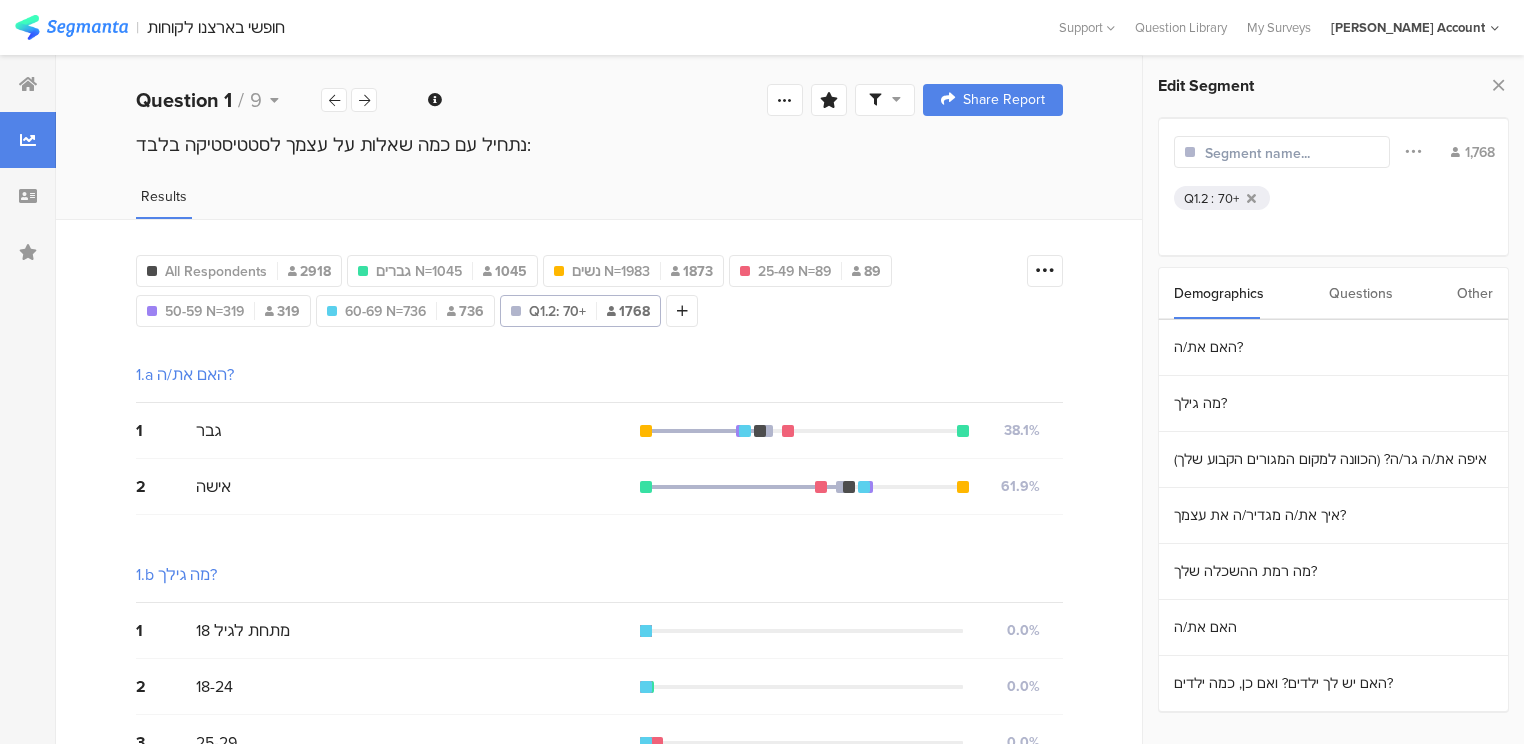click at bounding box center (1292, 153) 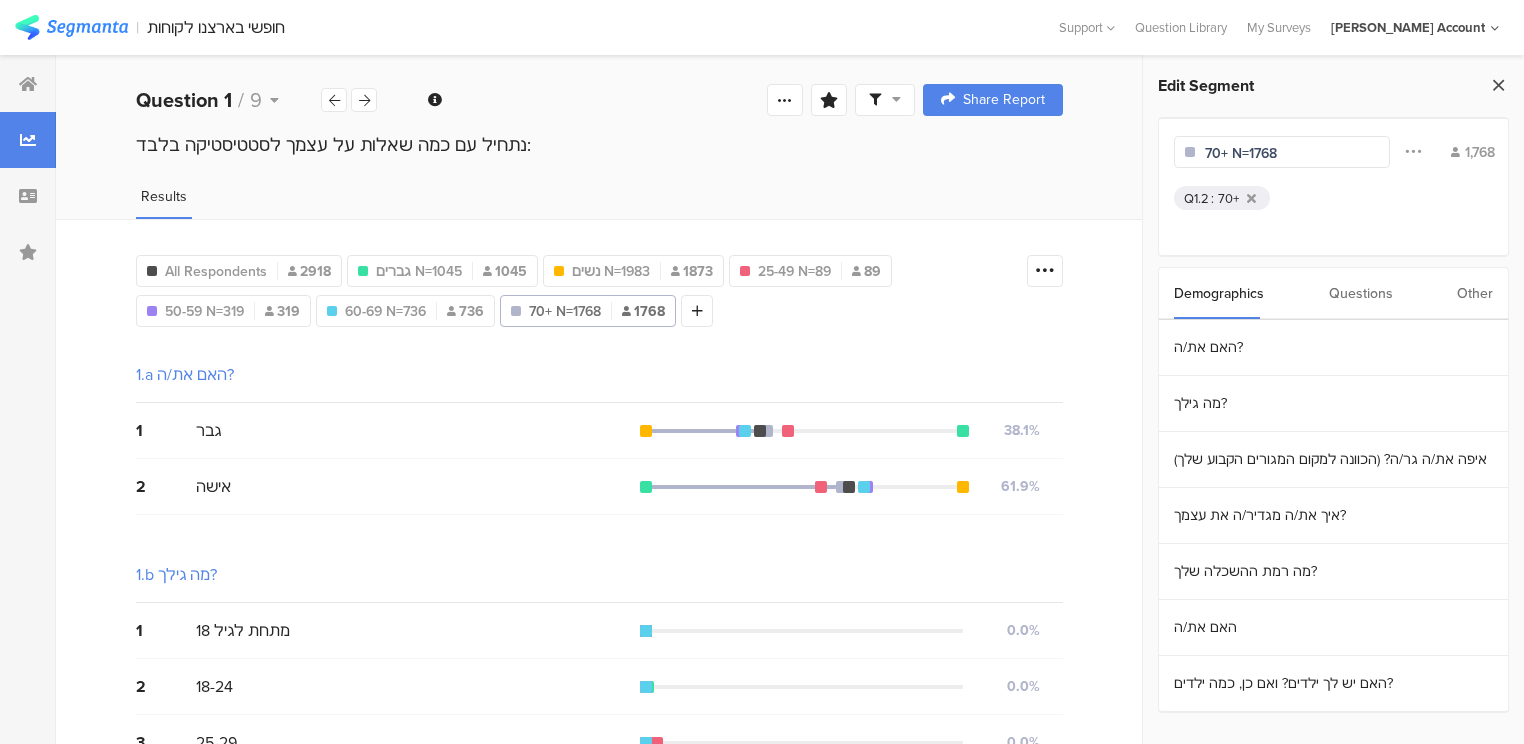 type on "70+ N=1768" 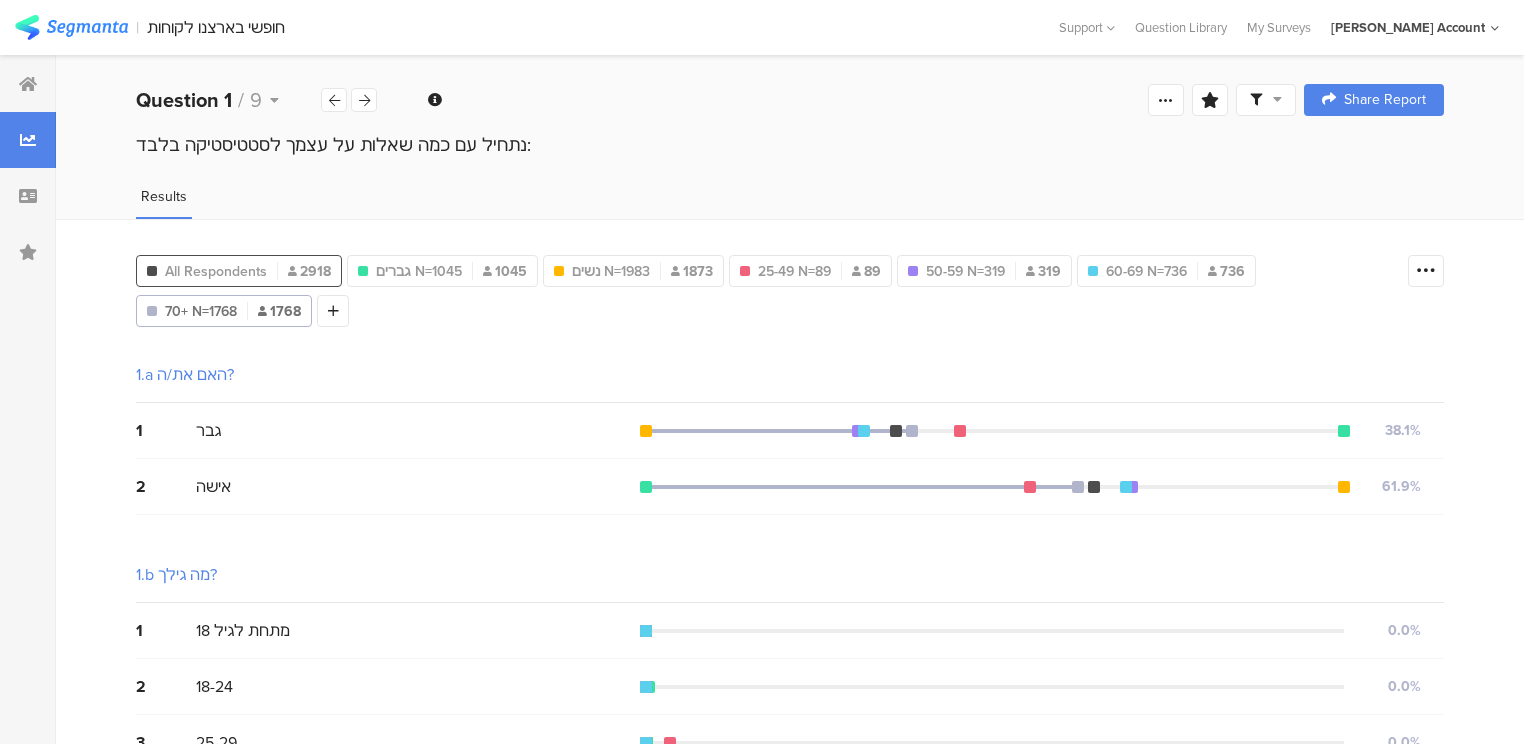 click on "All Respondents" at bounding box center [216, 271] 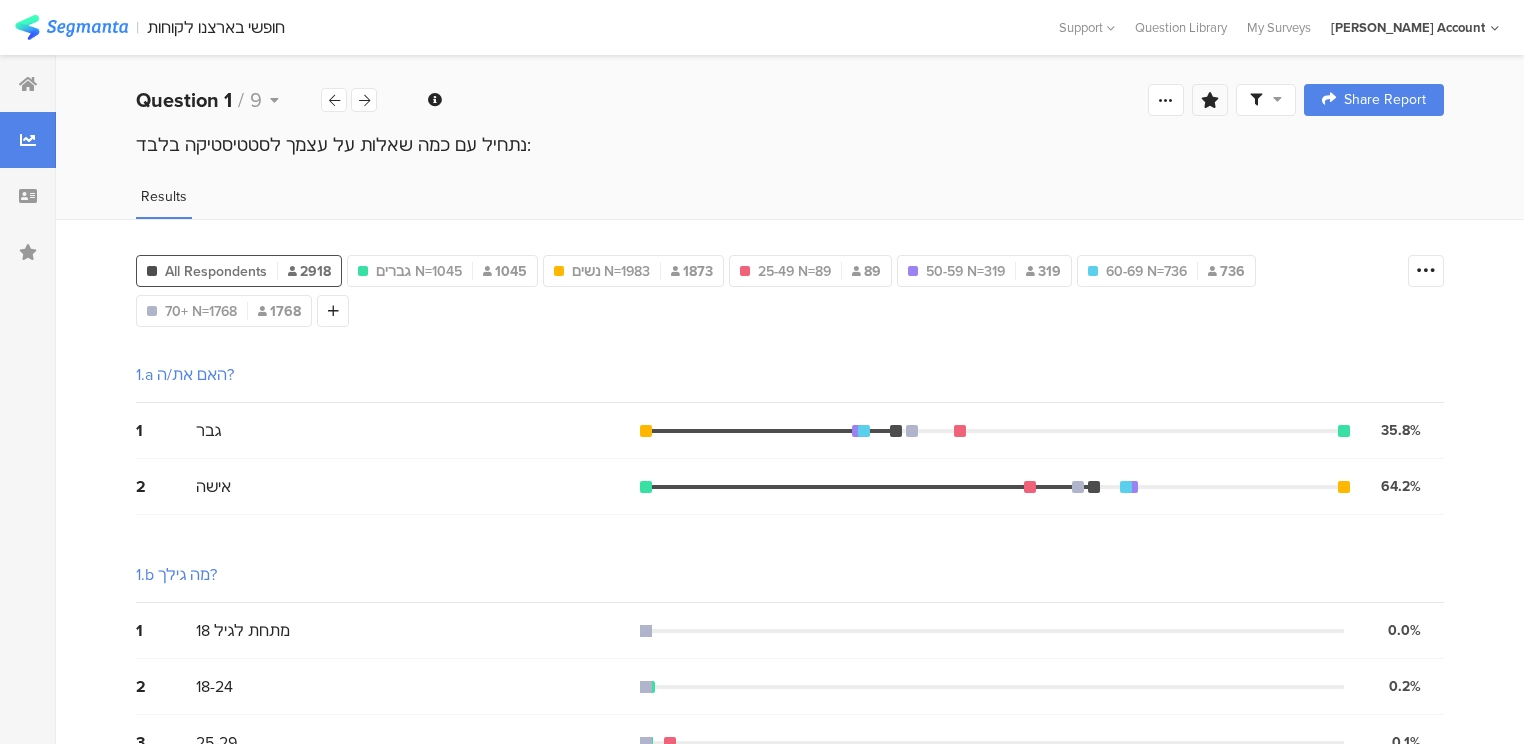 click at bounding box center [1210, 100] 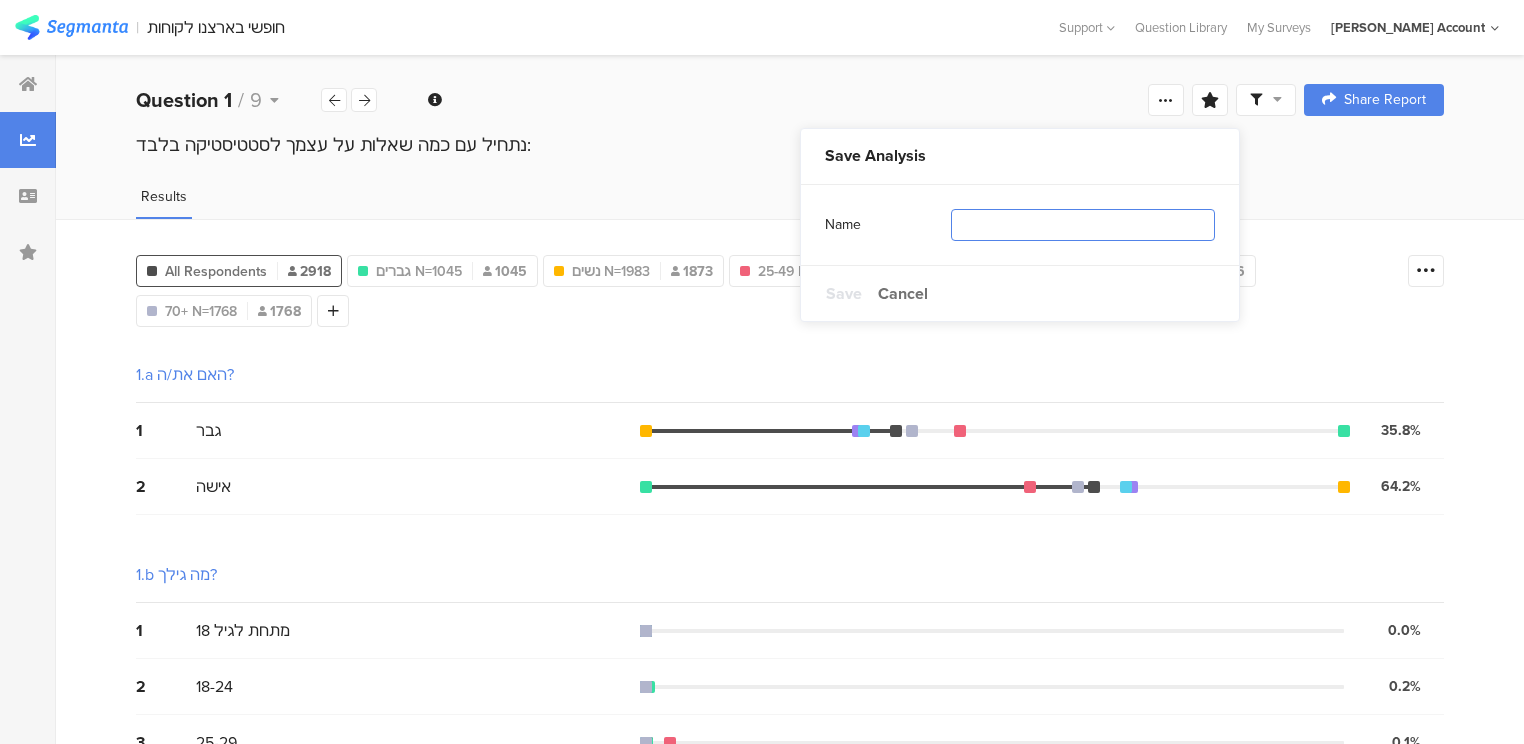 click at bounding box center [1083, 225] 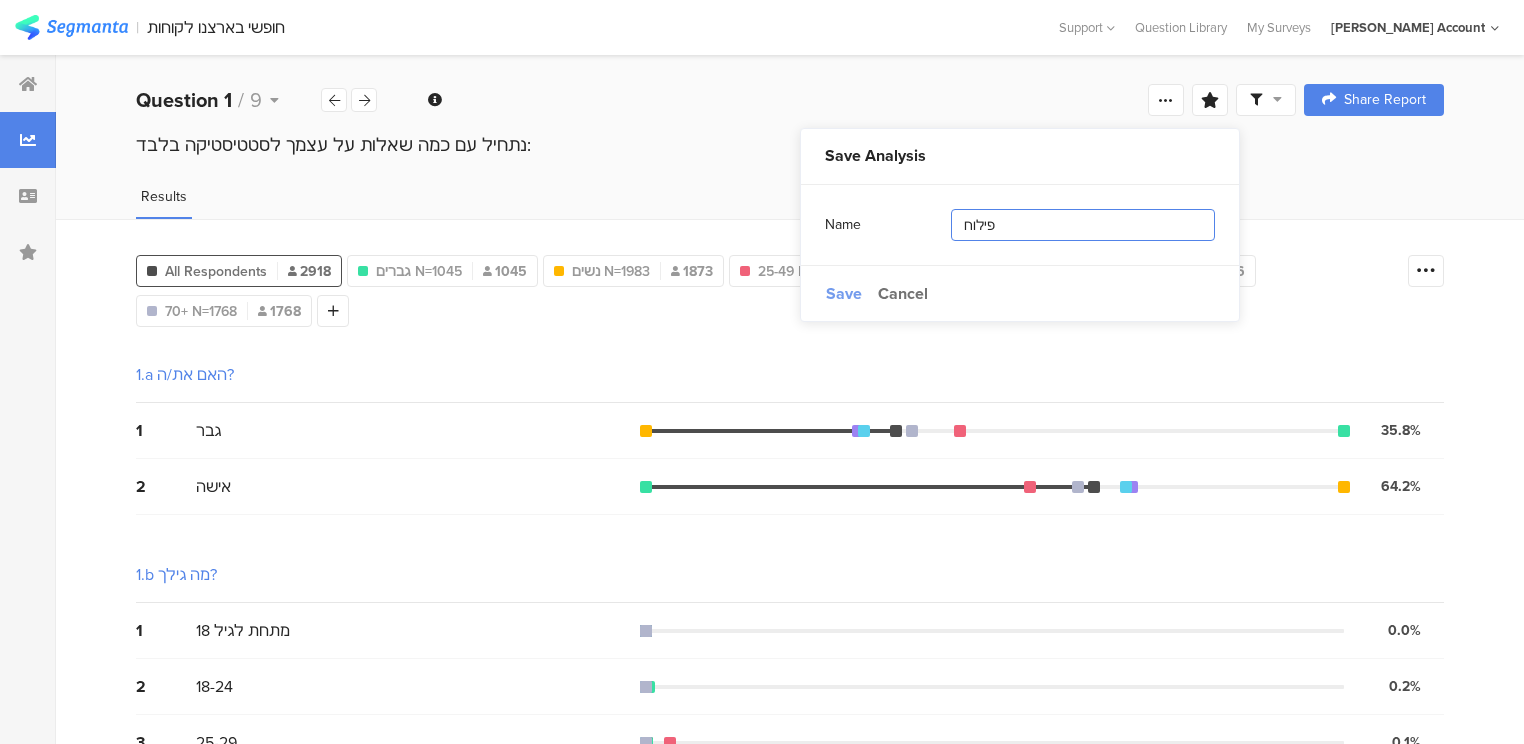 type on "פילוח" 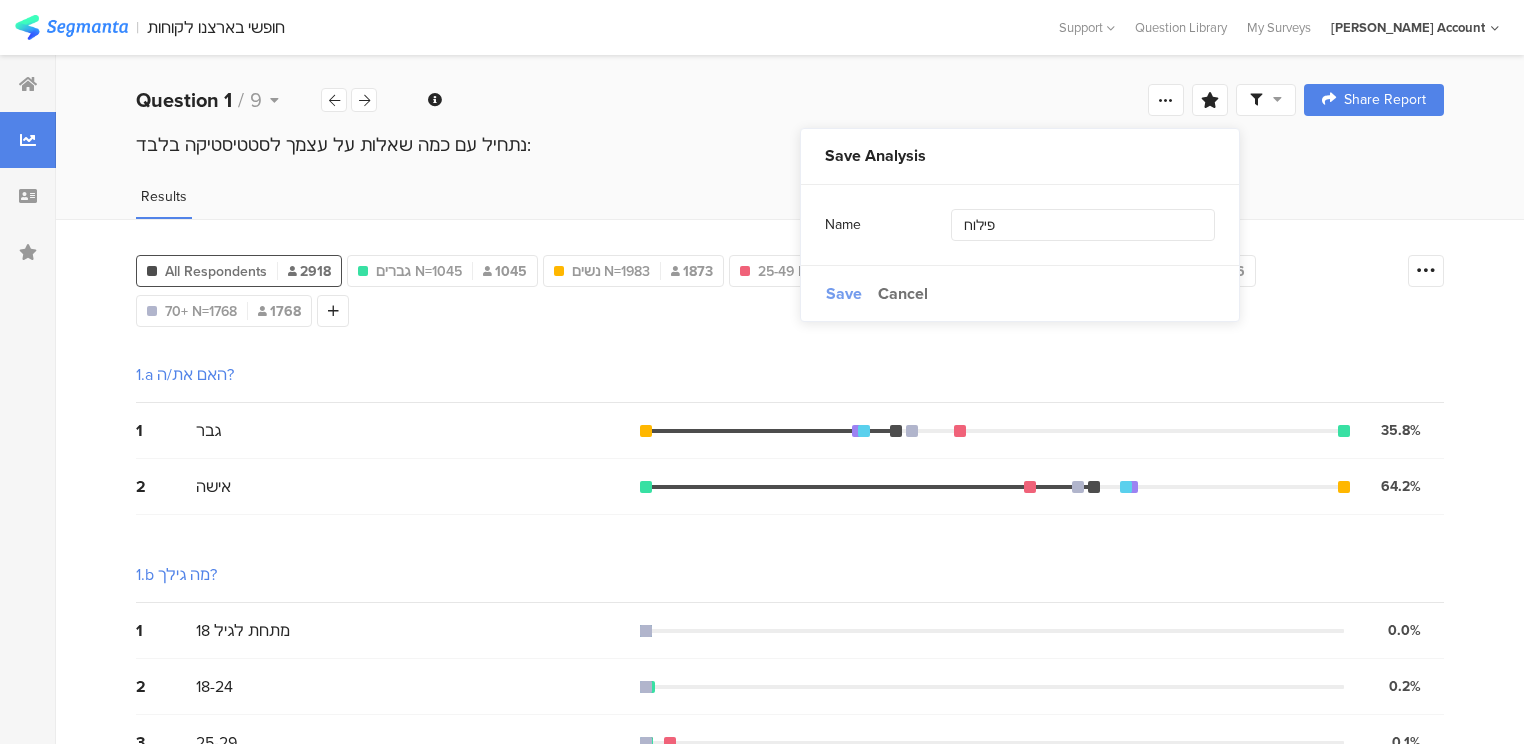 click on "Save" at bounding box center (844, 293) 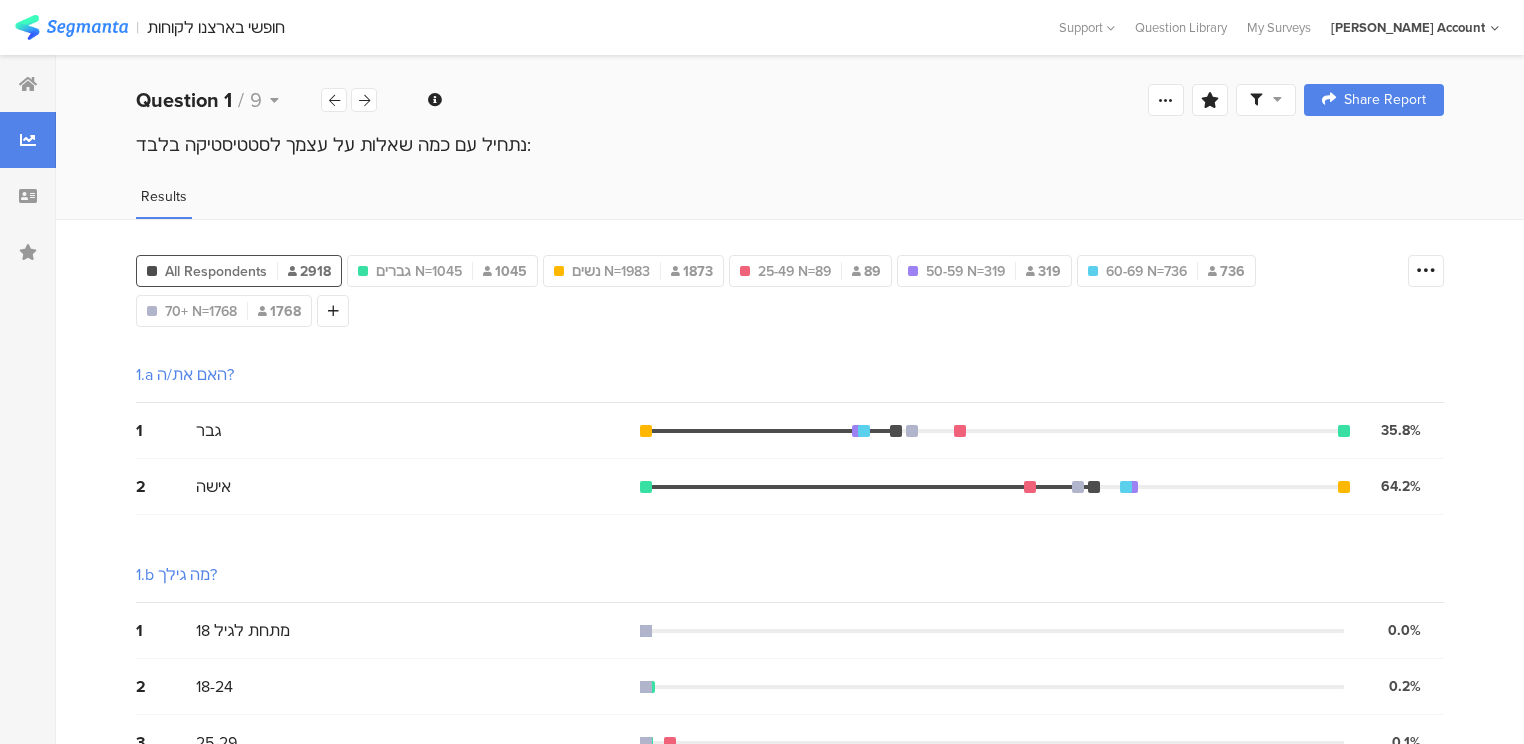 type 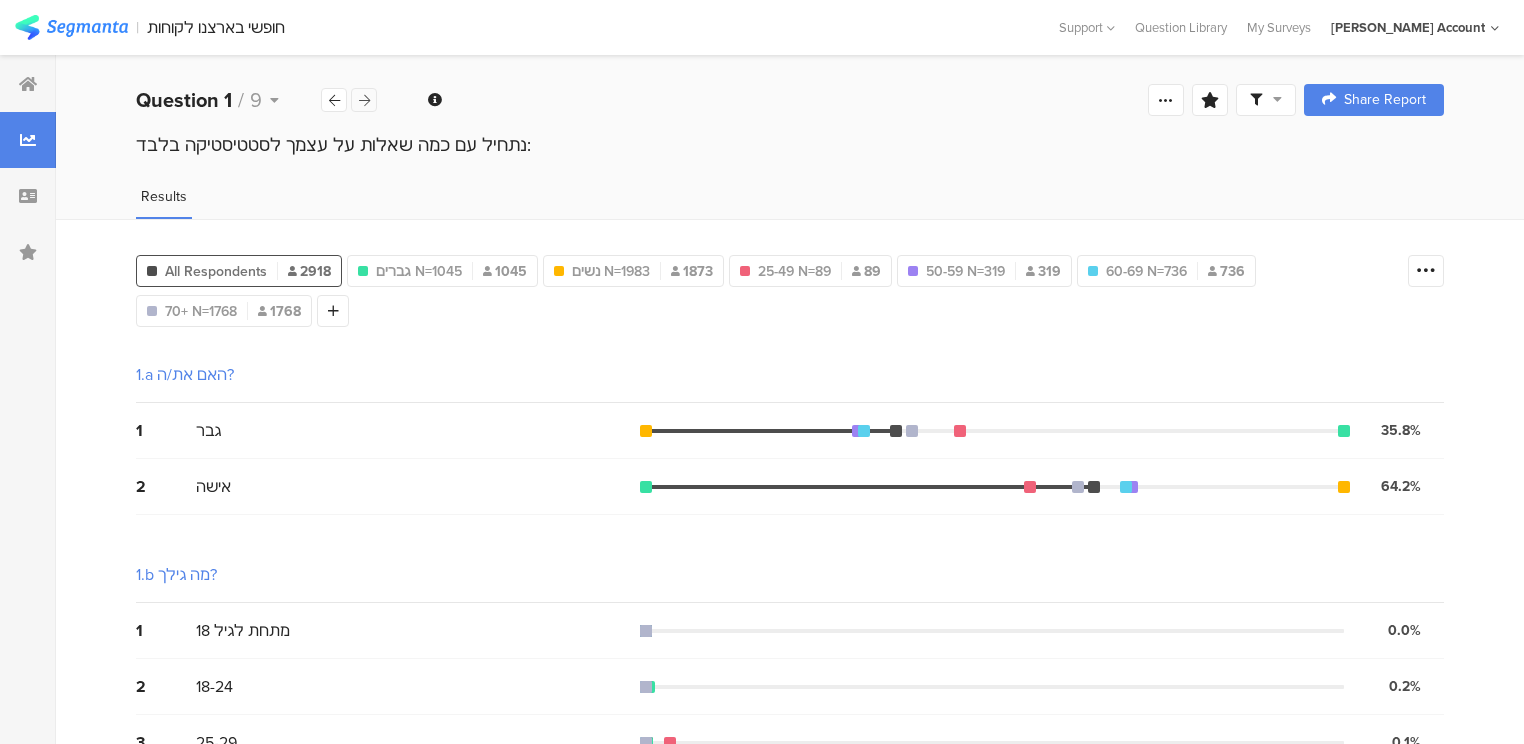 click at bounding box center (364, 100) 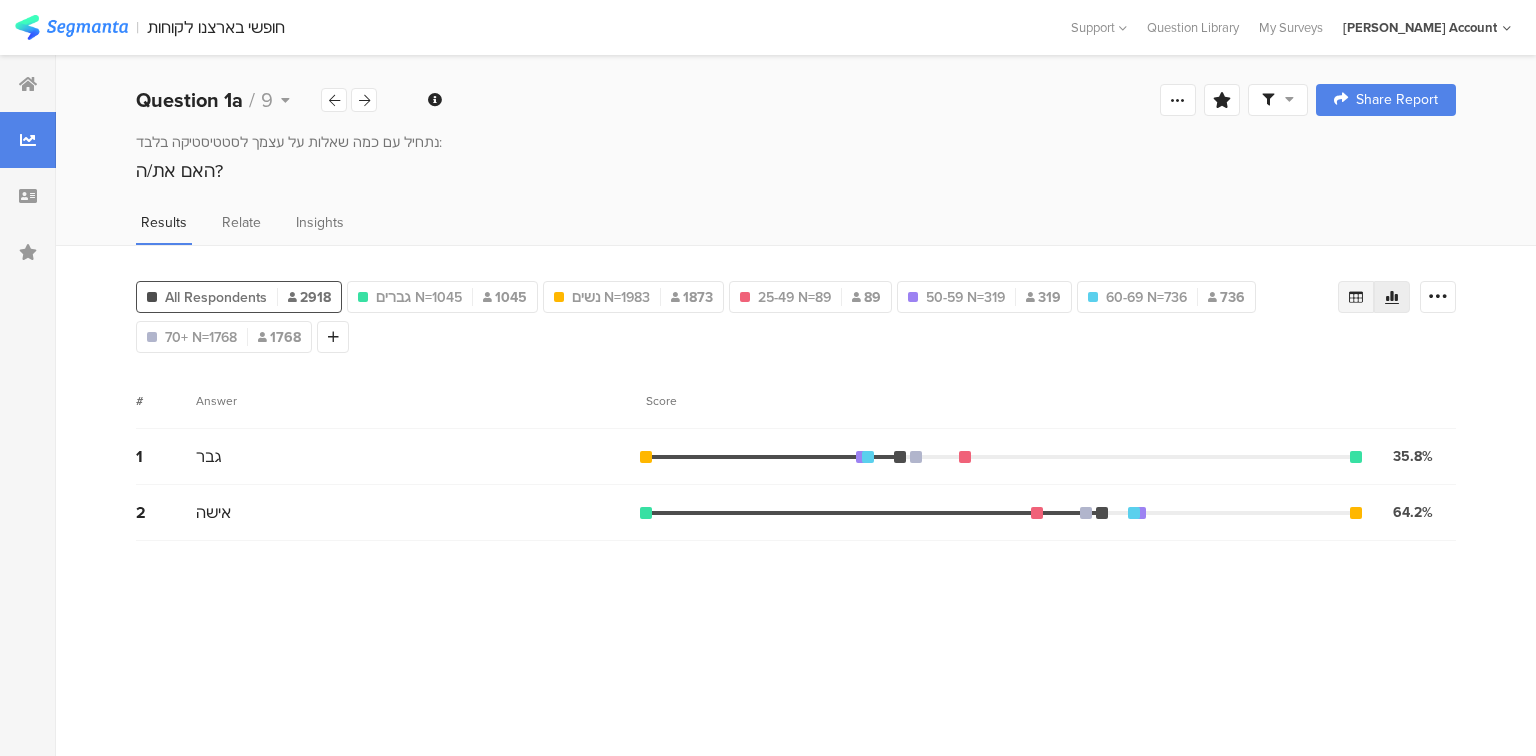 click at bounding box center [1356, 297] 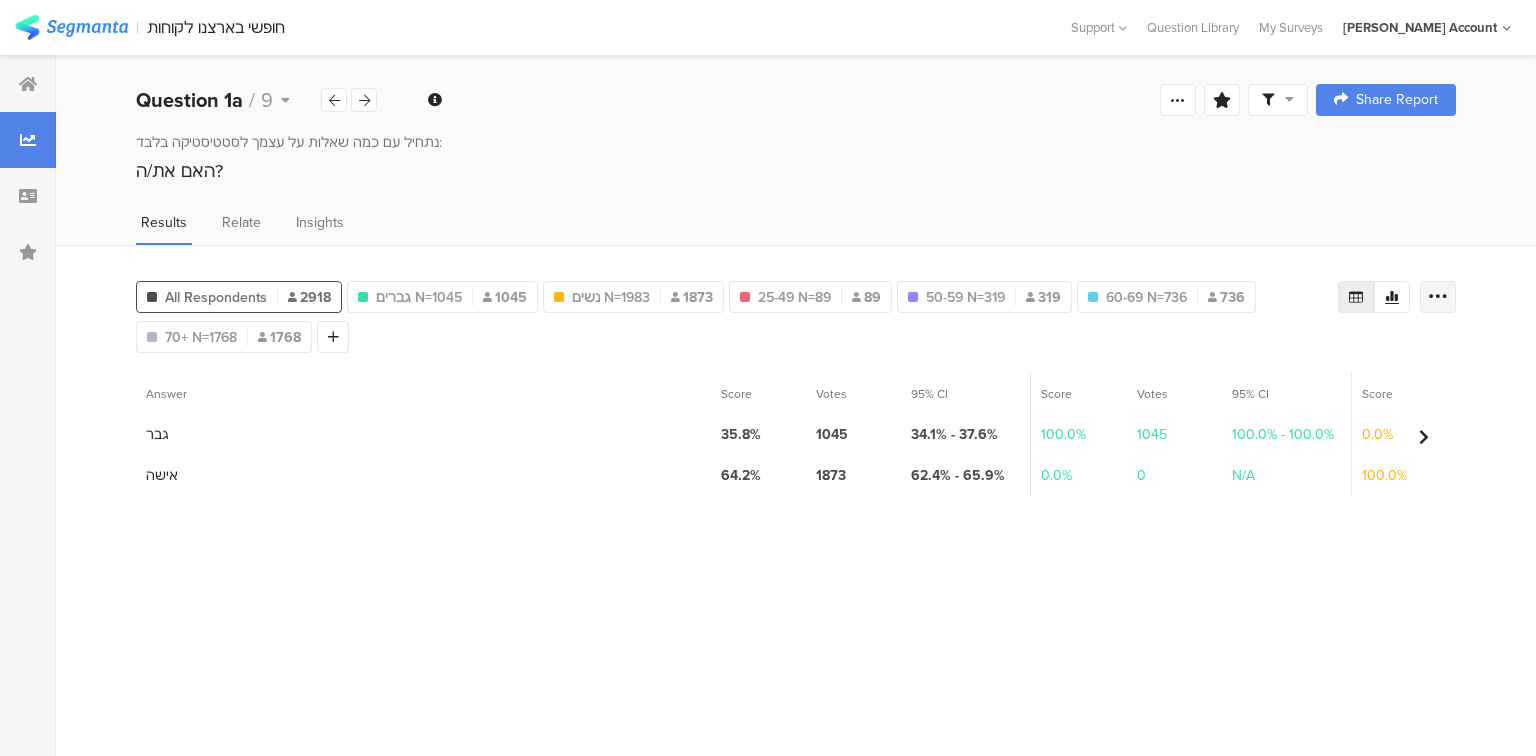 click at bounding box center (1438, 297) 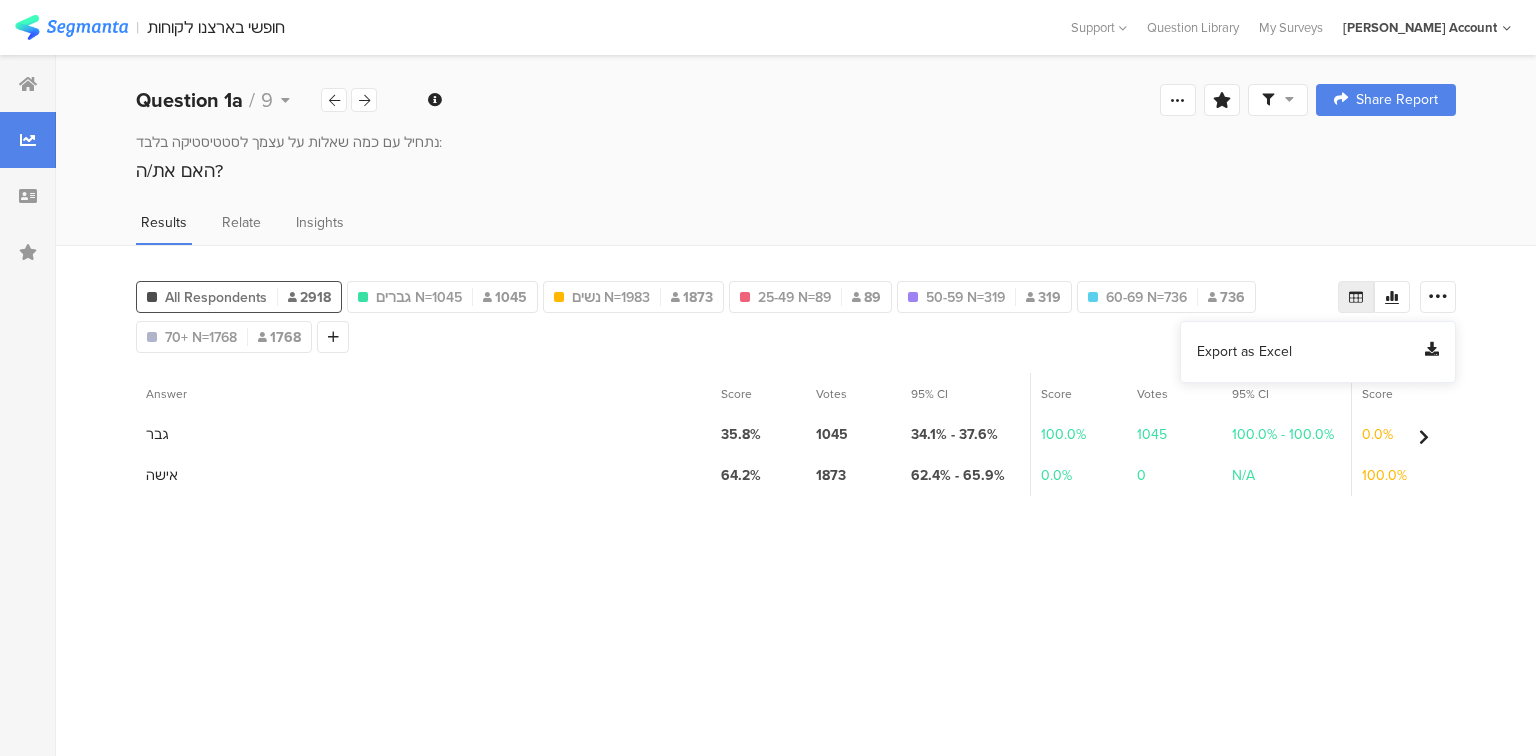 click on "Export as Excel" at bounding box center [1244, 352] 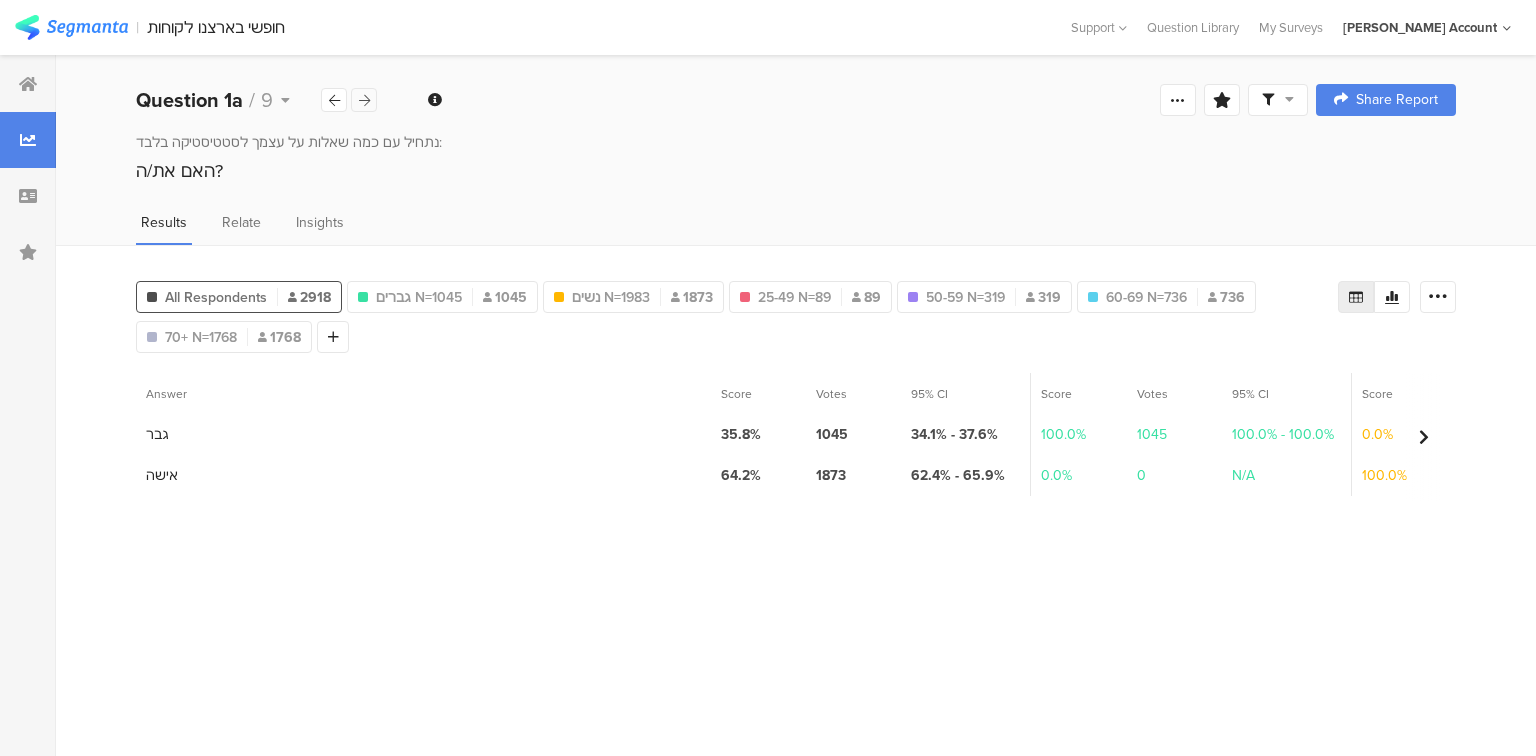 drag, startPoint x: 357, startPoint y: 100, endPoint x: 376, endPoint y: 100, distance: 19 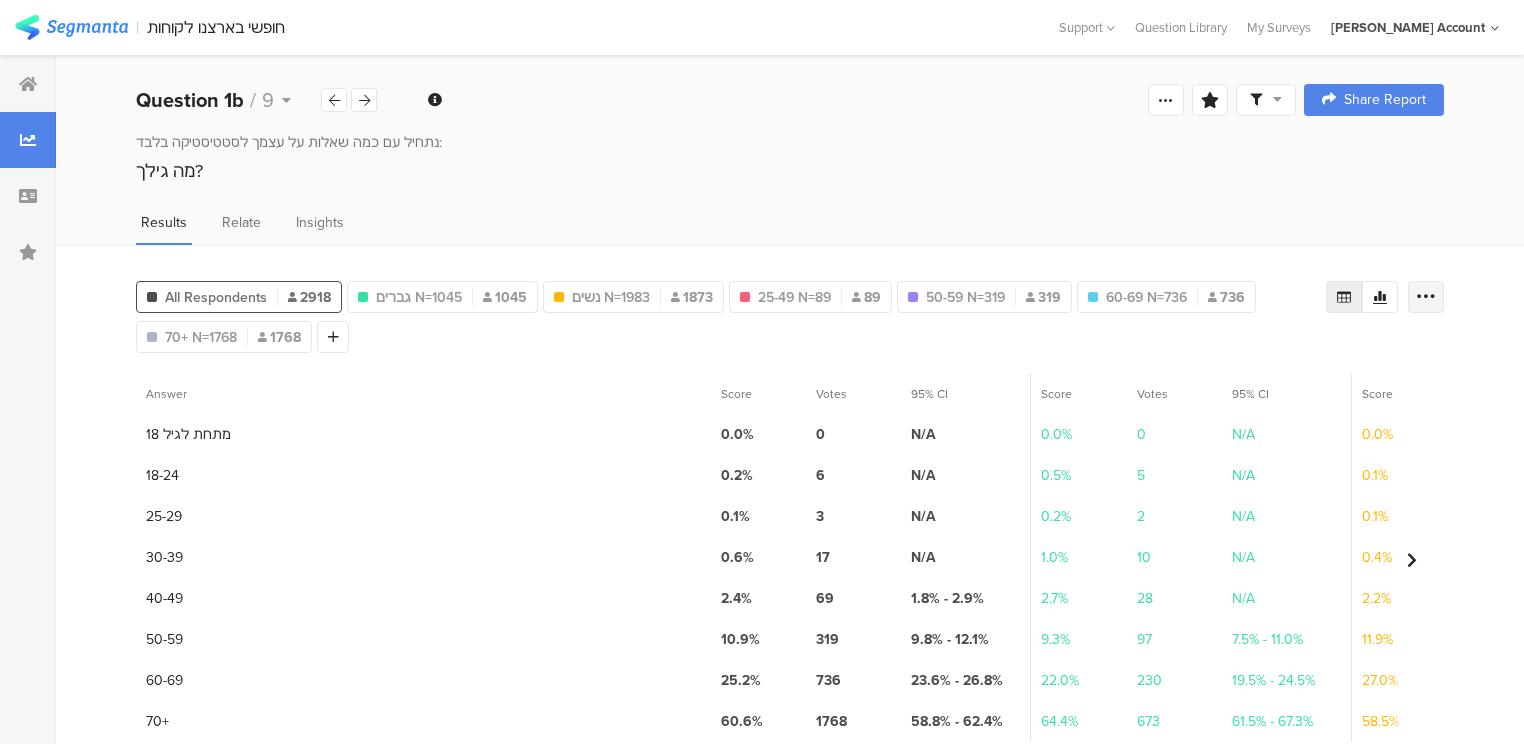 click at bounding box center (1426, 297) 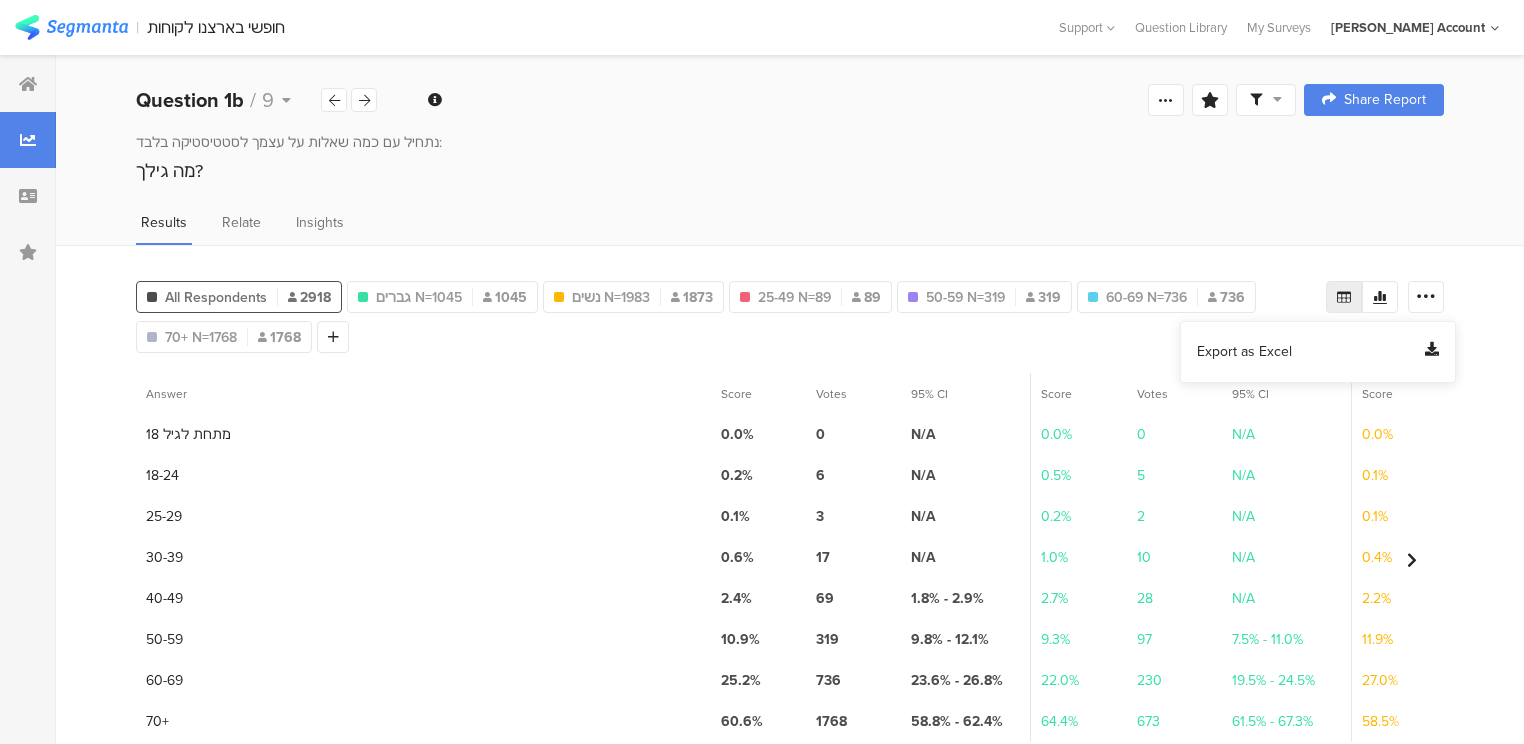 click on "Export as Excel" at bounding box center [1318, 352] 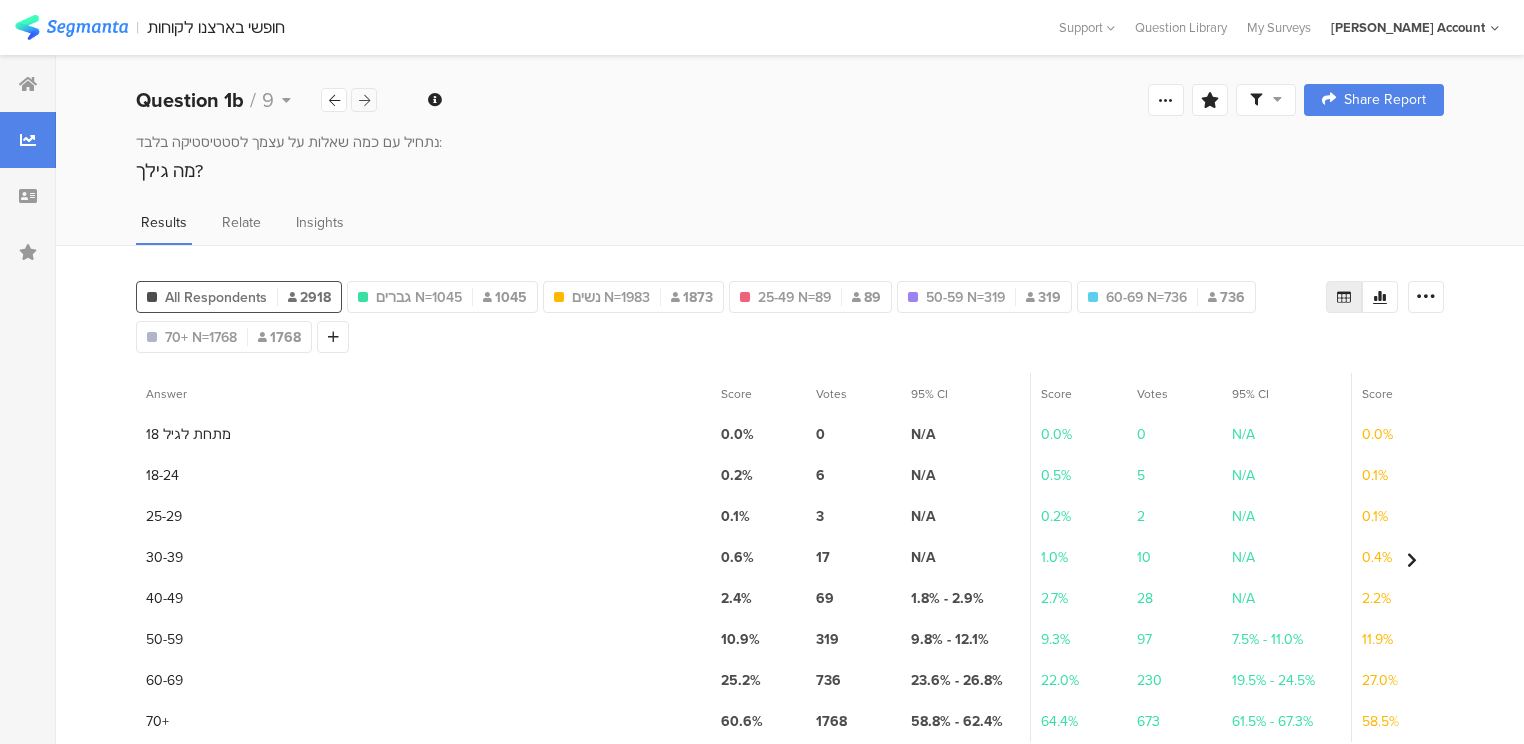 click at bounding box center (364, 100) 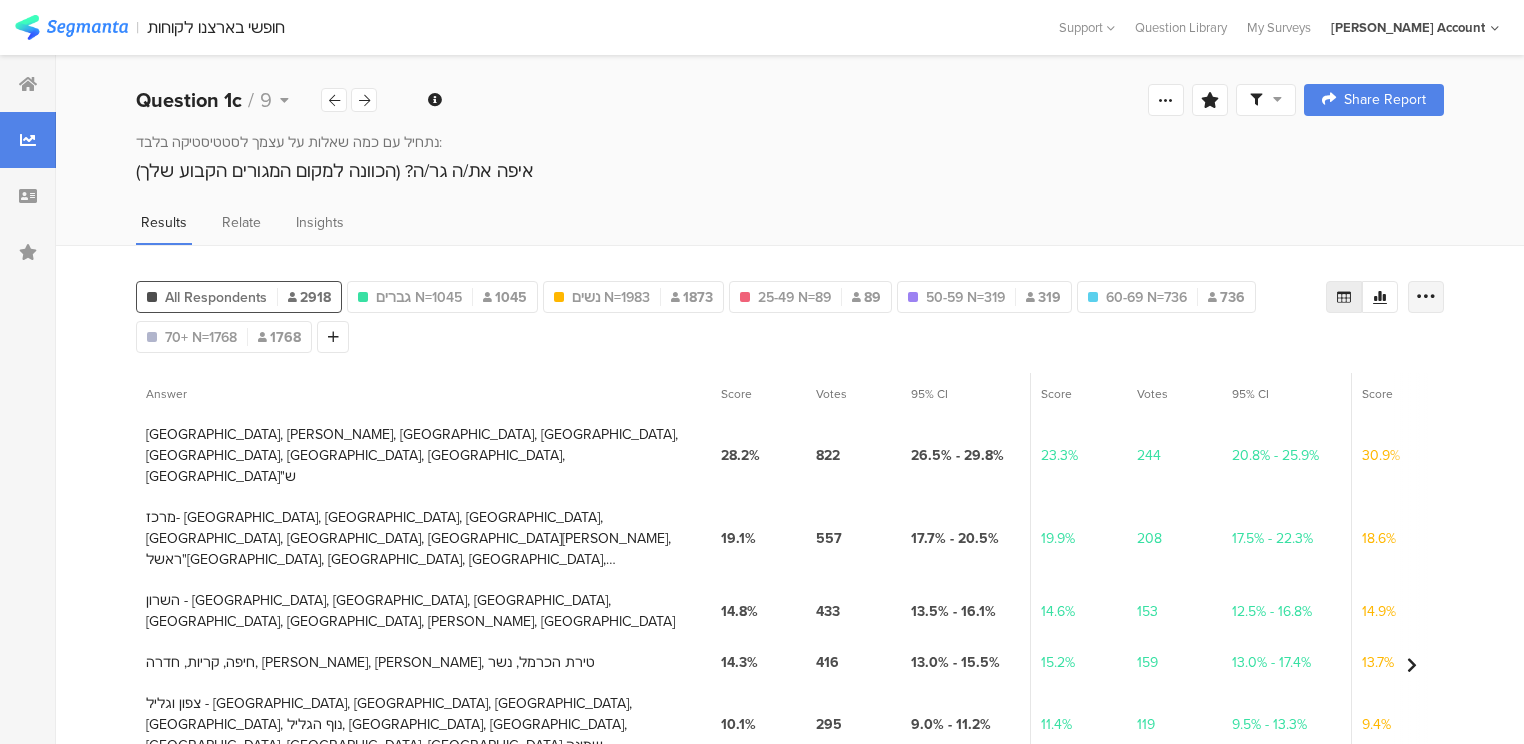 click at bounding box center (1426, 297) 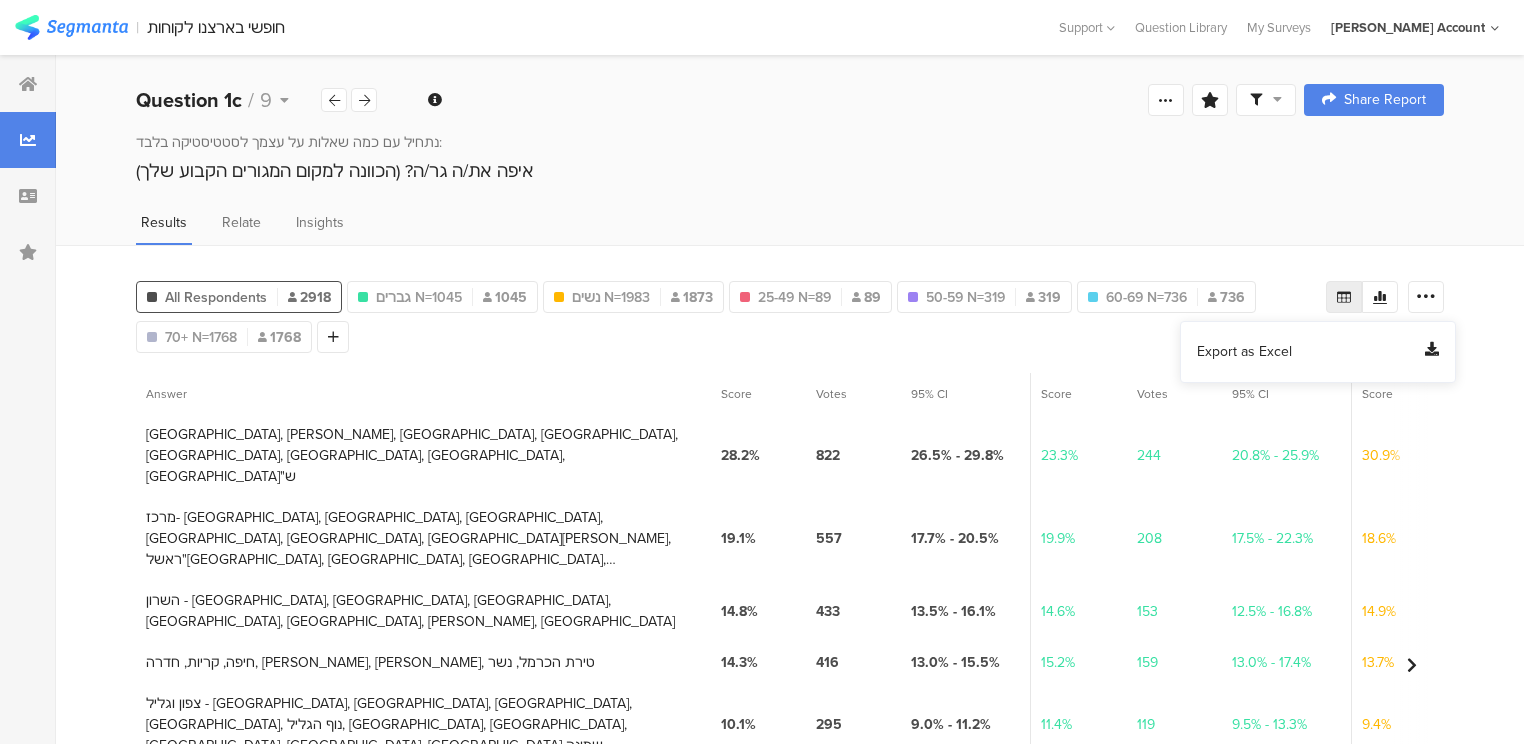 click on "Export as Excel" at bounding box center (1244, 352) 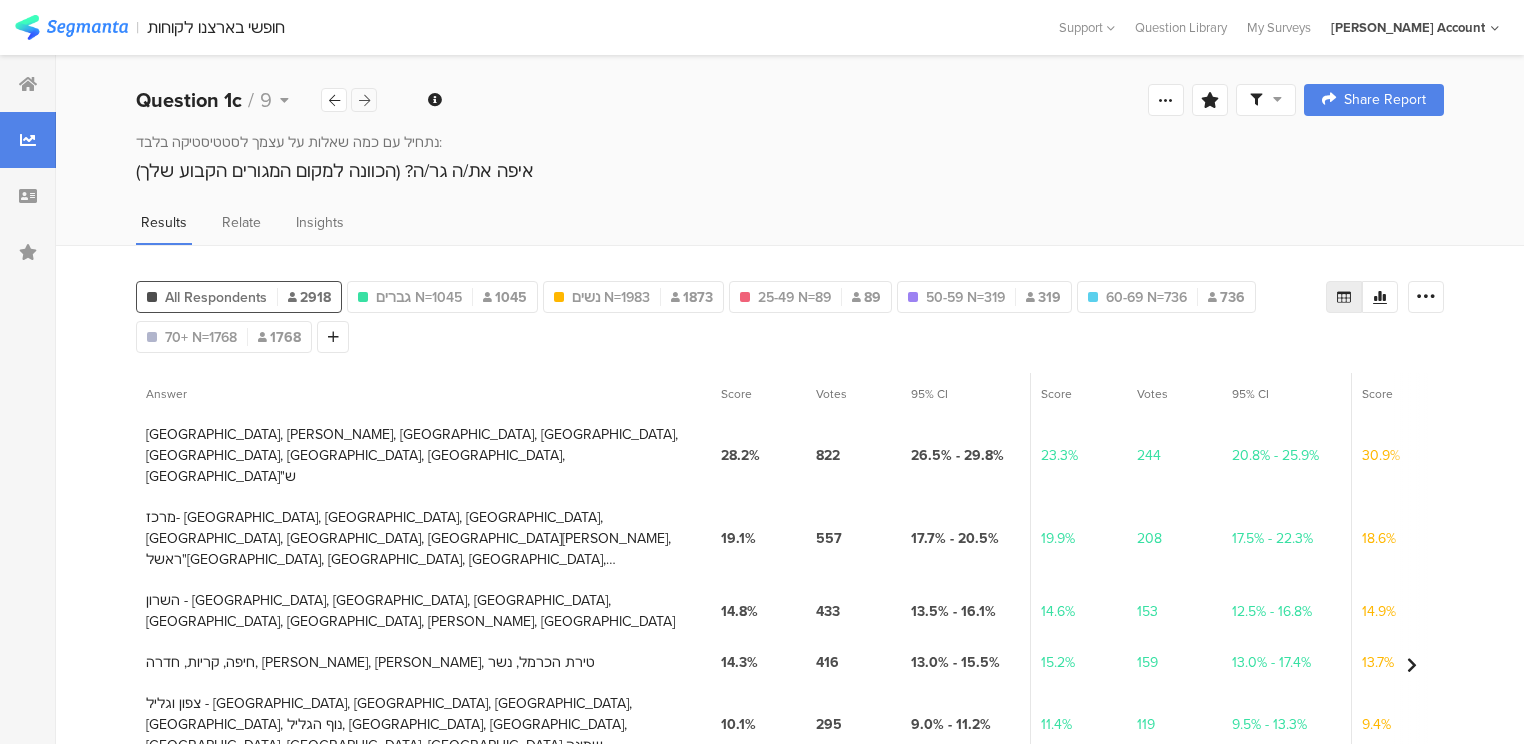 click at bounding box center [364, 100] 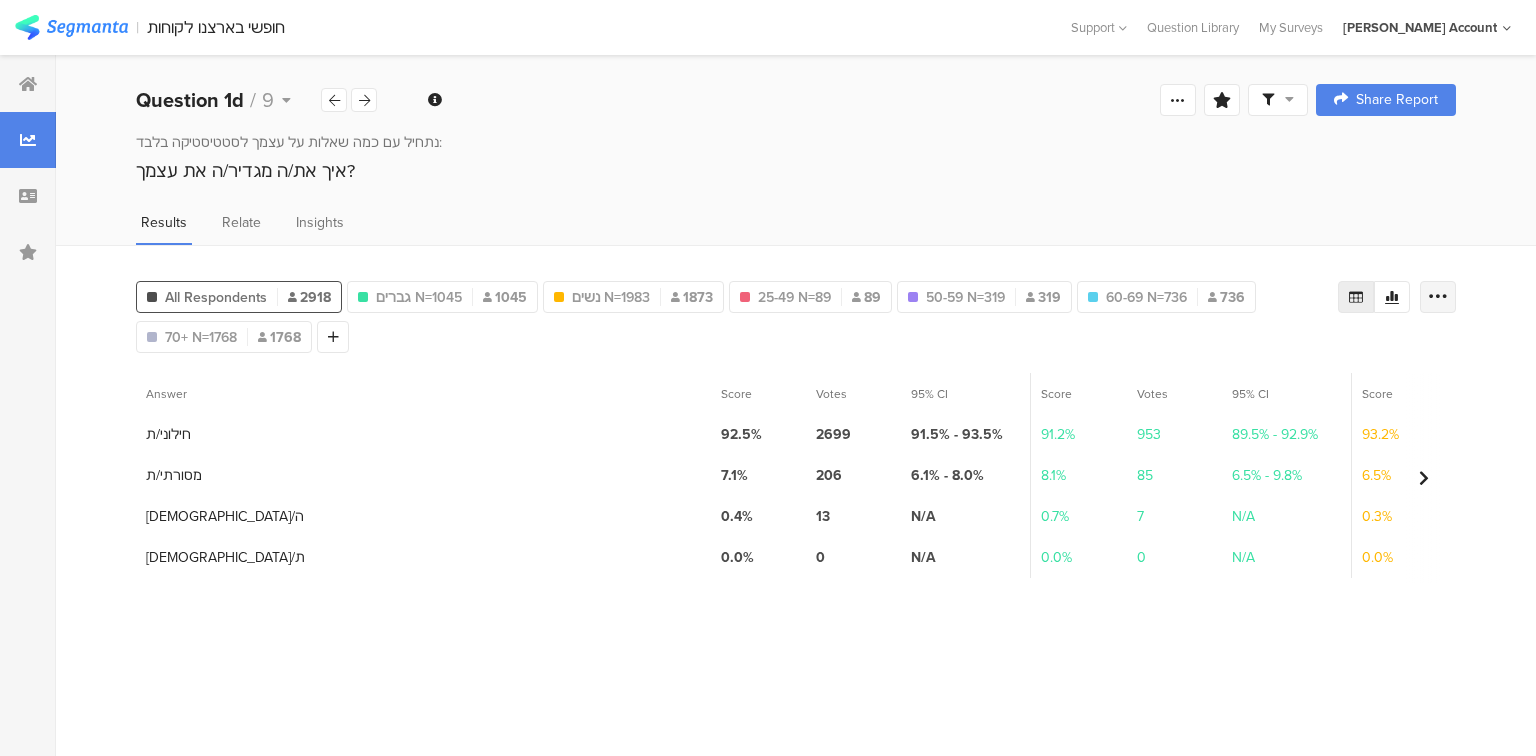 click at bounding box center [1438, 297] 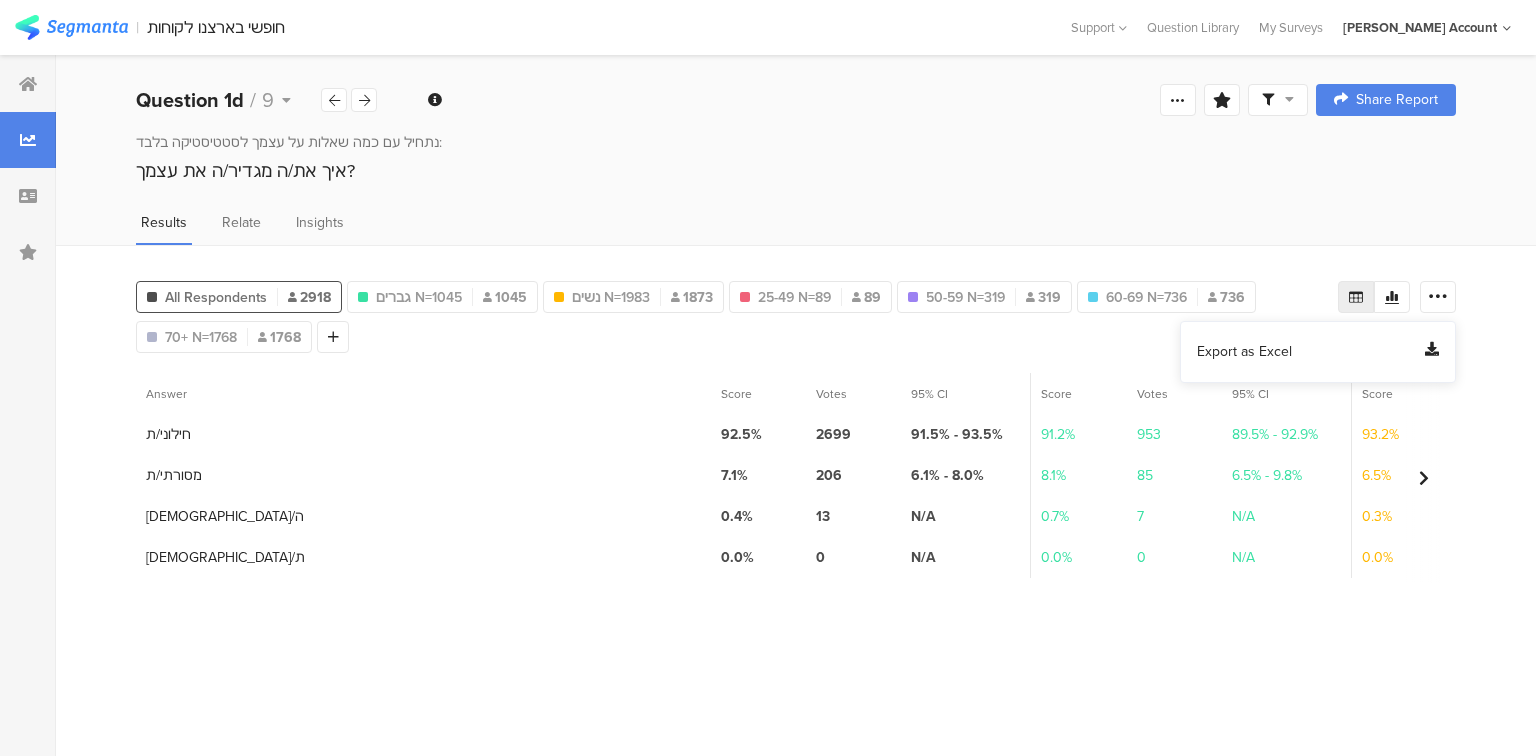 click on "Export as Excel" at bounding box center (1244, 352) 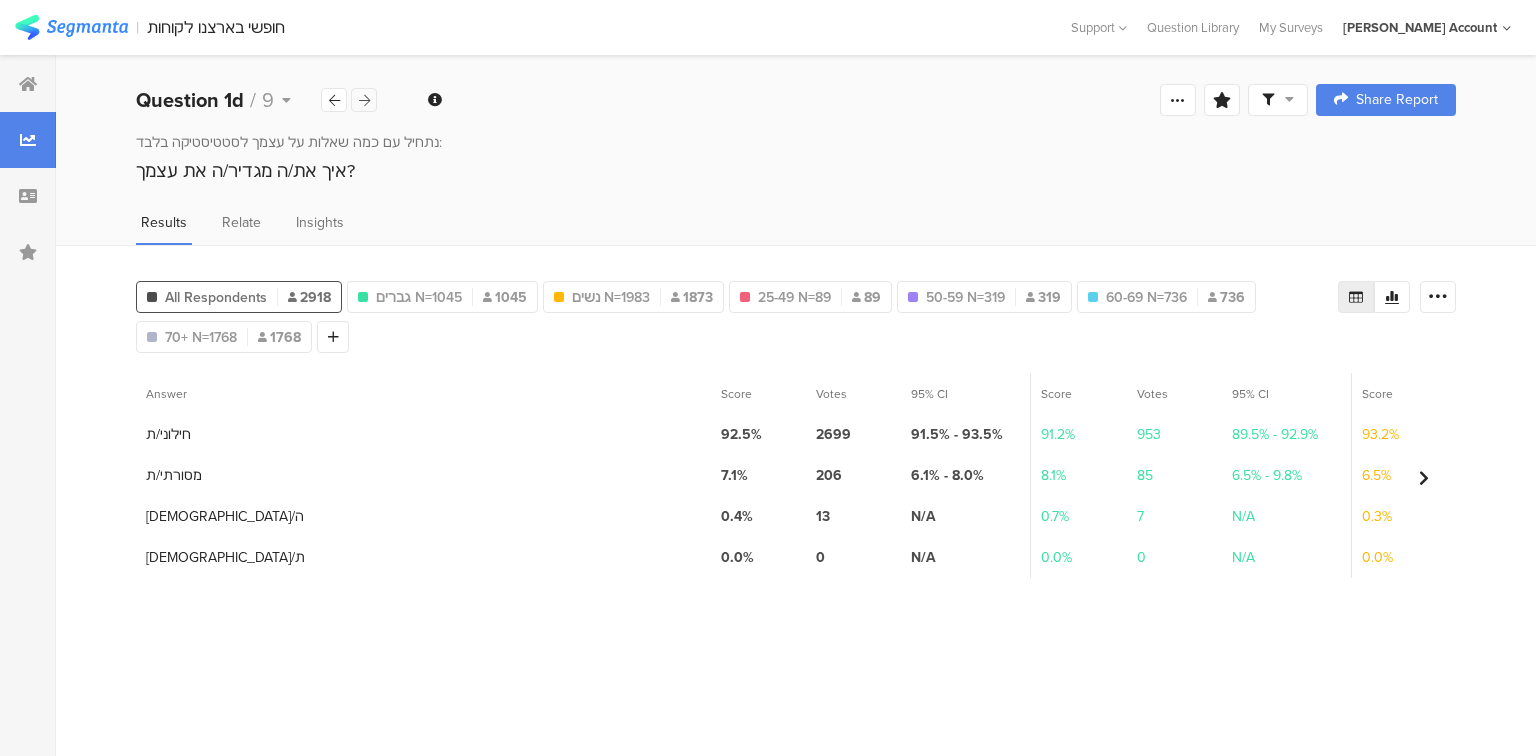 click at bounding box center (364, 100) 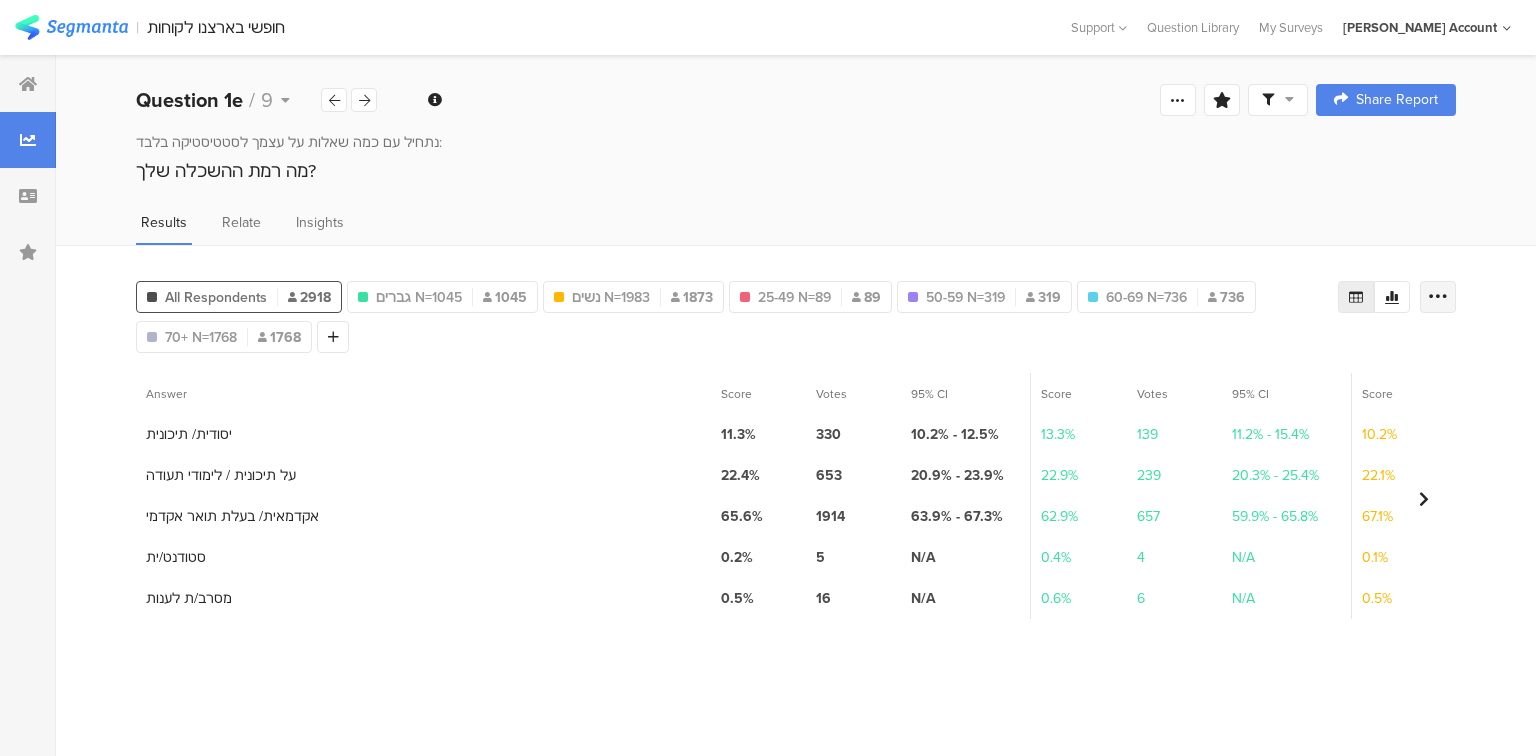 click at bounding box center (1438, 297) 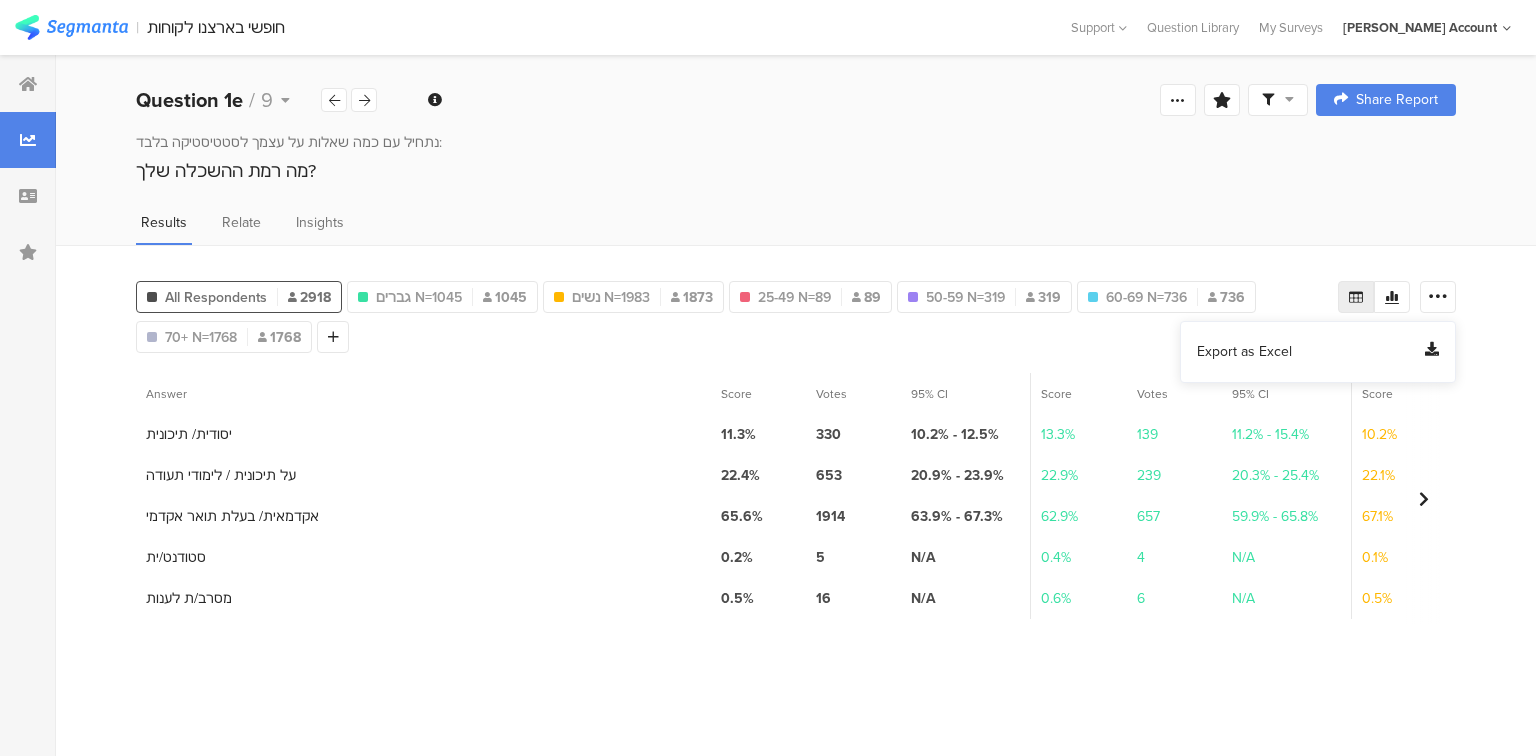 click on "Export as Excel" at bounding box center (1244, 352) 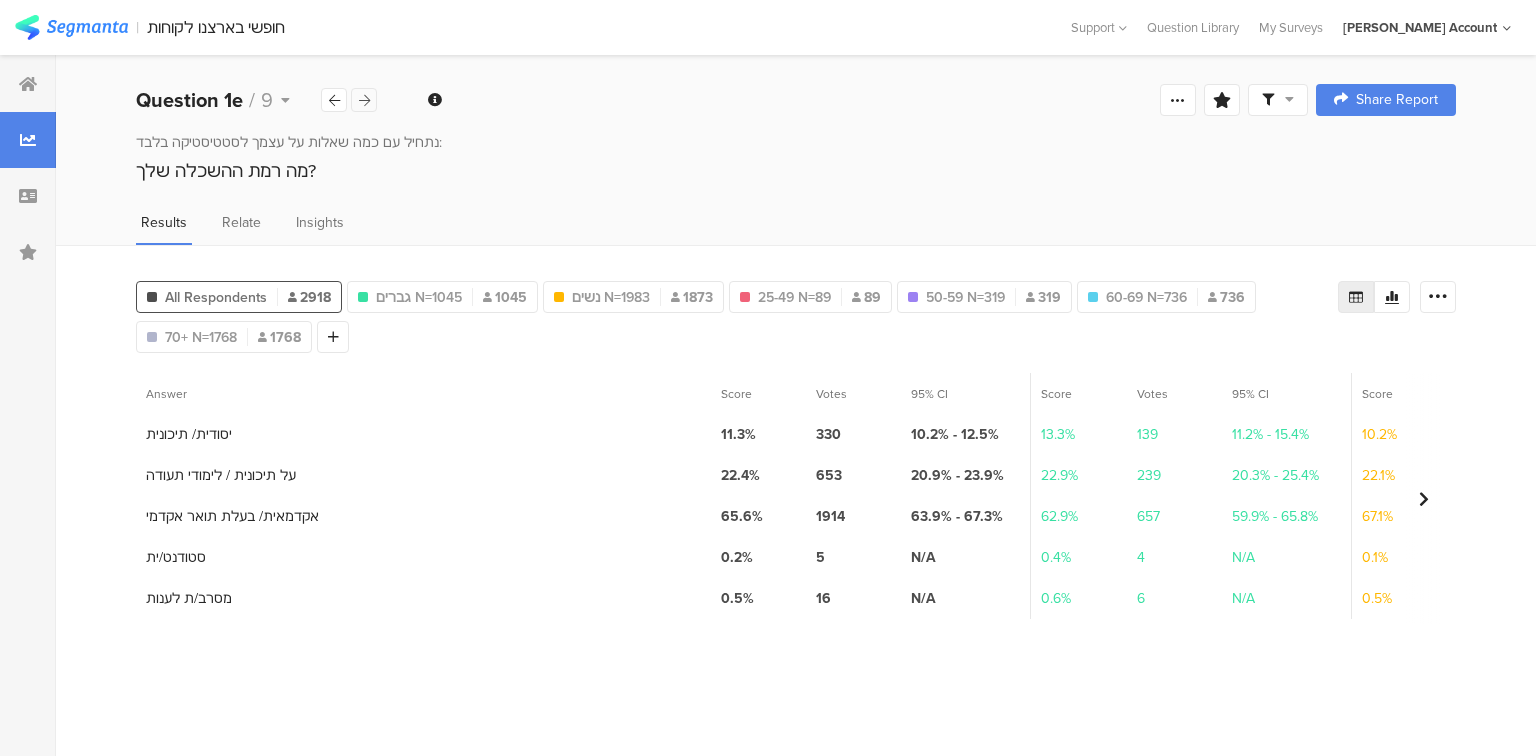click at bounding box center [364, 100] 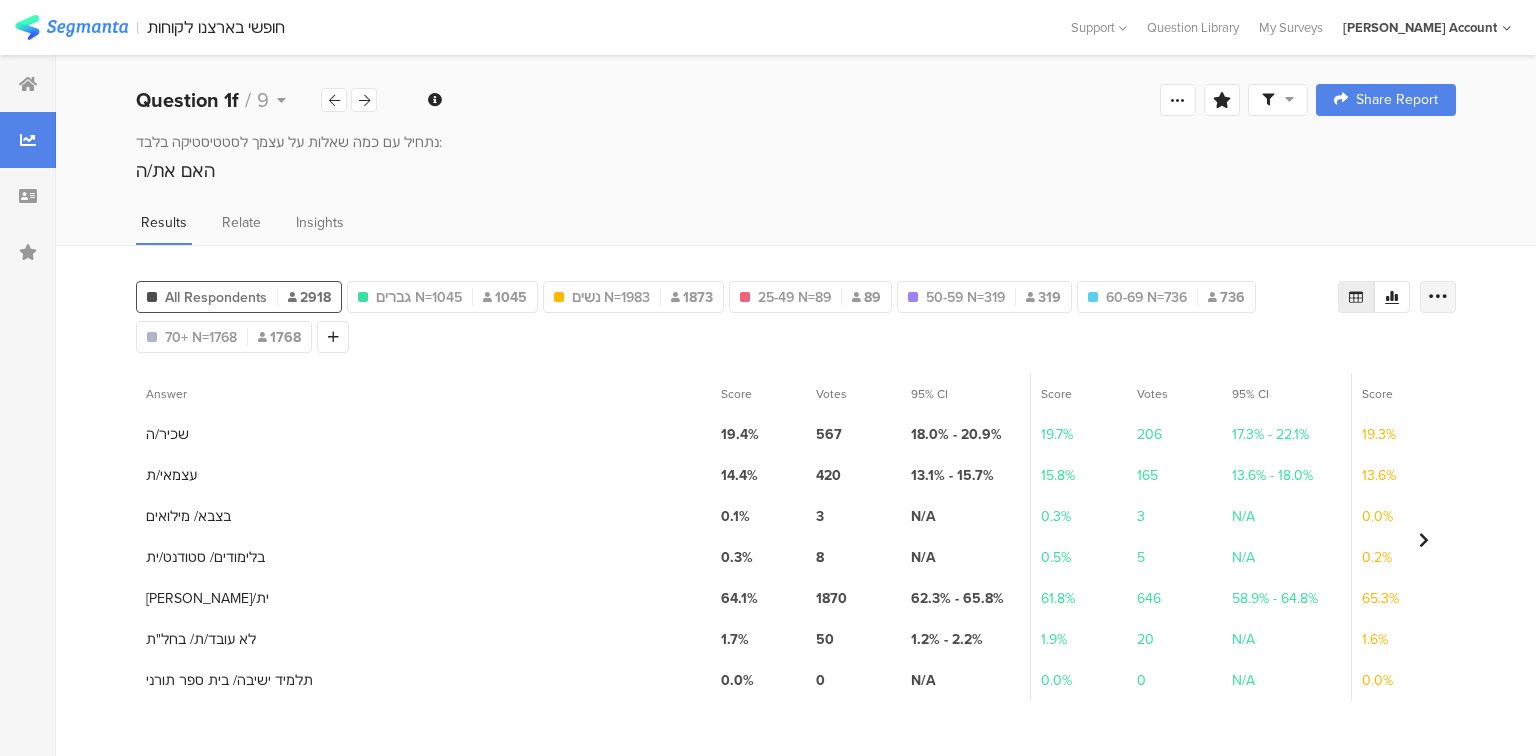 click at bounding box center (1438, 297) 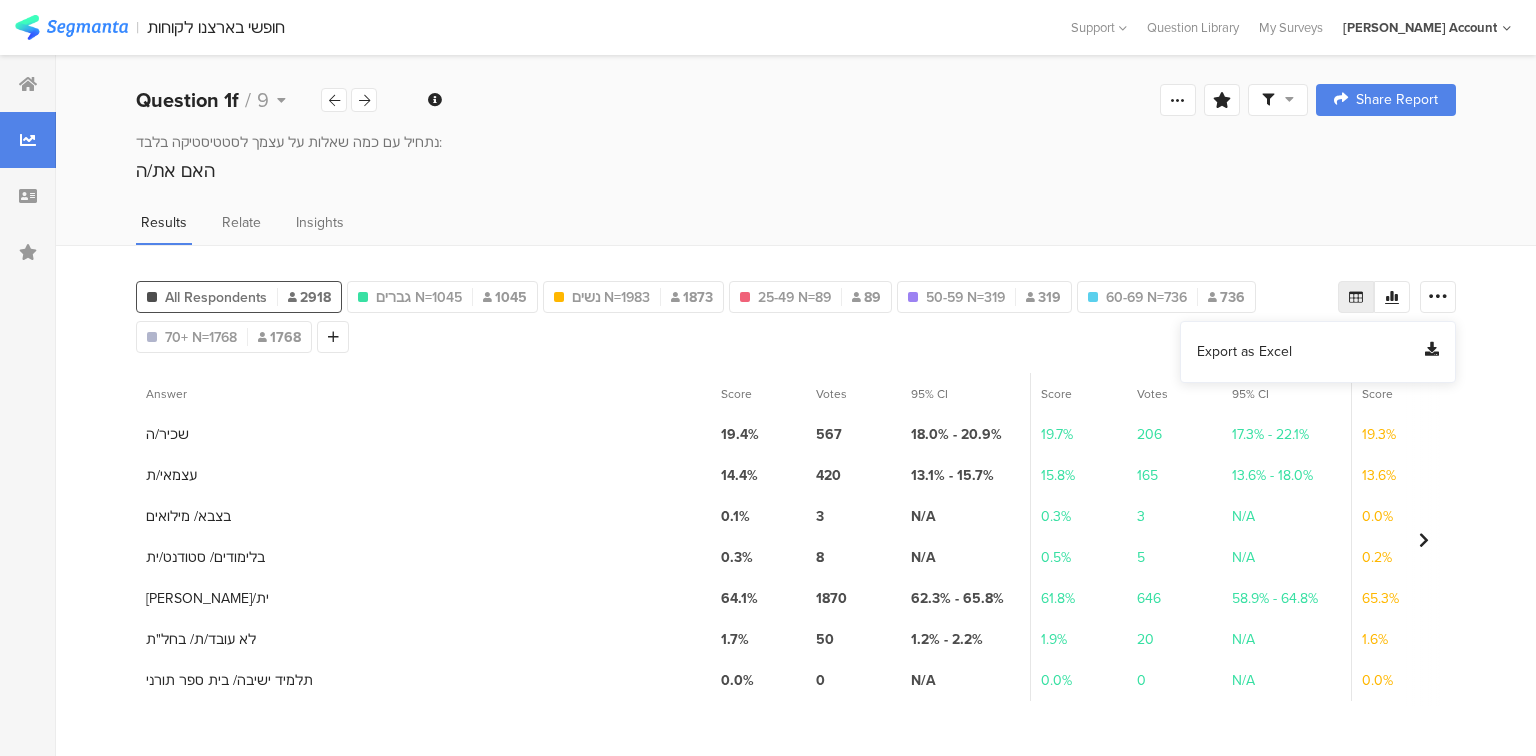 click on "Export as Excel" at bounding box center [1244, 352] 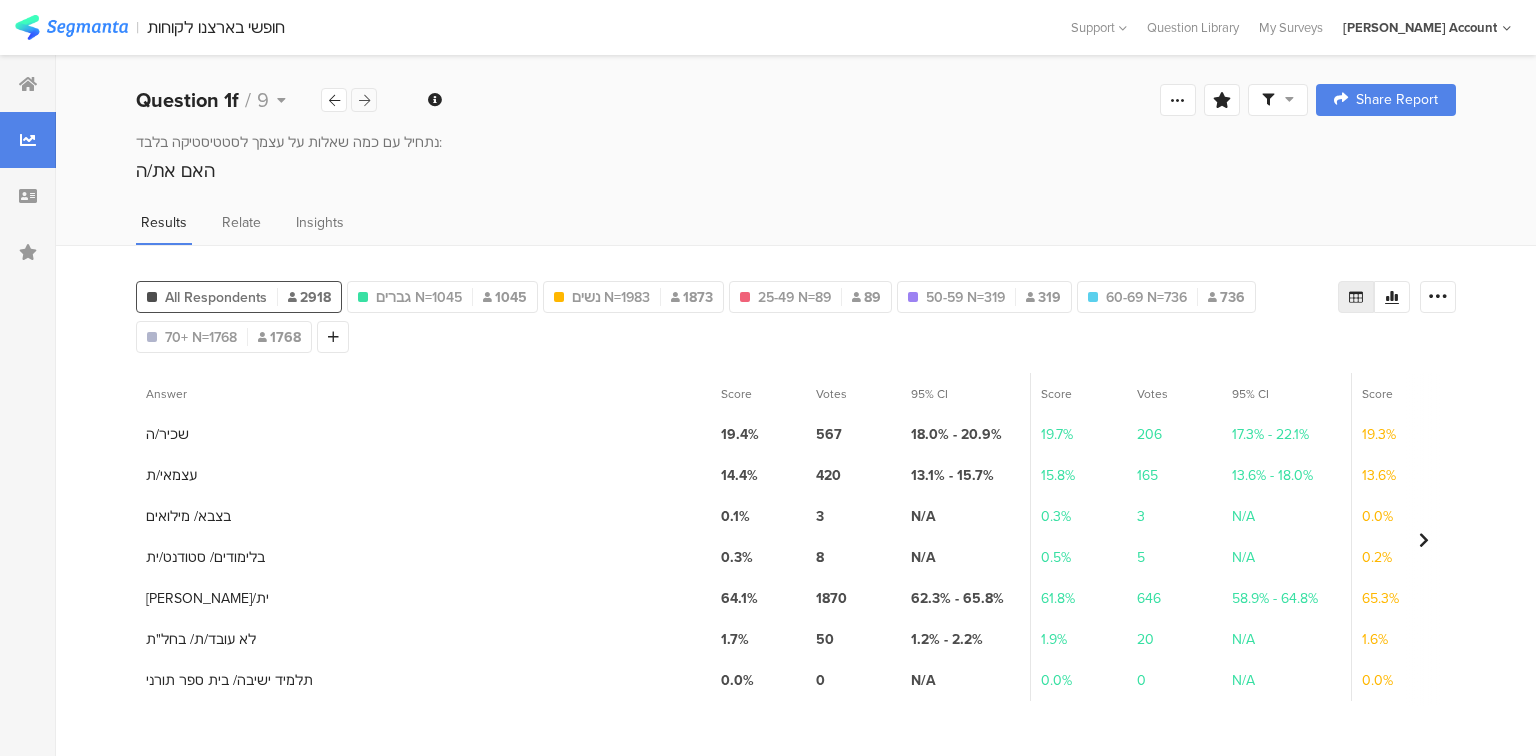 click at bounding box center (364, 100) 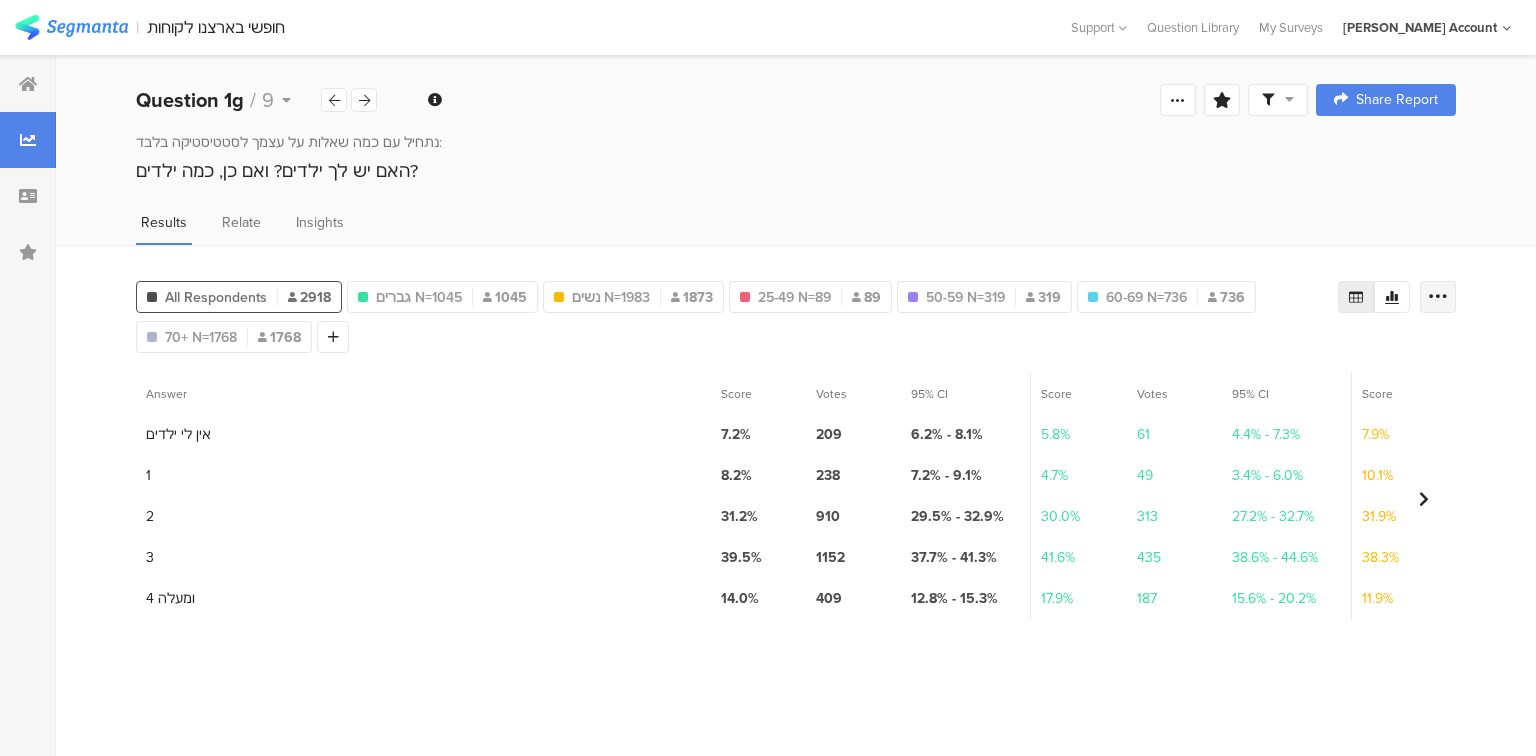 click at bounding box center [1438, 297] 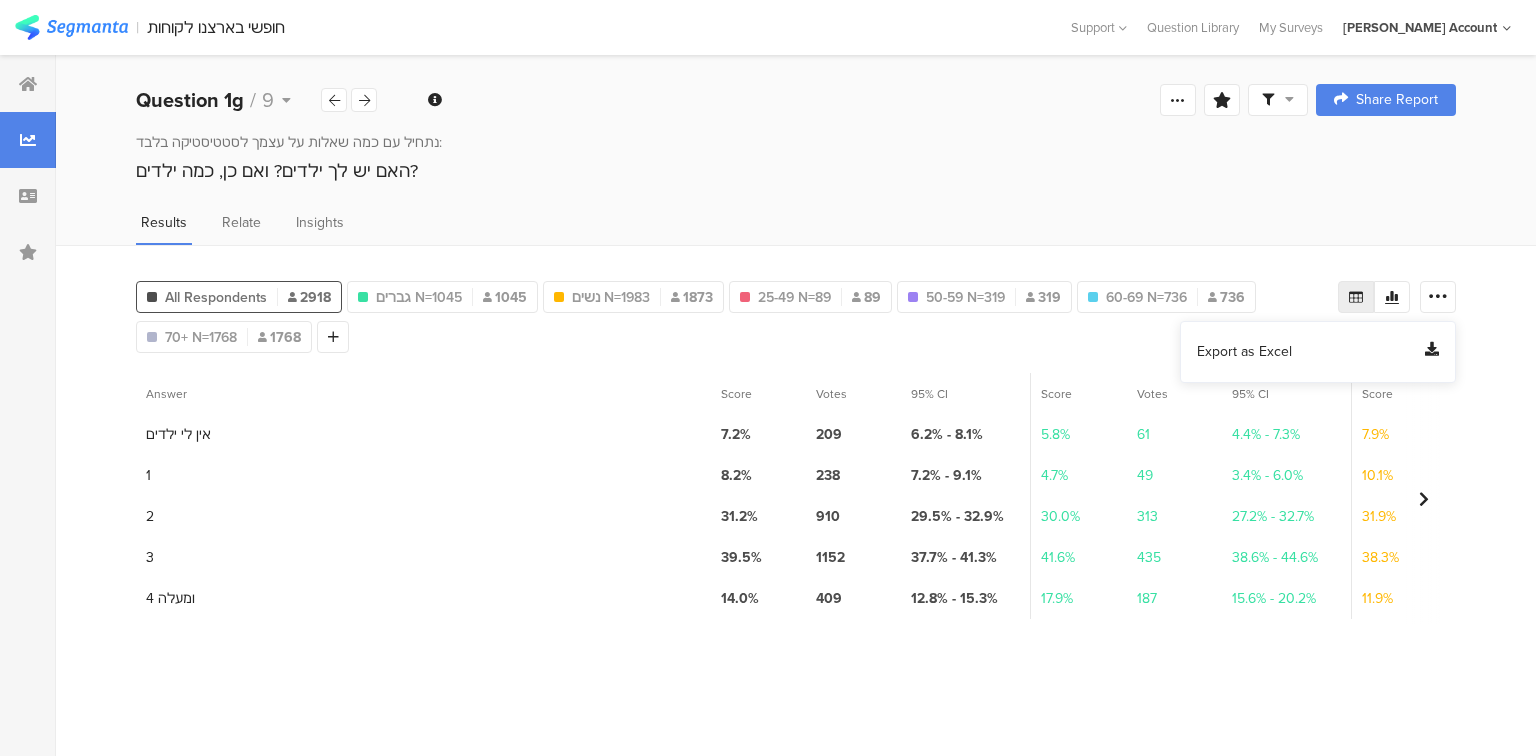click on "Export as Excel" at bounding box center [1244, 352] 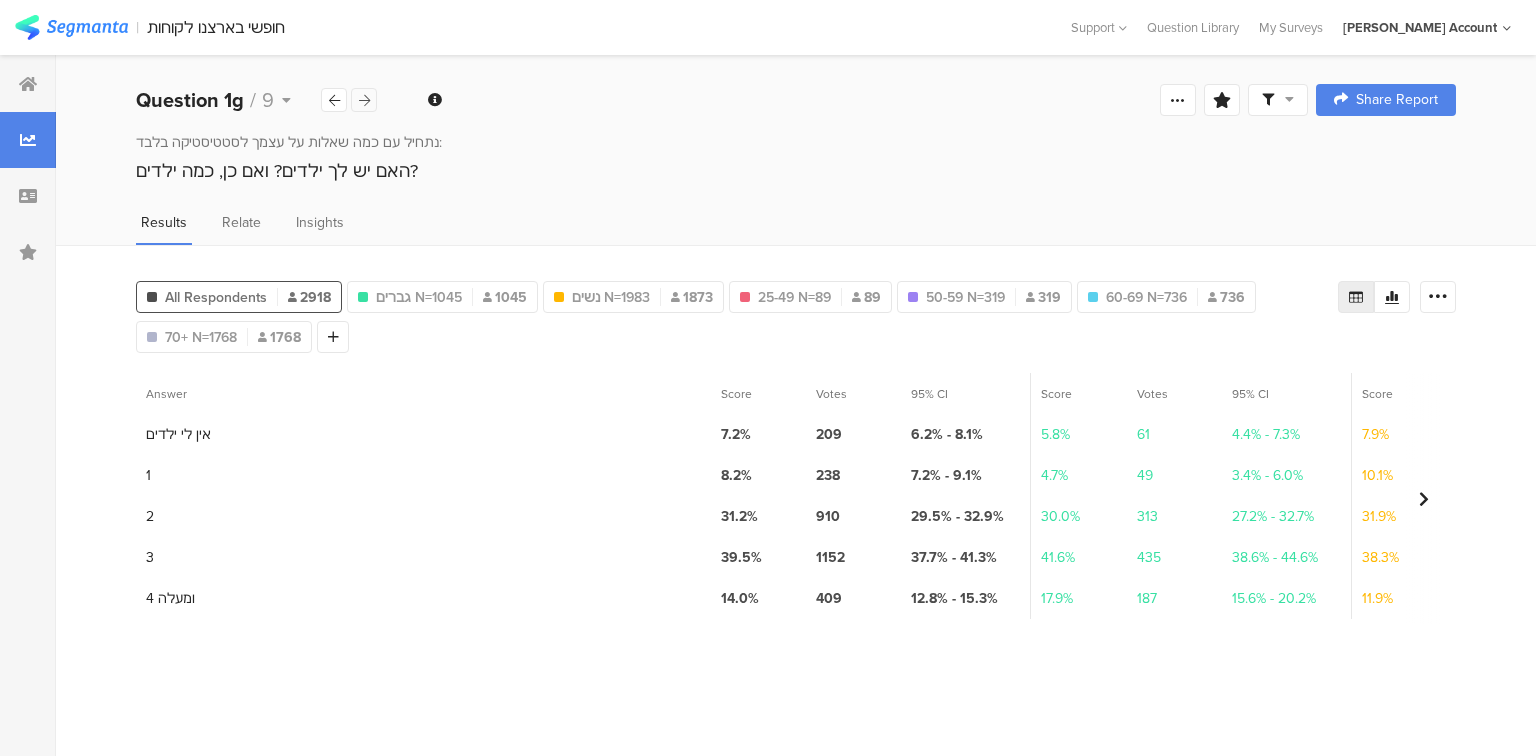 click at bounding box center (364, 100) 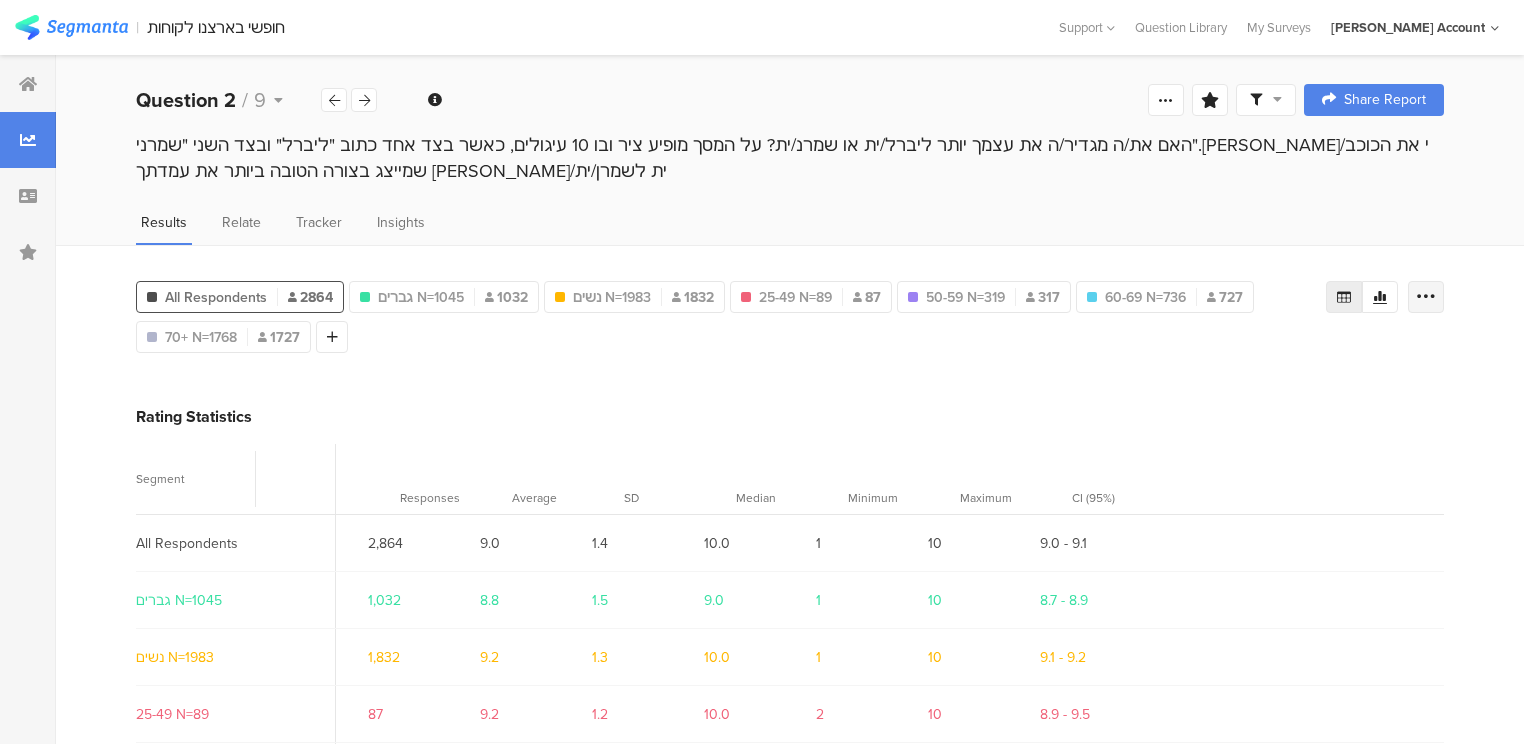 click at bounding box center (1426, 297) 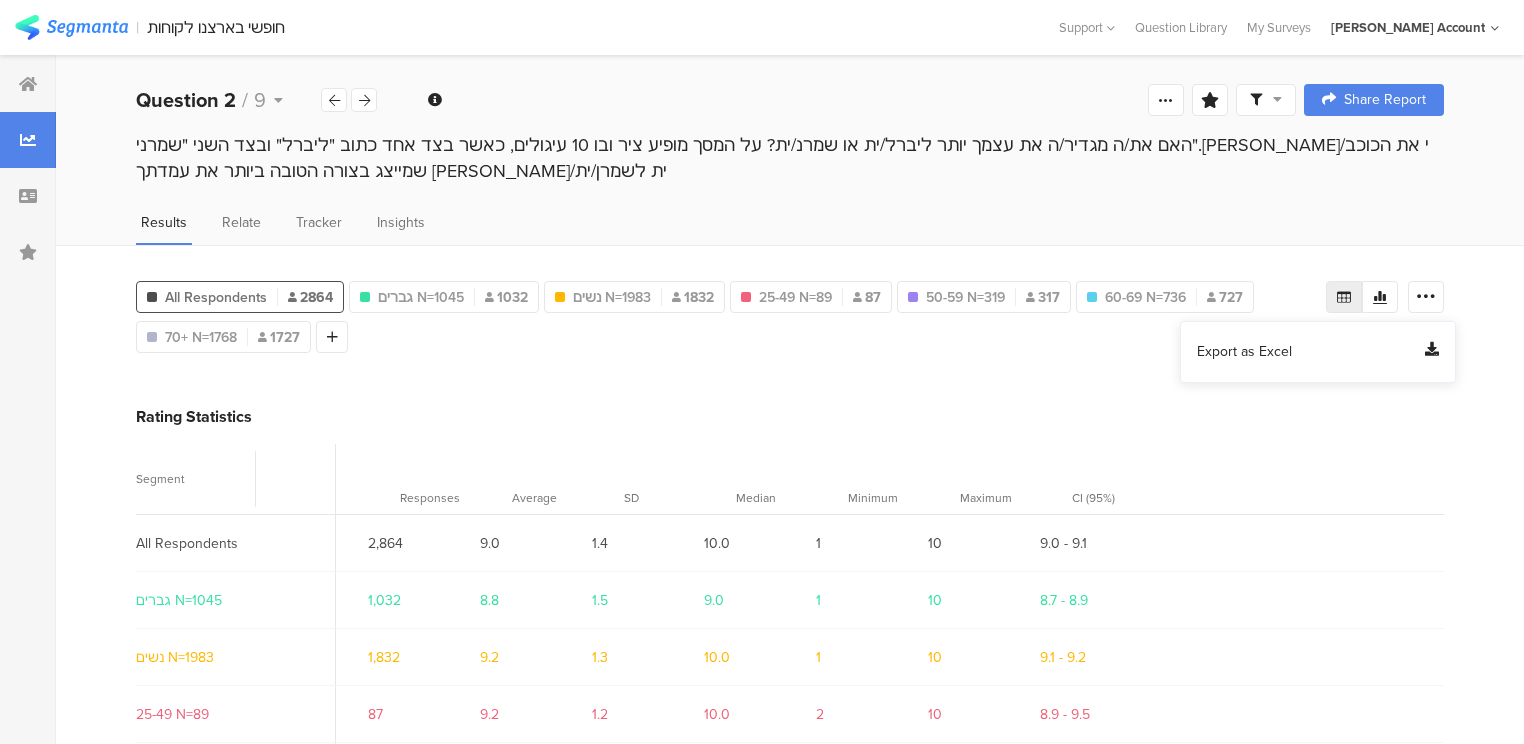 click on "Export as Excel" at bounding box center [1244, 352] 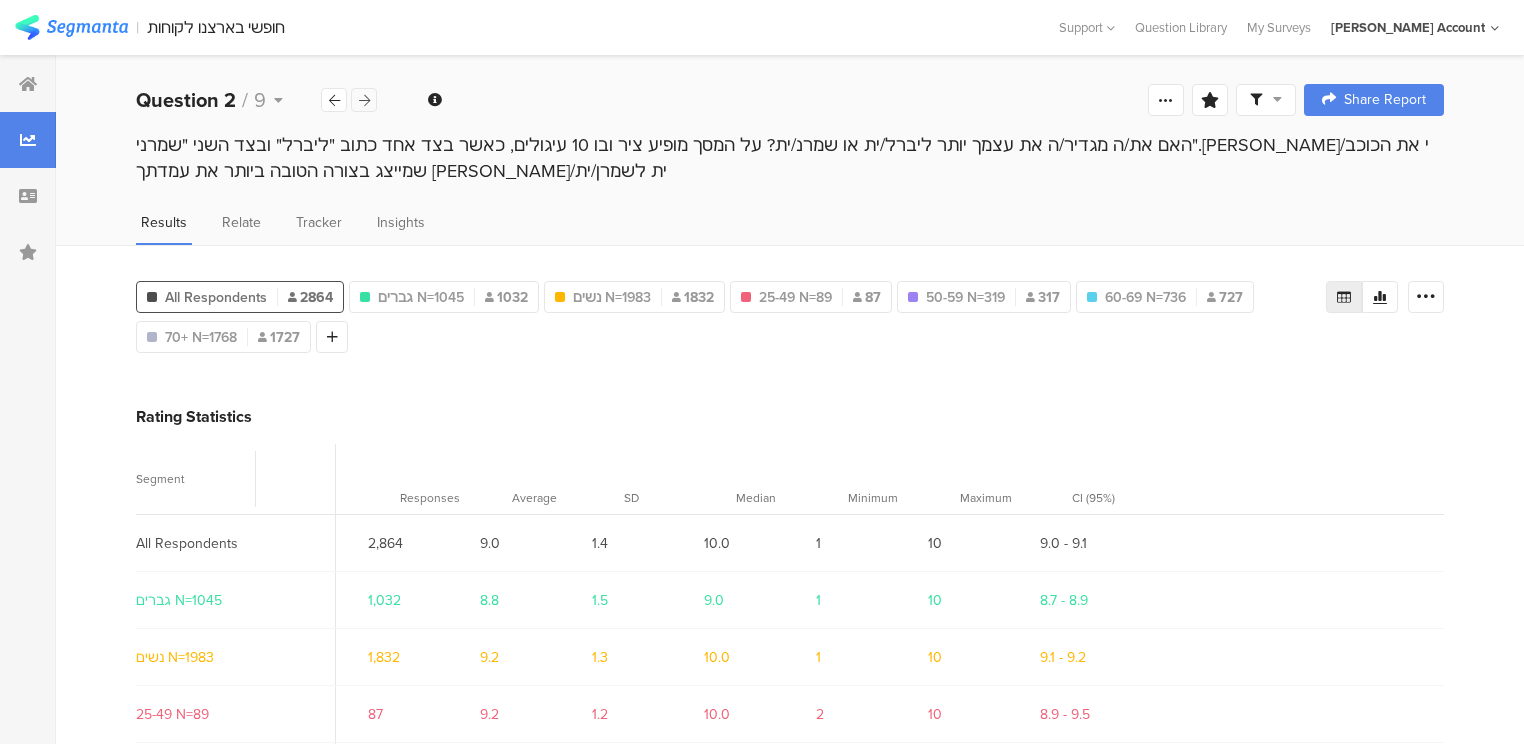 click at bounding box center (364, 100) 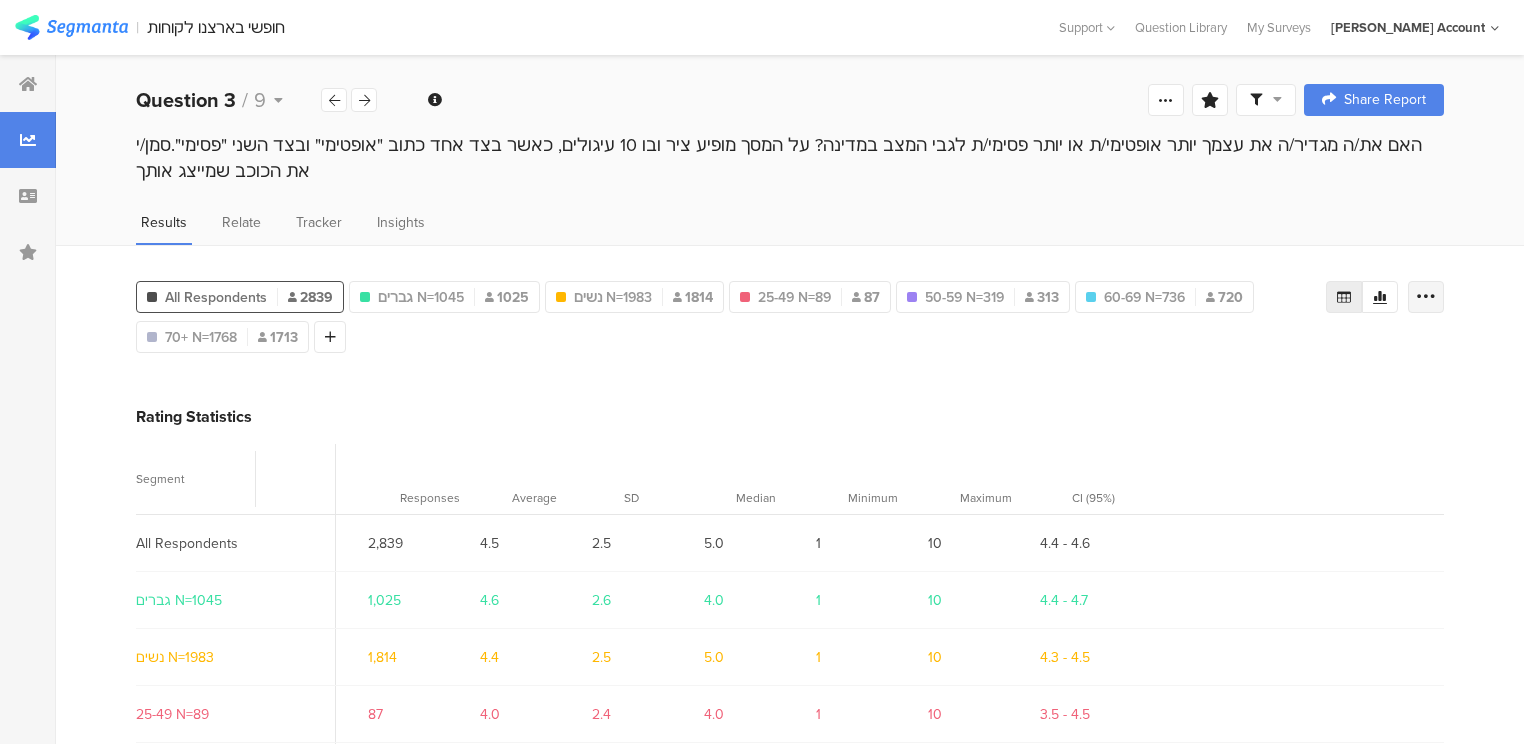 click at bounding box center [1426, 297] 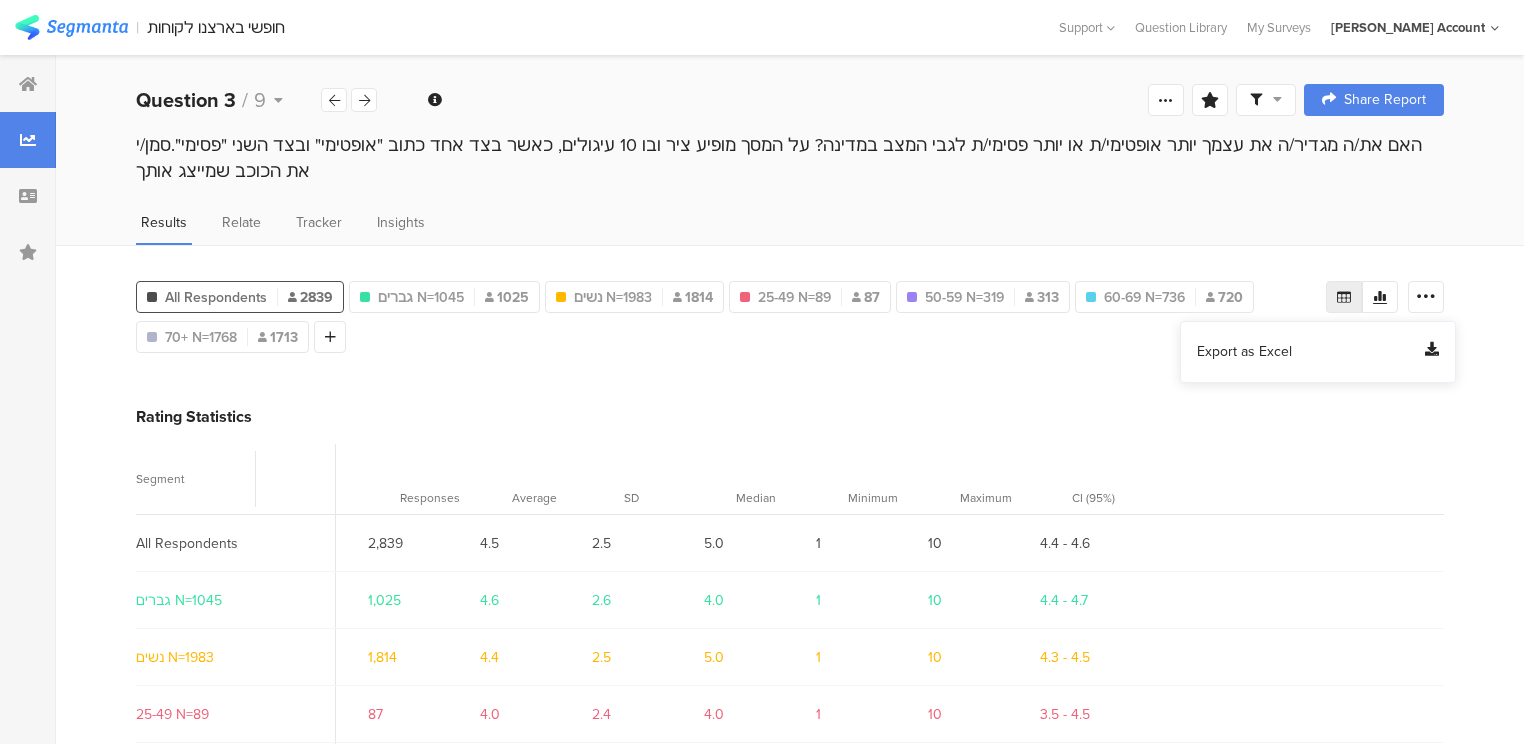 click on "Export as Excel" at bounding box center [1244, 352] 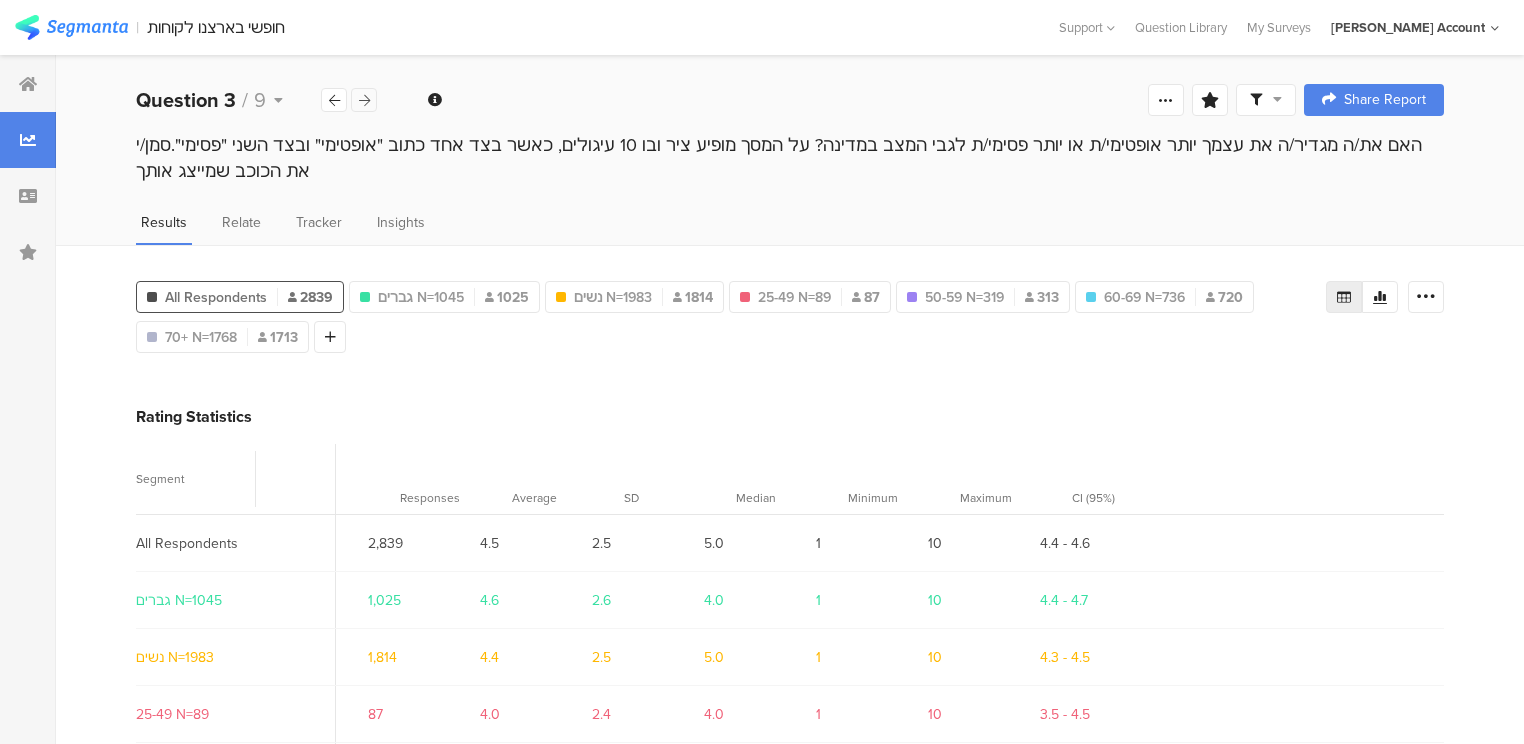 click at bounding box center [364, 100] 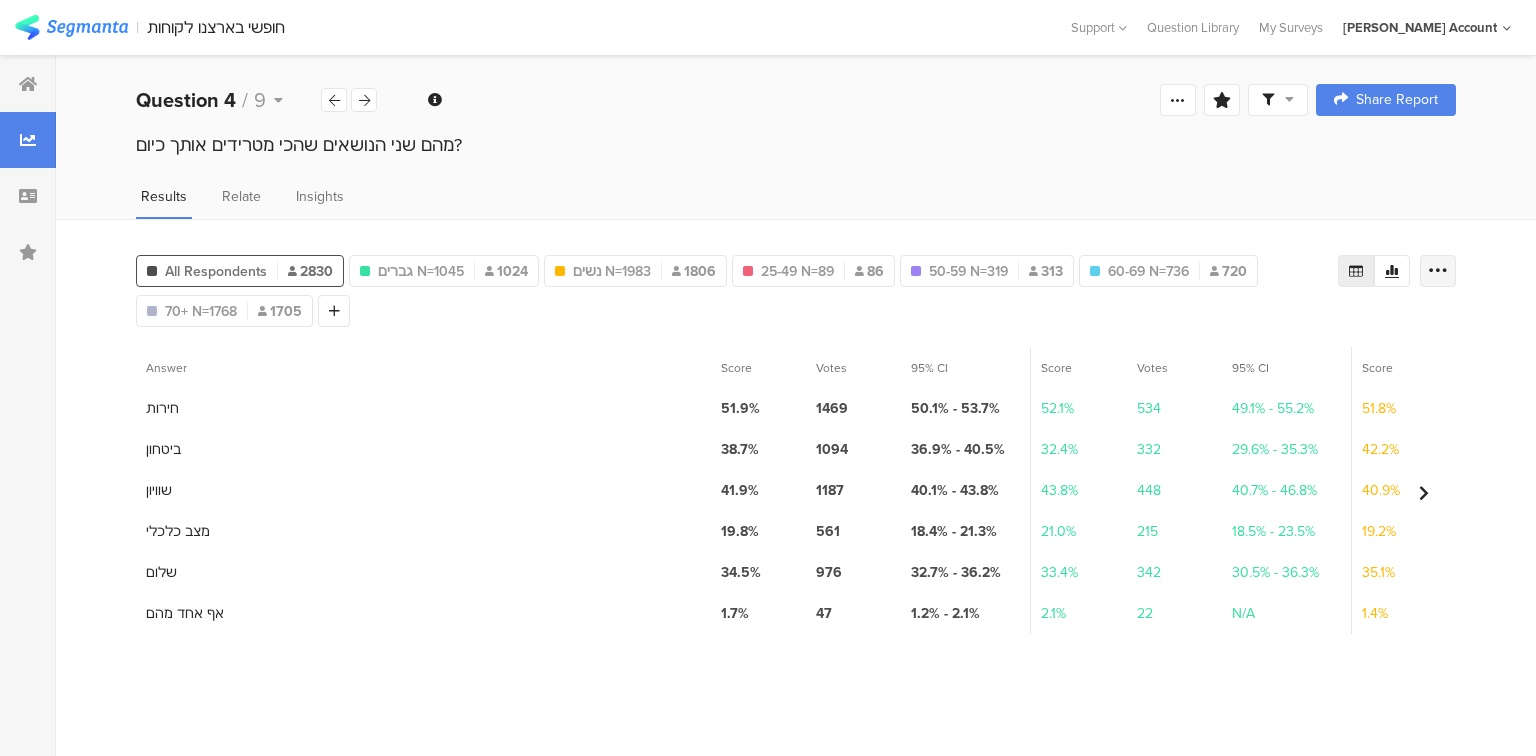 click at bounding box center (1438, 271) 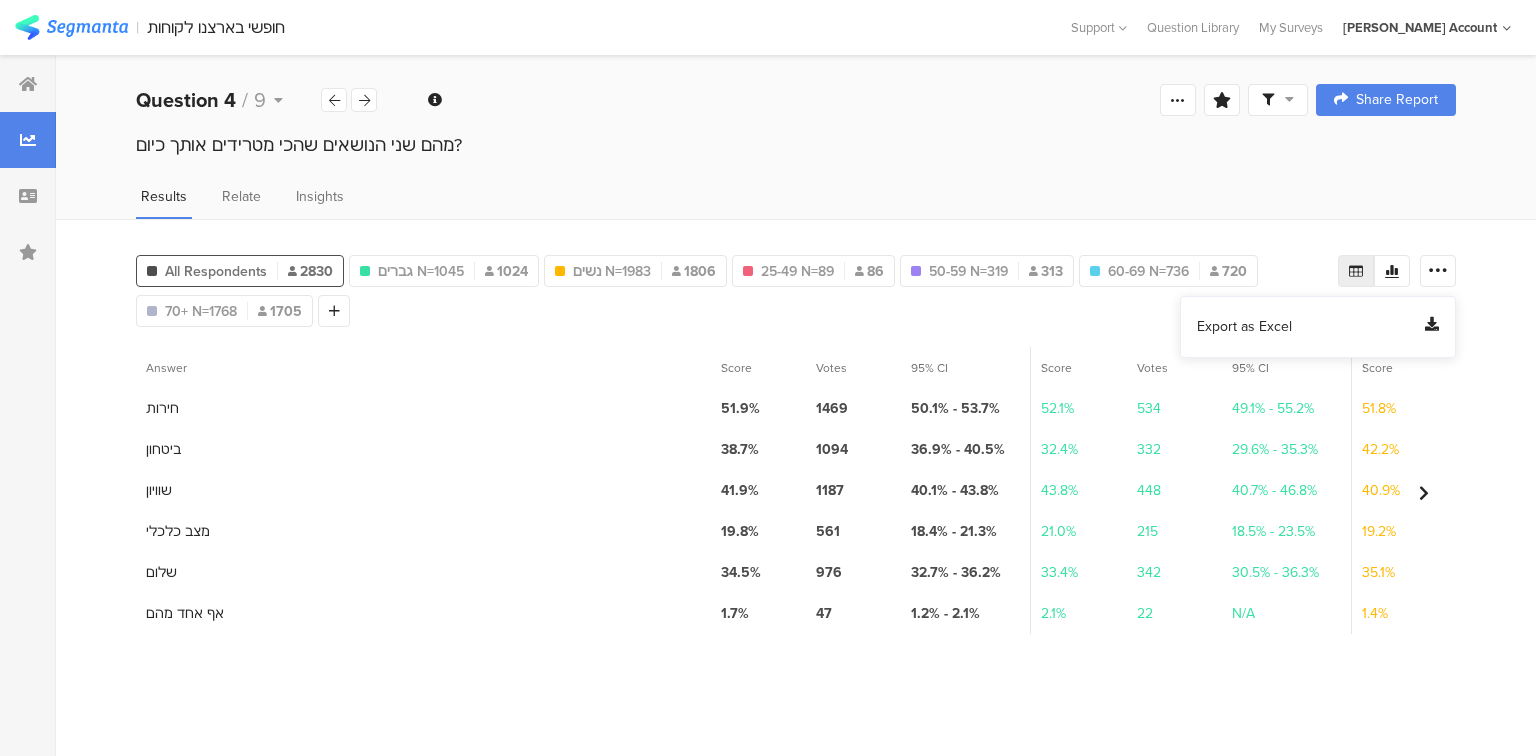 click on "Export as Excel" at bounding box center (1244, 327) 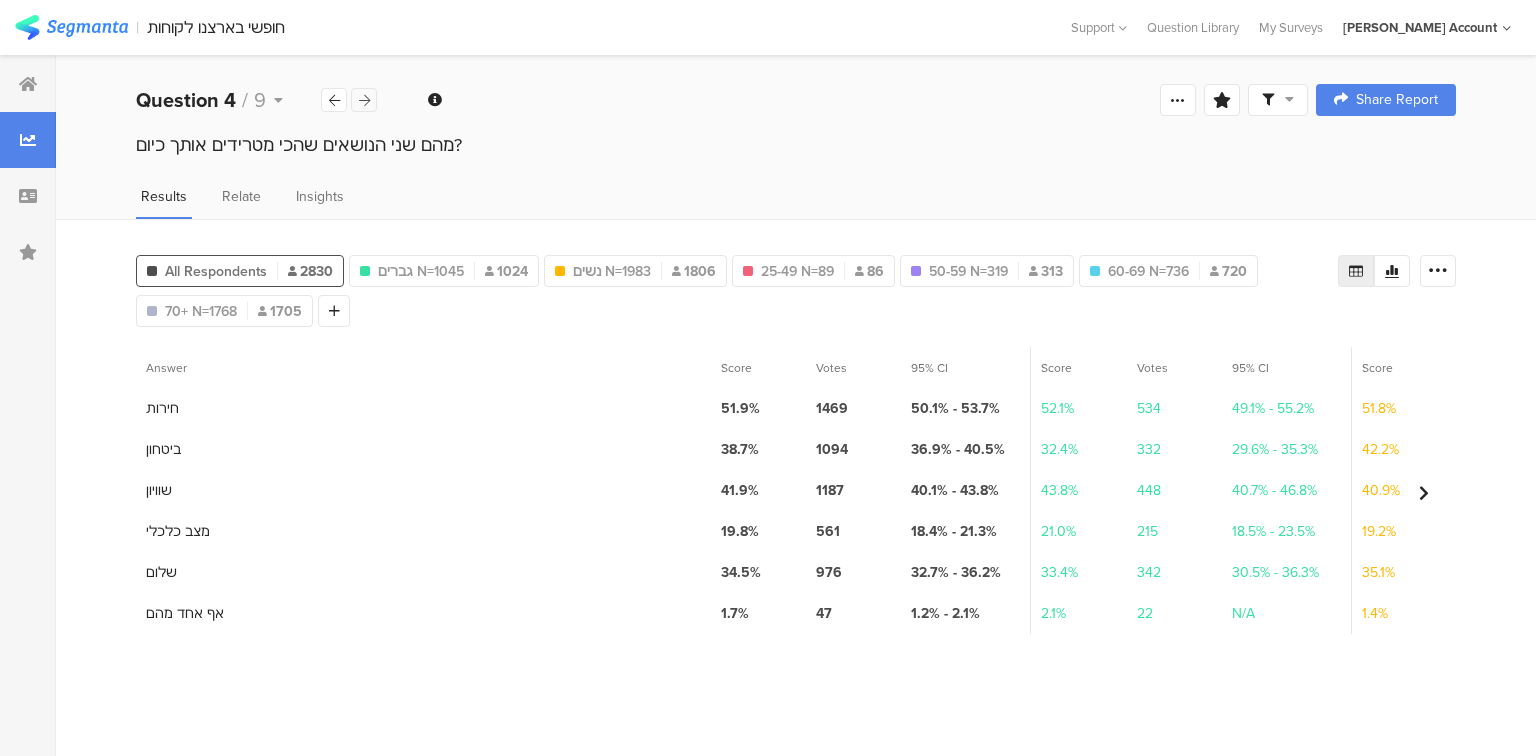 click at bounding box center [364, 100] 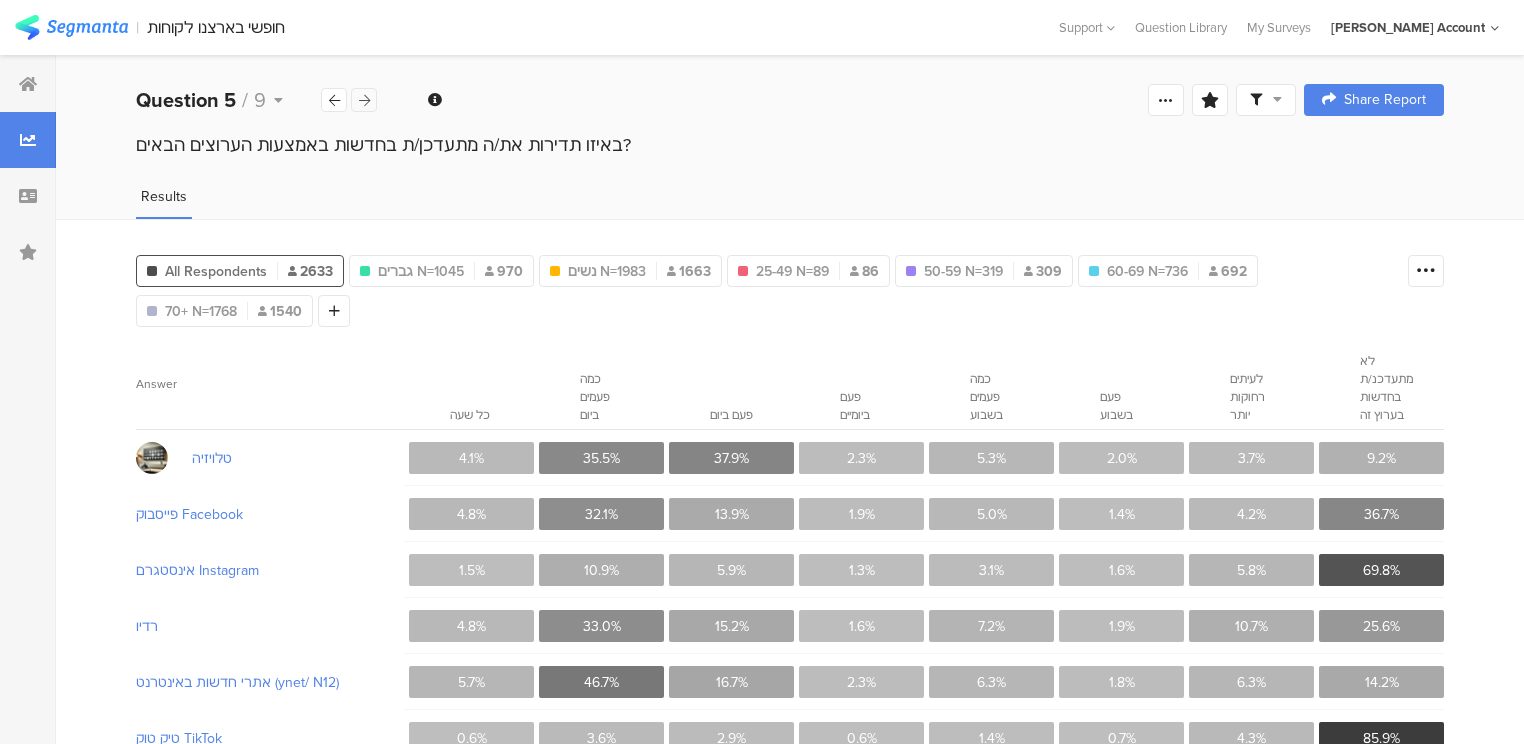 click at bounding box center (364, 100) 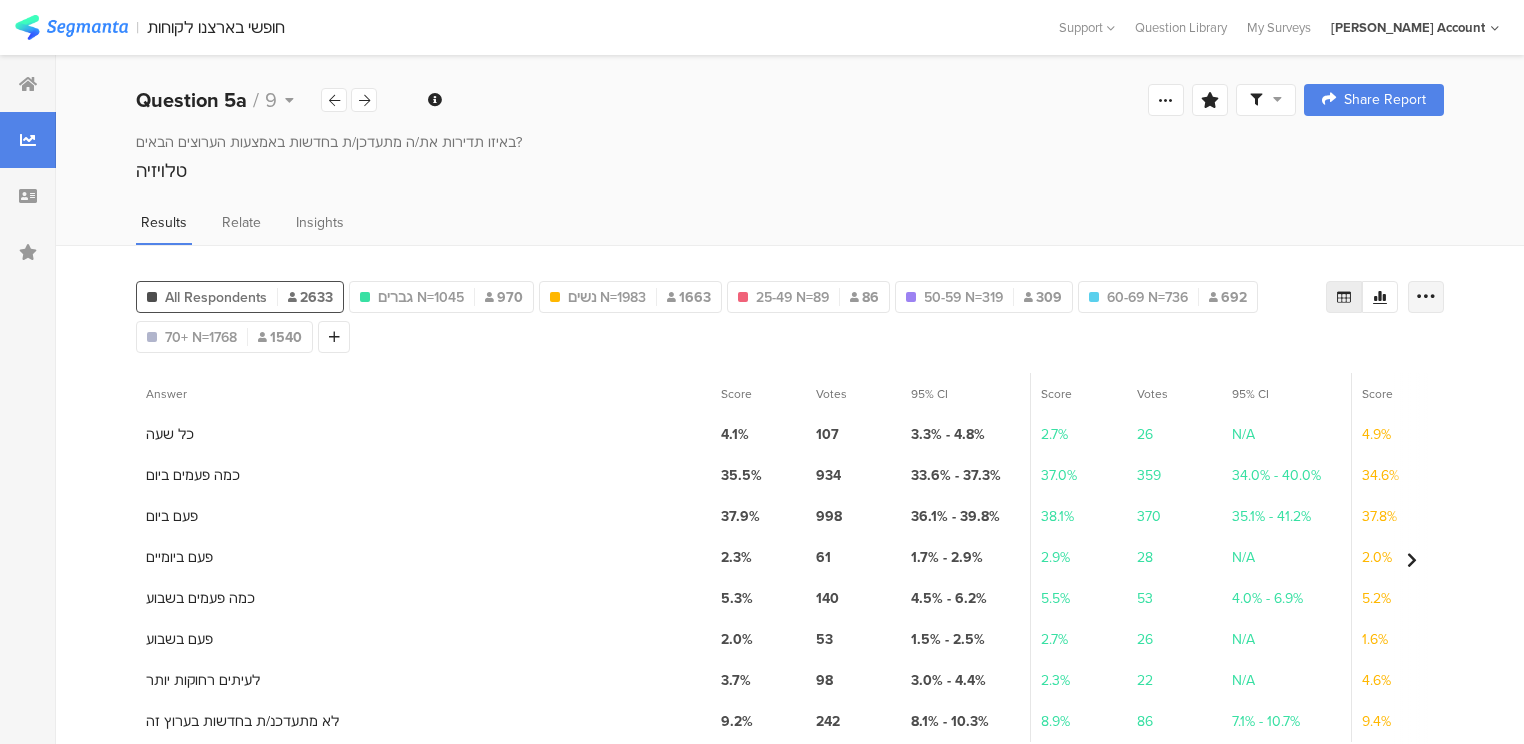 click at bounding box center (1426, 297) 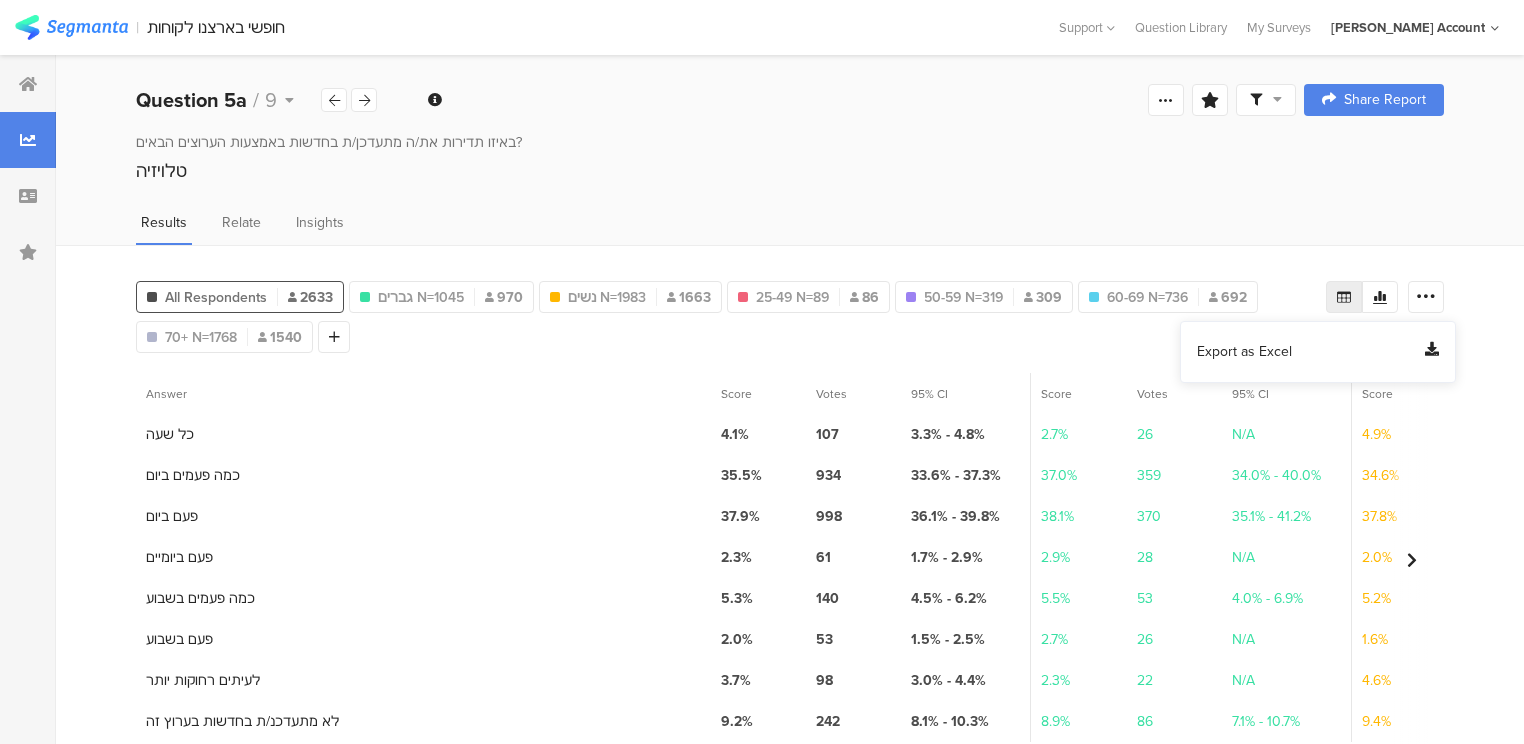 click on "Export as Excel" at bounding box center [1244, 352] 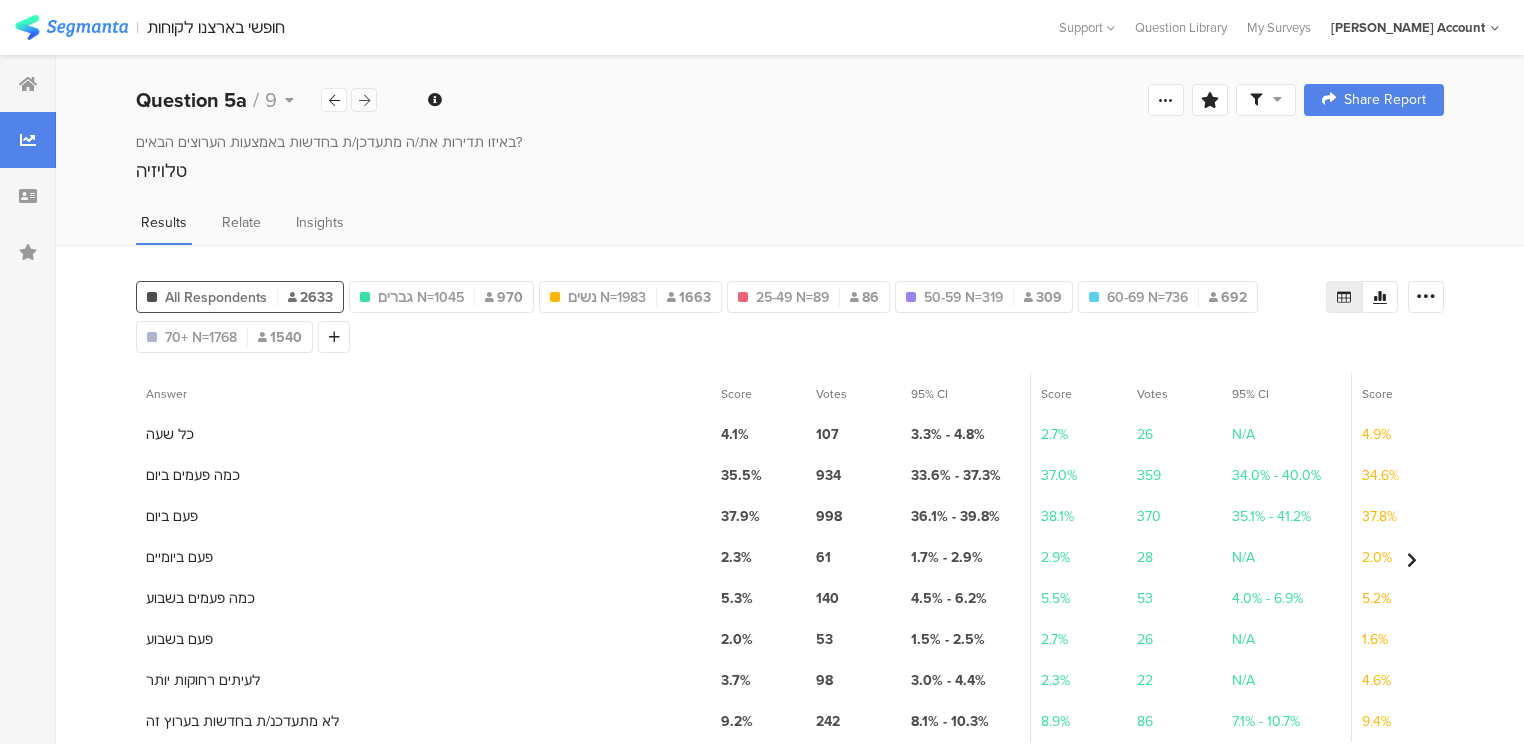 click at bounding box center [364, 100] 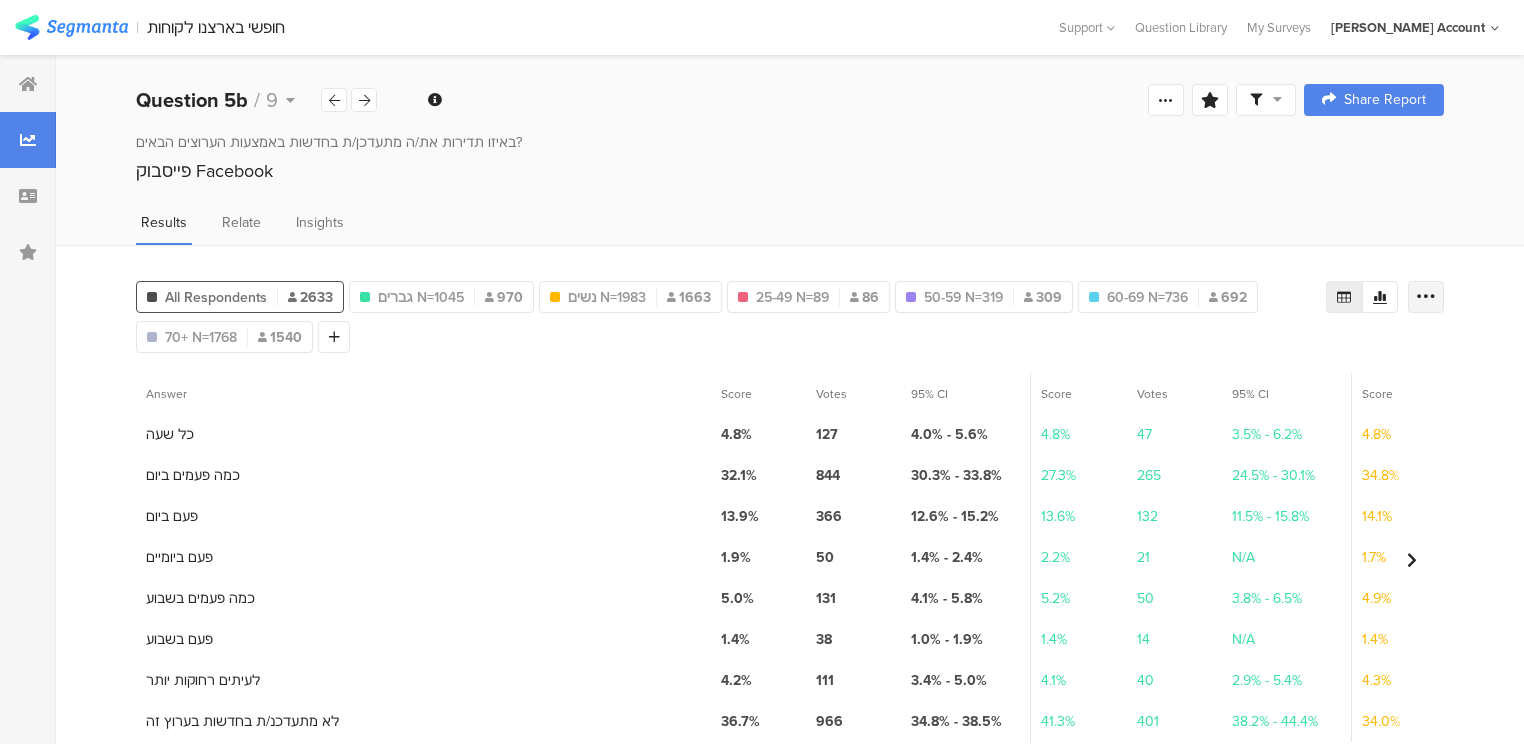 click at bounding box center (1426, 297) 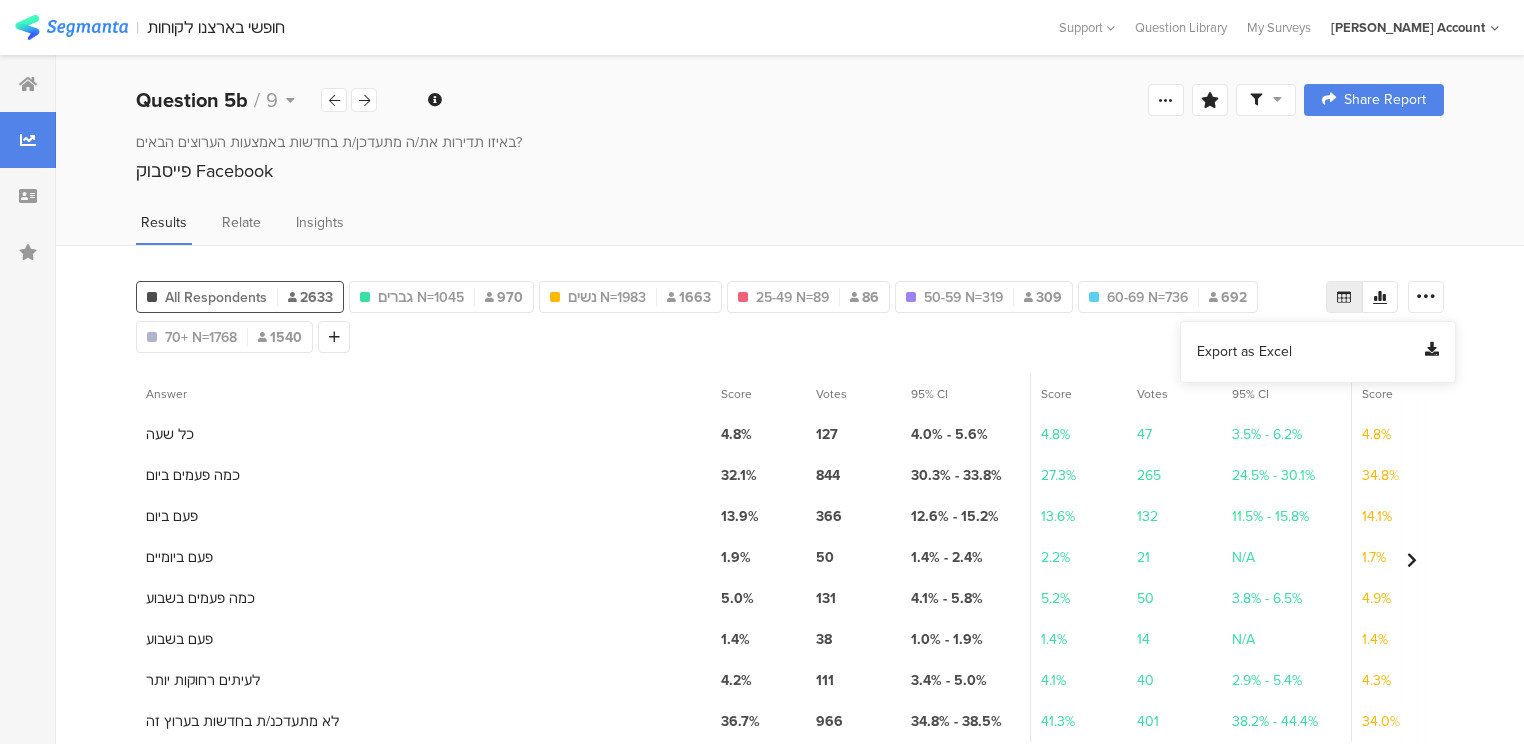 click on "Export as Excel" at bounding box center (1244, 352) 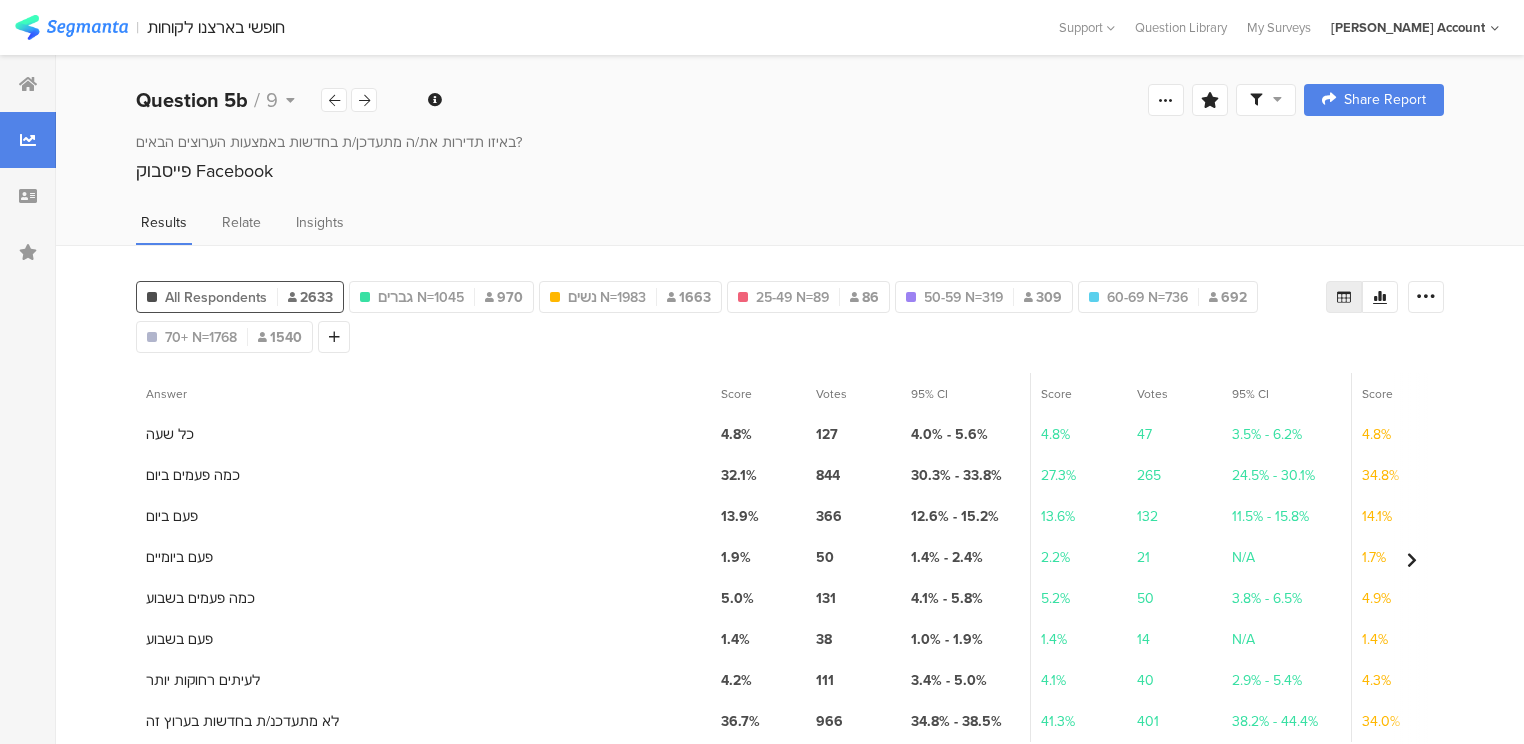 drag, startPoint x: 366, startPoint y: 104, endPoint x: 410, endPoint y: 124, distance: 48.332184 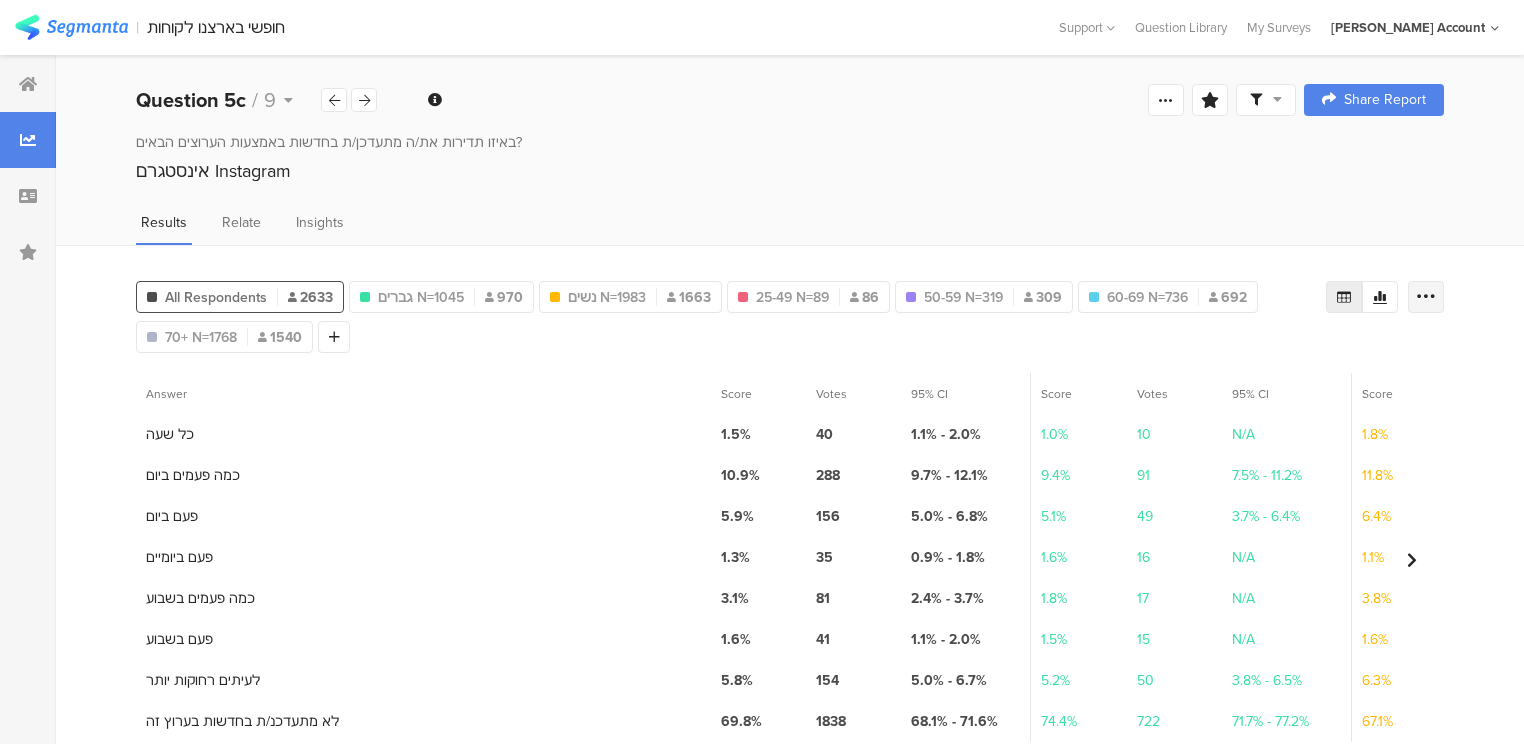 click at bounding box center [1426, 297] 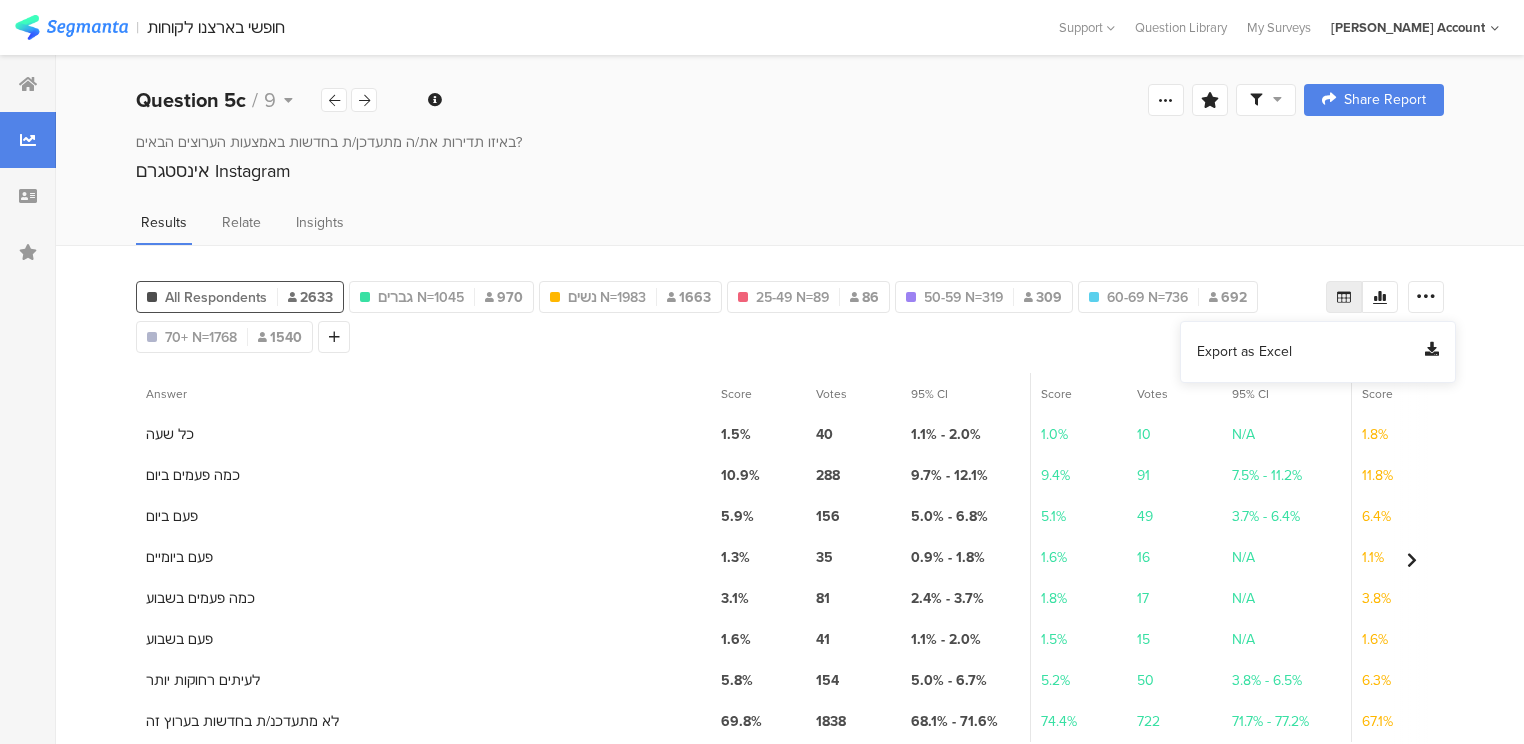 click on "Export as Excel" at bounding box center (1244, 352) 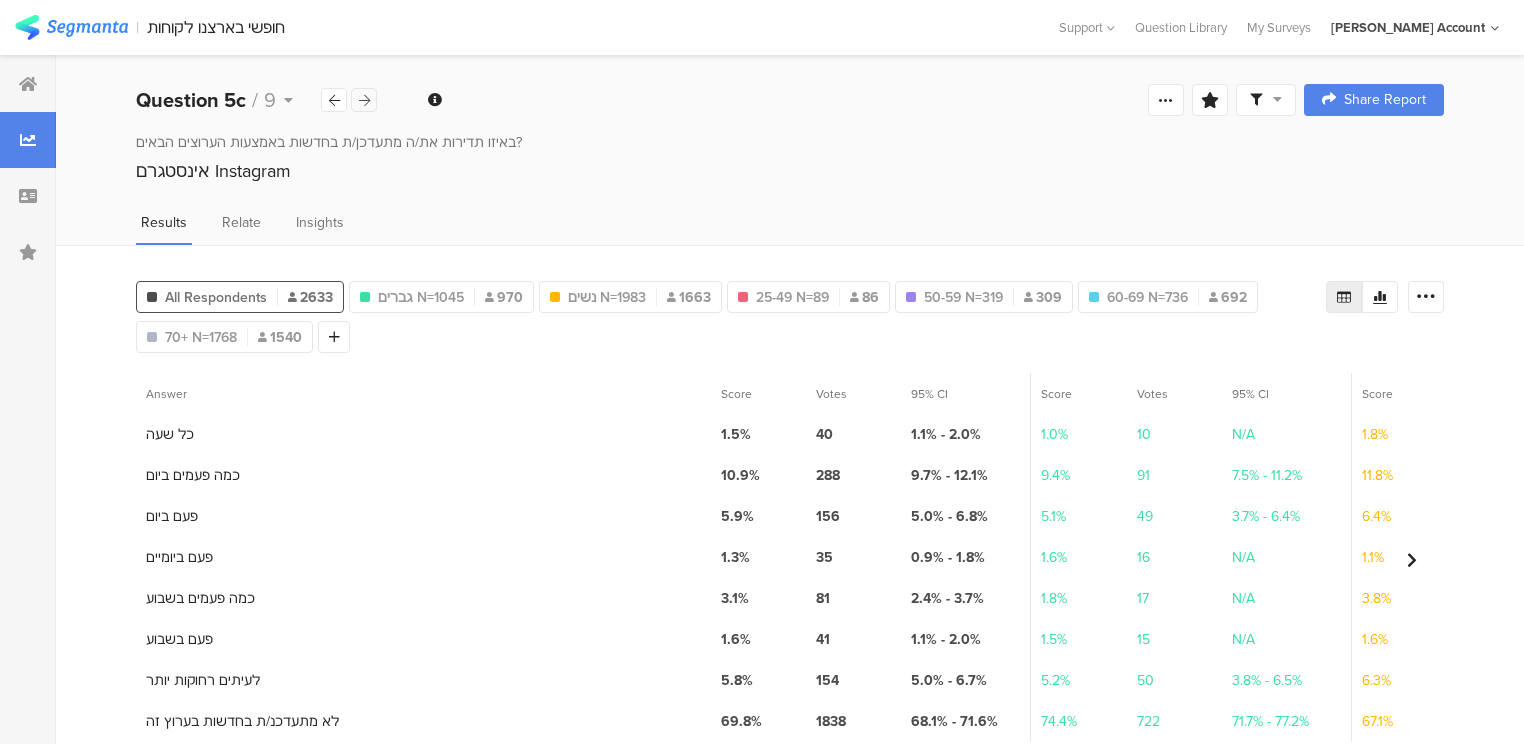click at bounding box center [364, 100] 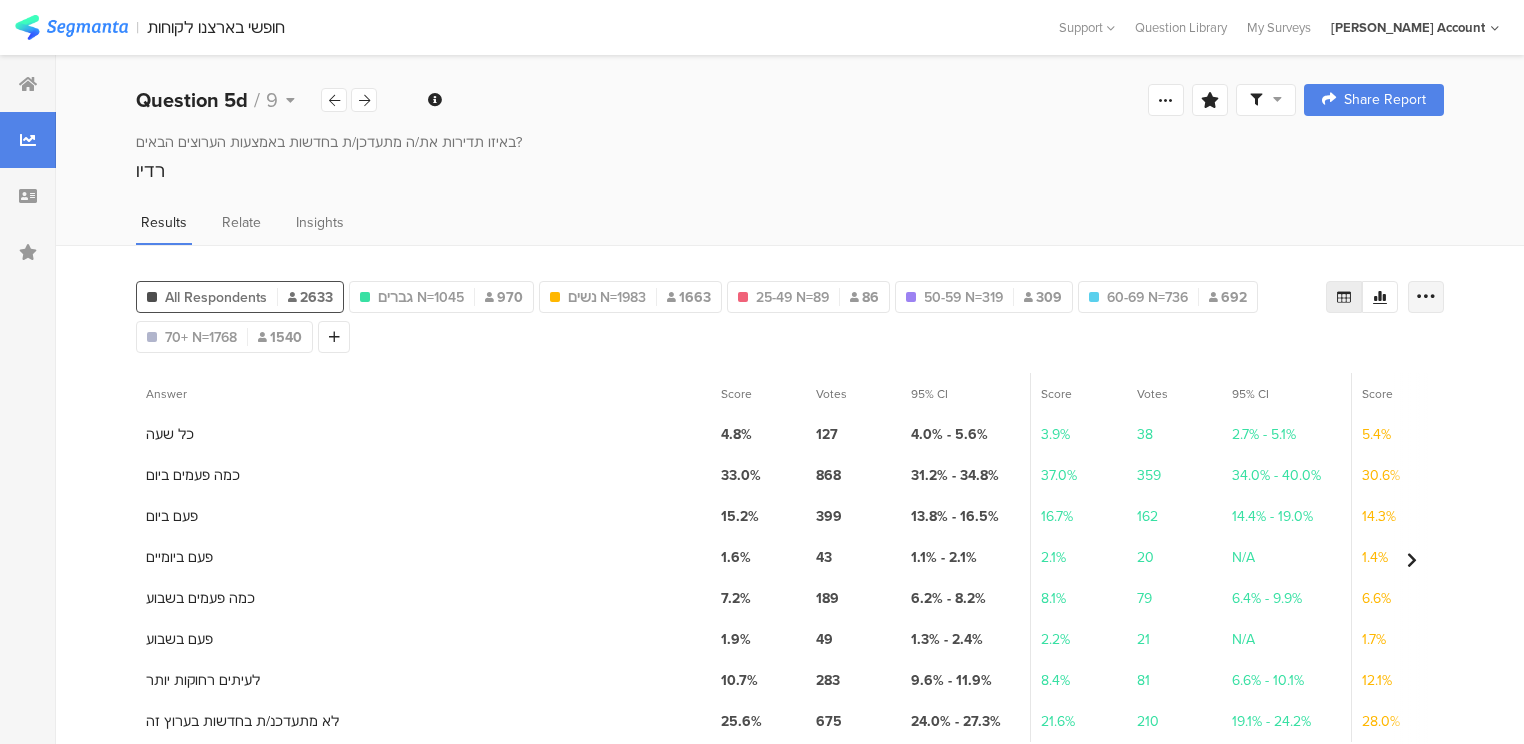 click at bounding box center (1426, 297) 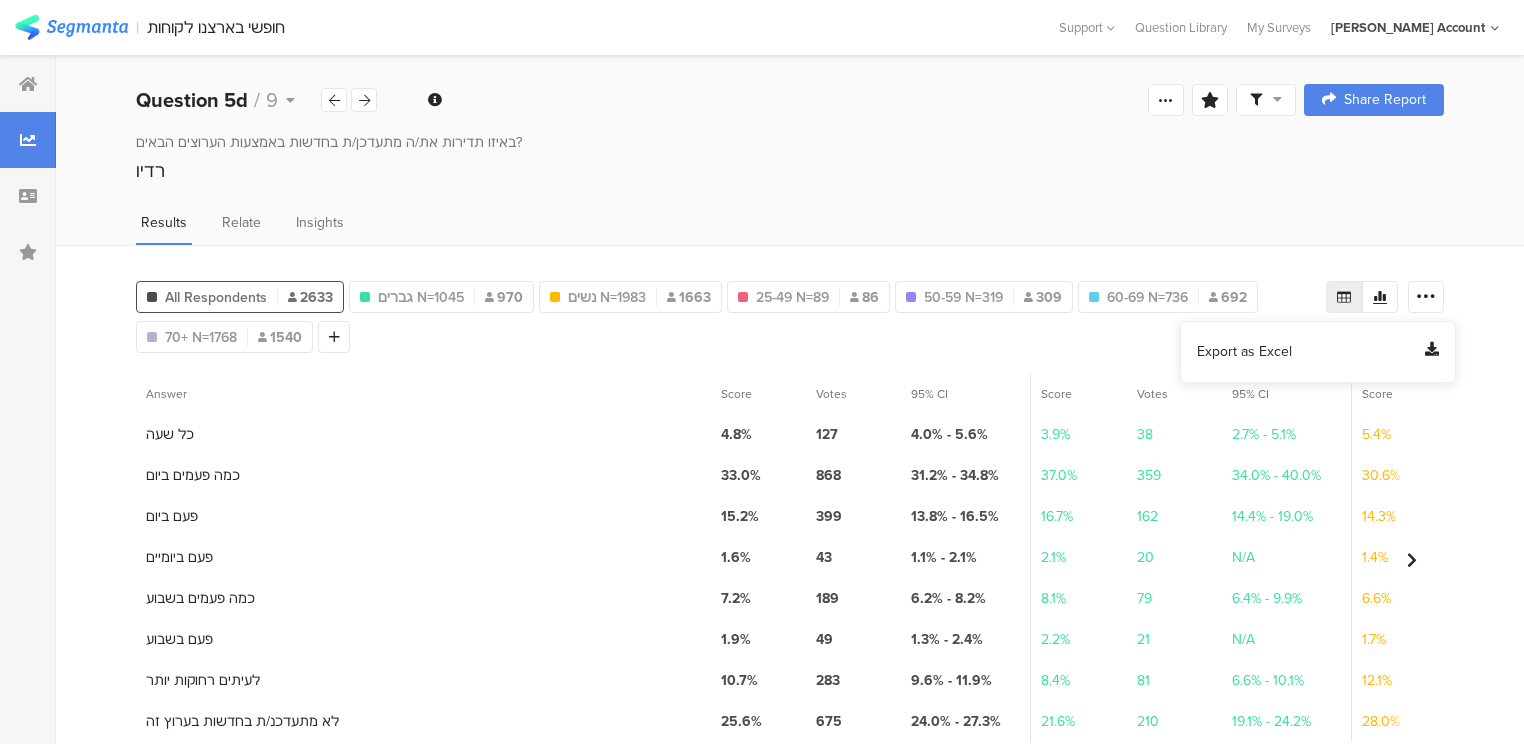 click on "Export as Excel" at bounding box center [1244, 352] 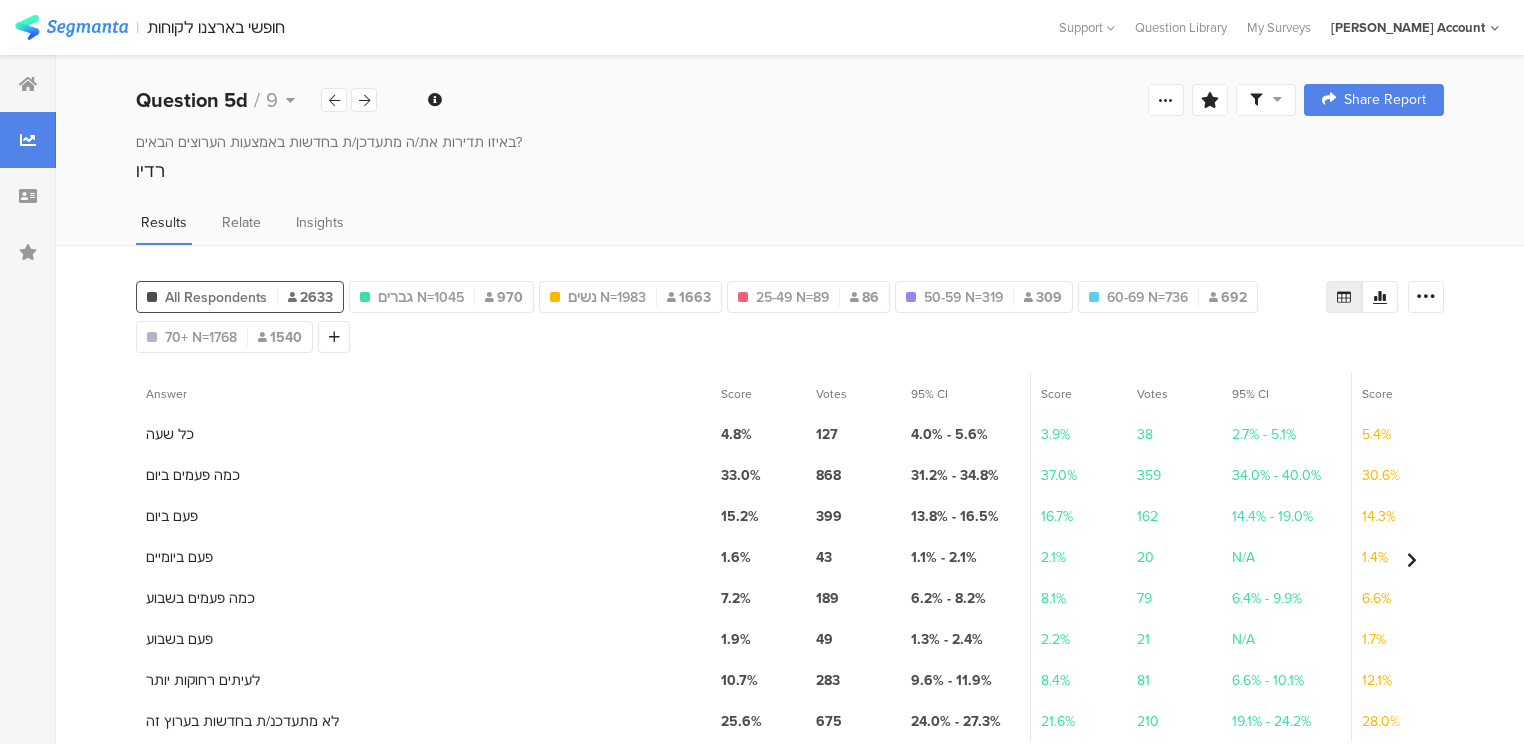 drag, startPoint x: 365, startPoint y: 106, endPoint x: 391, endPoint y: 116, distance: 27.856777 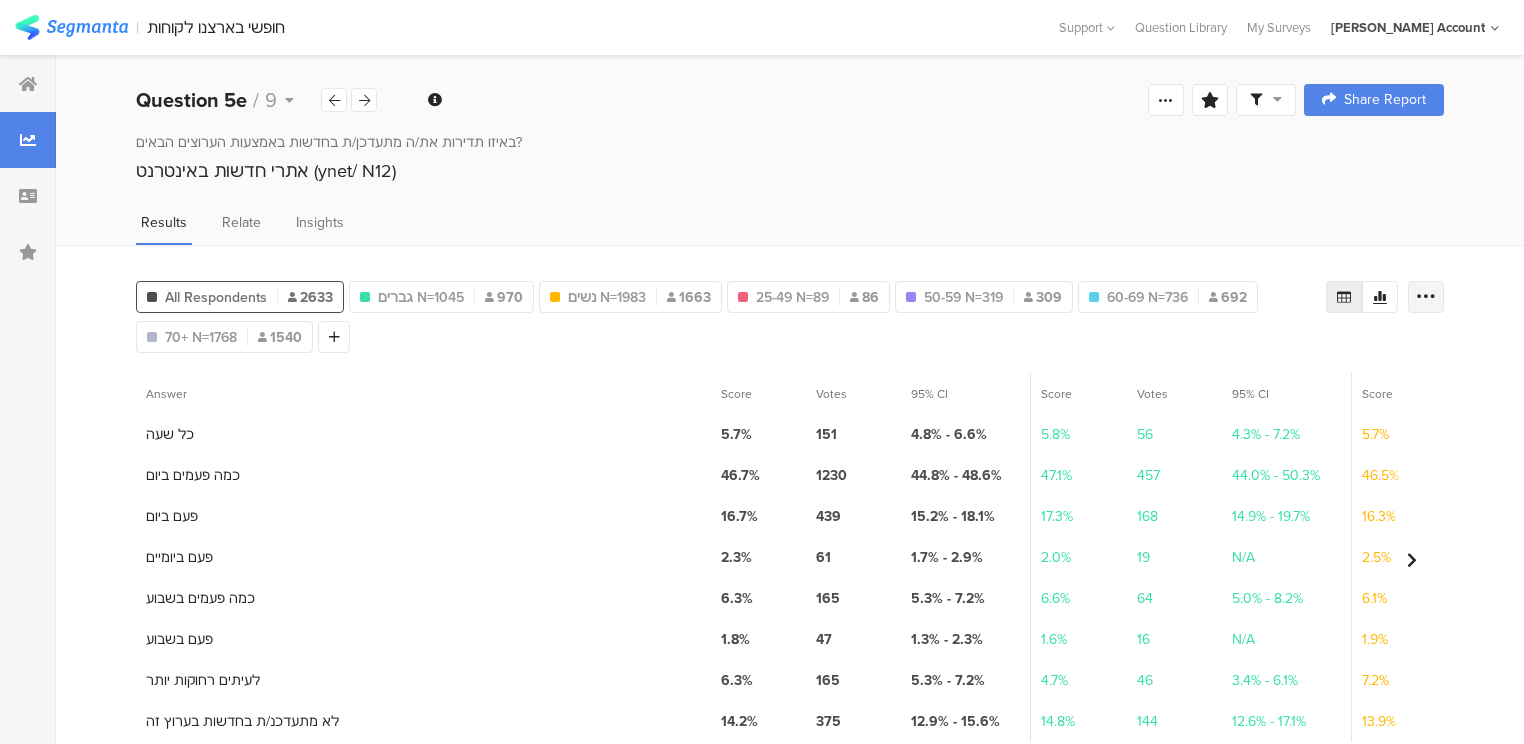 click at bounding box center [1426, 297] 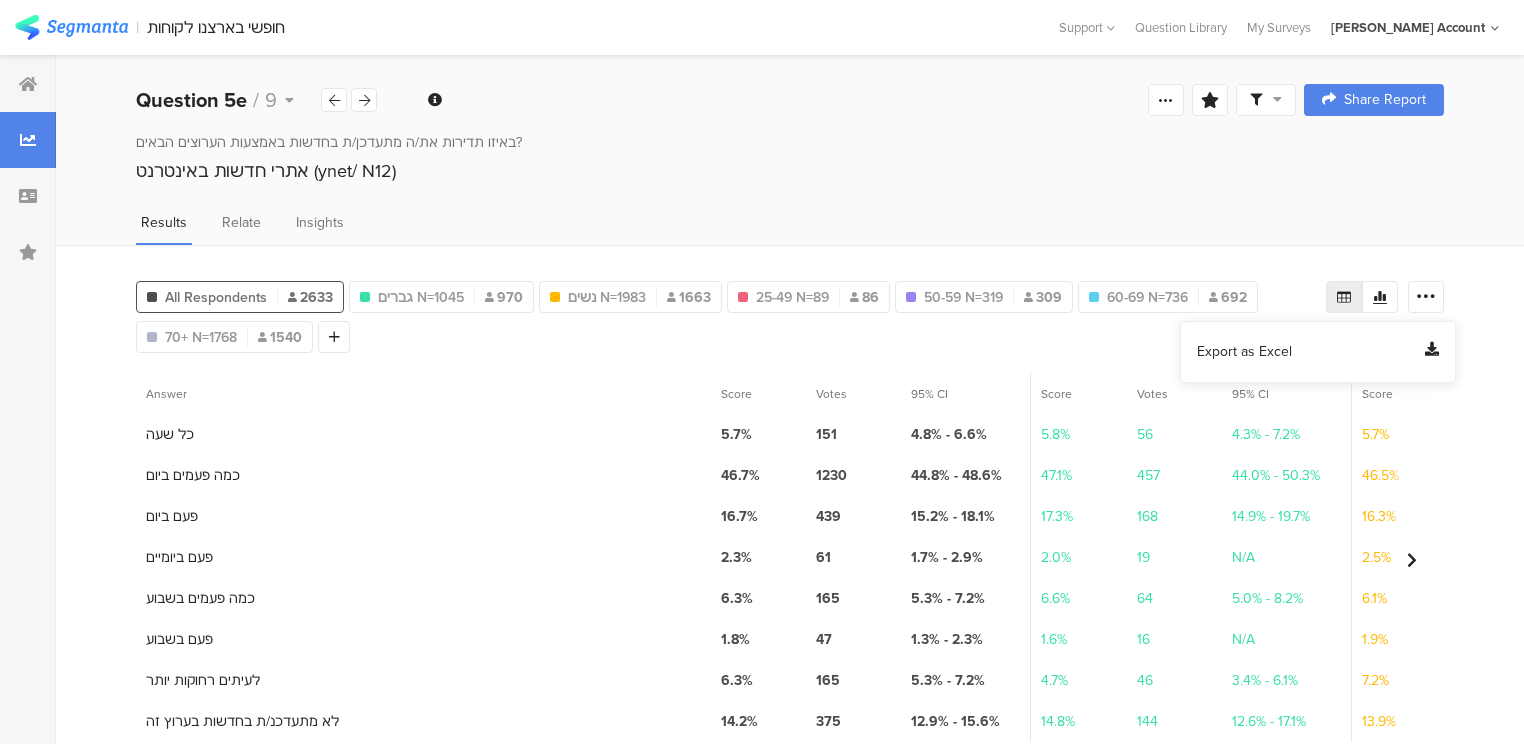 click on "Export as Excel" at bounding box center (1244, 352) 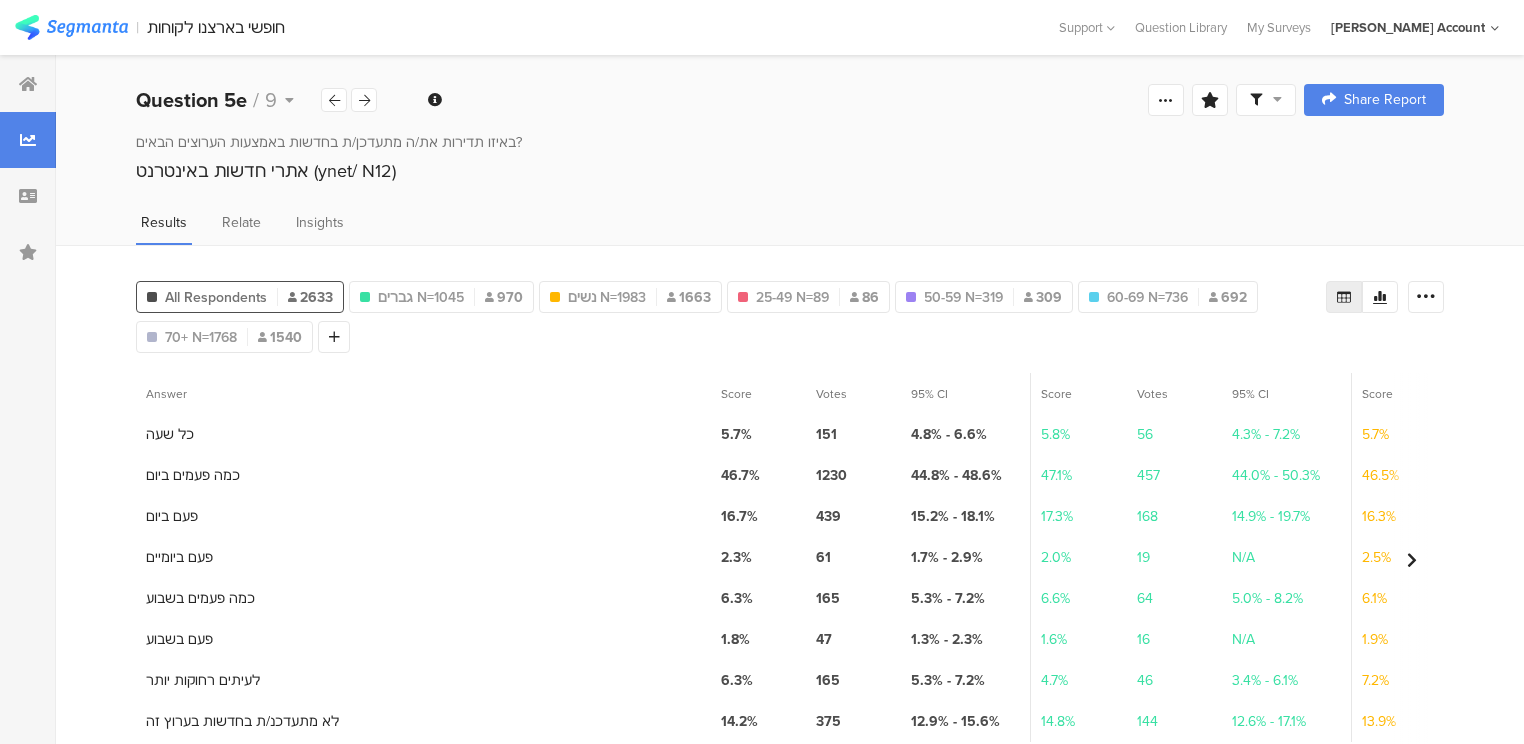 click on "אתרי חדשות באינטרנט (ynet/ N12)" at bounding box center (790, 171) 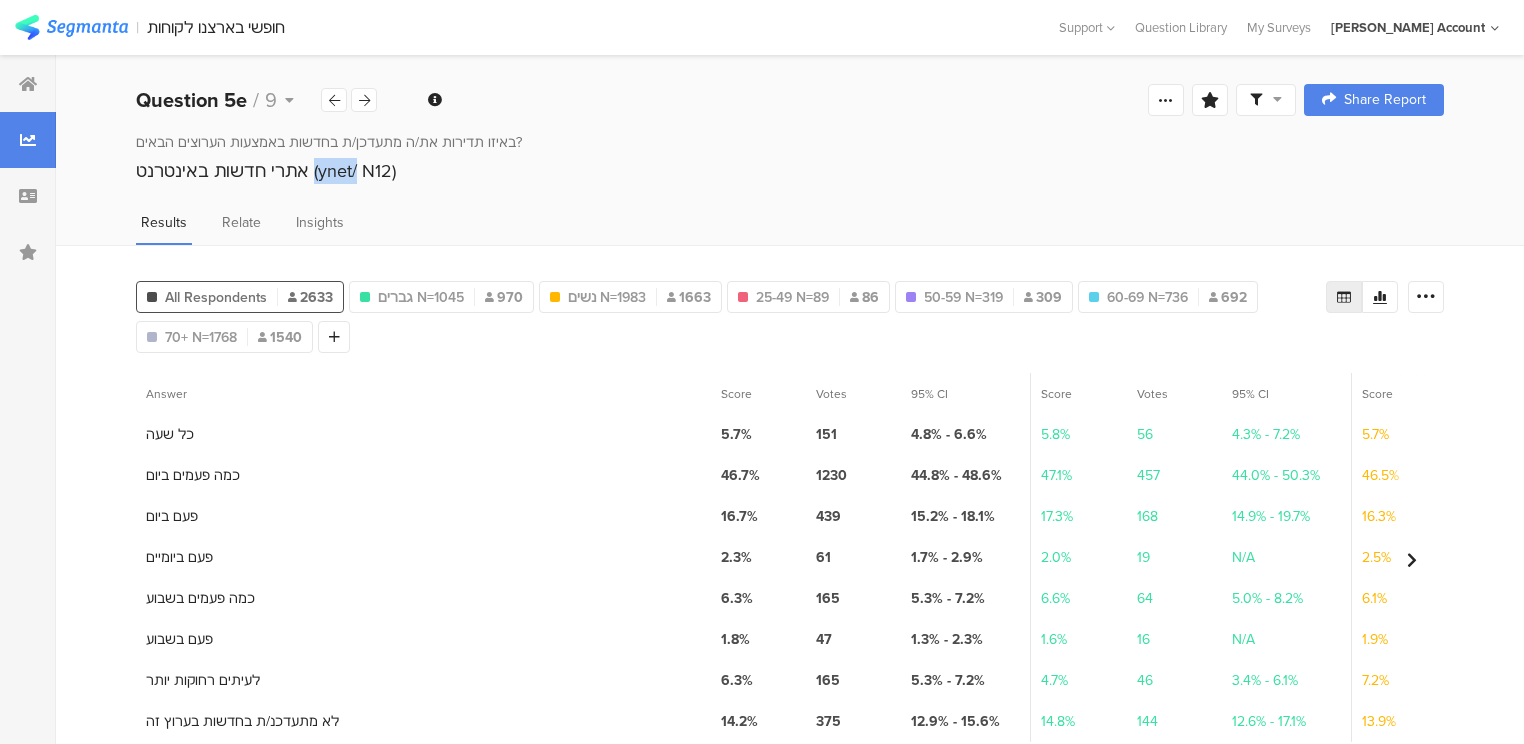 click on "אתרי חדשות באינטרנט (ynet/ N12)" at bounding box center (790, 171) 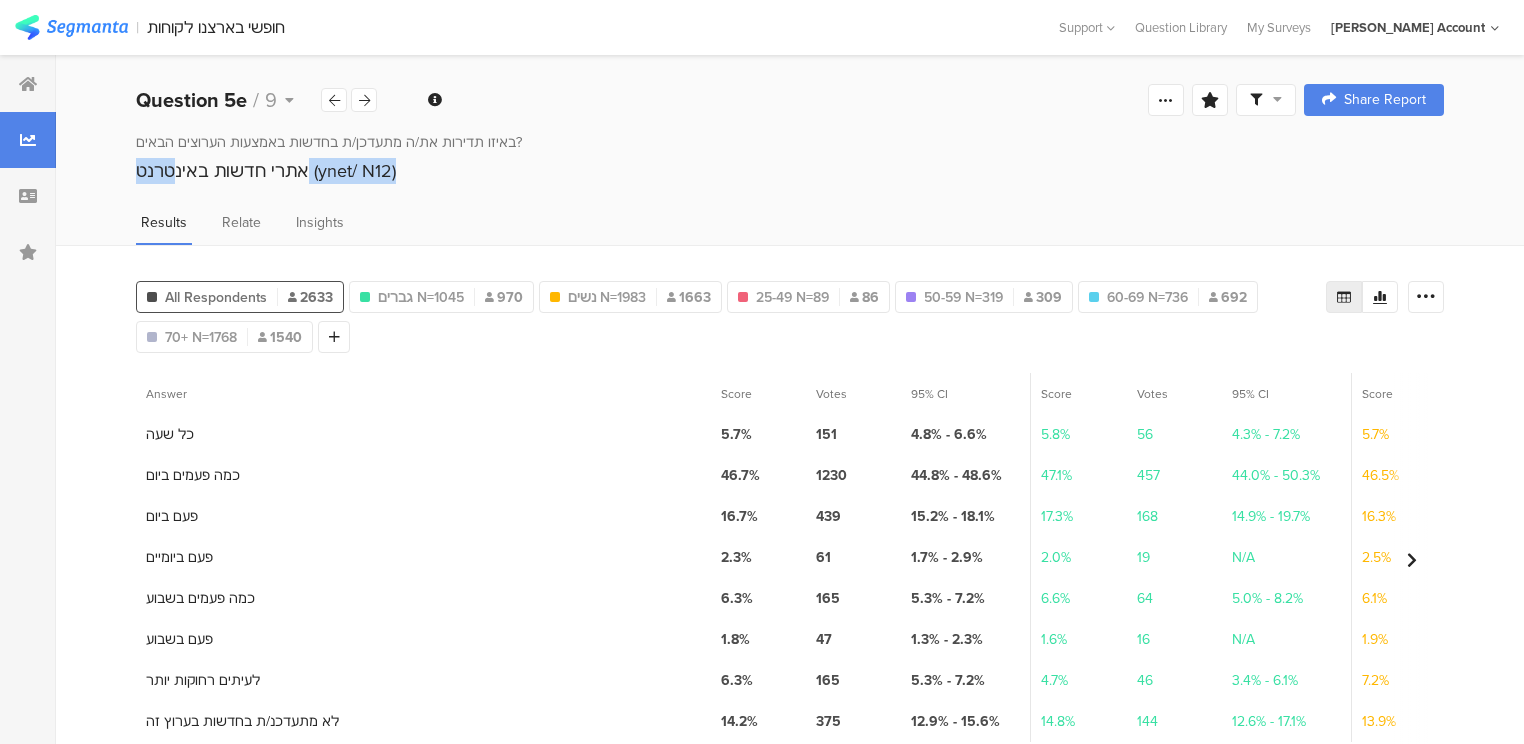 click on "אתרי חדשות באינטרנט (ynet/ N12)" at bounding box center (790, 171) 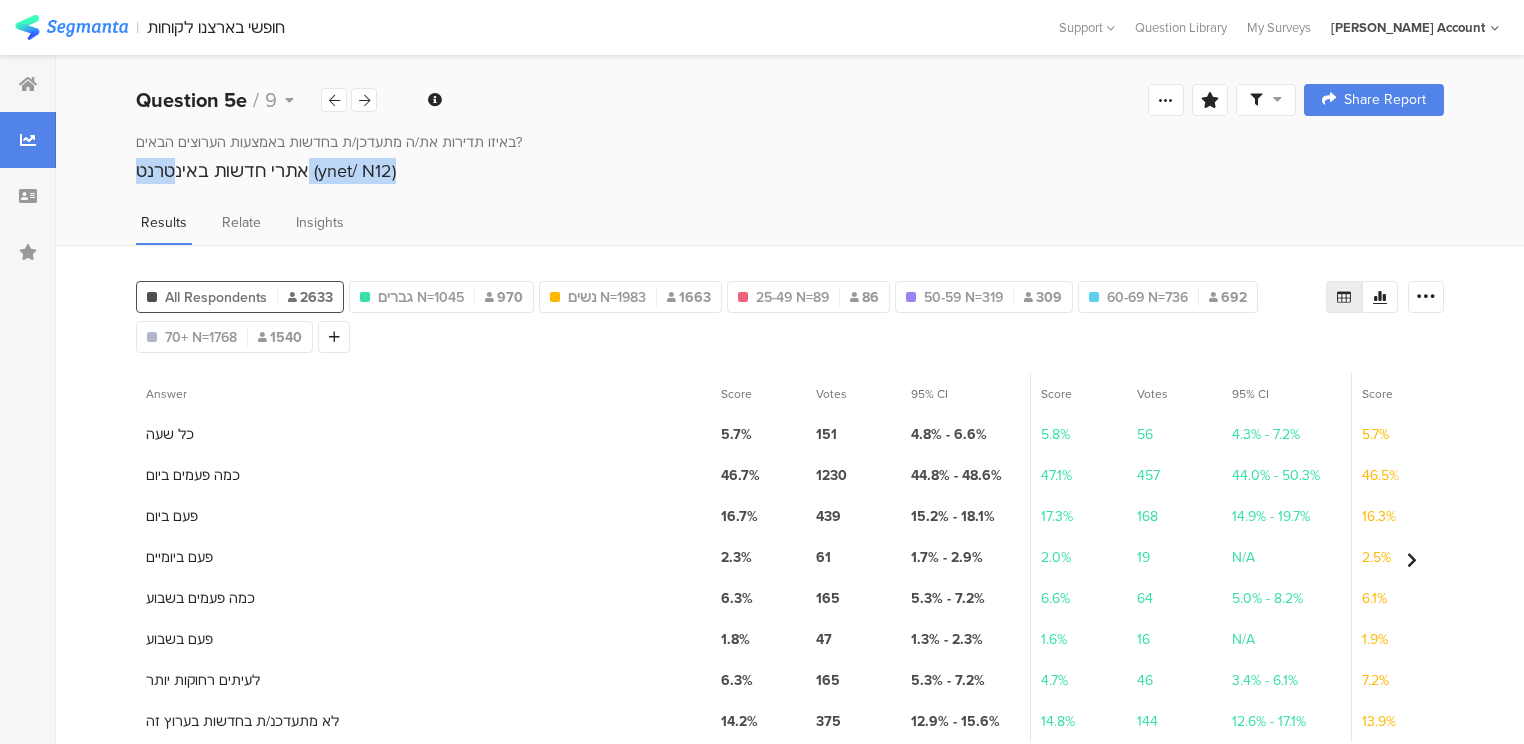 copy on "אתרי חדשות באינטרנט (ynet/ N12)" 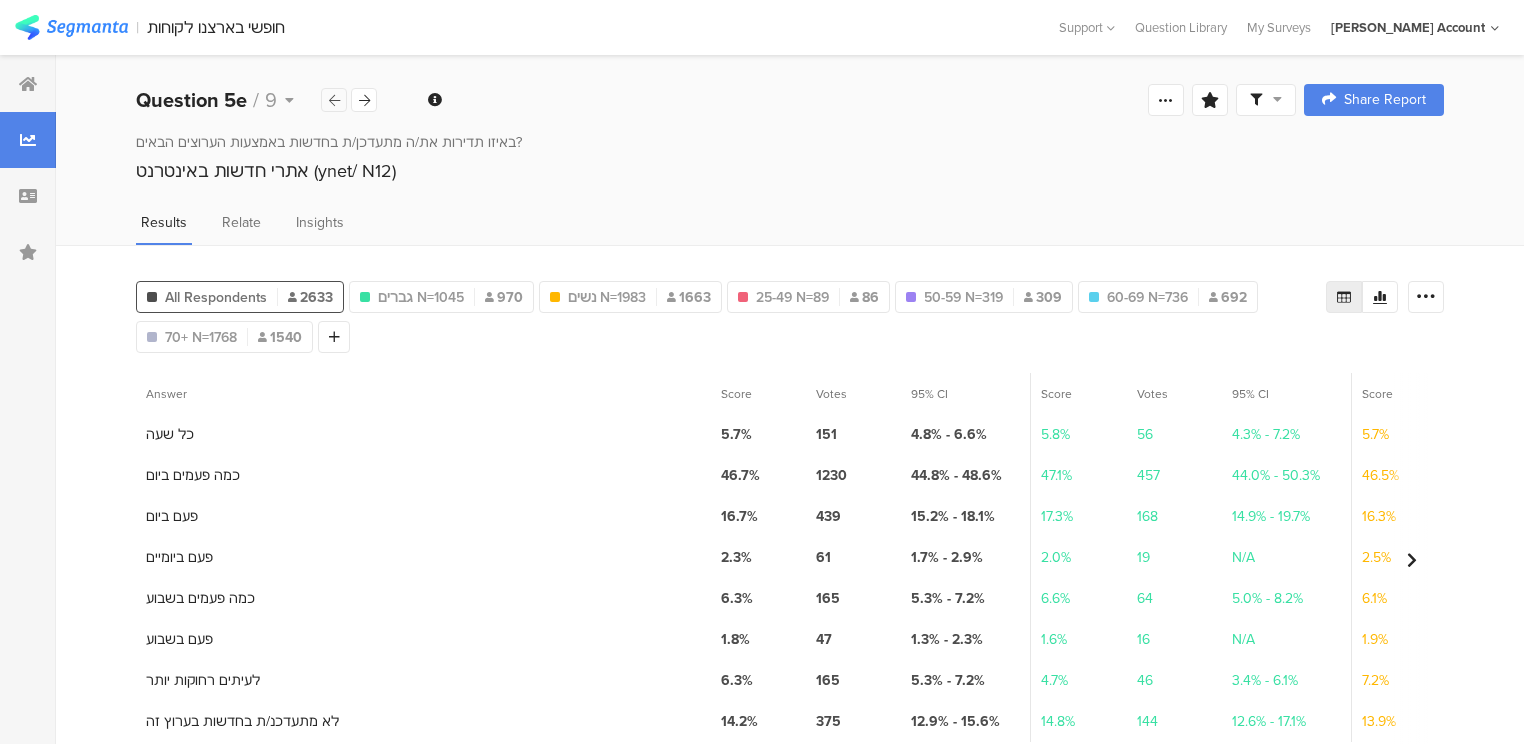 click at bounding box center [334, 100] 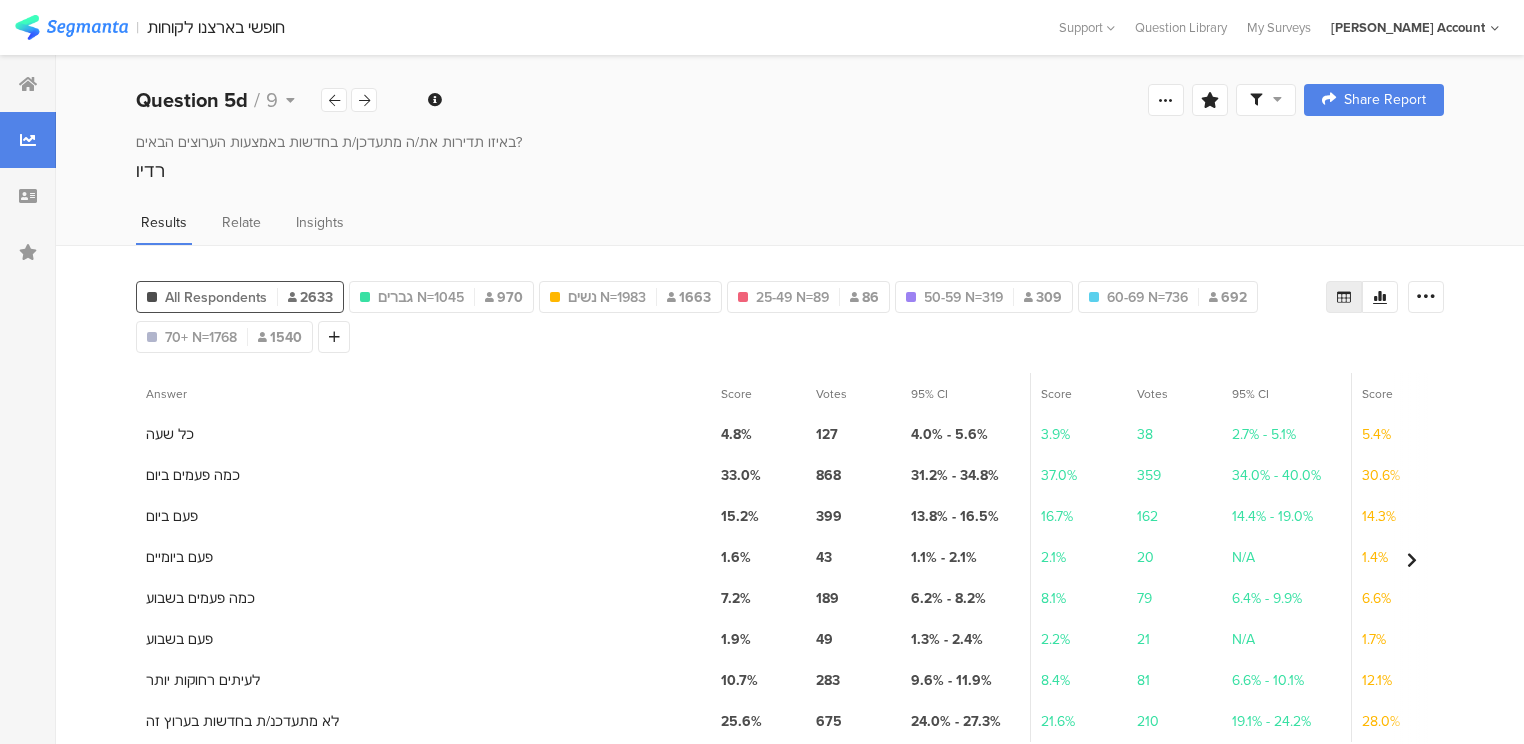click on "רדיו" at bounding box center (790, 171) 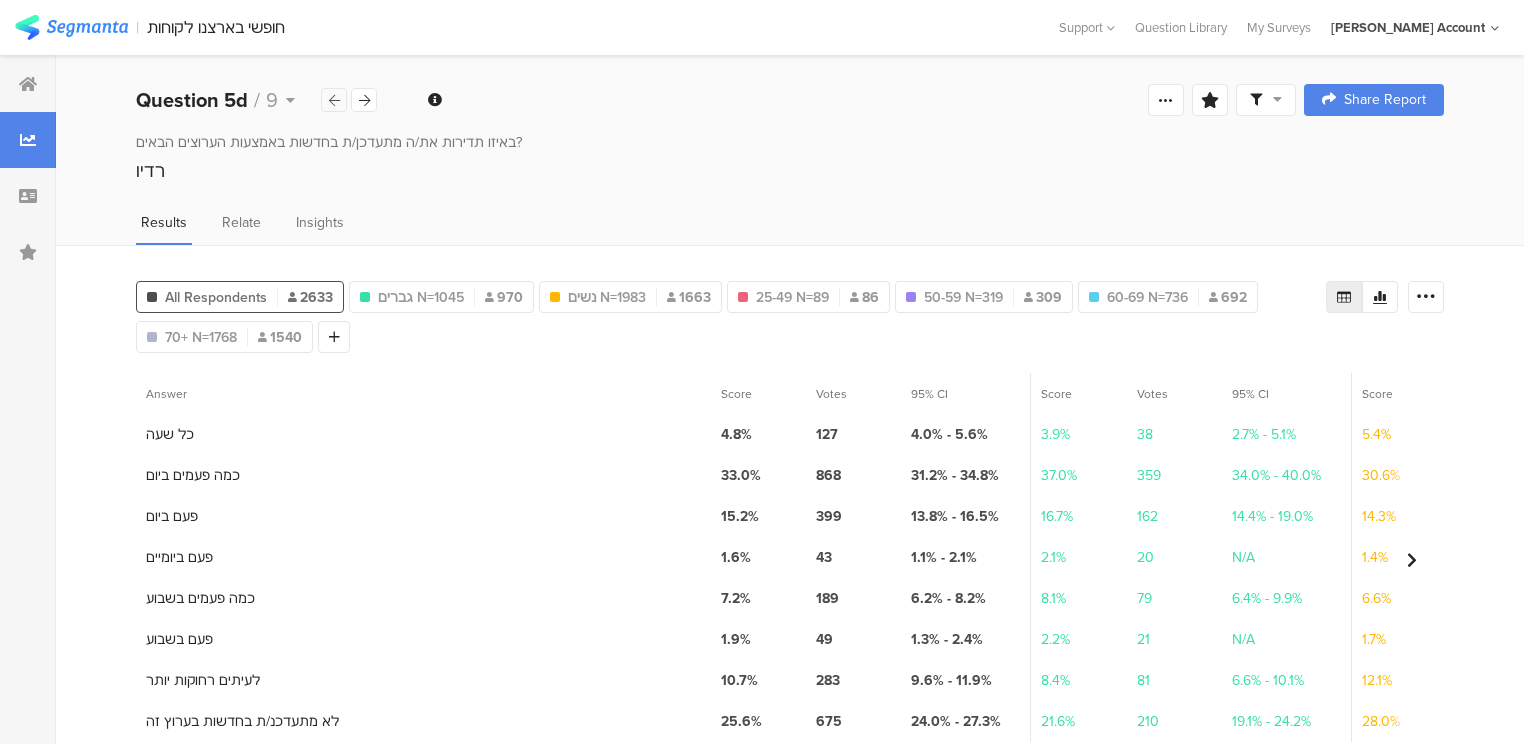 click at bounding box center [334, 100] 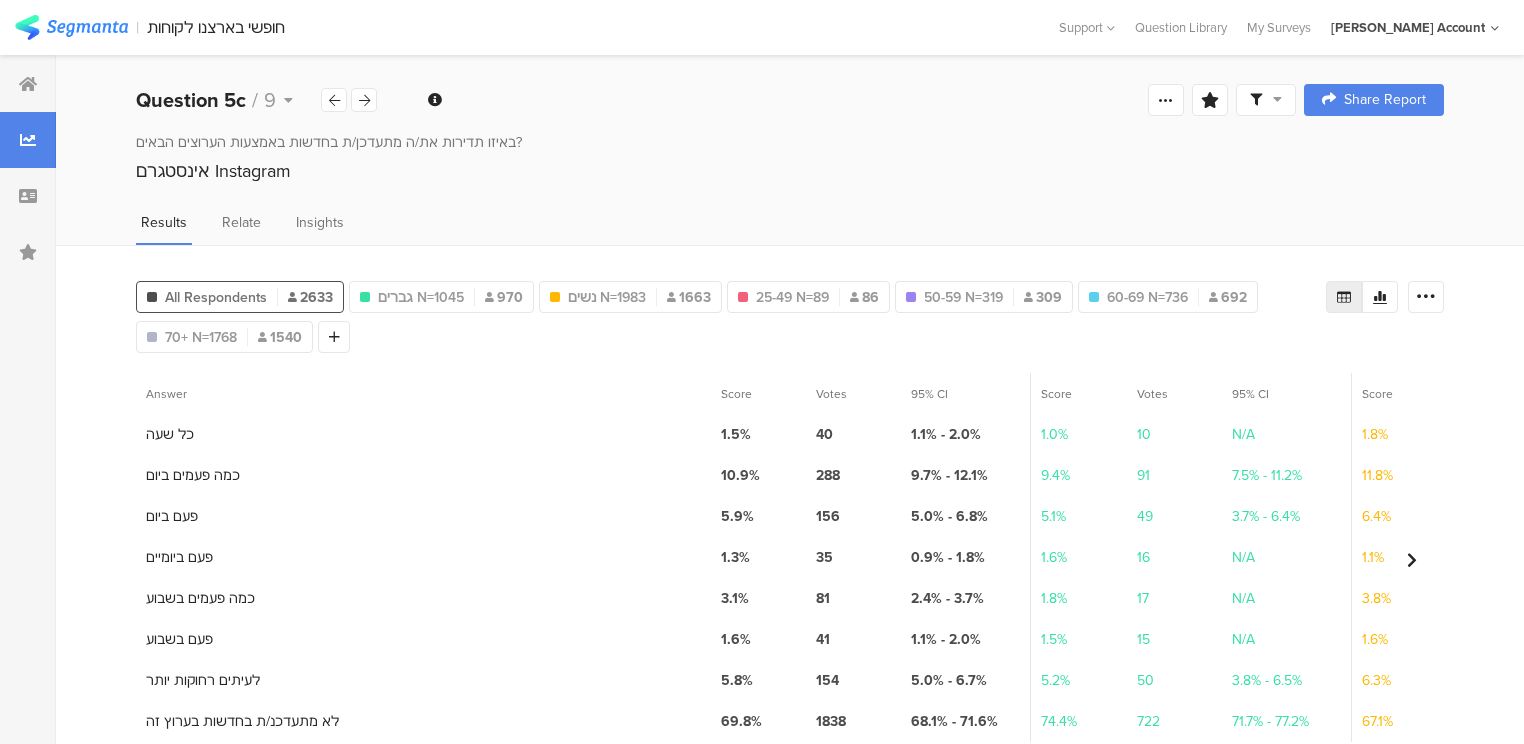 click on "אינסטגרם Instagram" at bounding box center (790, 171) 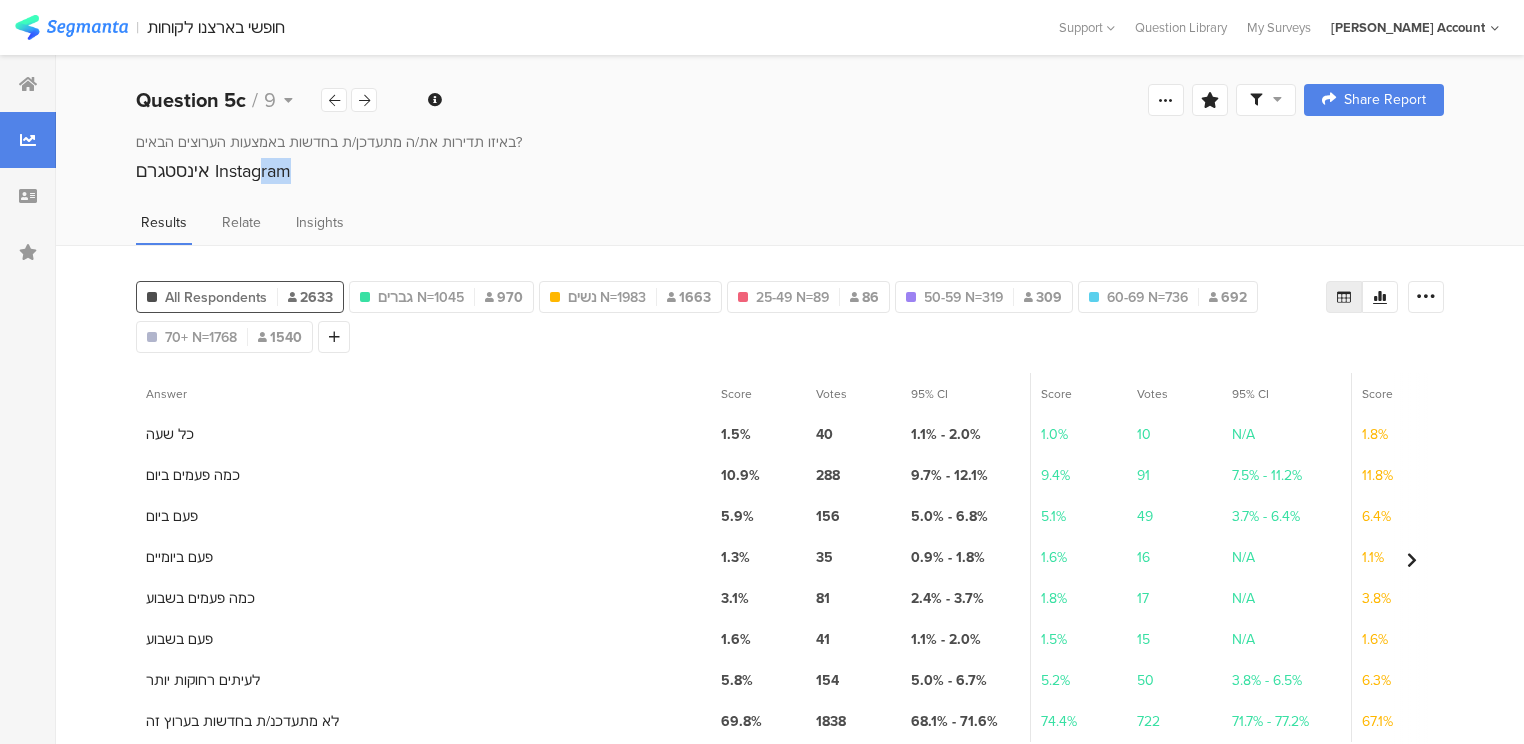 click on "אינסטגרם Instagram" at bounding box center [790, 171] 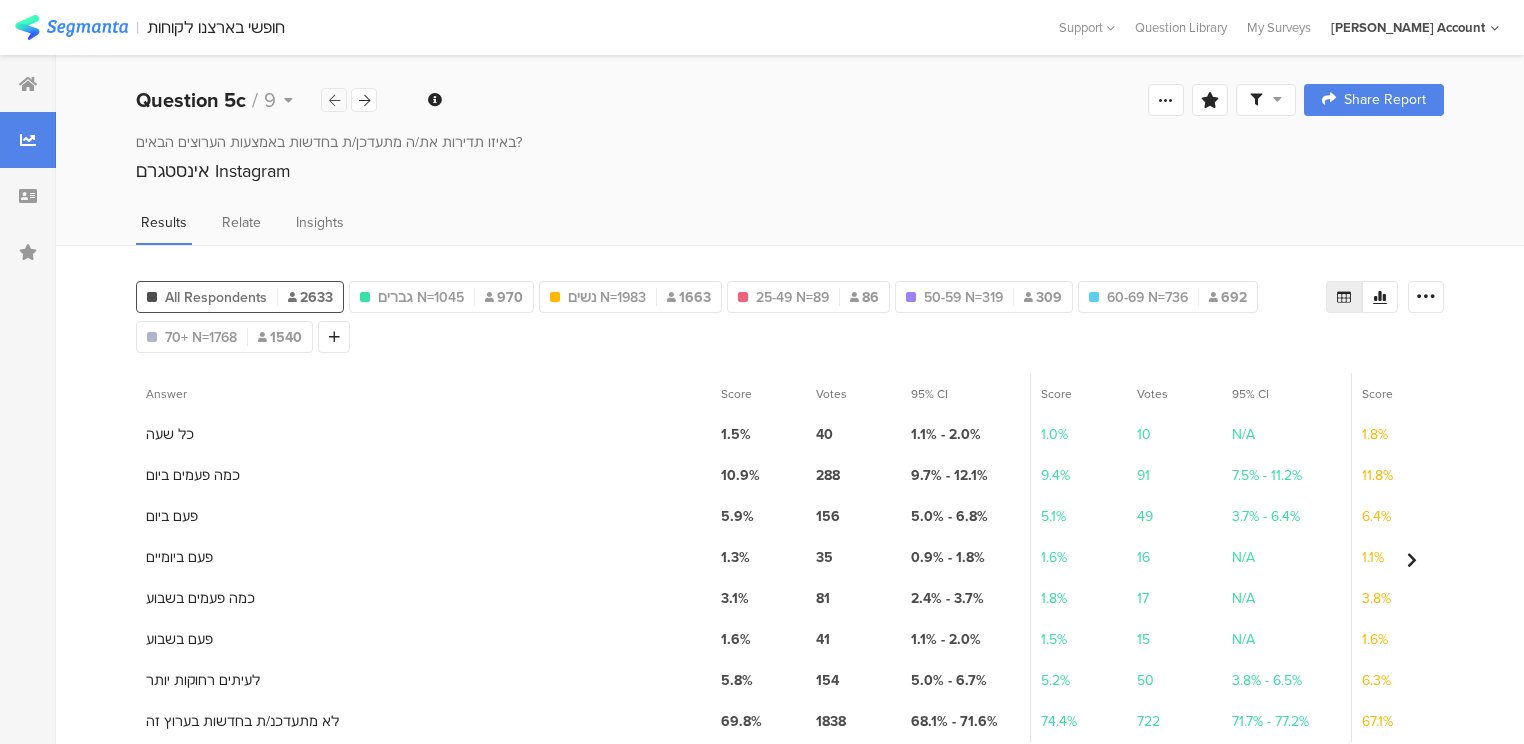 click at bounding box center (334, 100) 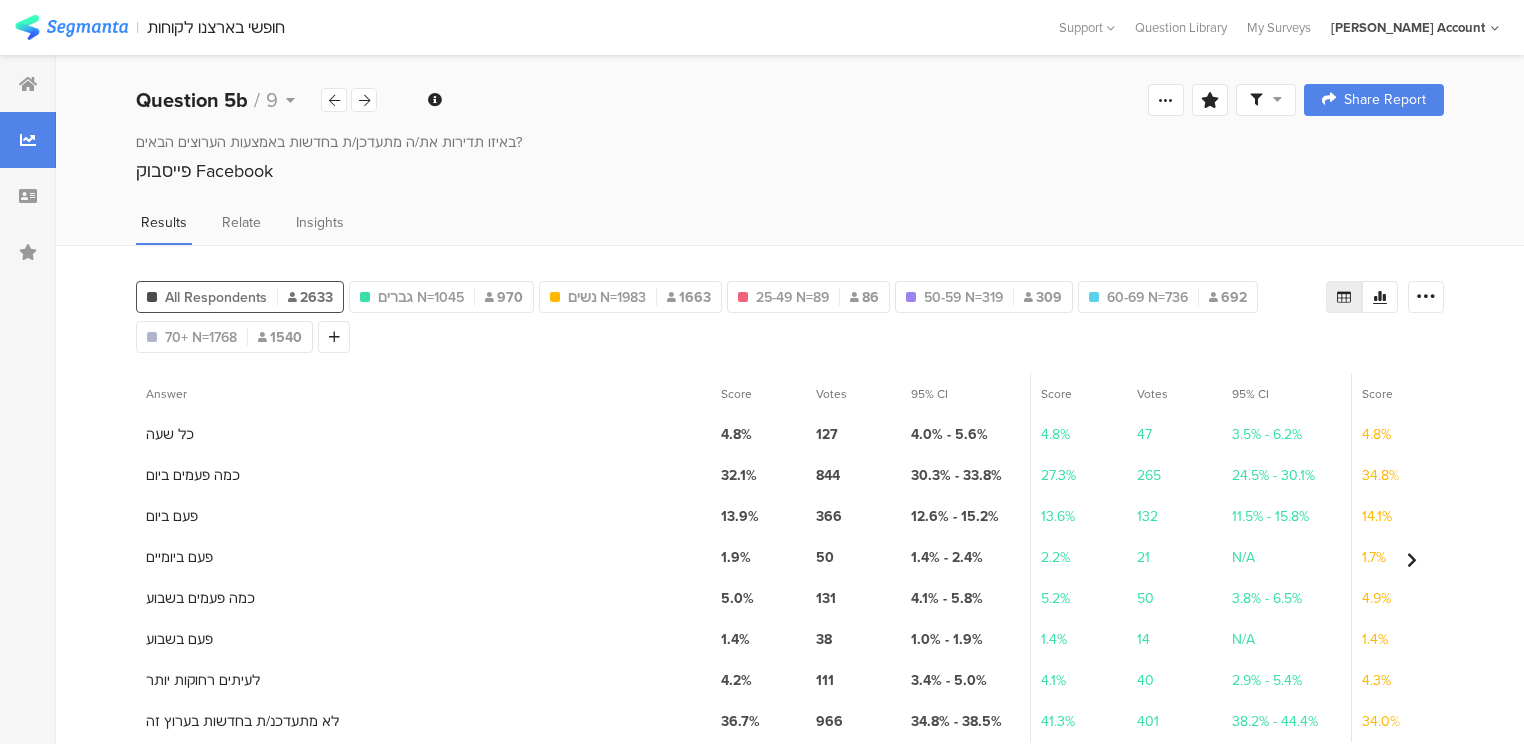 click on "פייסבוק Facebook" at bounding box center [790, 171] 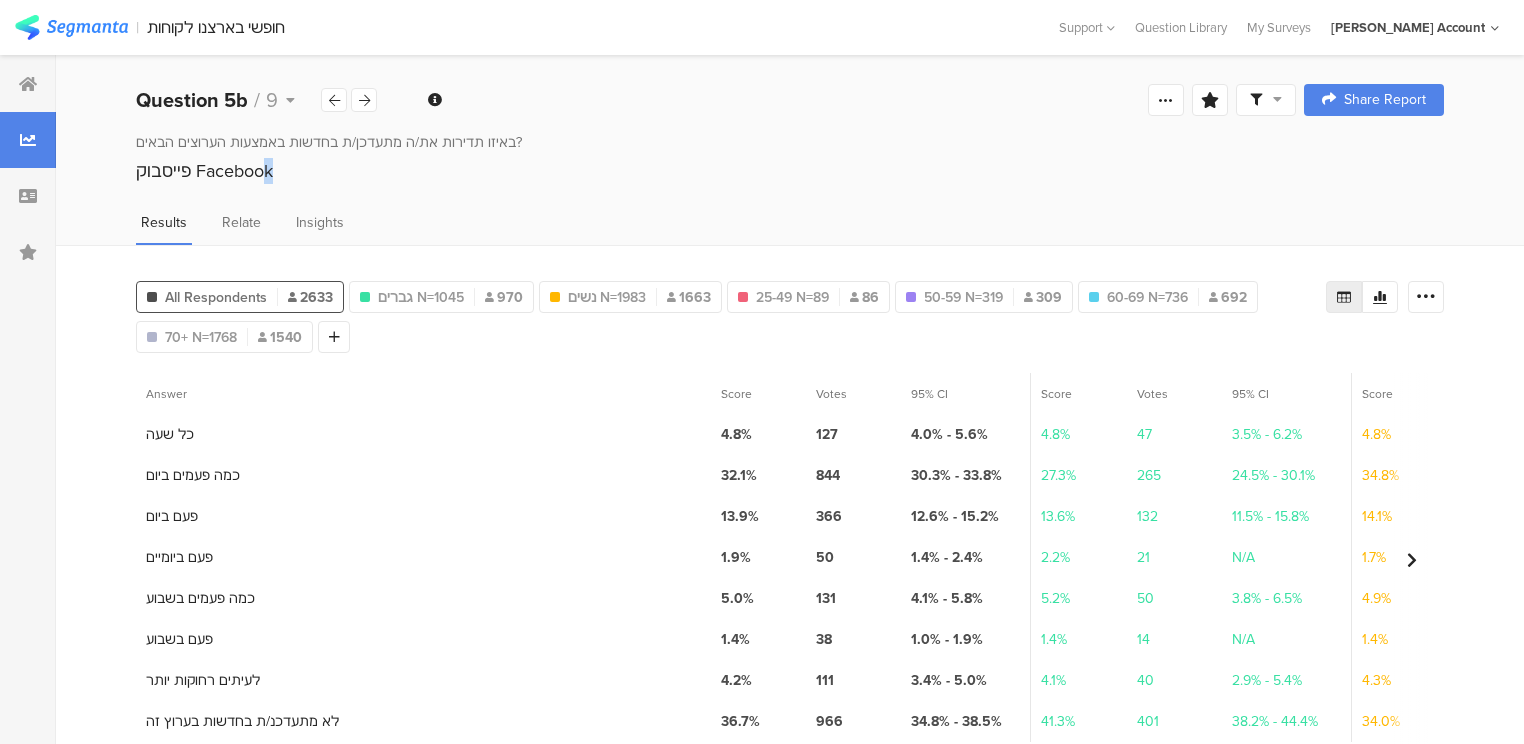 click on "פייסבוק Facebook" at bounding box center [790, 171] 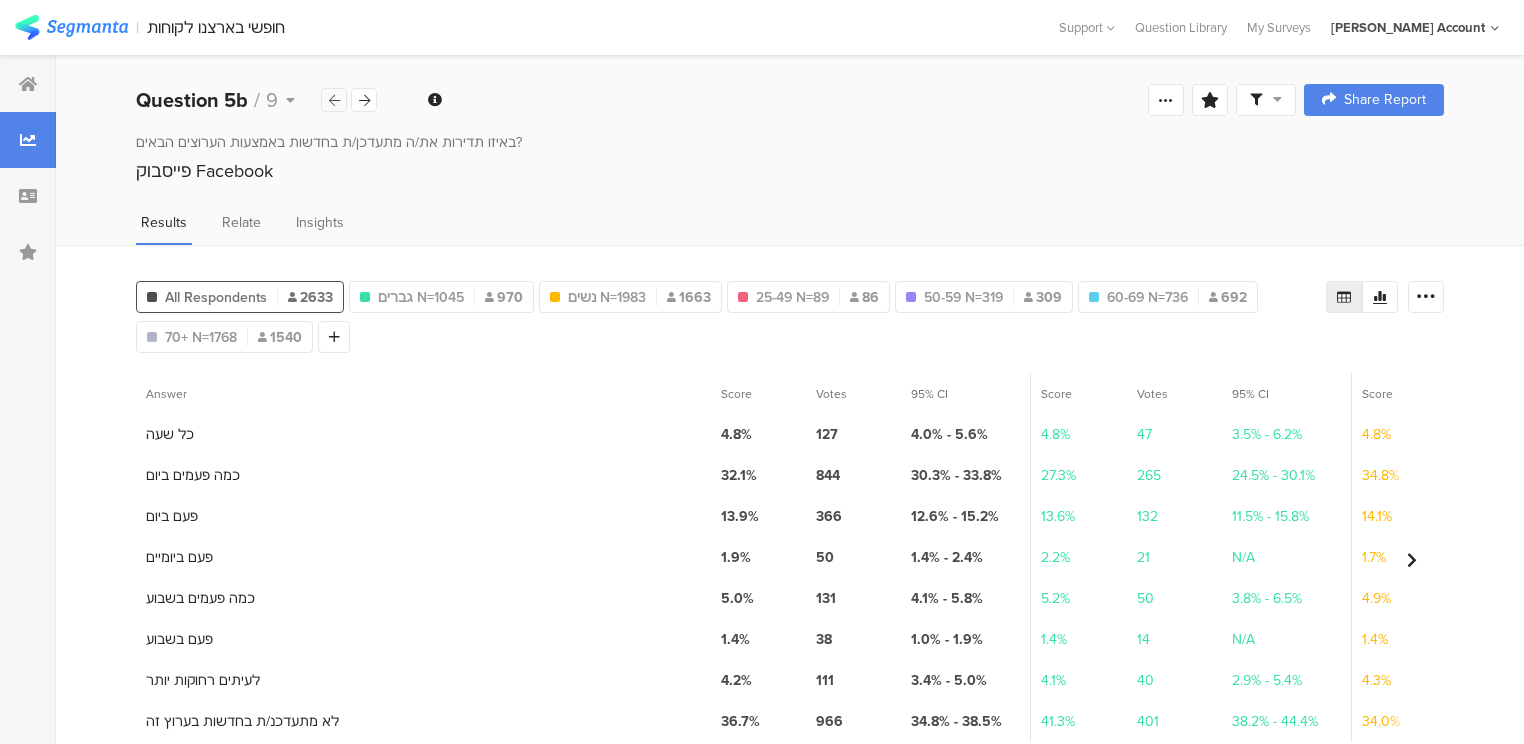 click at bounding box center (334, 100) 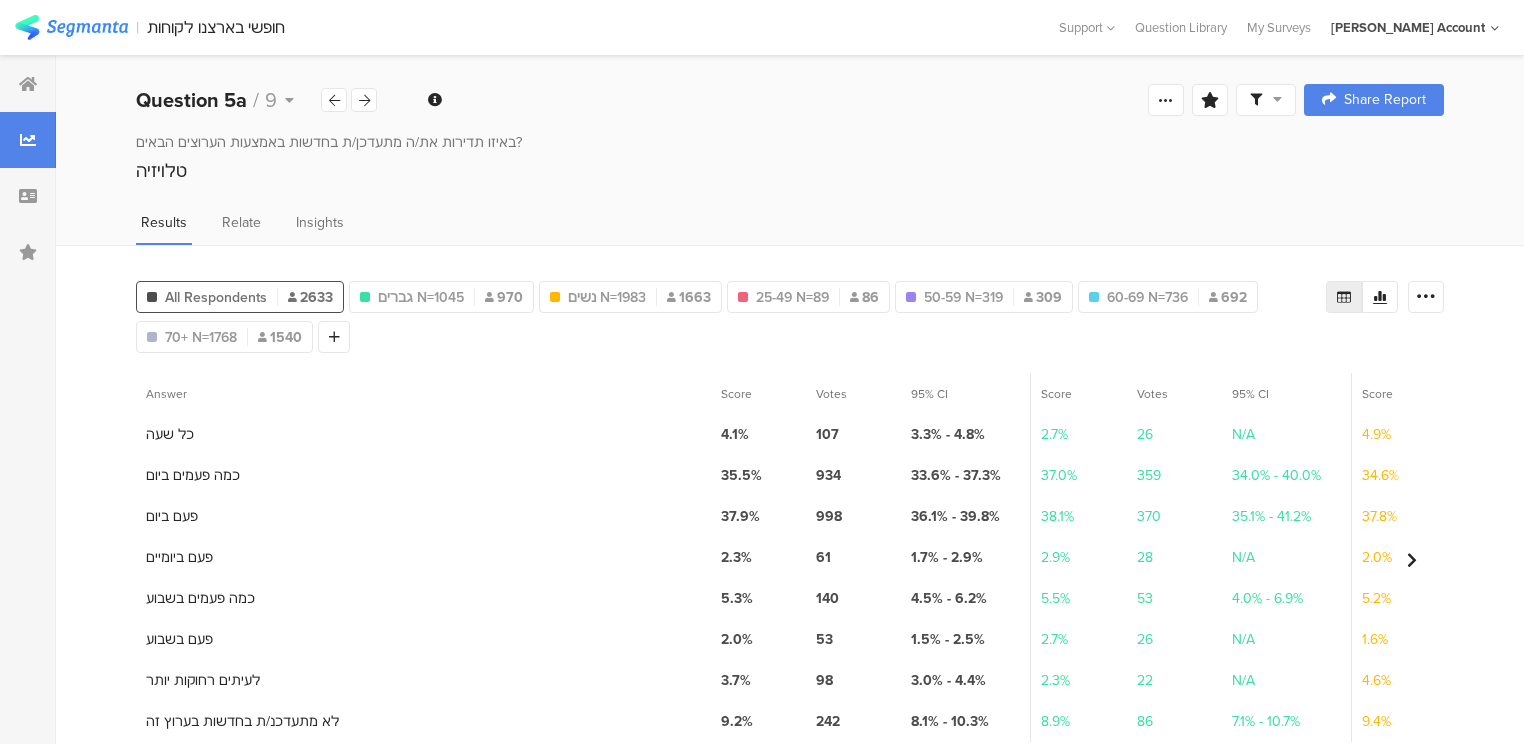 click on "טלויזיה" at bounding box center (790, 171) 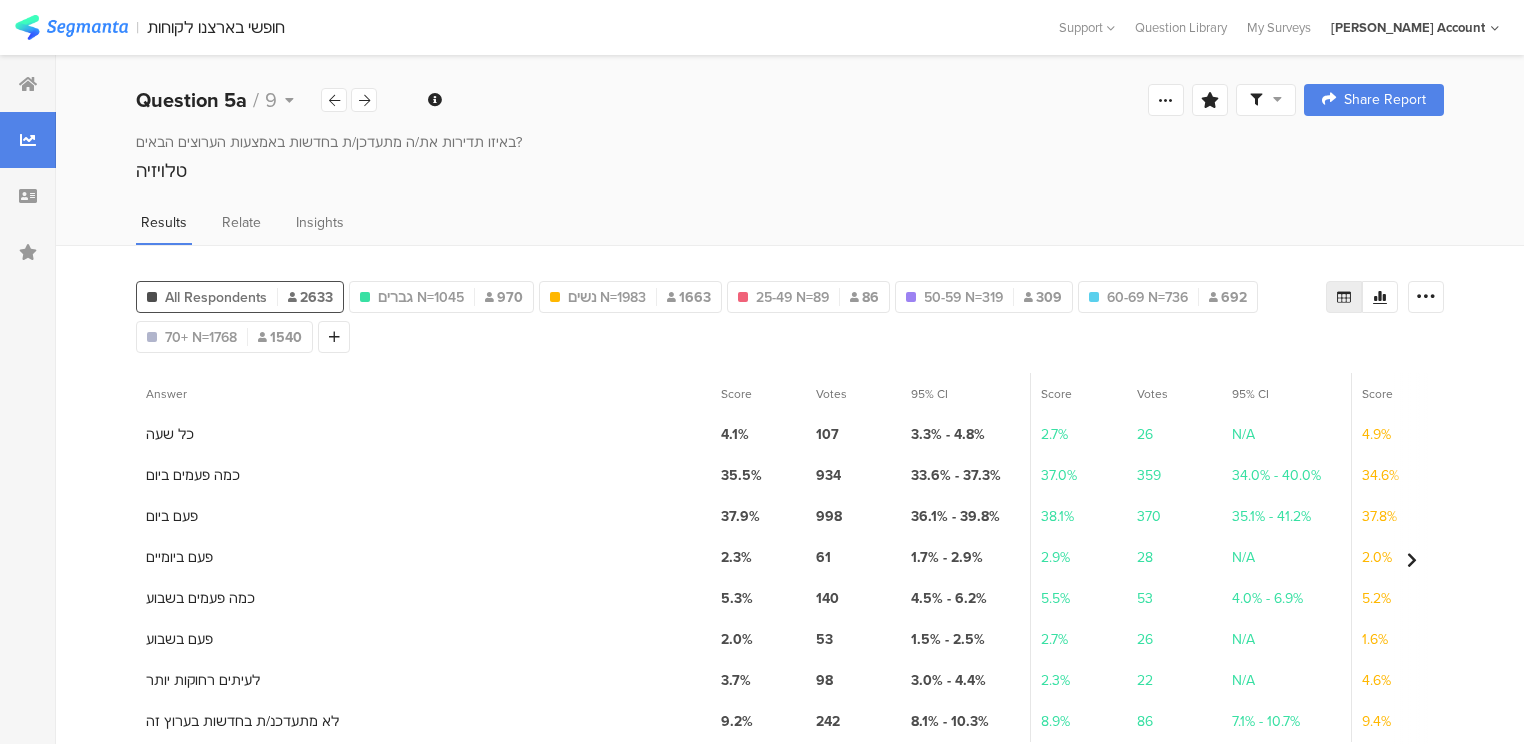 drag, startPoint x: 336, startPoint y: 100, endPoint x: 324, endPoint y: 113, distance: 17.691807 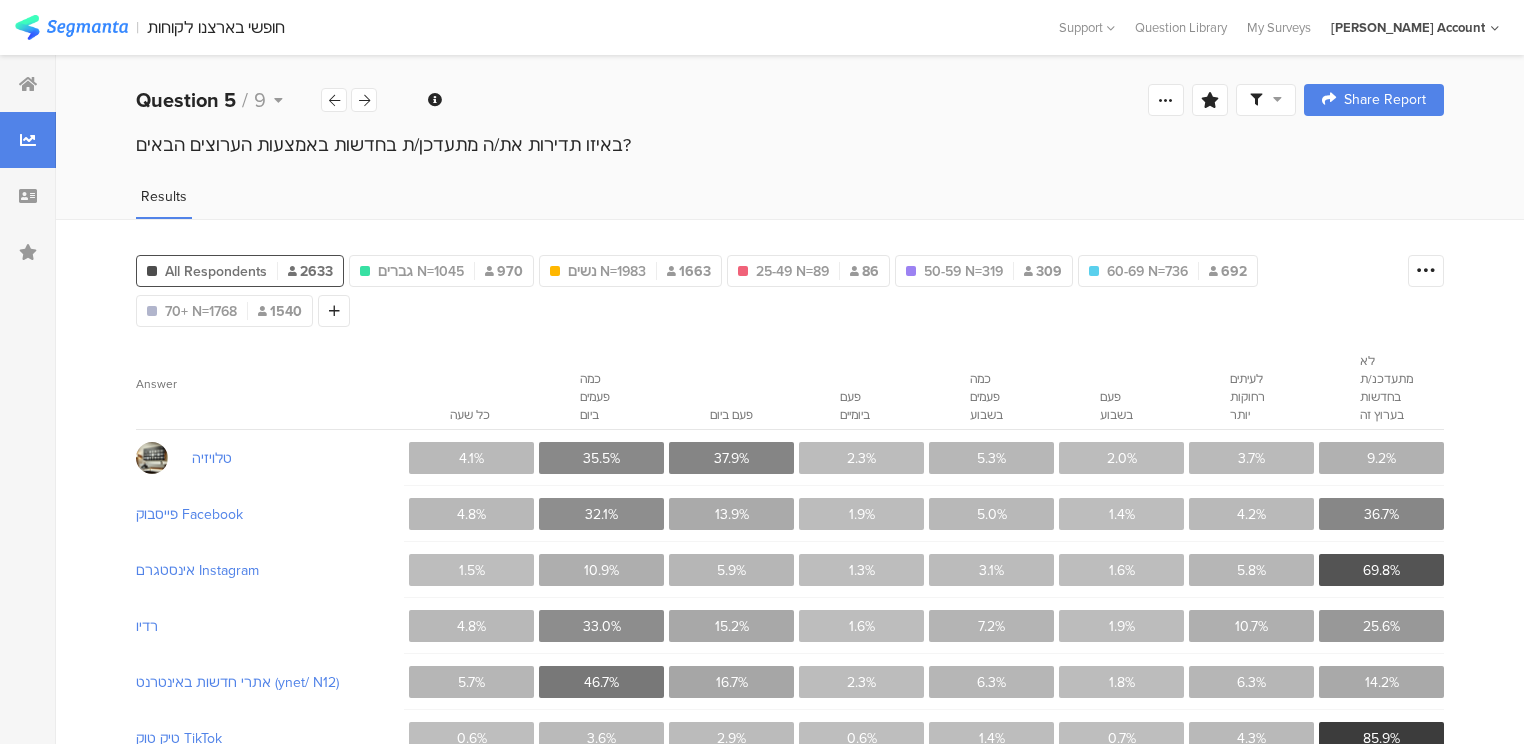 click on "באיזו תדירות את/ה מתעדכן/ת בחדשות באמצעות הערוצים הבאים?" at bounding box center (790, 145) 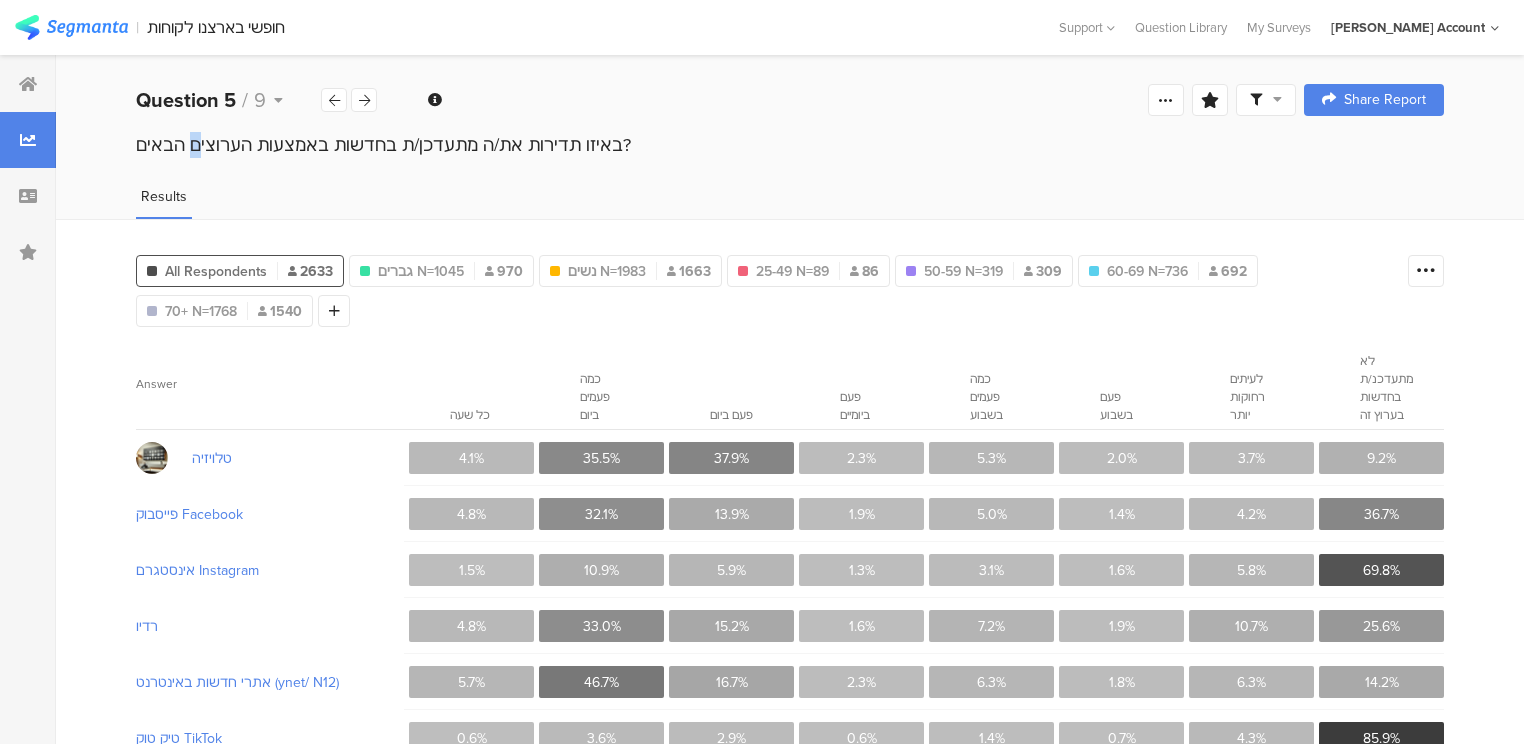 click on "באיזו תדירות את/ה מתעדכן/ת בחדשות באמצעות הערוצים הבאים?" at bounding box center [790, 145] 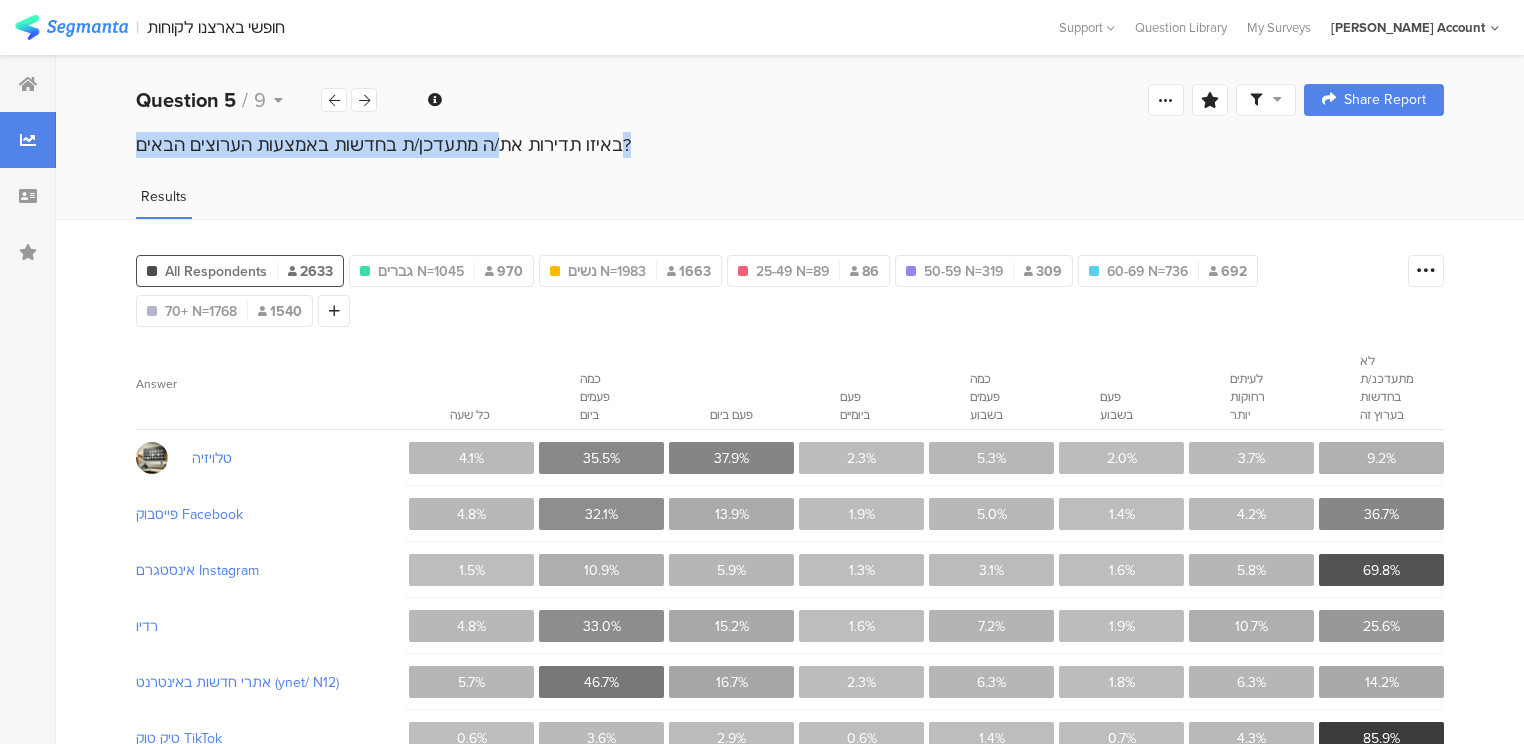 click on "באיזו תדירות את/ה מתעדכן/ת בחדשות באמצעות הערוצים הבאים?" at bounding box center (790, 145) 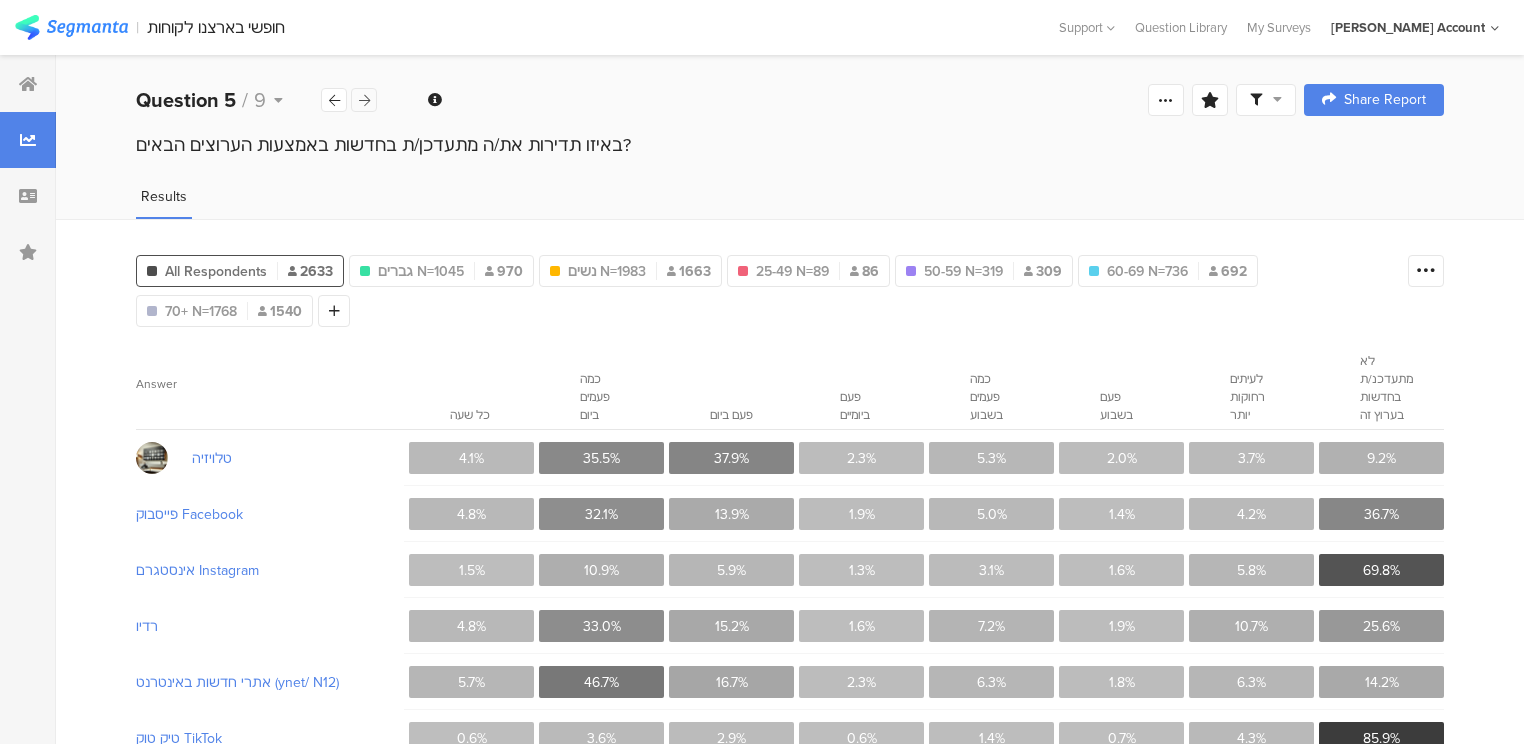 click at bounding box center [364, 100] 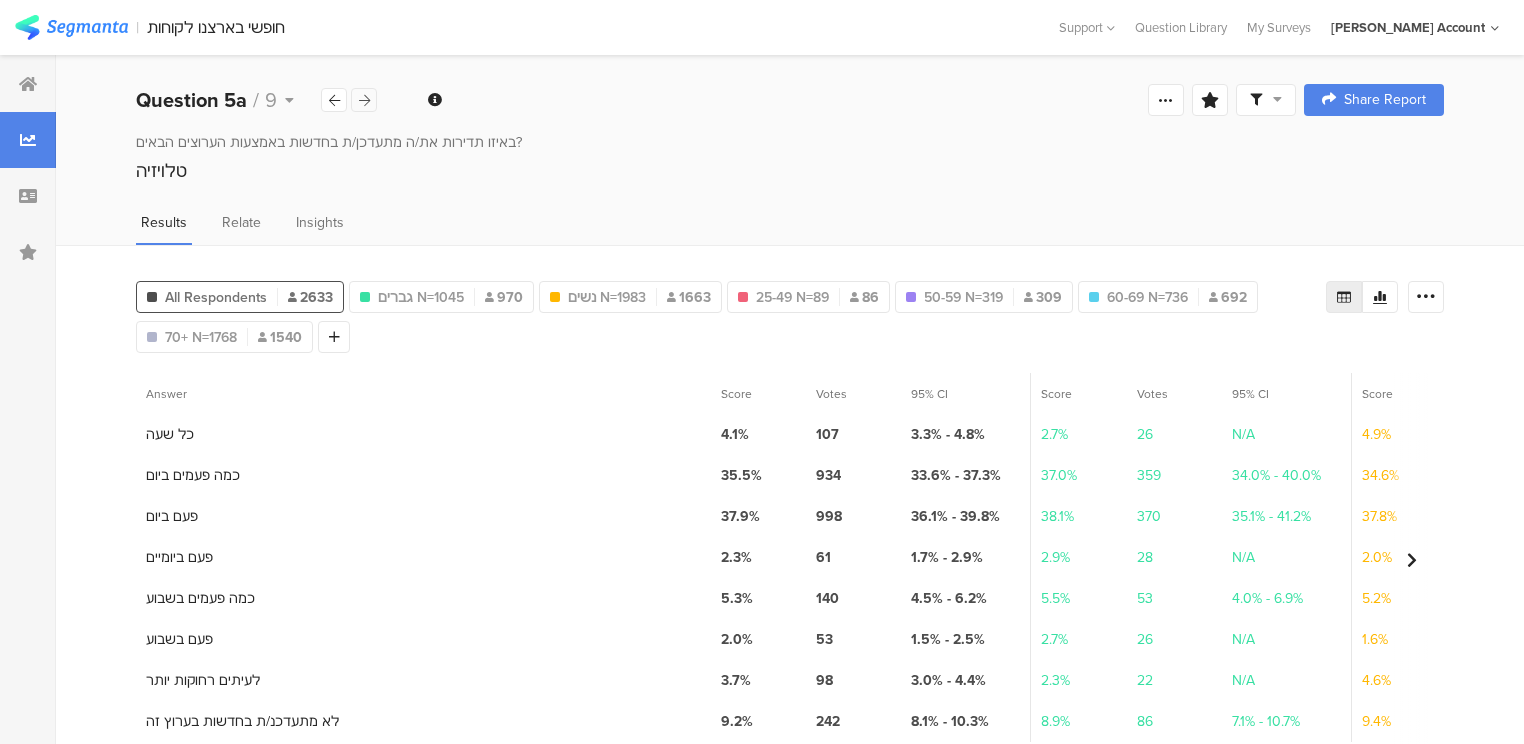 click at bounding box center [364, 100] 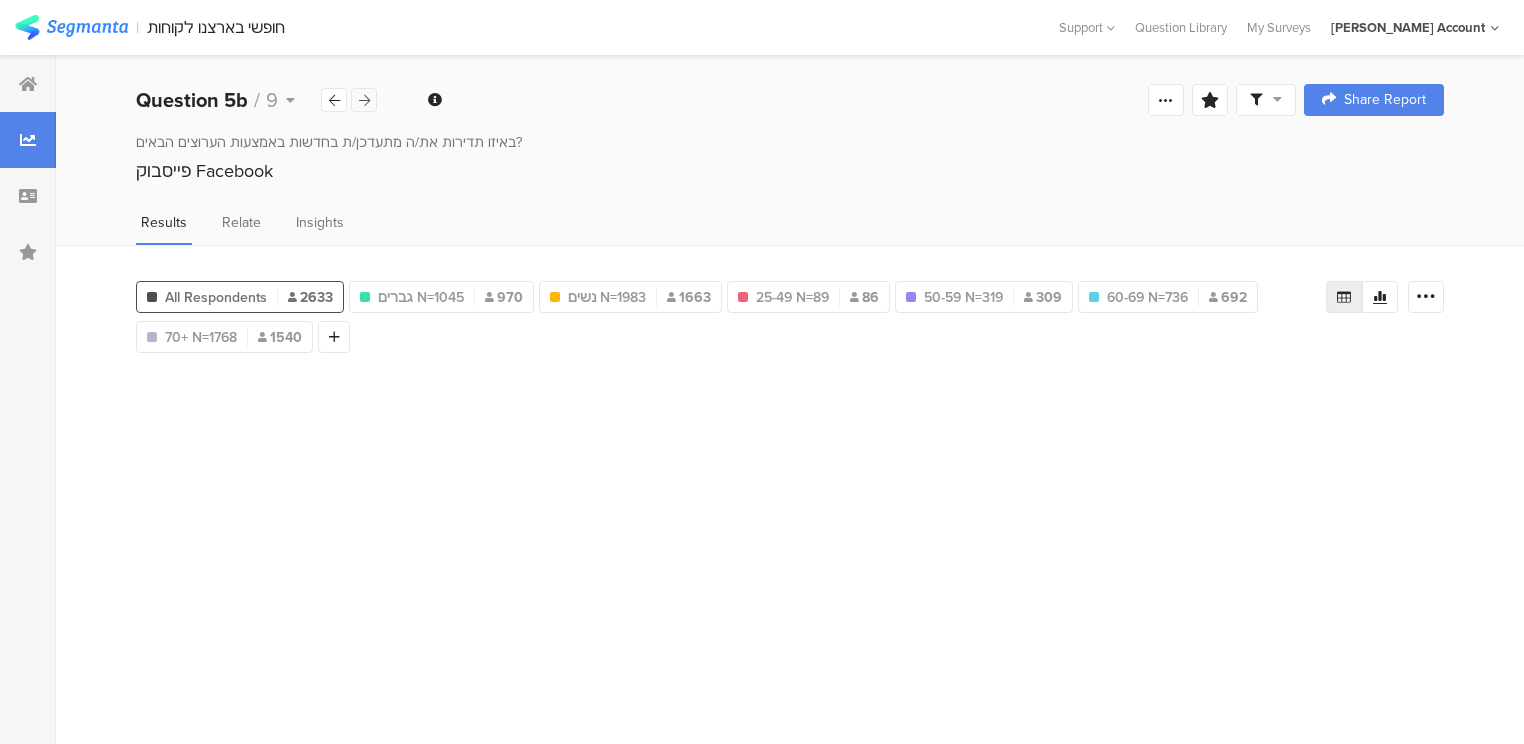 click at bounding box center (364, 100) 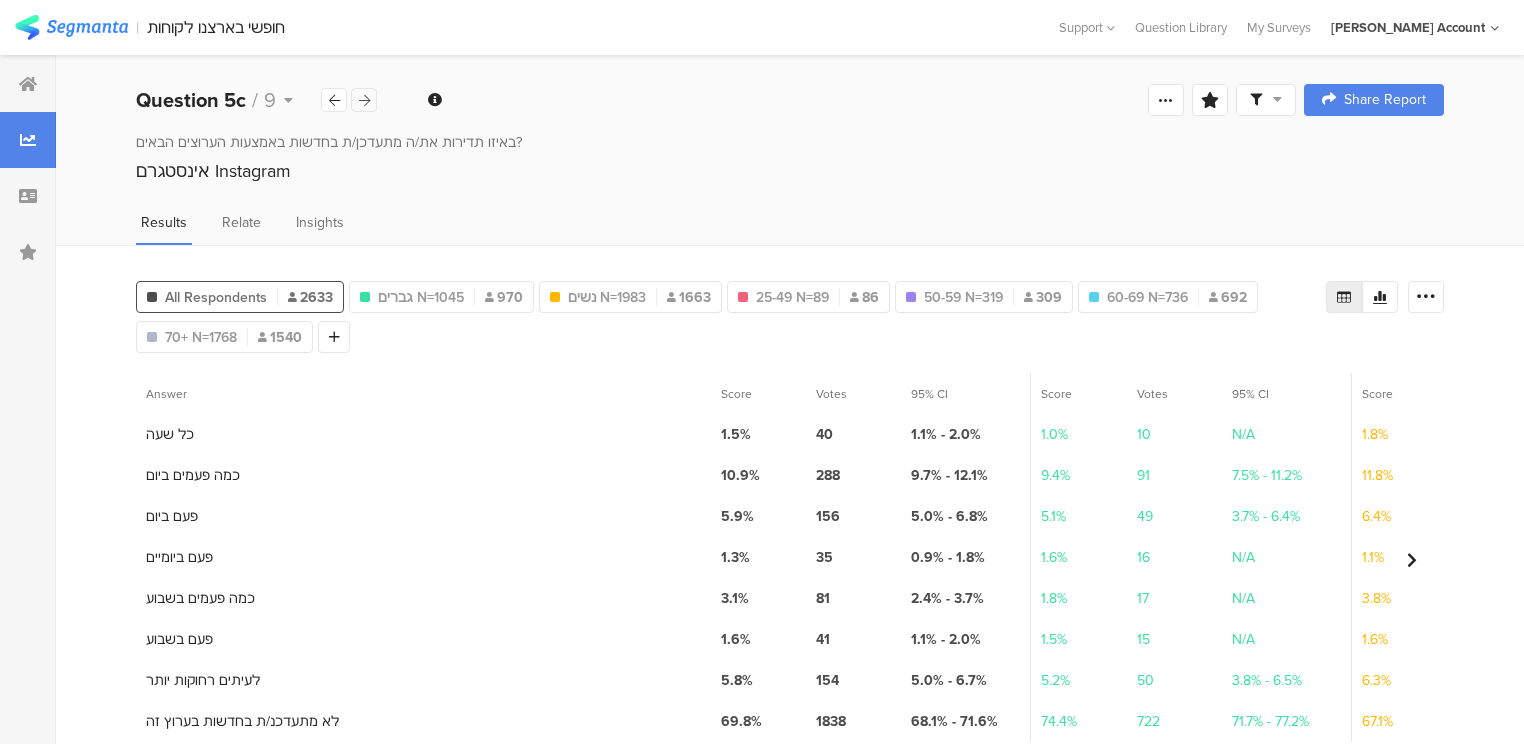 click at bounding box center [364, 100] 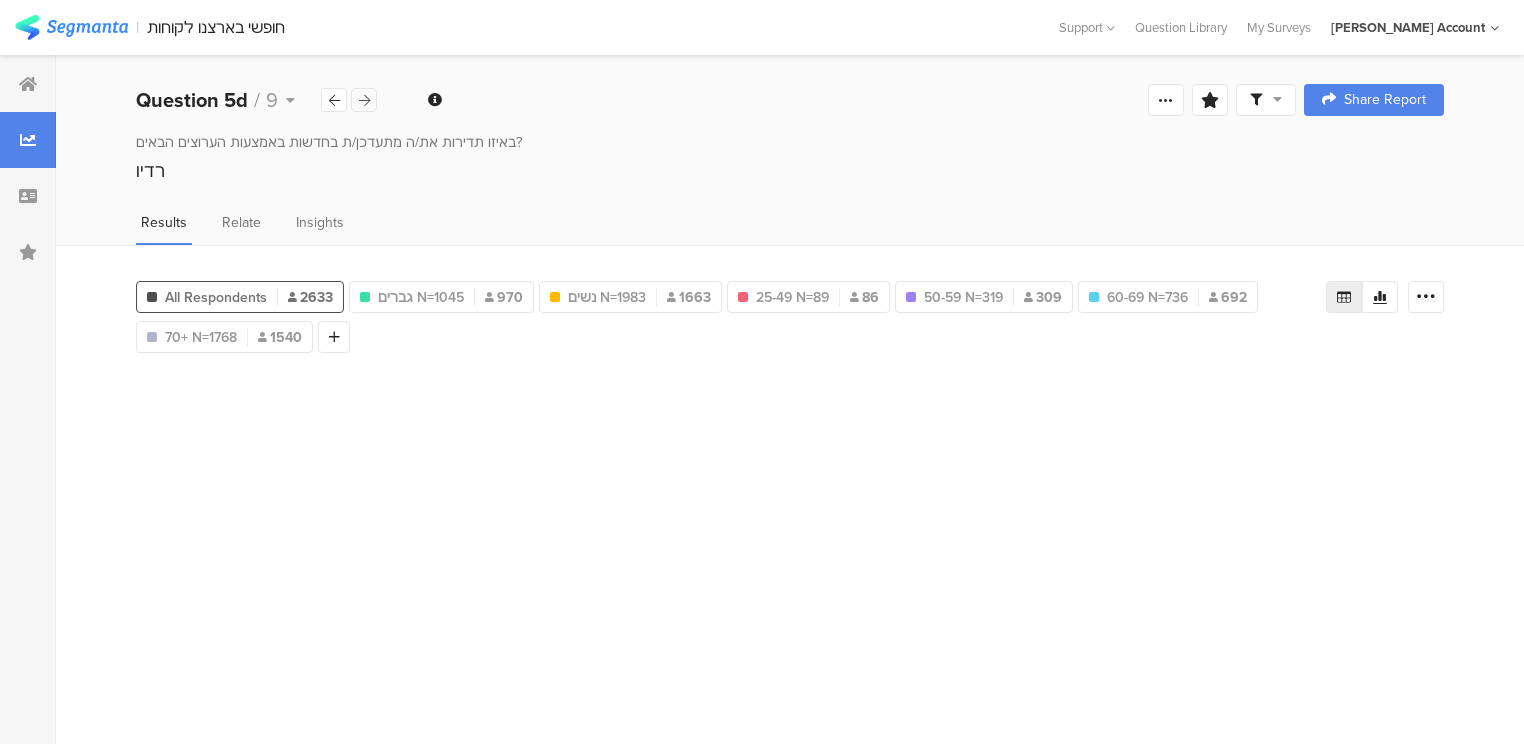 click at bounding box center (364, 100) 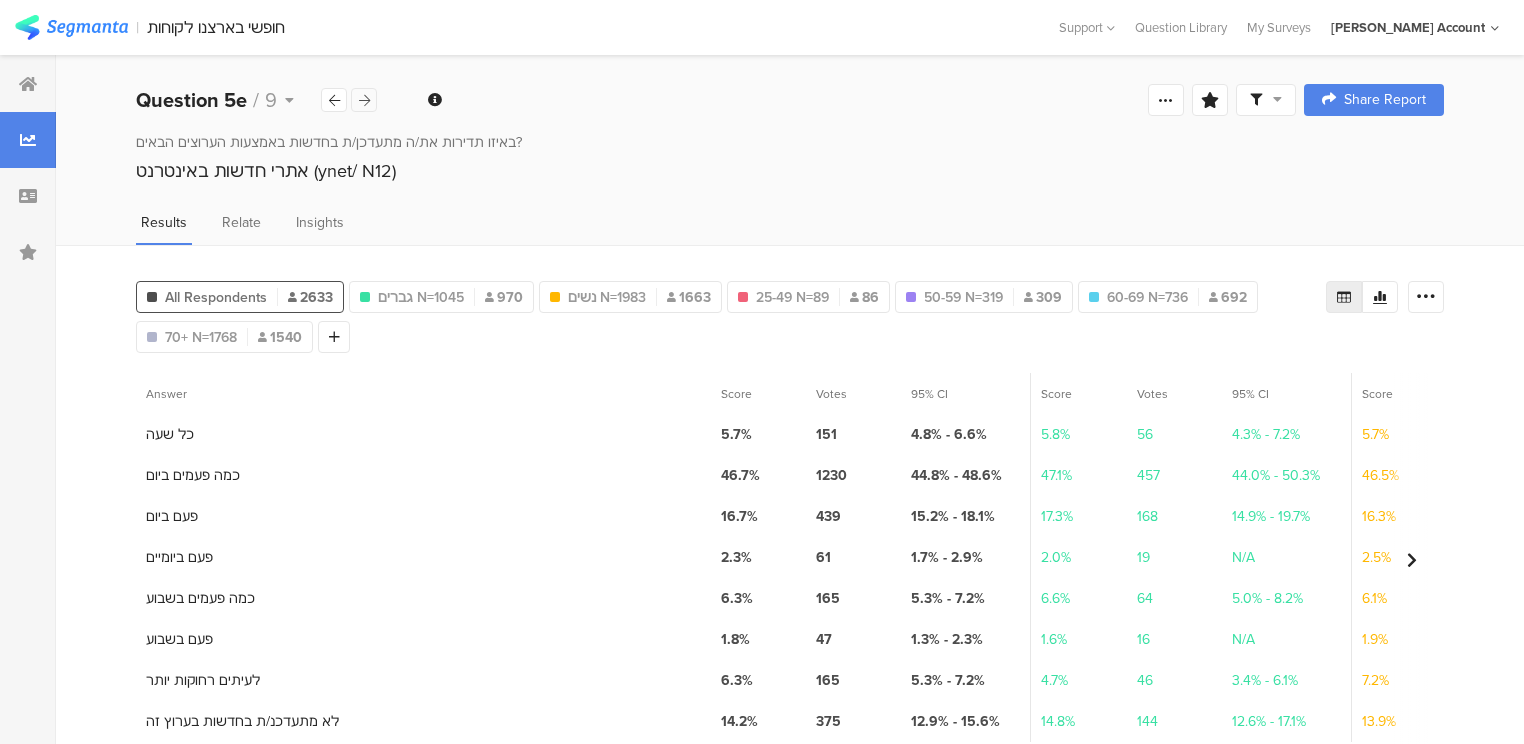 click at bounding box center (364, 100) 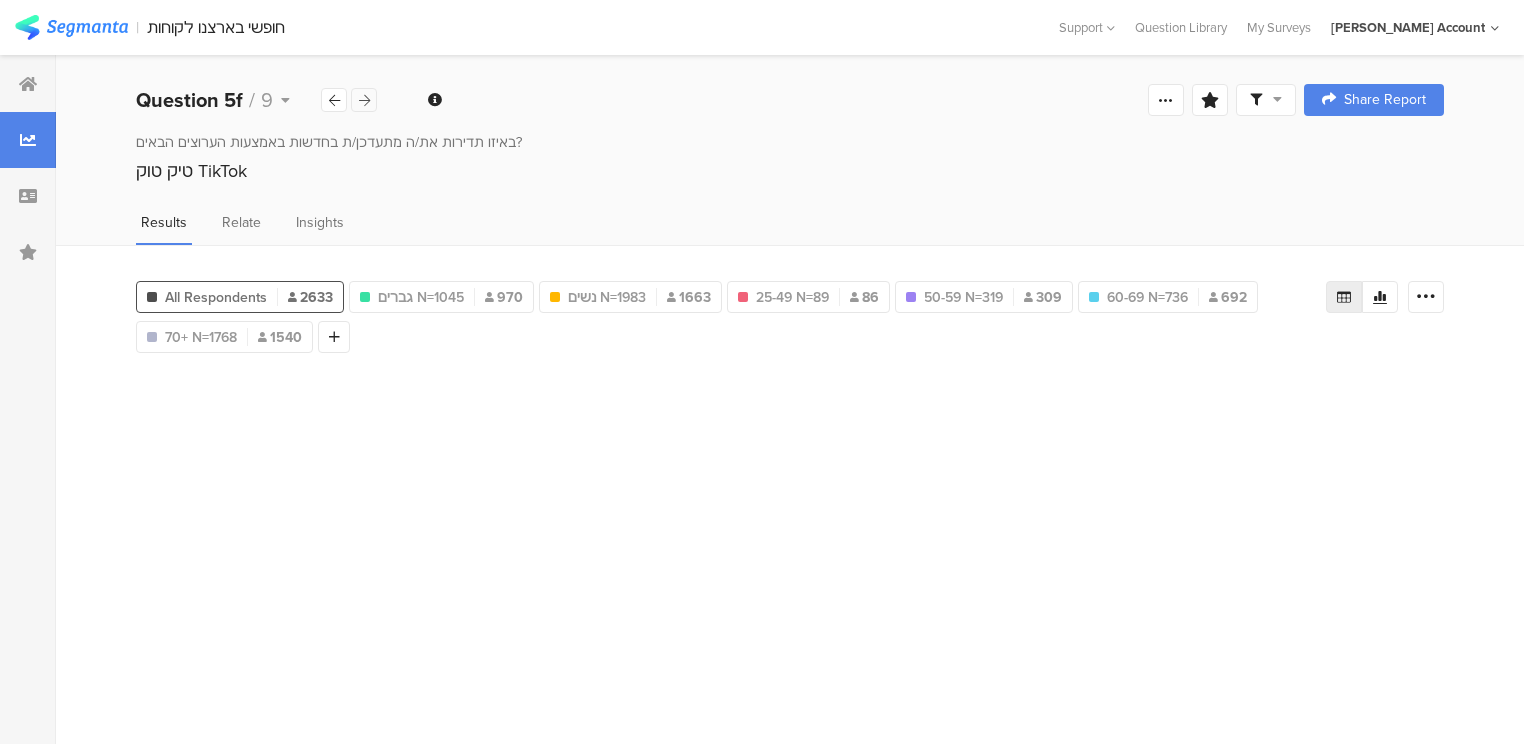 click at bounding box center [364, 100] 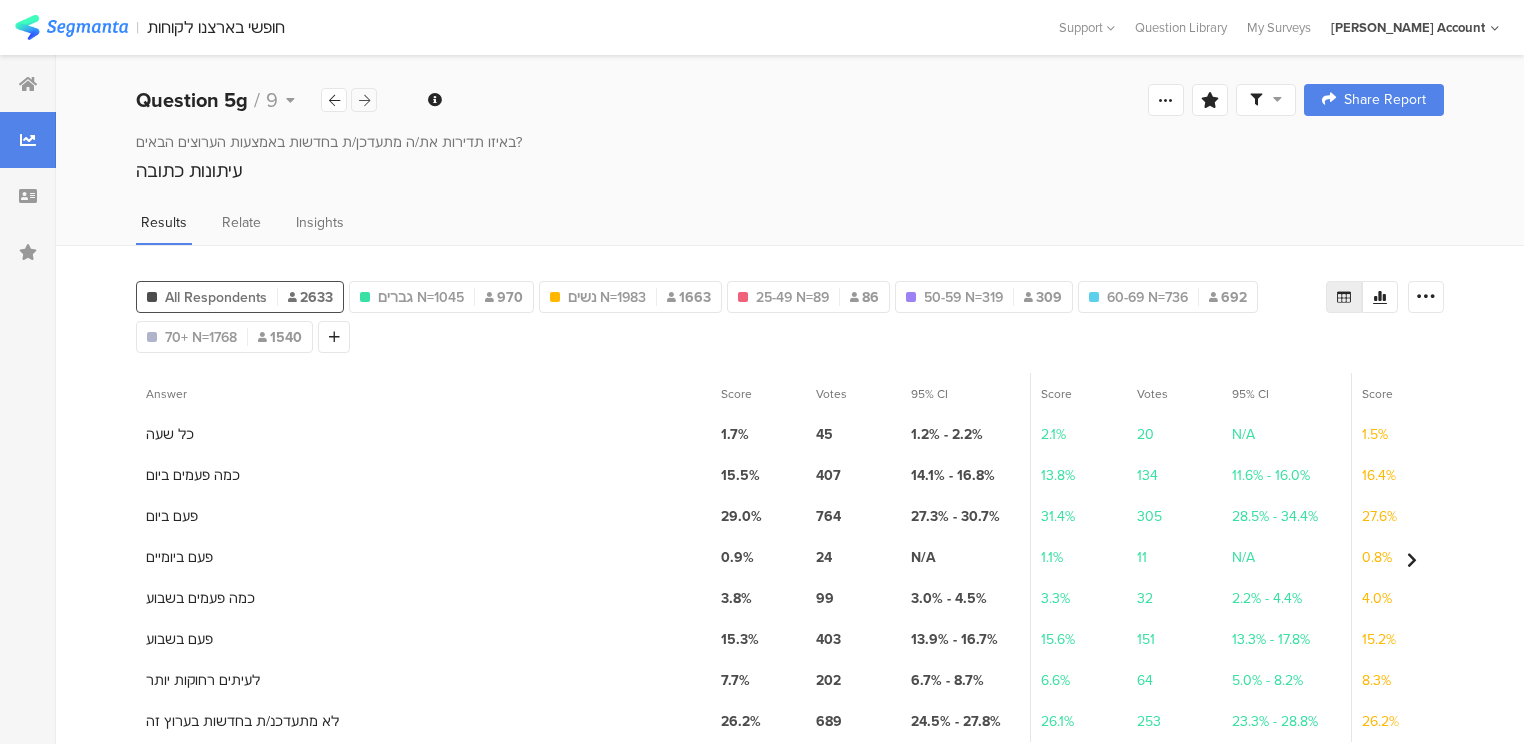 click at bounding box center (364, 100) 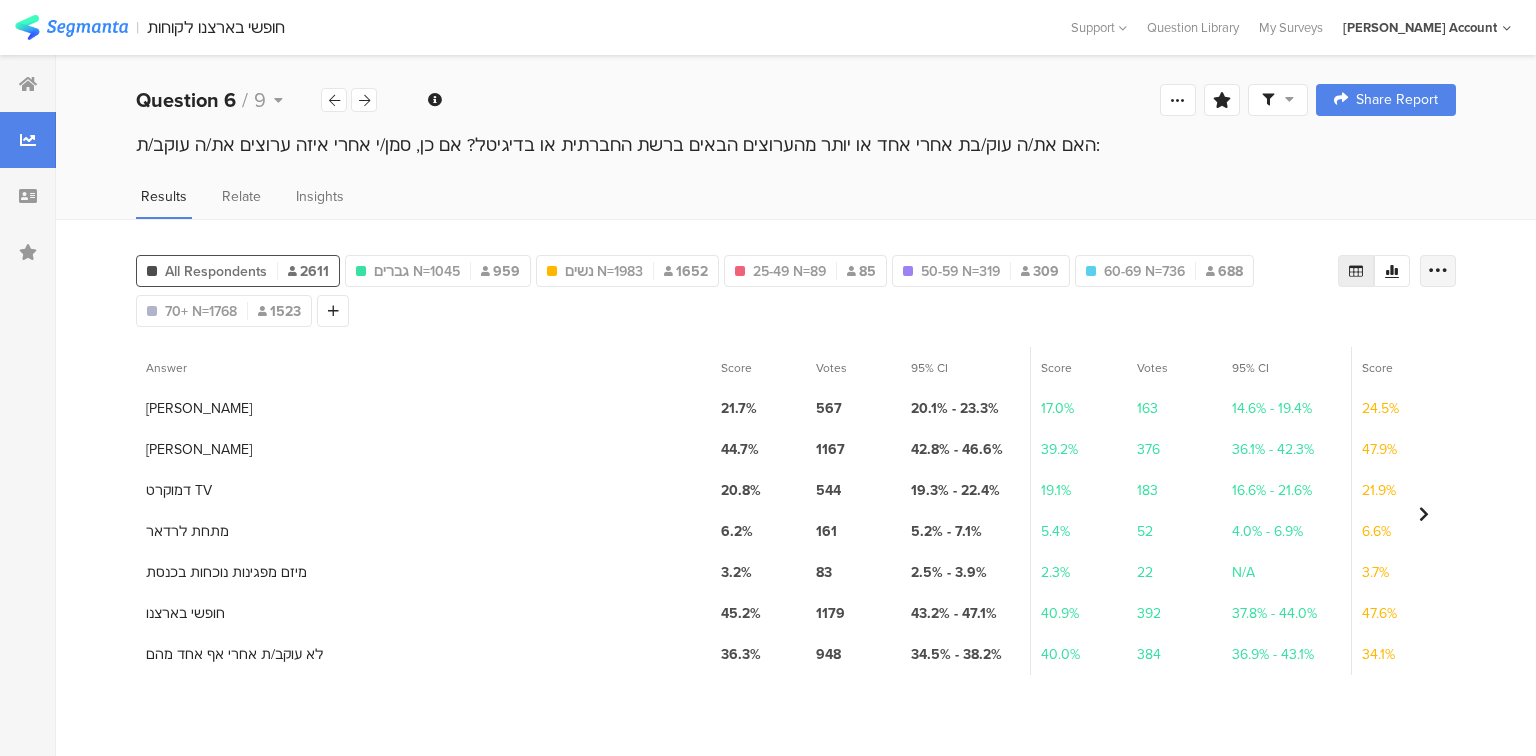 click at bounding box center [1438, 271] 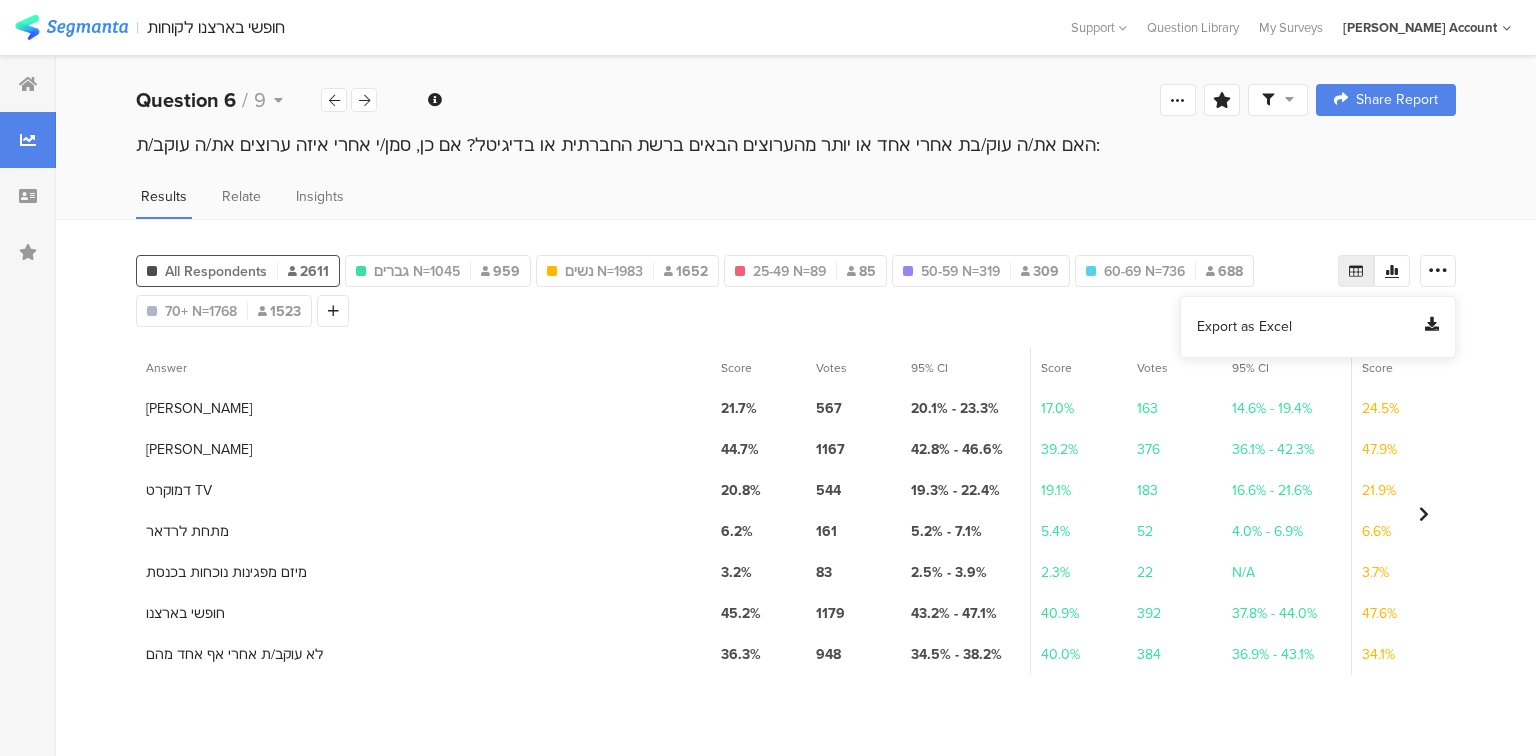 click on "Export as Excel" at bounding box center [1244, 327] 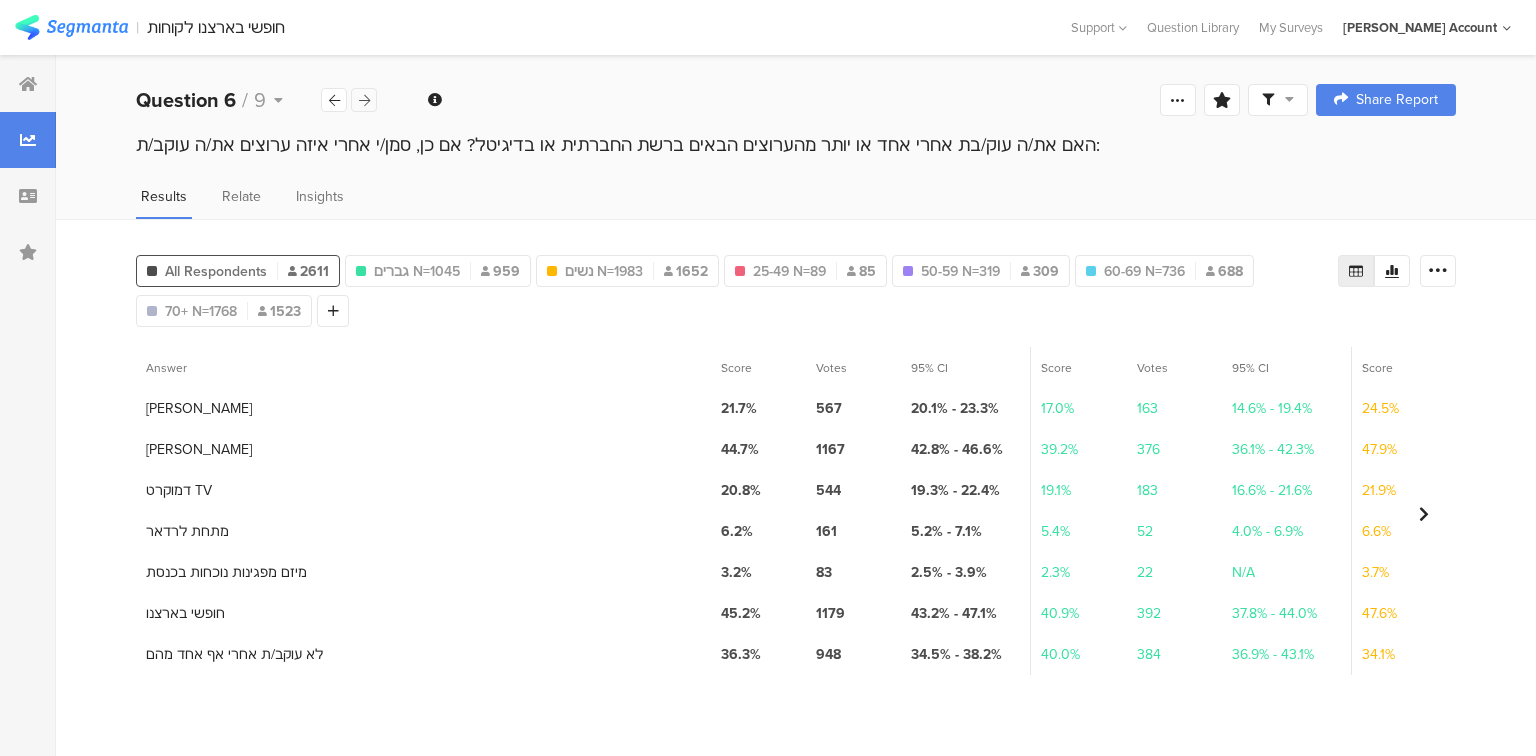click at bounding box center (364, 100) 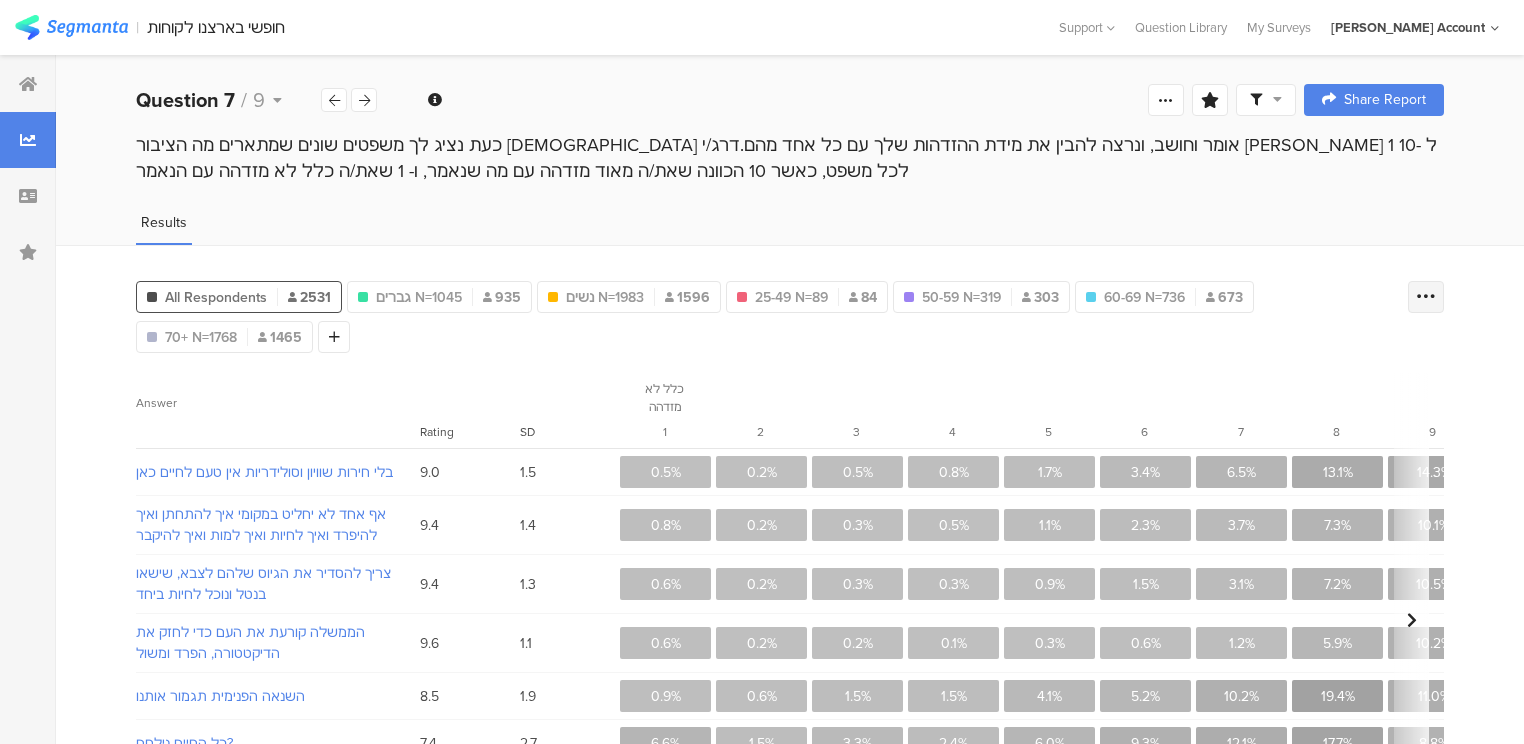click at bounding box center (1426, 297) 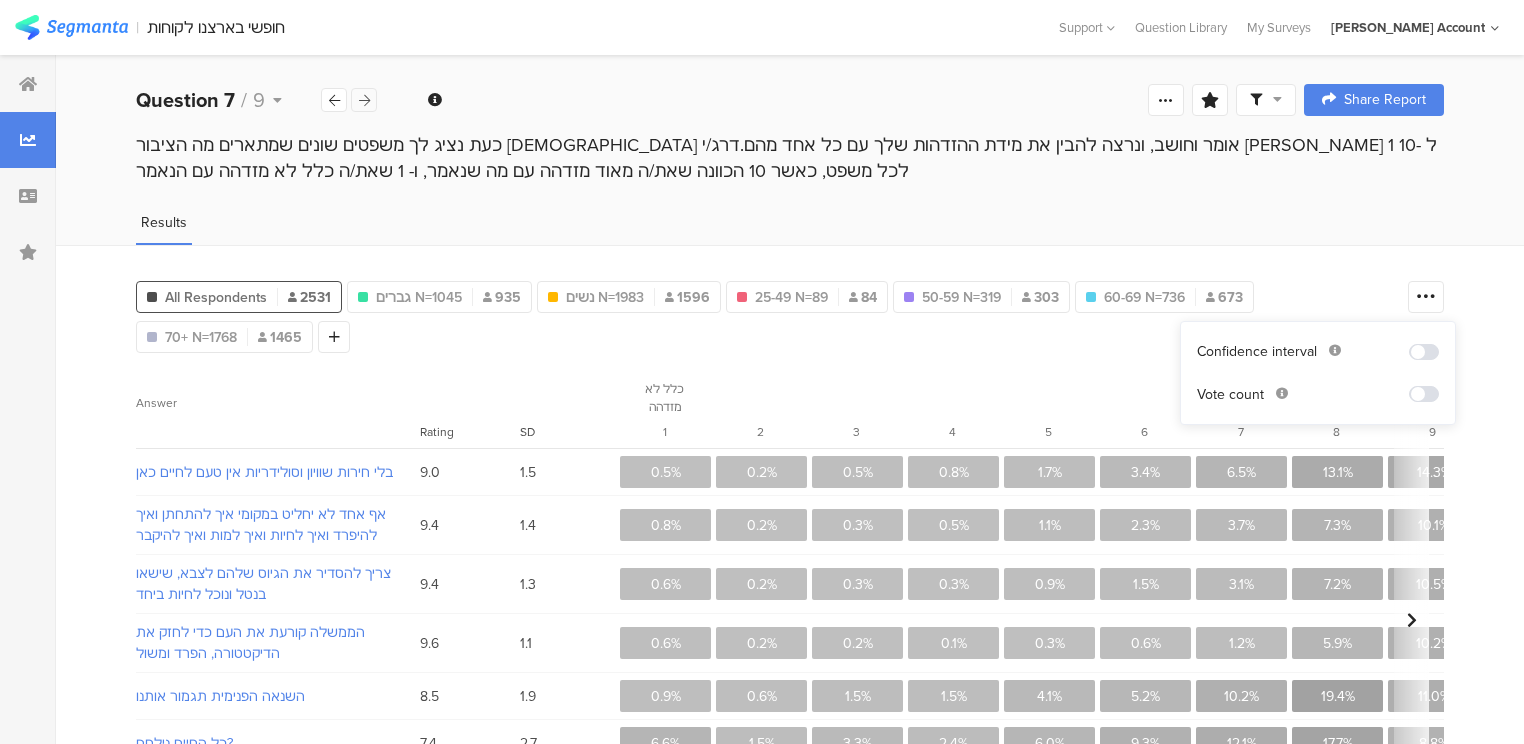 click at bounding box center [364, 100] 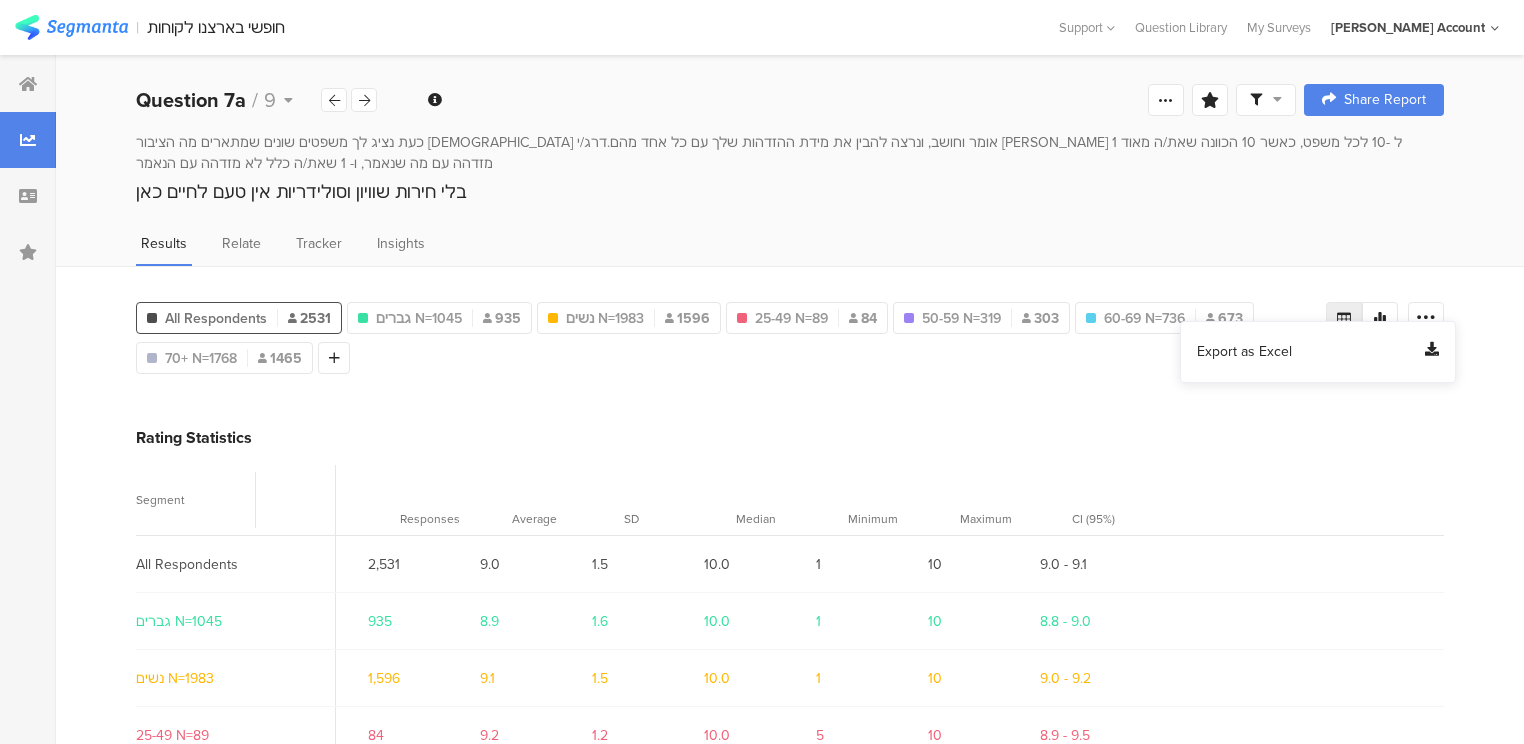 click on "Export as Excel" at bounding box center (1244, 352) 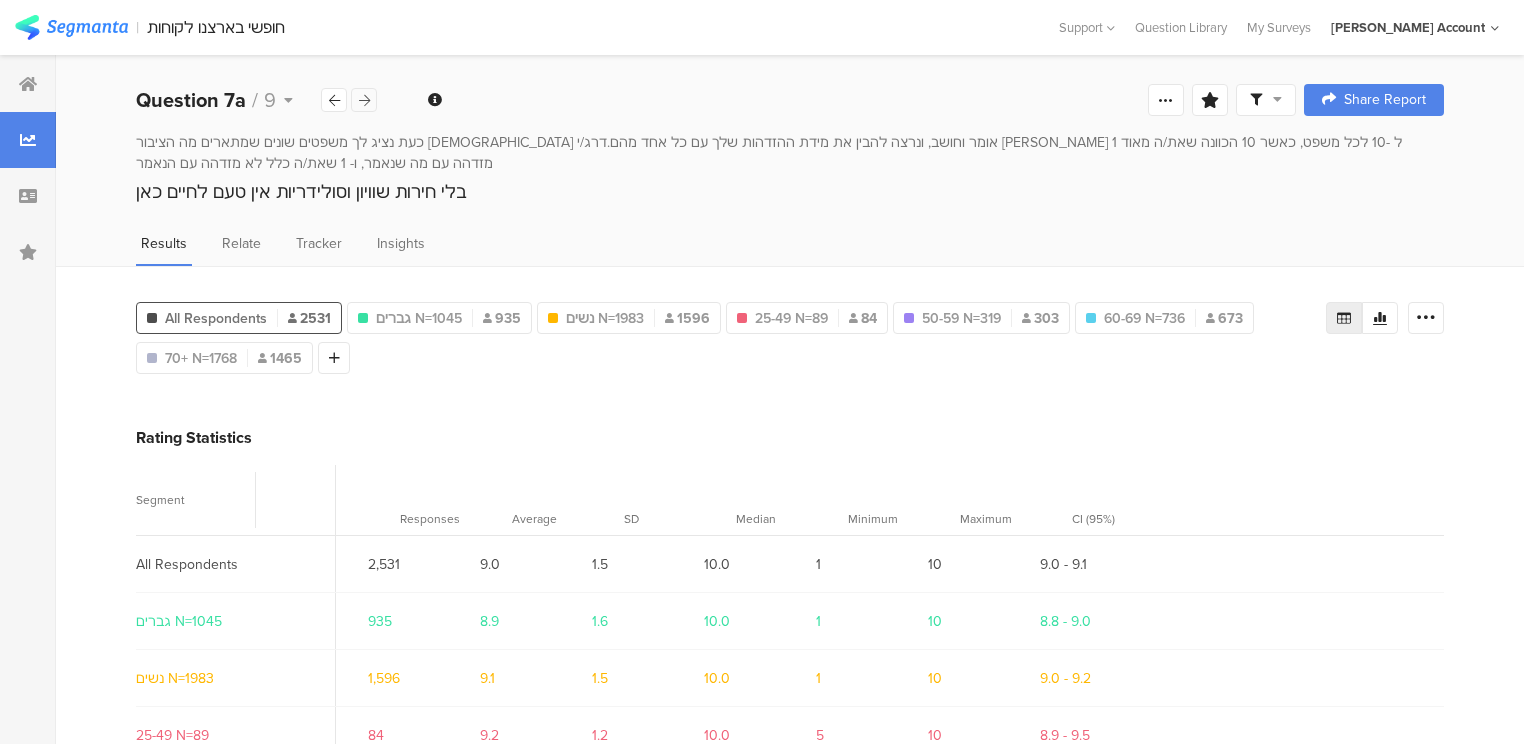 click at bounding box center [364, 100] 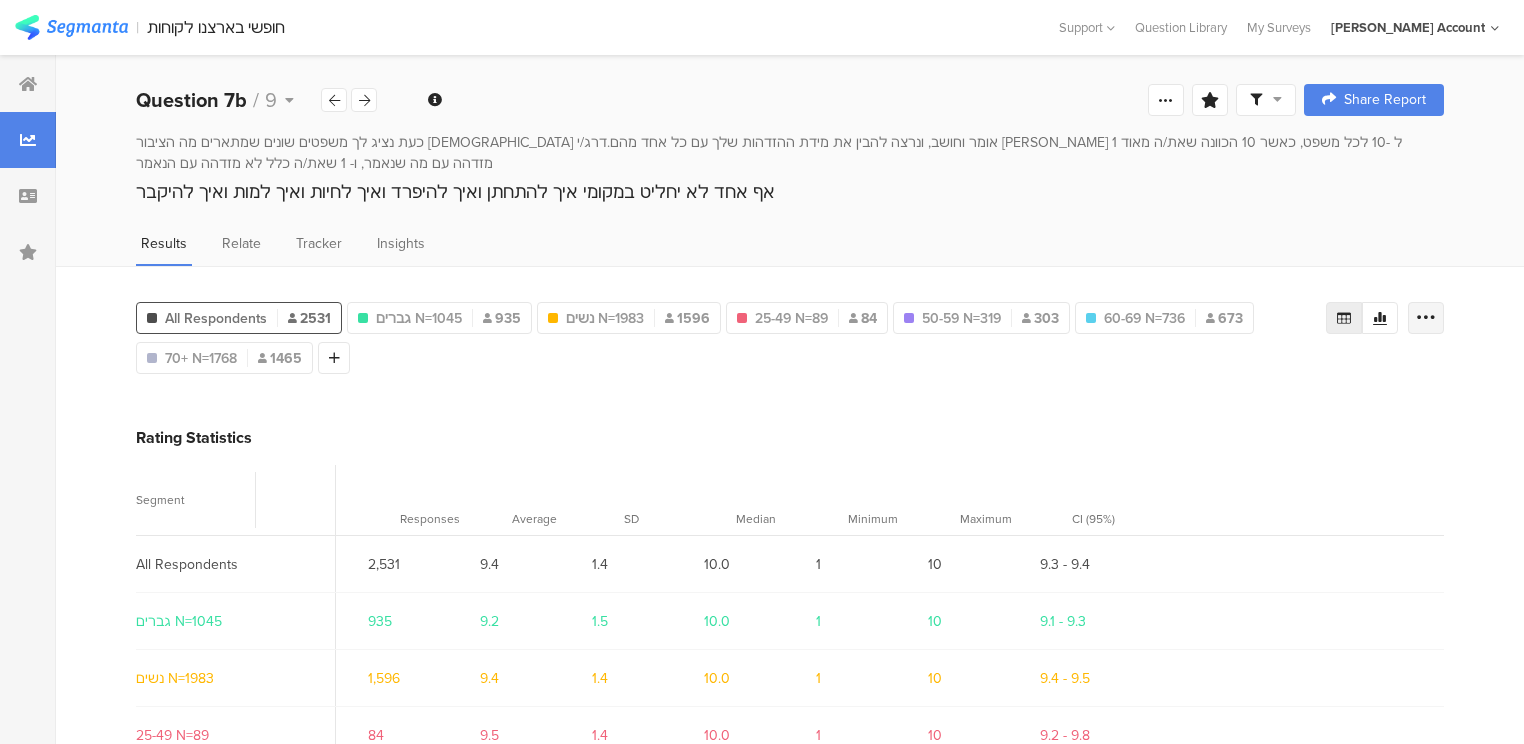 click at bounding box center (1426, 318) 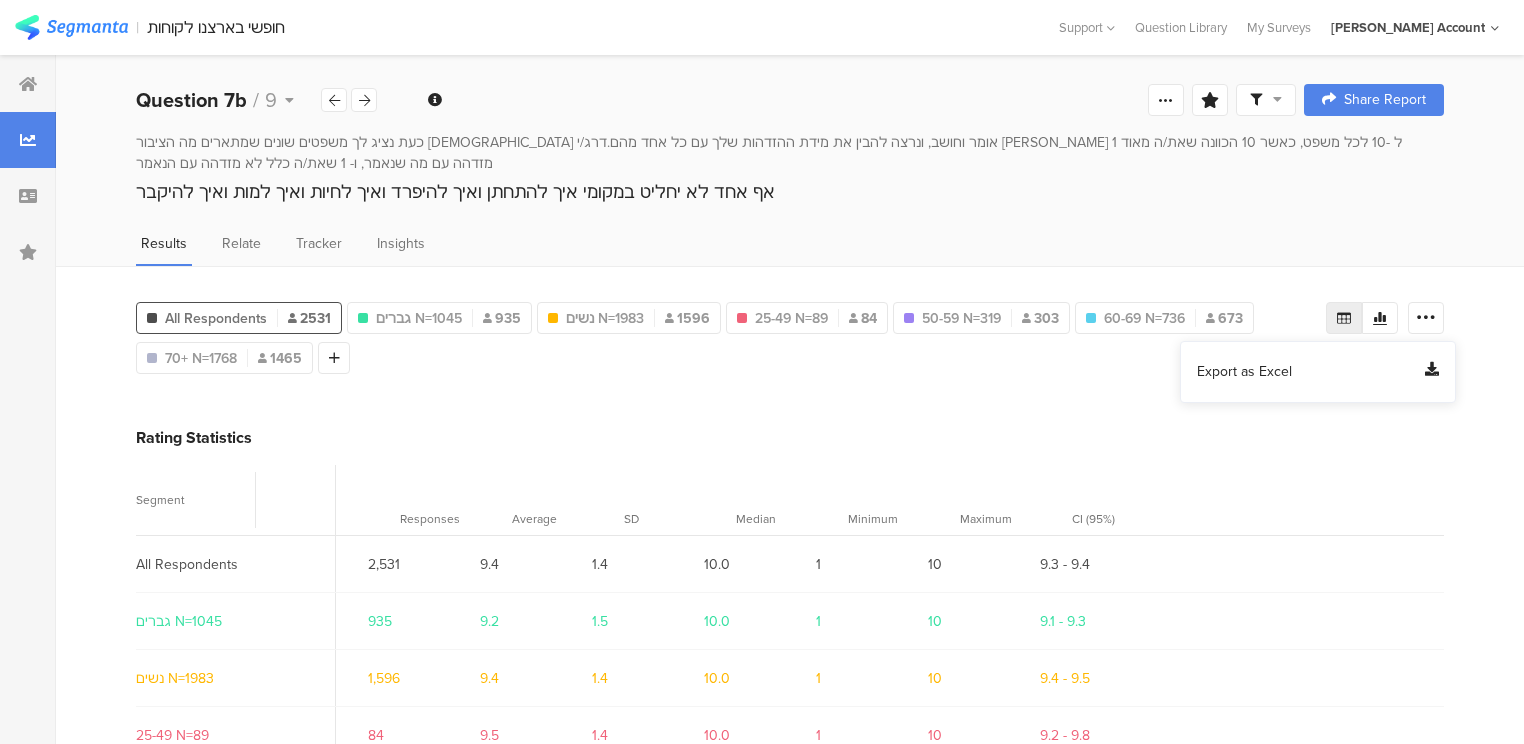 click on "Export as Excel" at bounding box center [1244, 372] 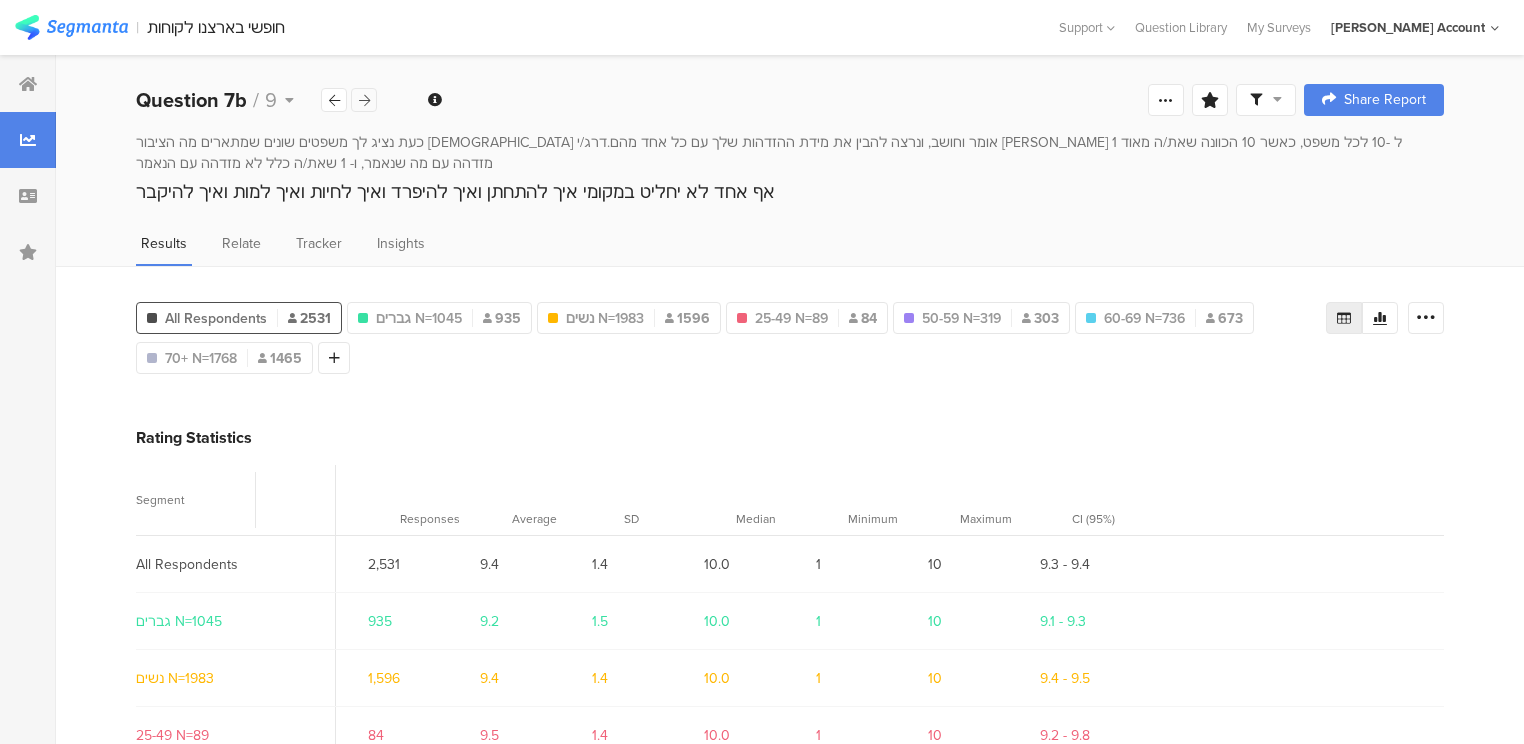 click at bounding box center (364, 100) 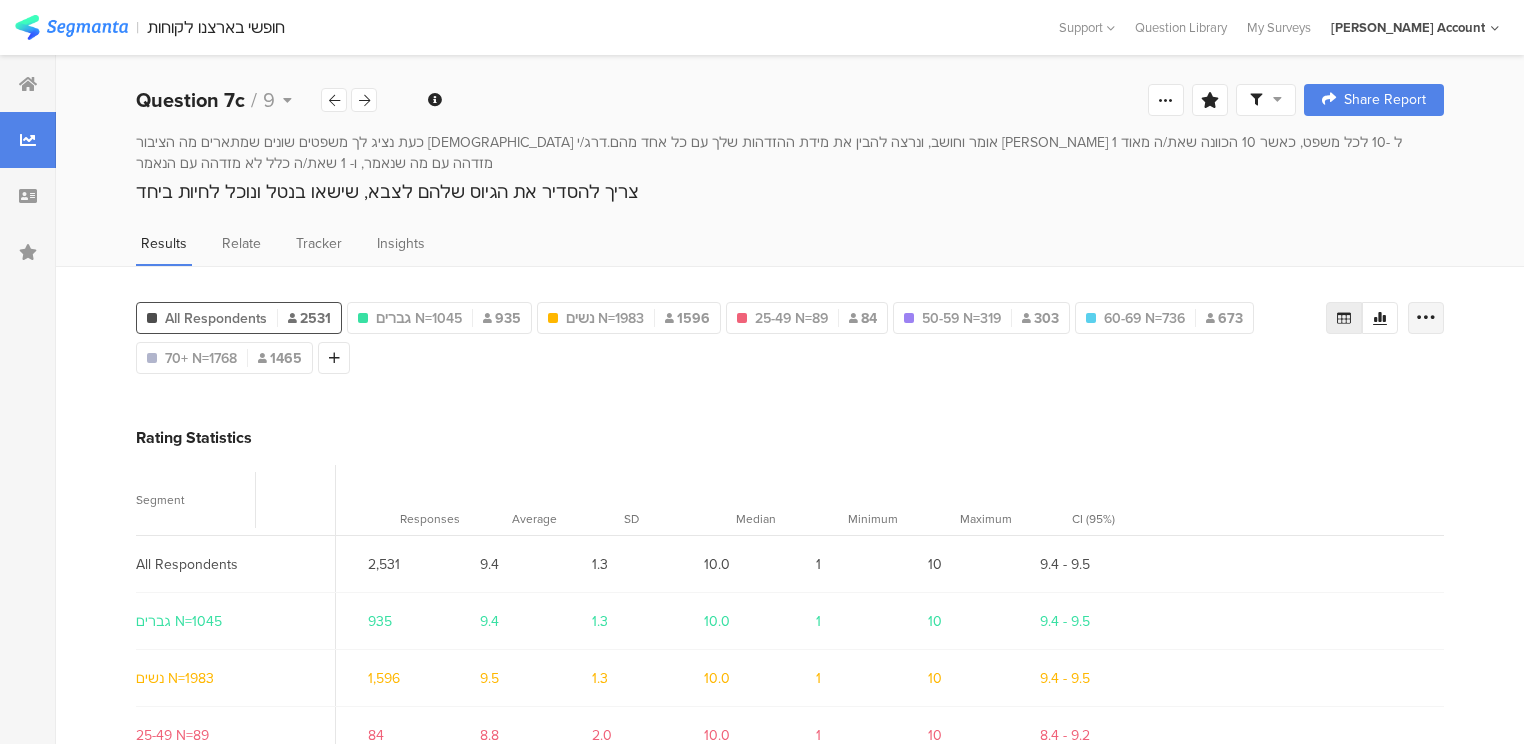 click at bounding box center (1426, 318) 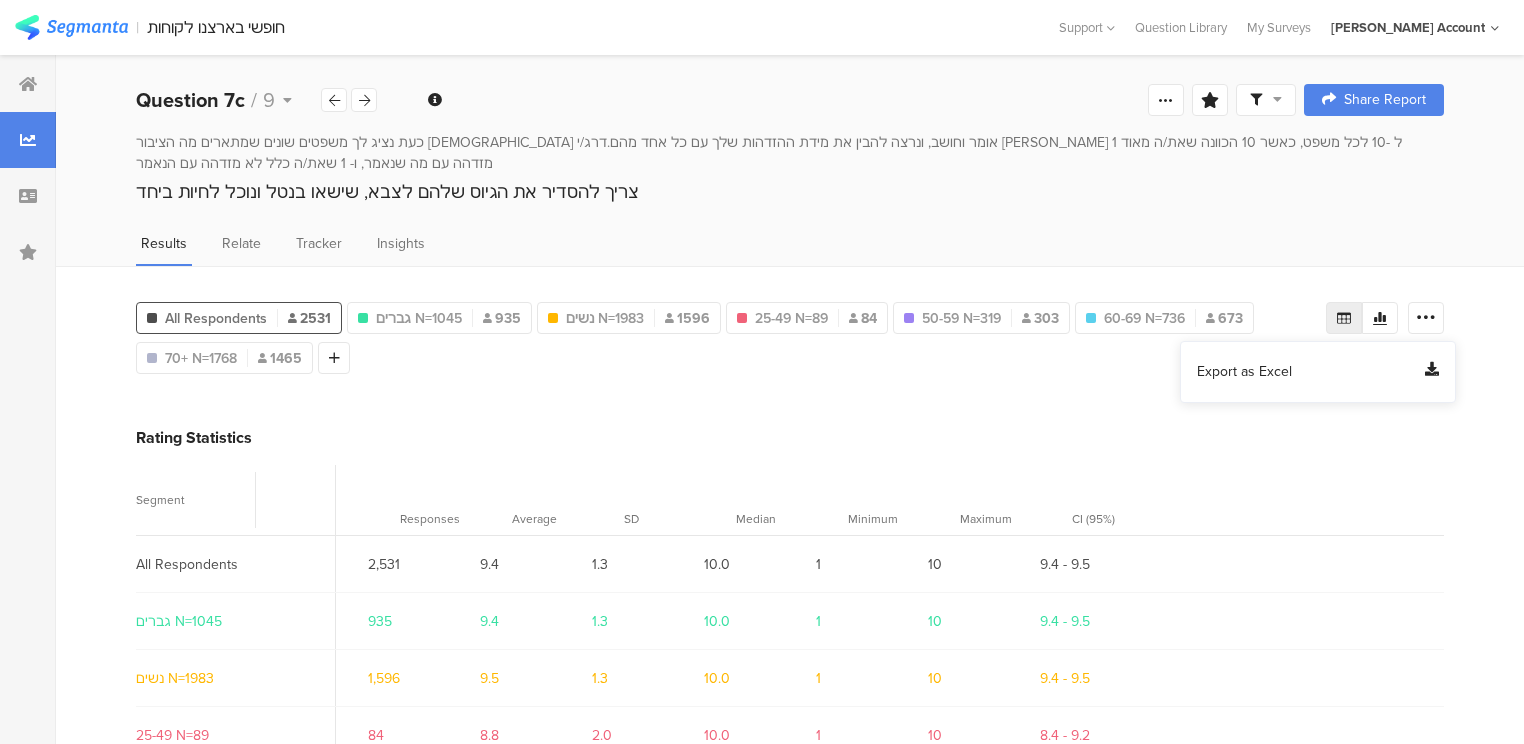 click on "Export as Excel" at bounding box center [1244, 372] 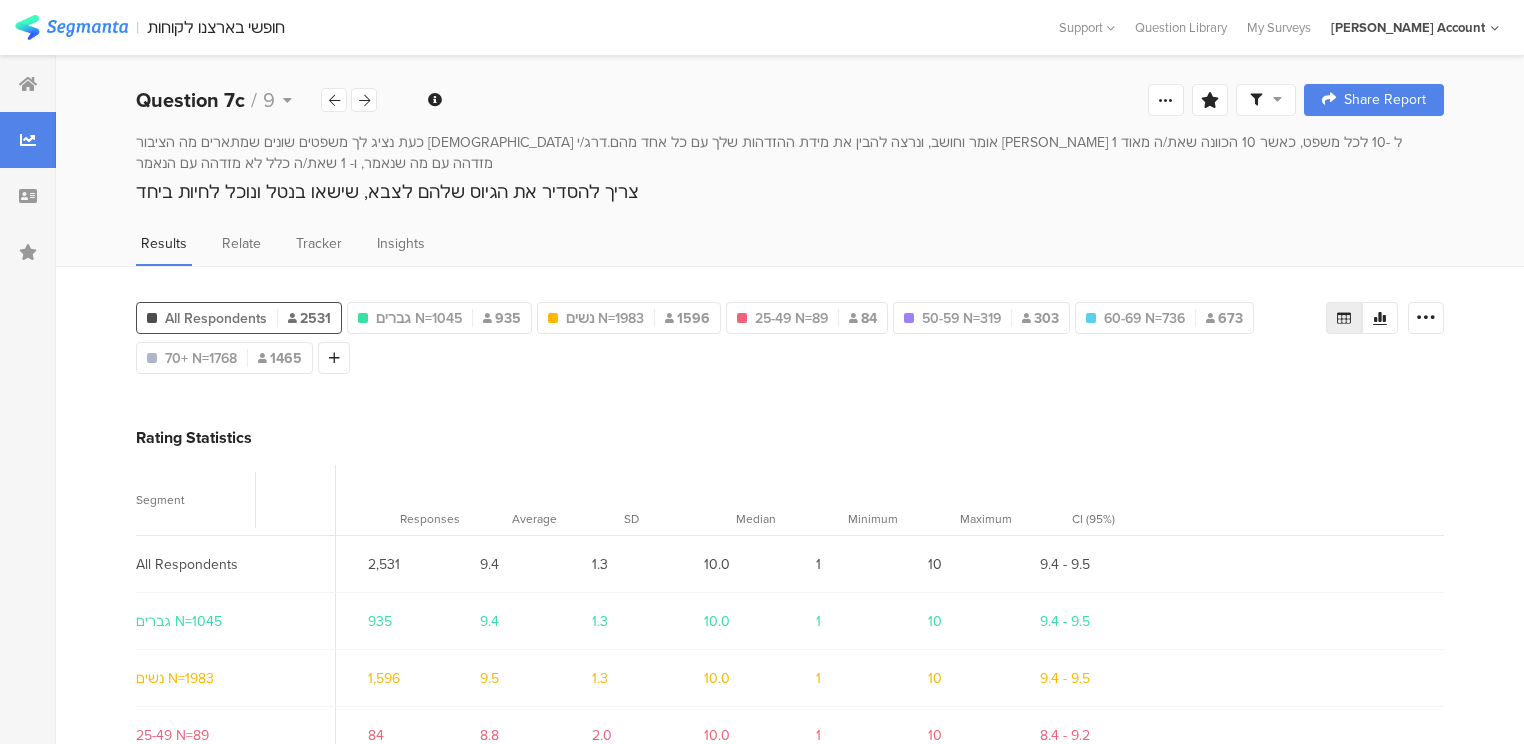 drag, startPoint x: 363, startPoint y: 96, endPoint x: 392, endPoint y: 104, distance: 30.083218 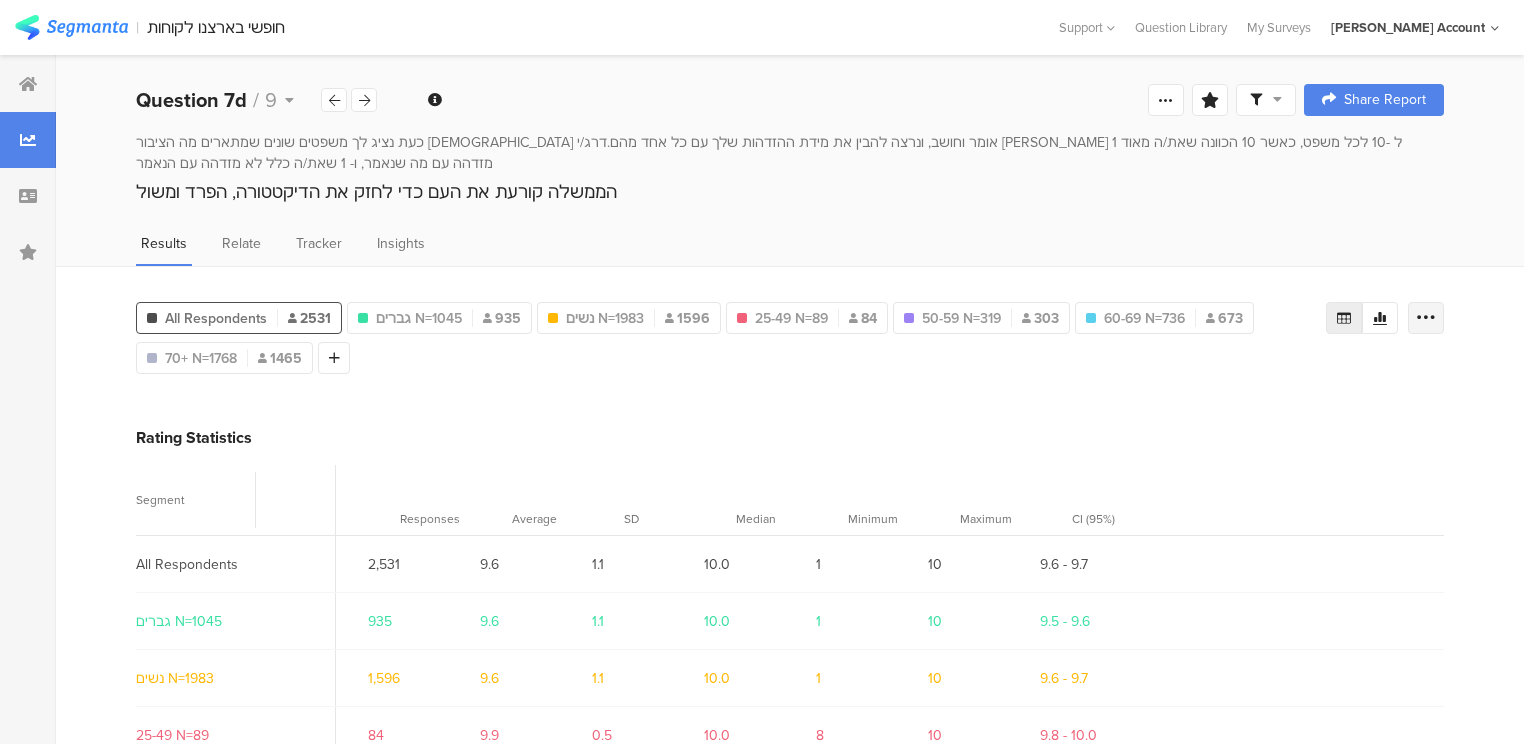 click at bounding box center [1426, 318] 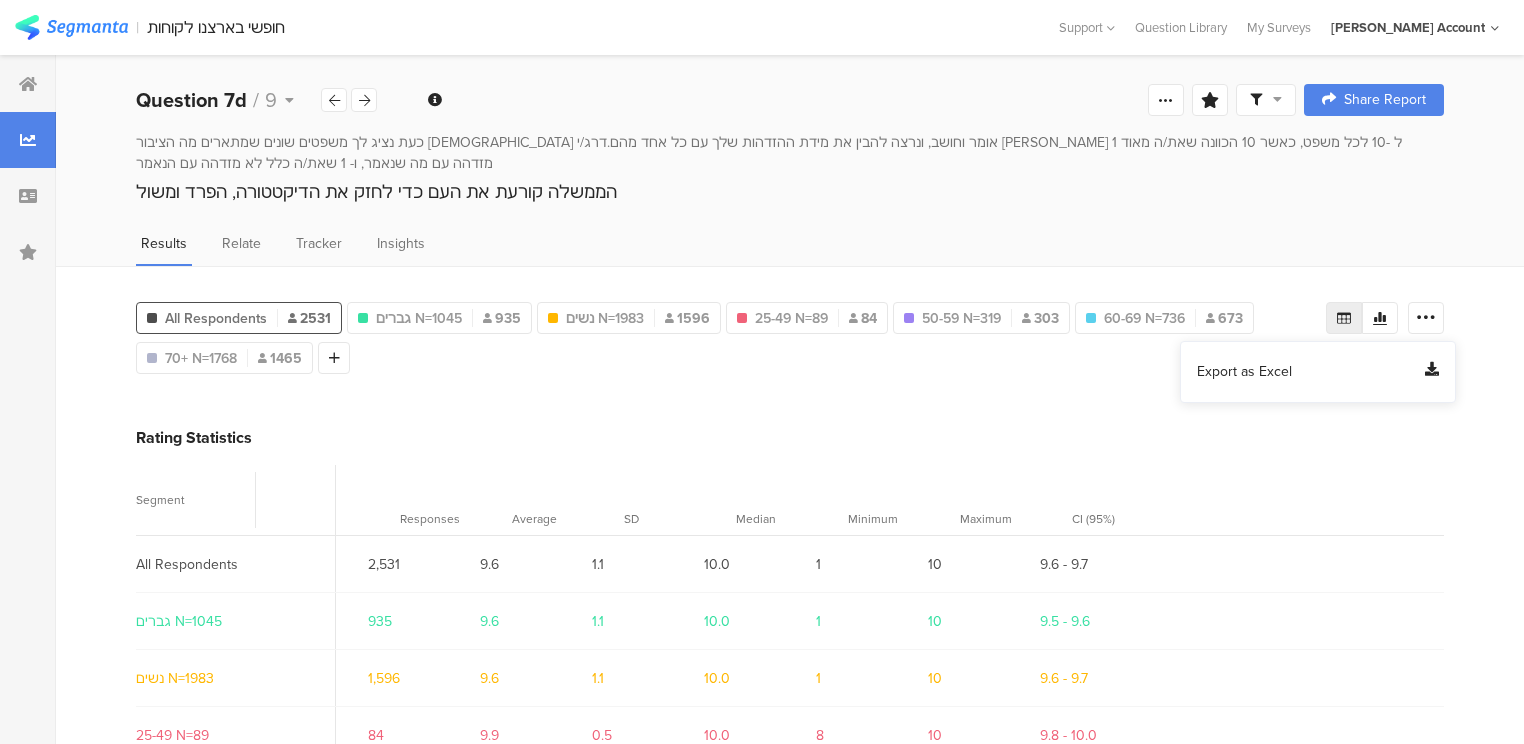 click on "Export as Excel" at bounding box center [1244, 372] 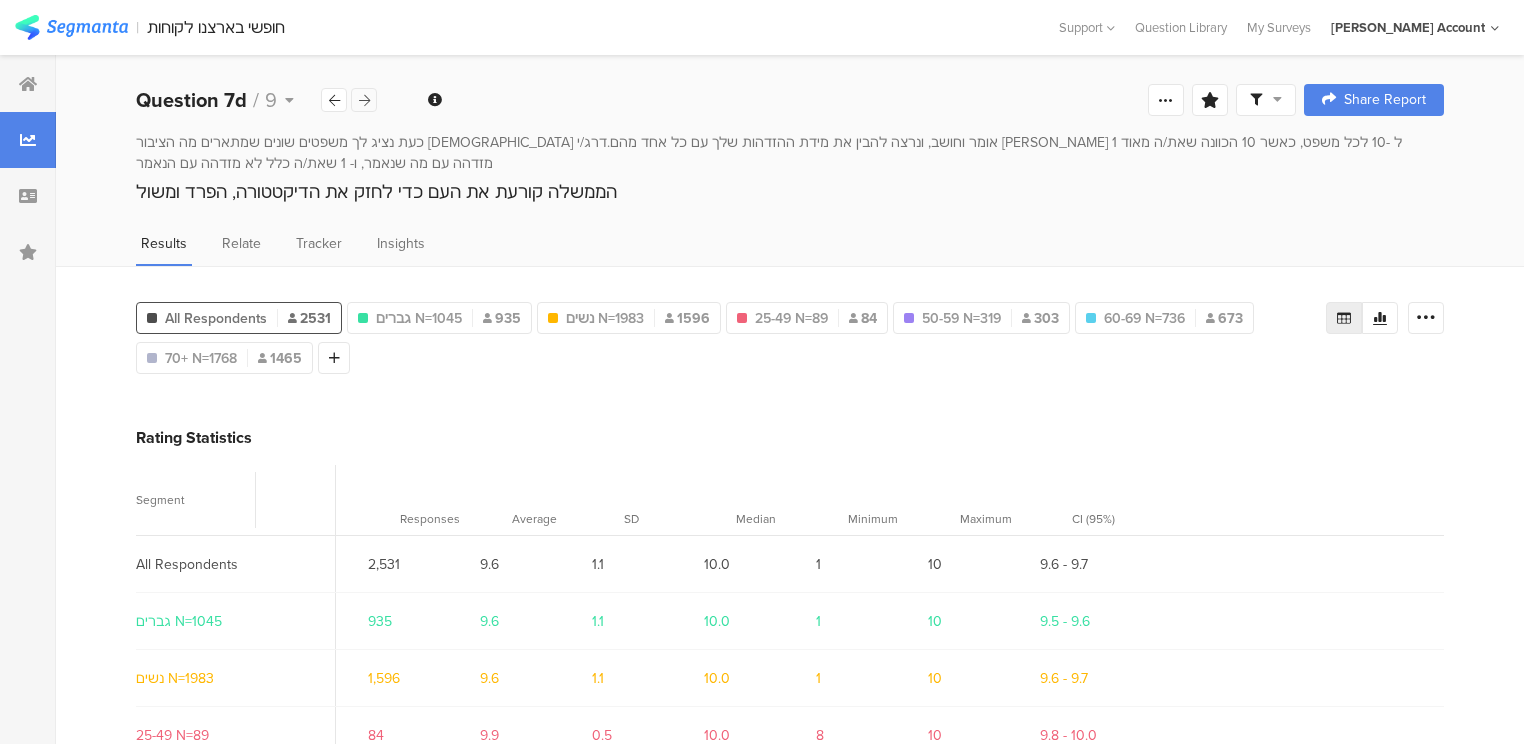 click at bounding box center [364, 100] 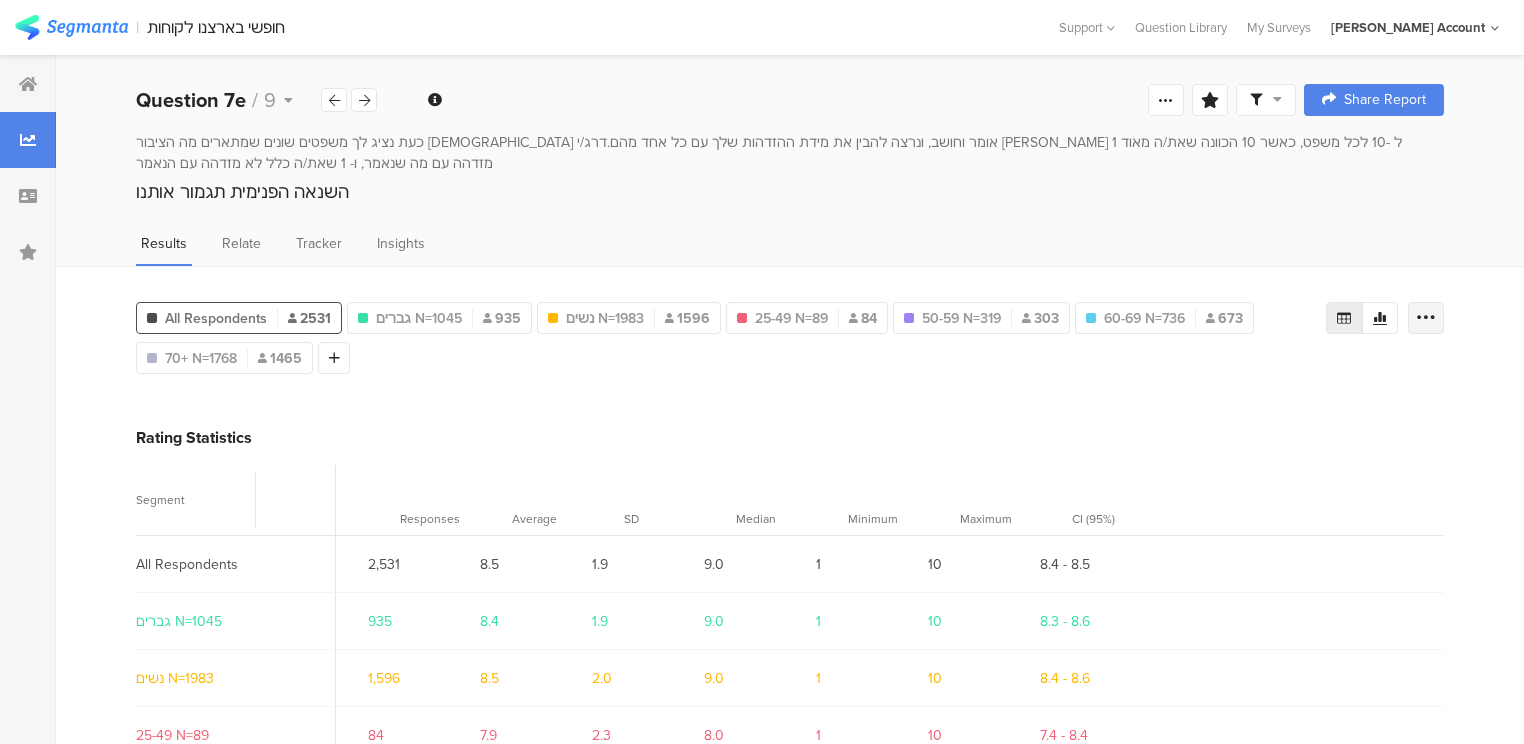 click at bounding box center (1426, 318) 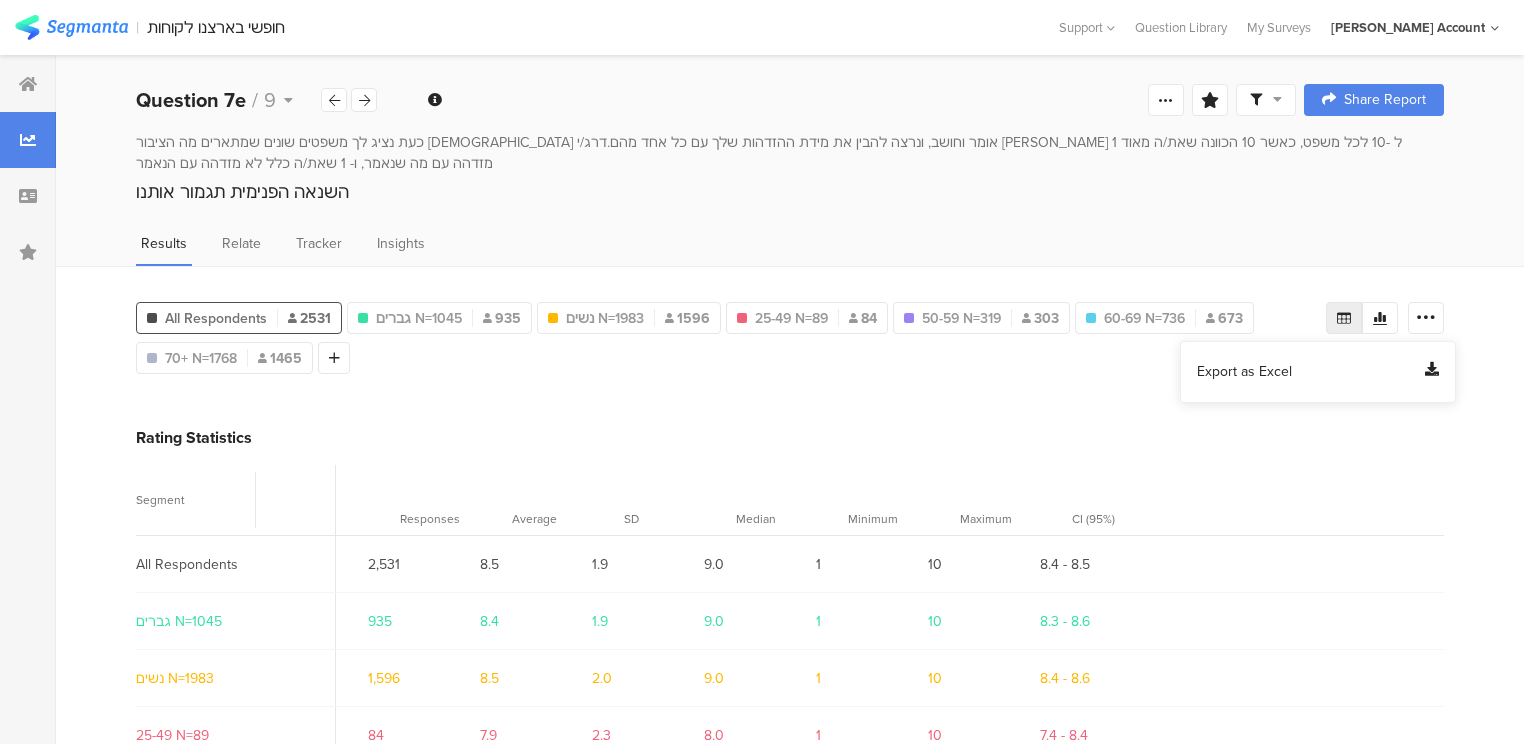click on "Export as Excel" at bounding box center (1244, 372) 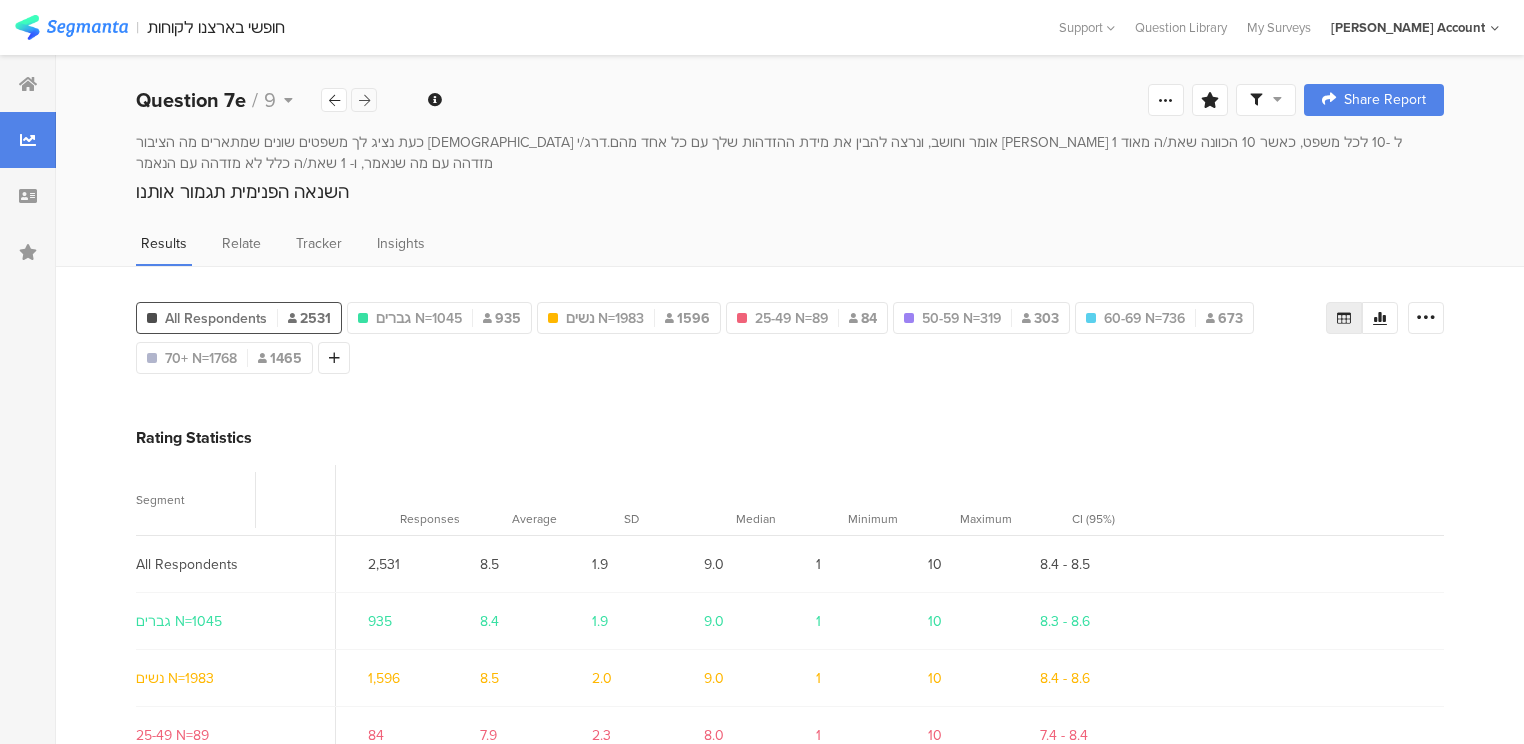 click at bounding box center (364, 100) 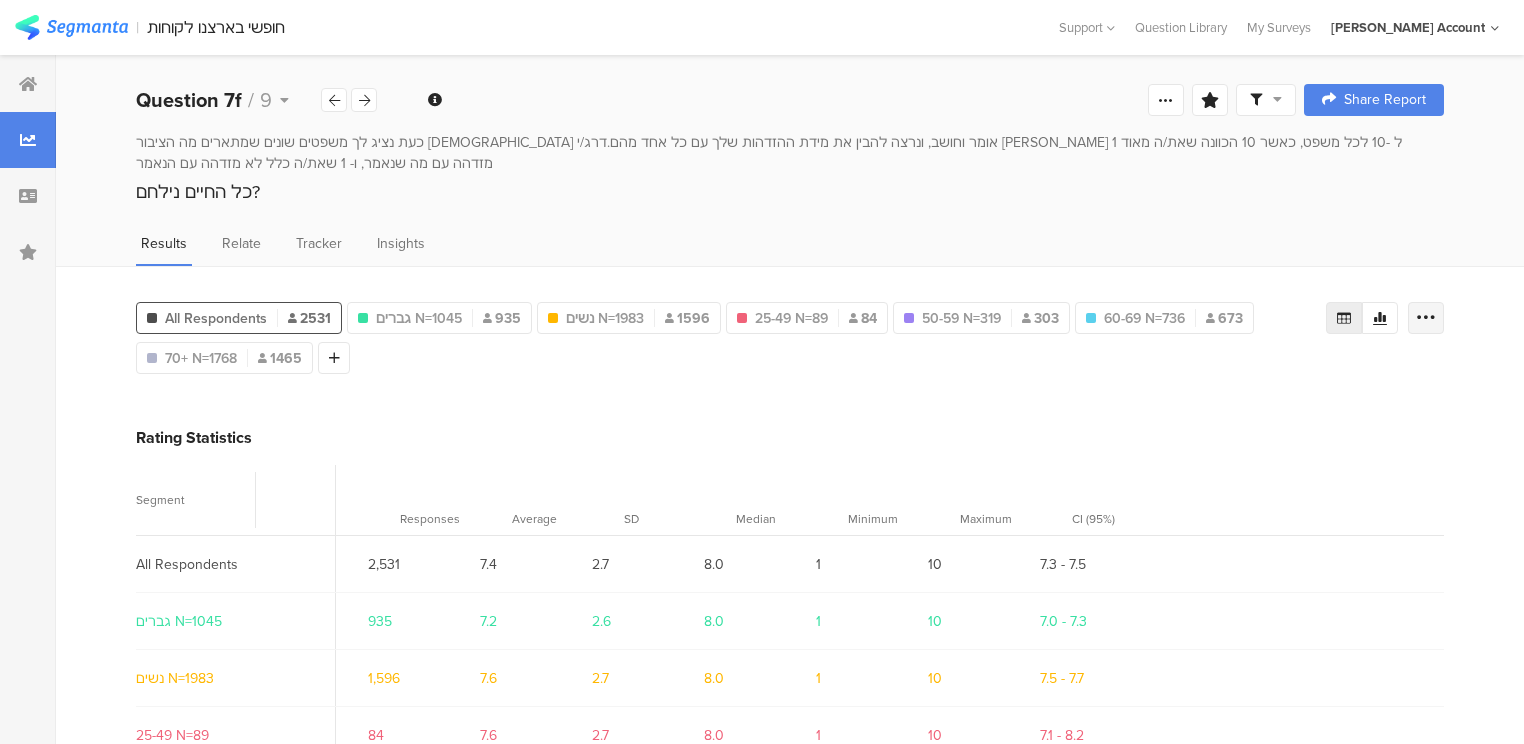click at bounding box center (1426, 318) 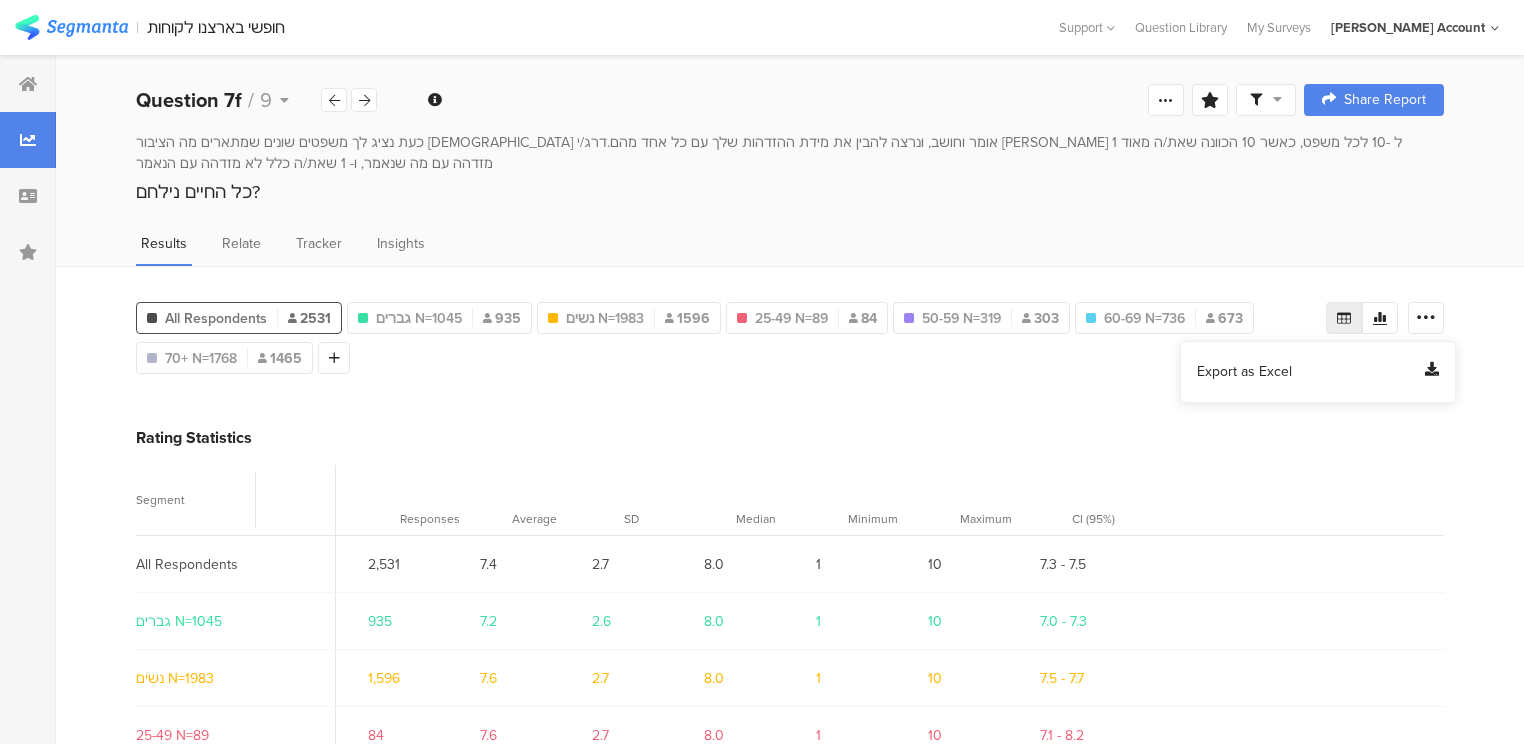click on "Export as Excel" at bounding box center (1244, 372) 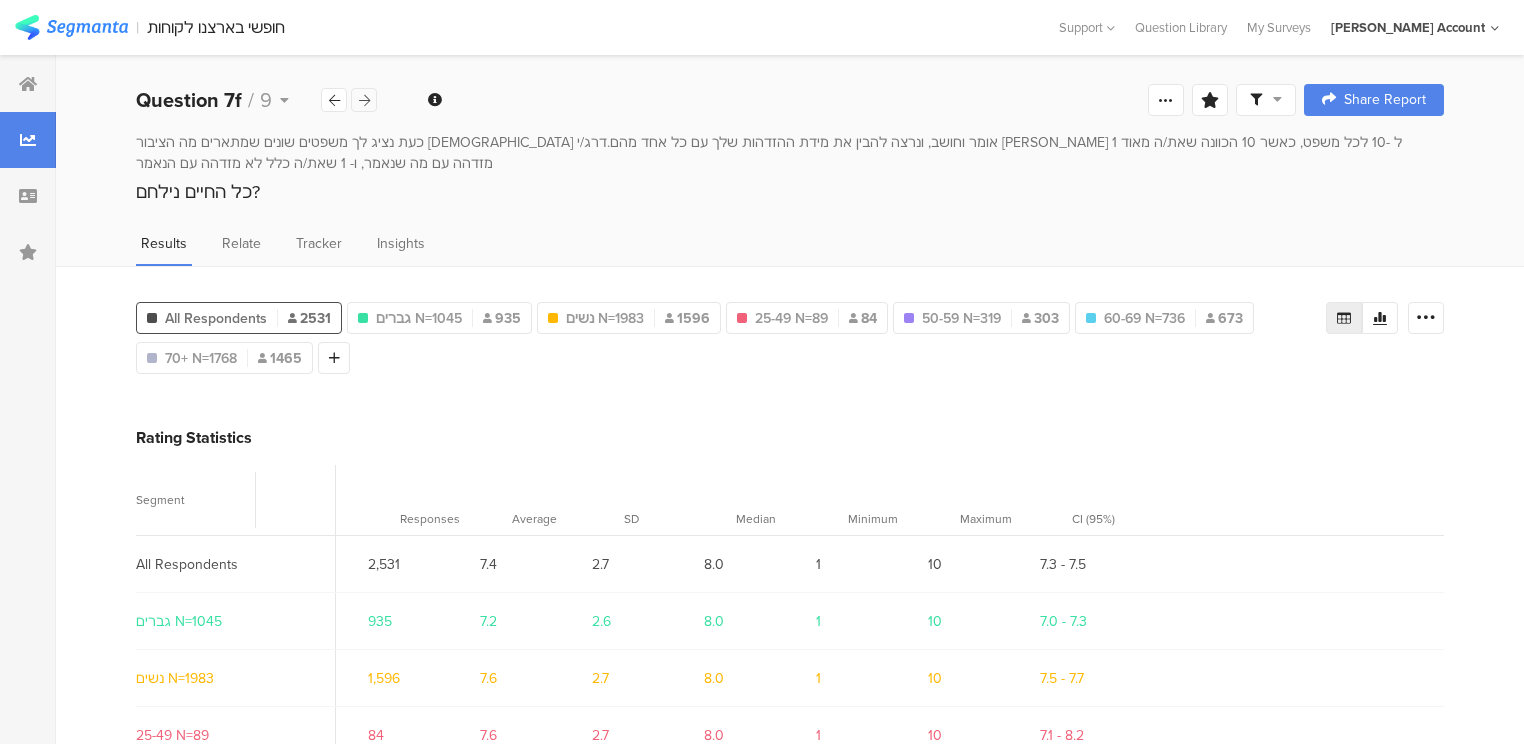 click at bounding box center [364, 100] 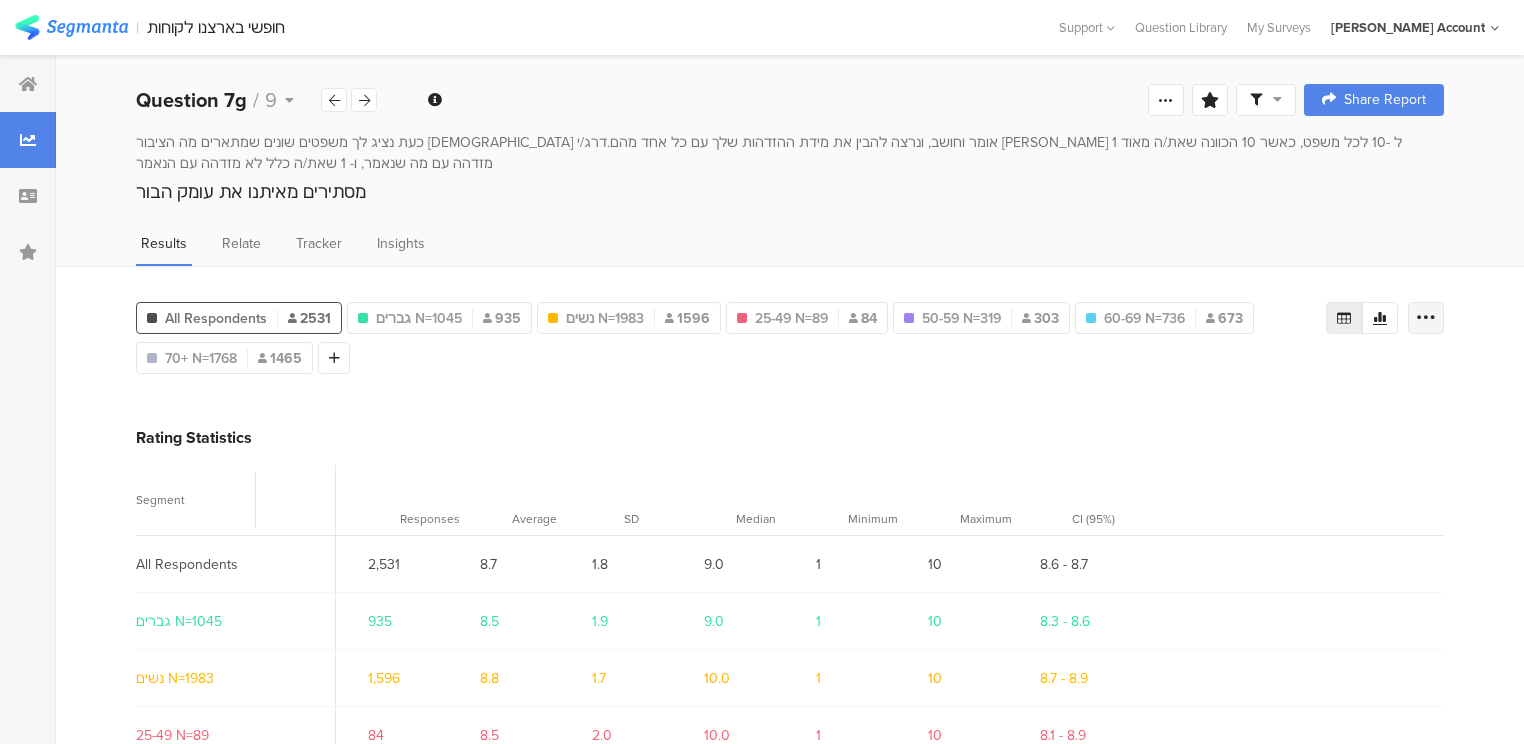 click at bounding box center [1426, 318] 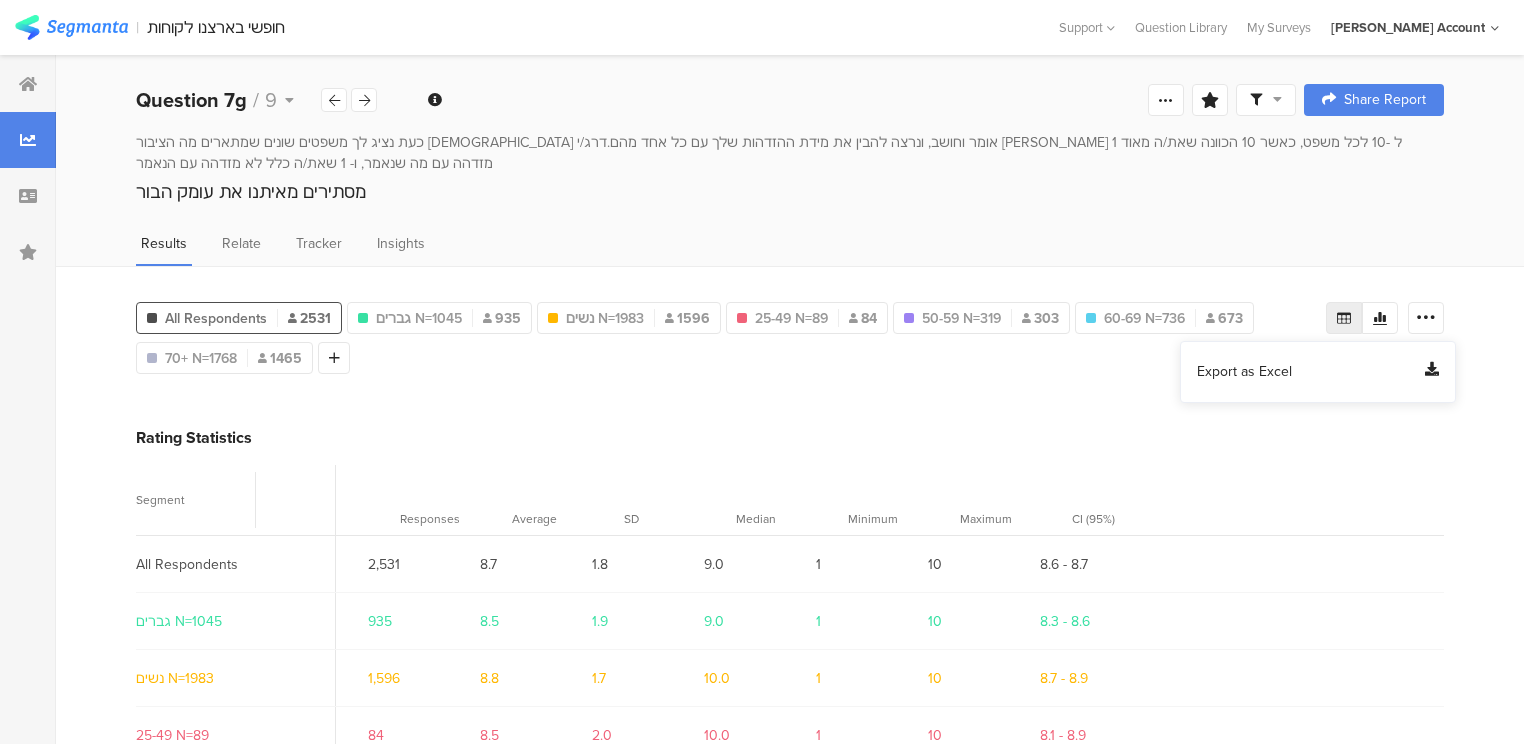 click on "Export as Excel" at bounding box center (1244, 372) 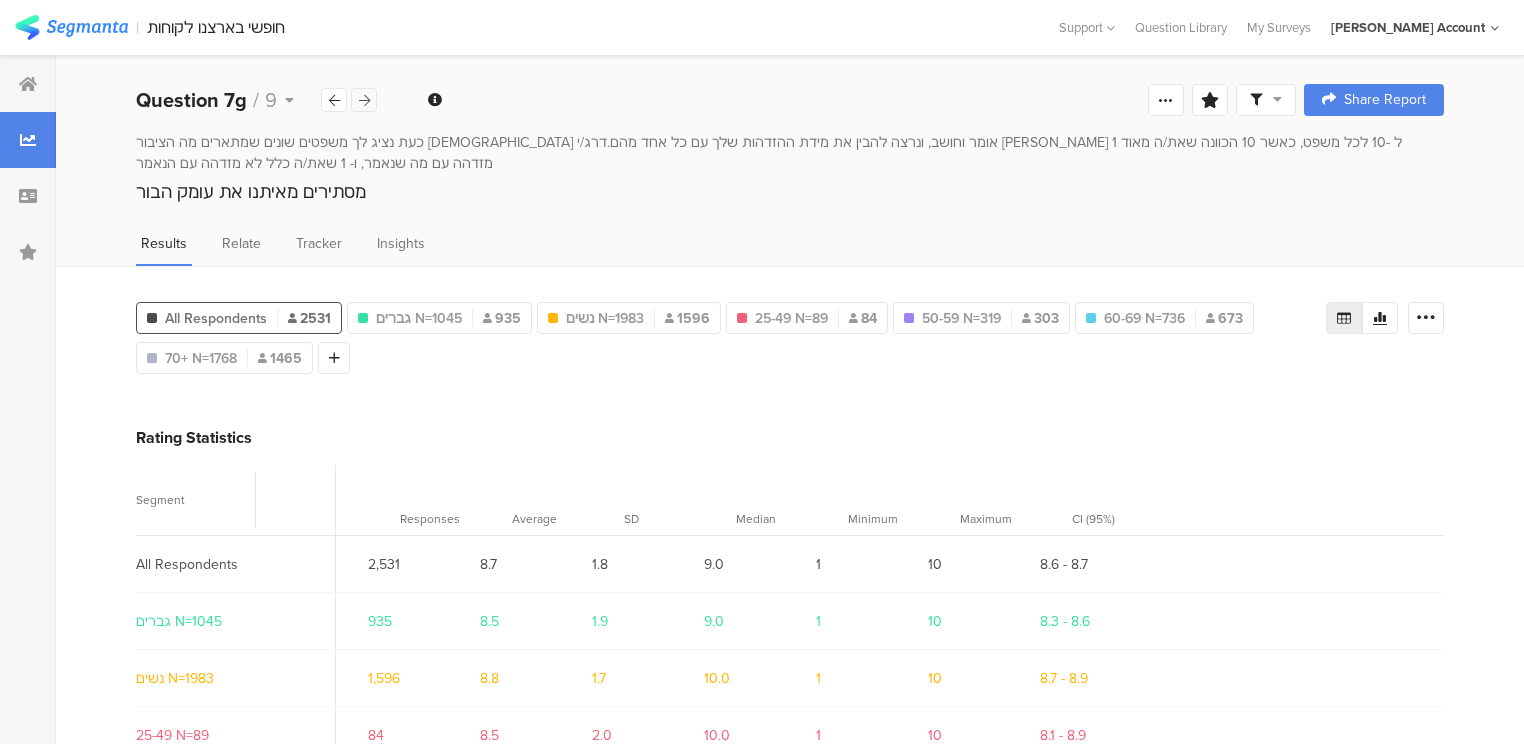 click at bounding box center (364, 100) 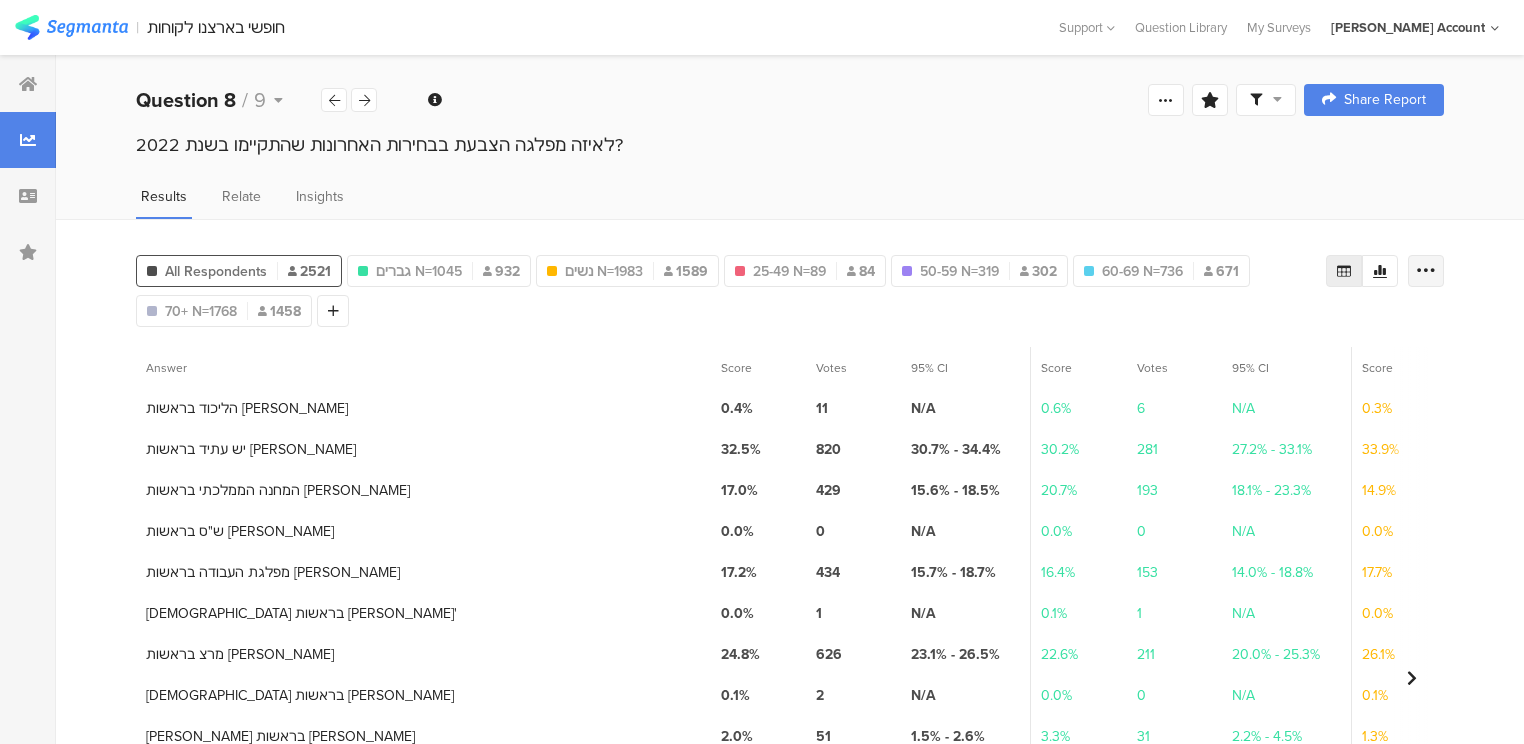 click at bounding box center (1426, 271) 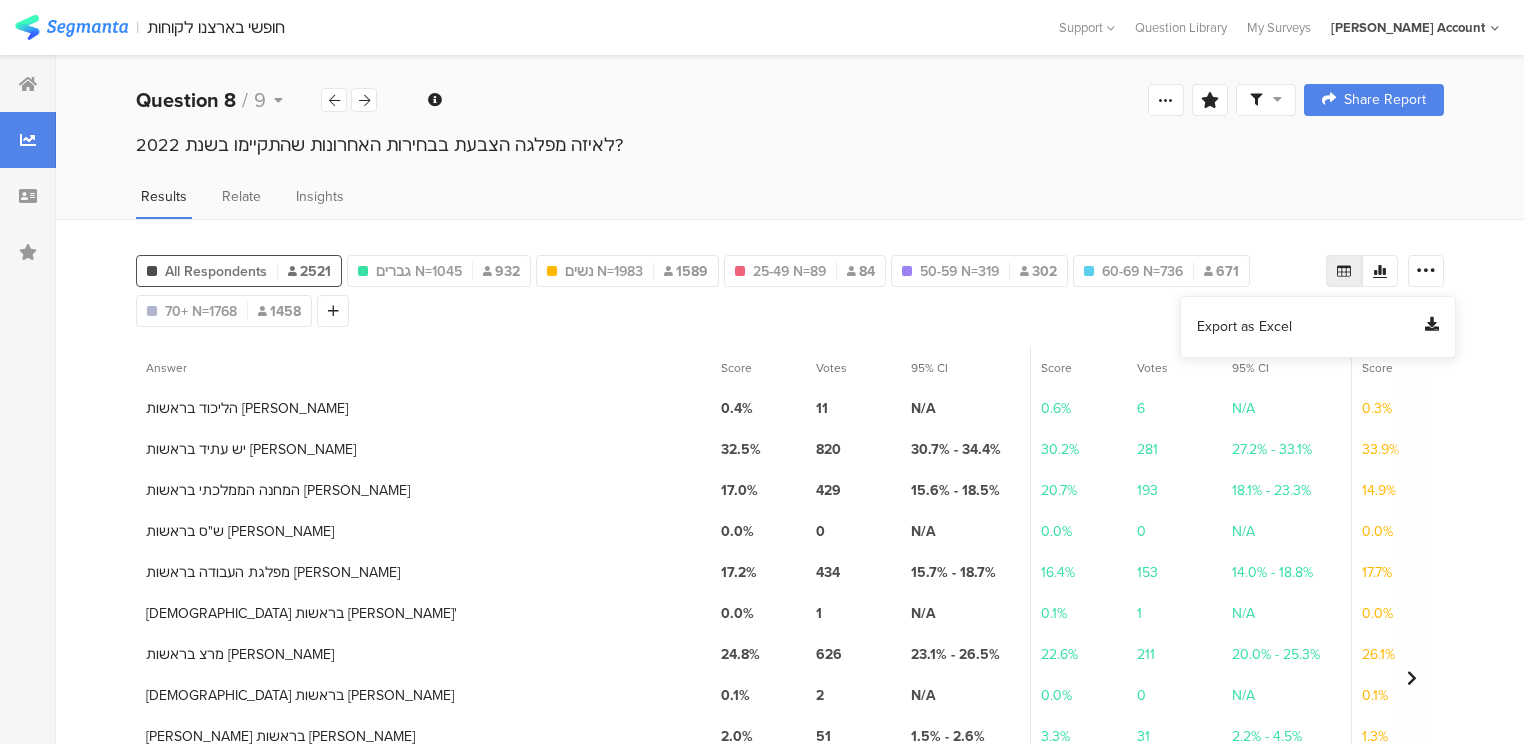 click on "Export as Excel" at bounding box center (1244, 327) 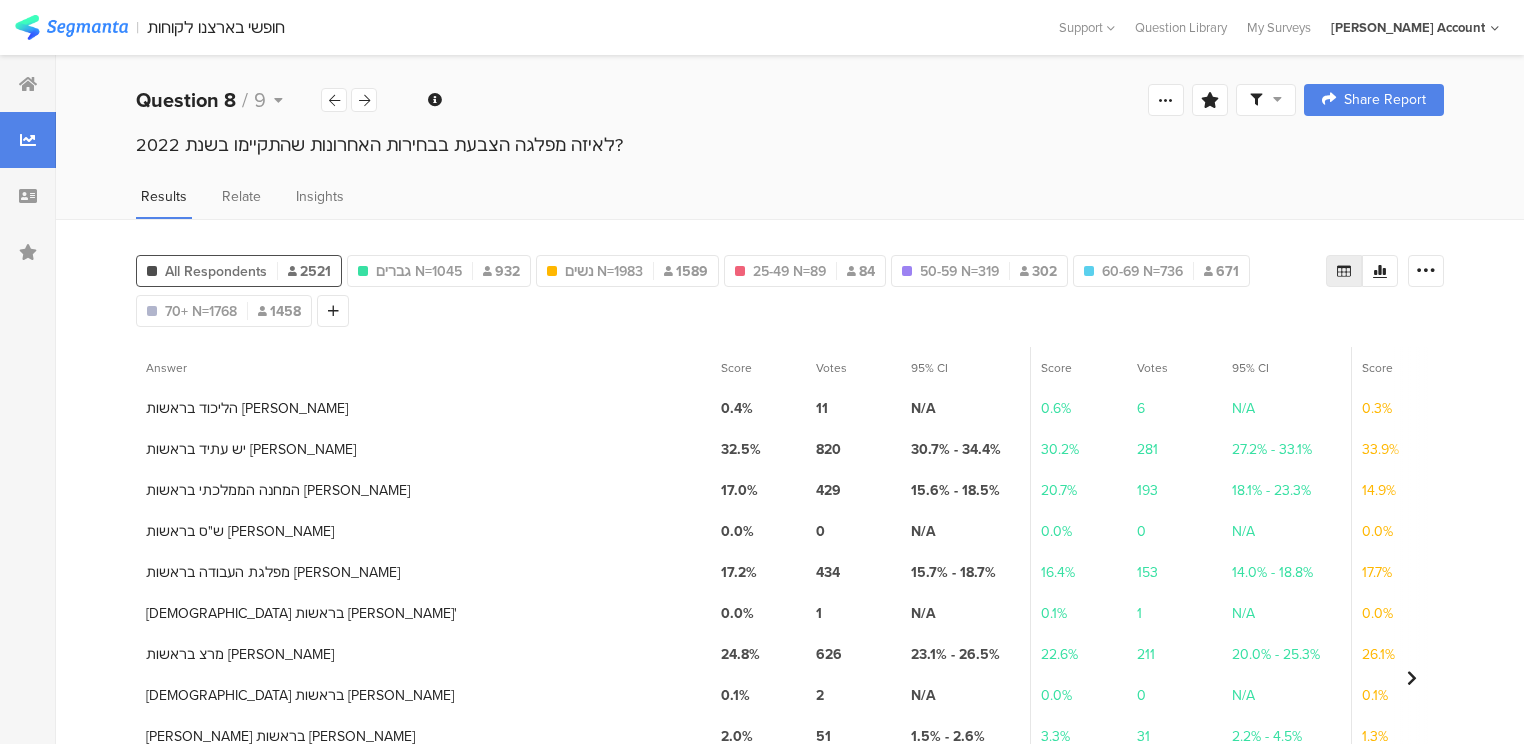 drag, startPoint x: 360, startPoint y: 98, endPoint x: 393, endPoint y: 91, distance: 33.734257 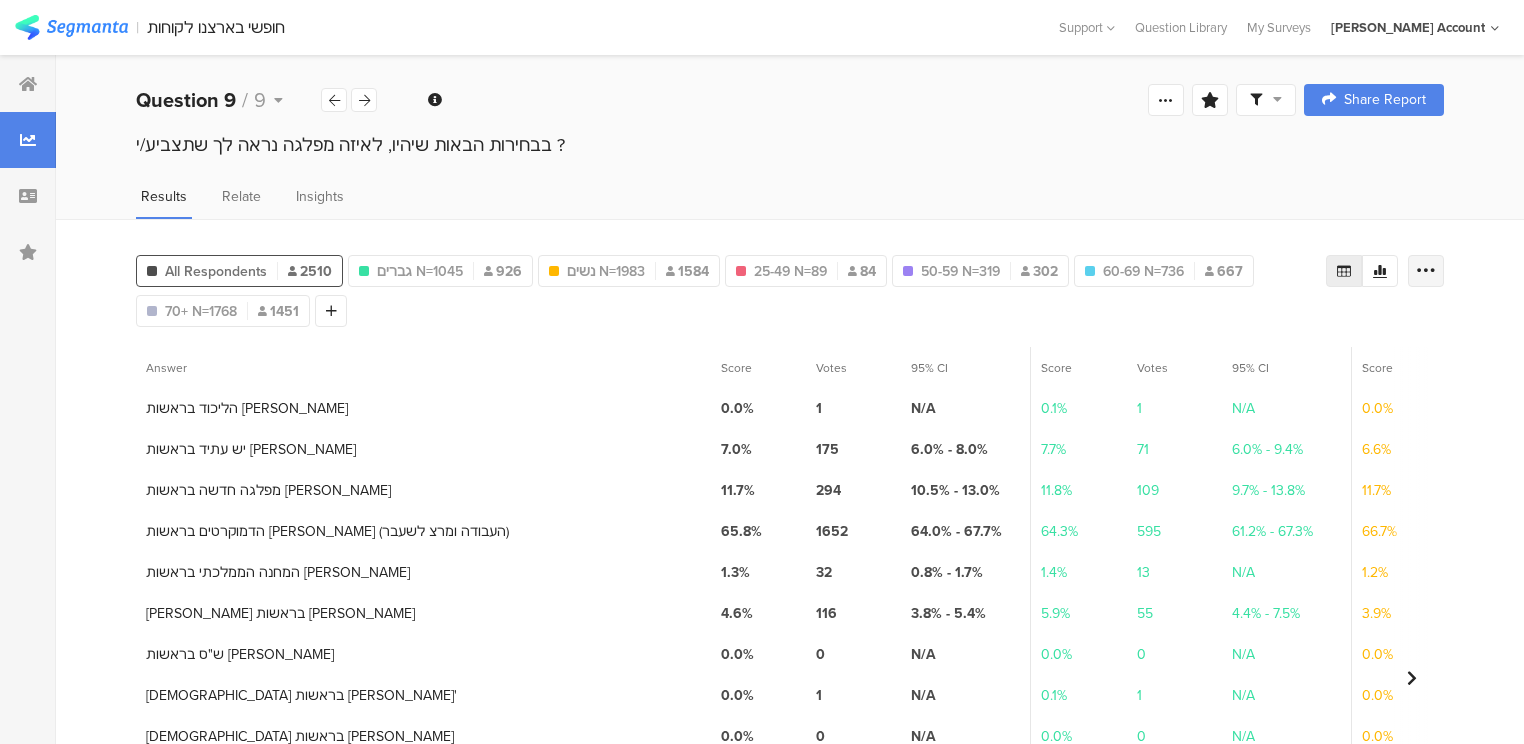 click at bounding box center (1426, 271) 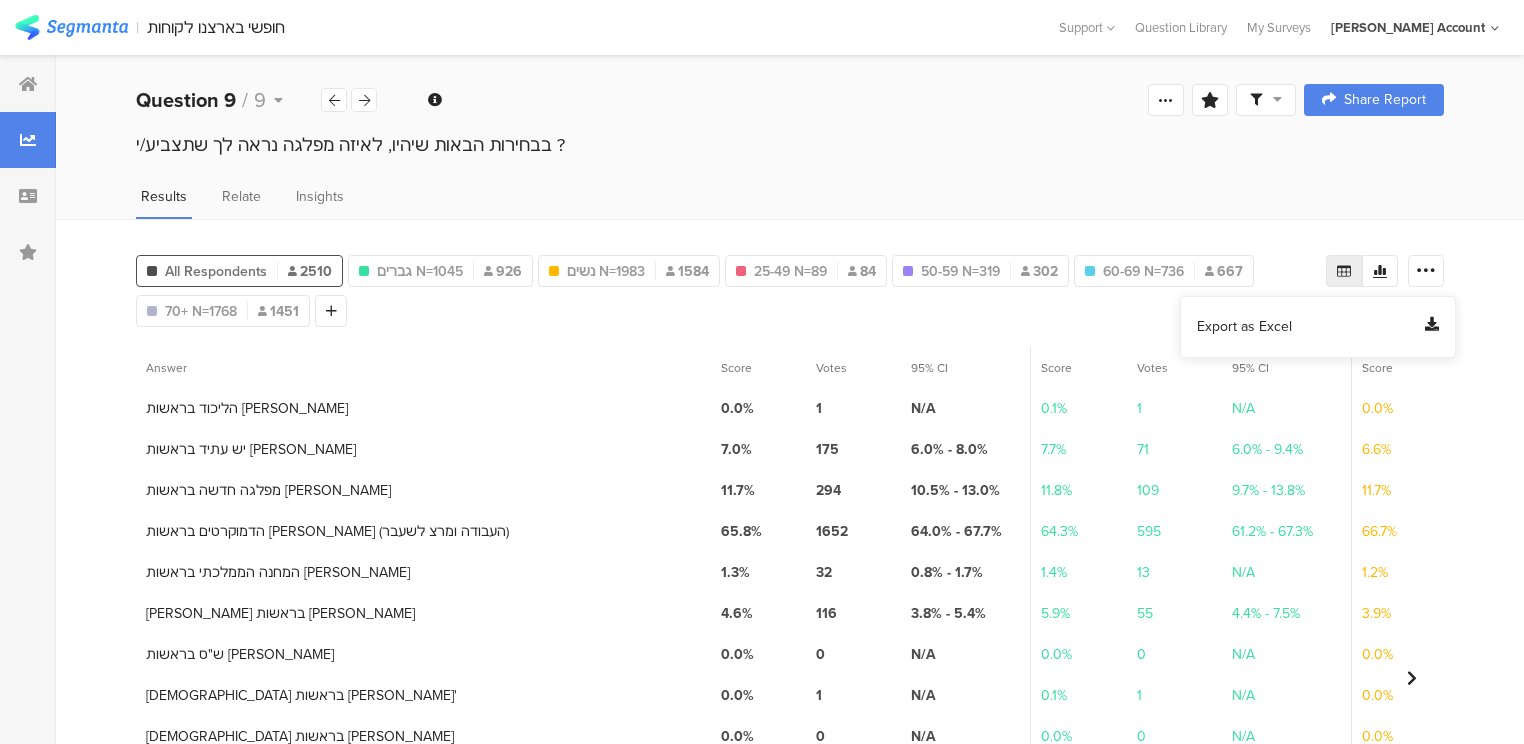 click on "Export as Excel" at bounding box center [1244, 327] 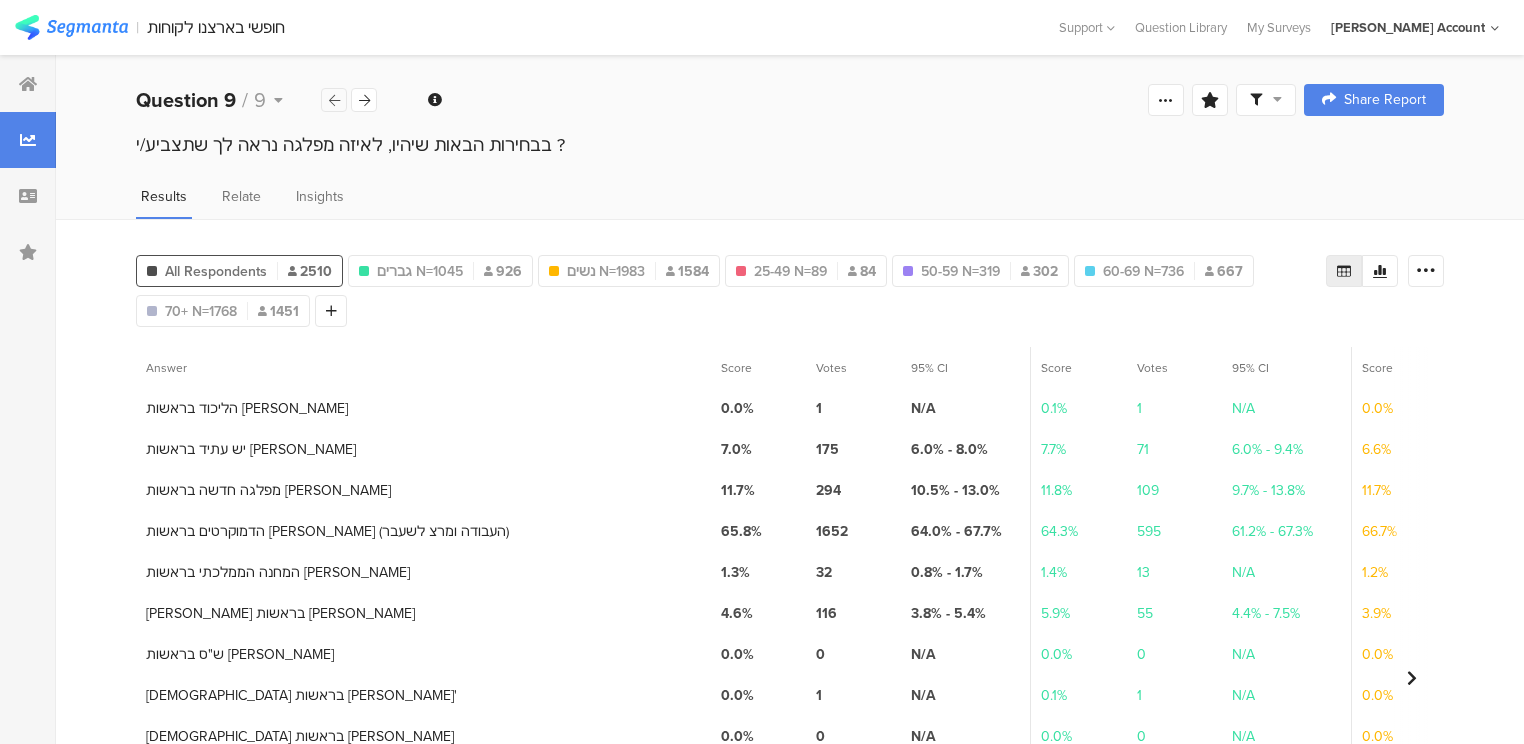 click at bounding box center (334, 100) 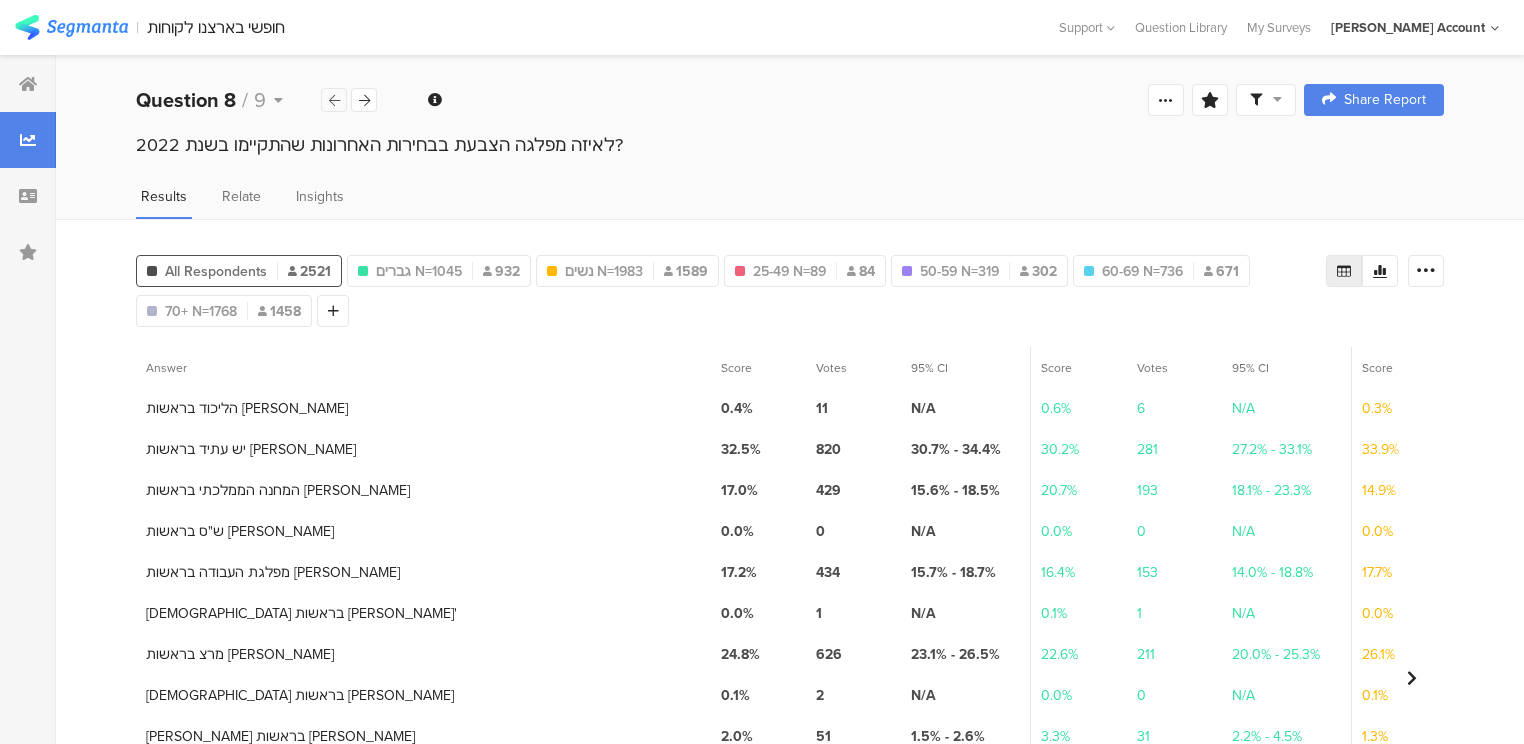 click at bounding box center [334, 100] 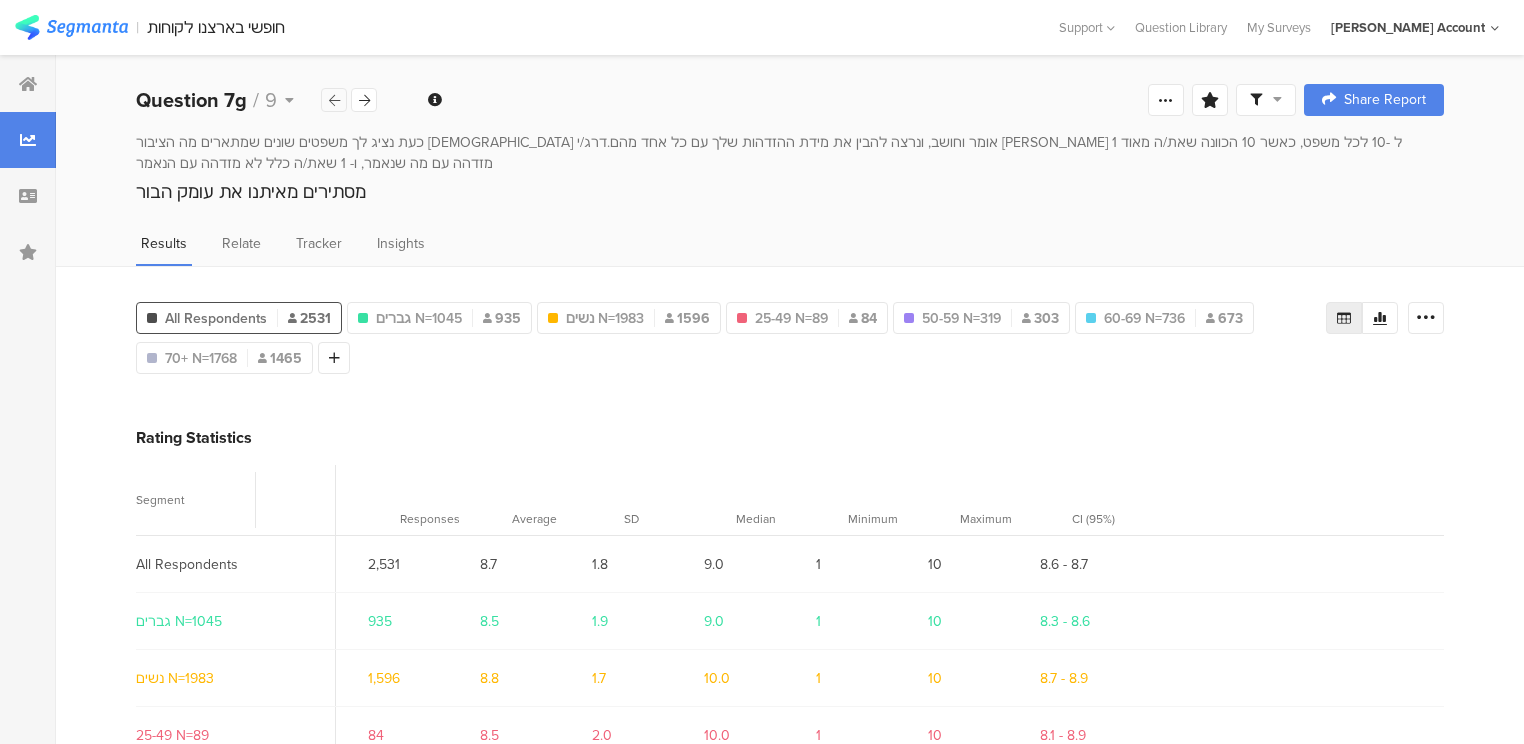 click at bounding box center [334, 100] 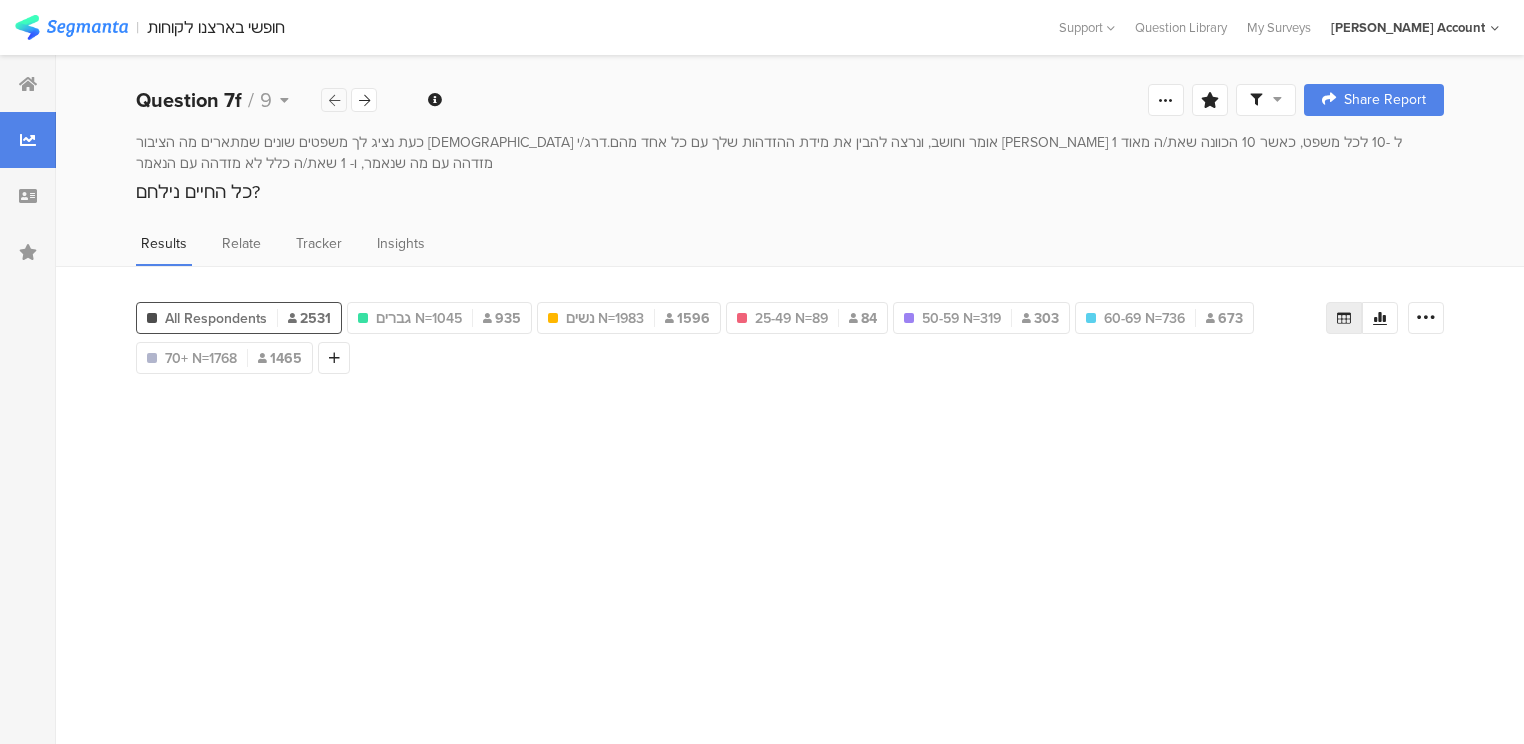 click at bounding box center [334, 100] 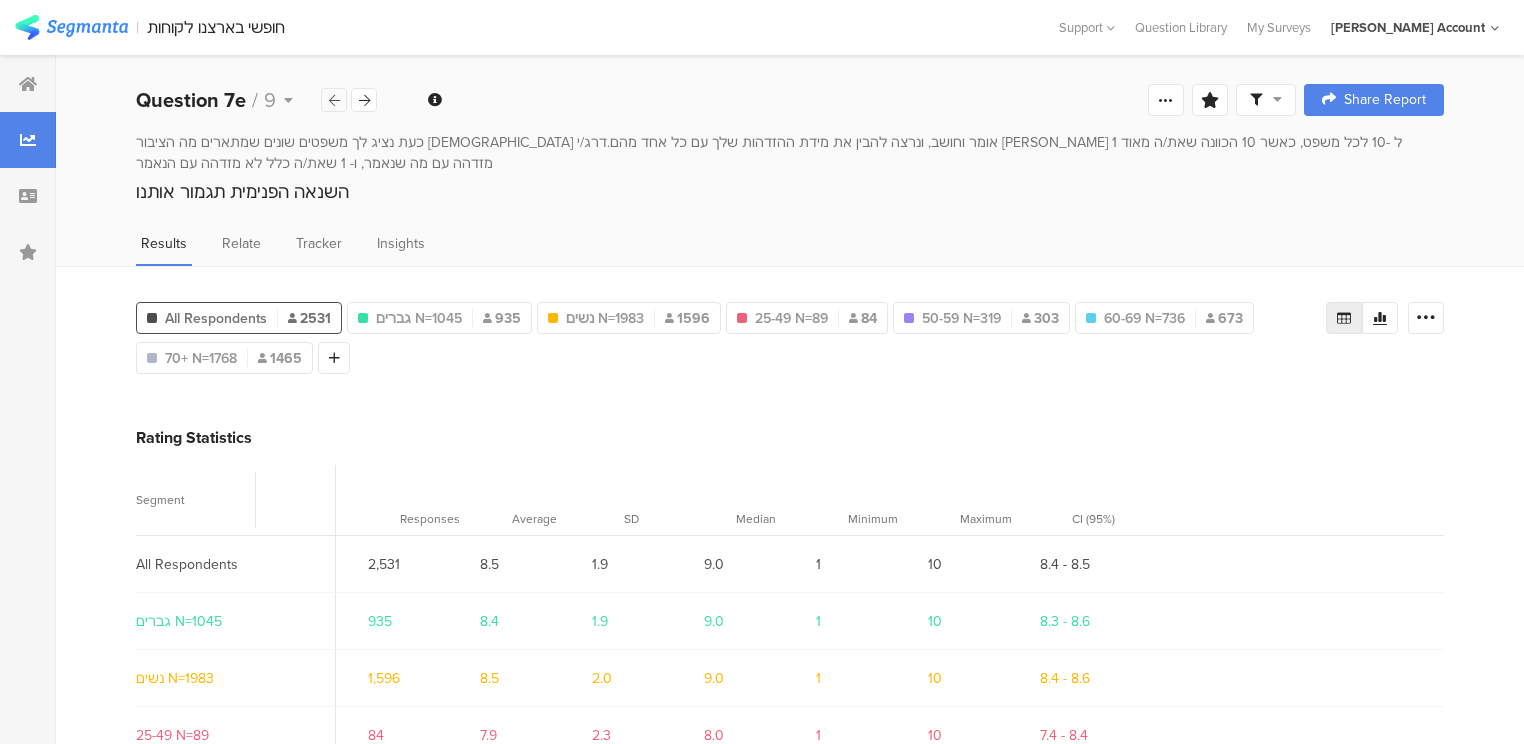 click at bounding box center [334, 100] 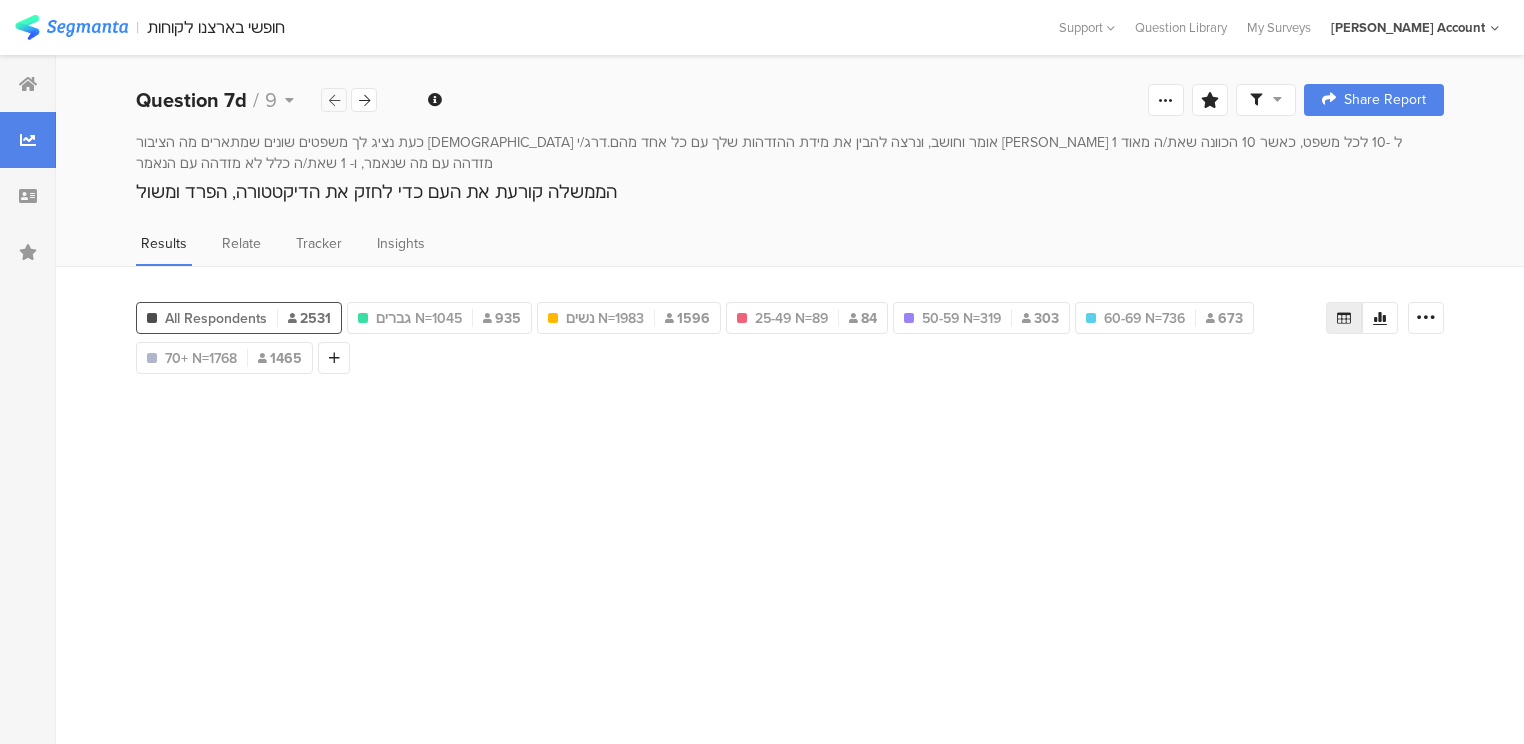 click at bounding box center [334, 100] 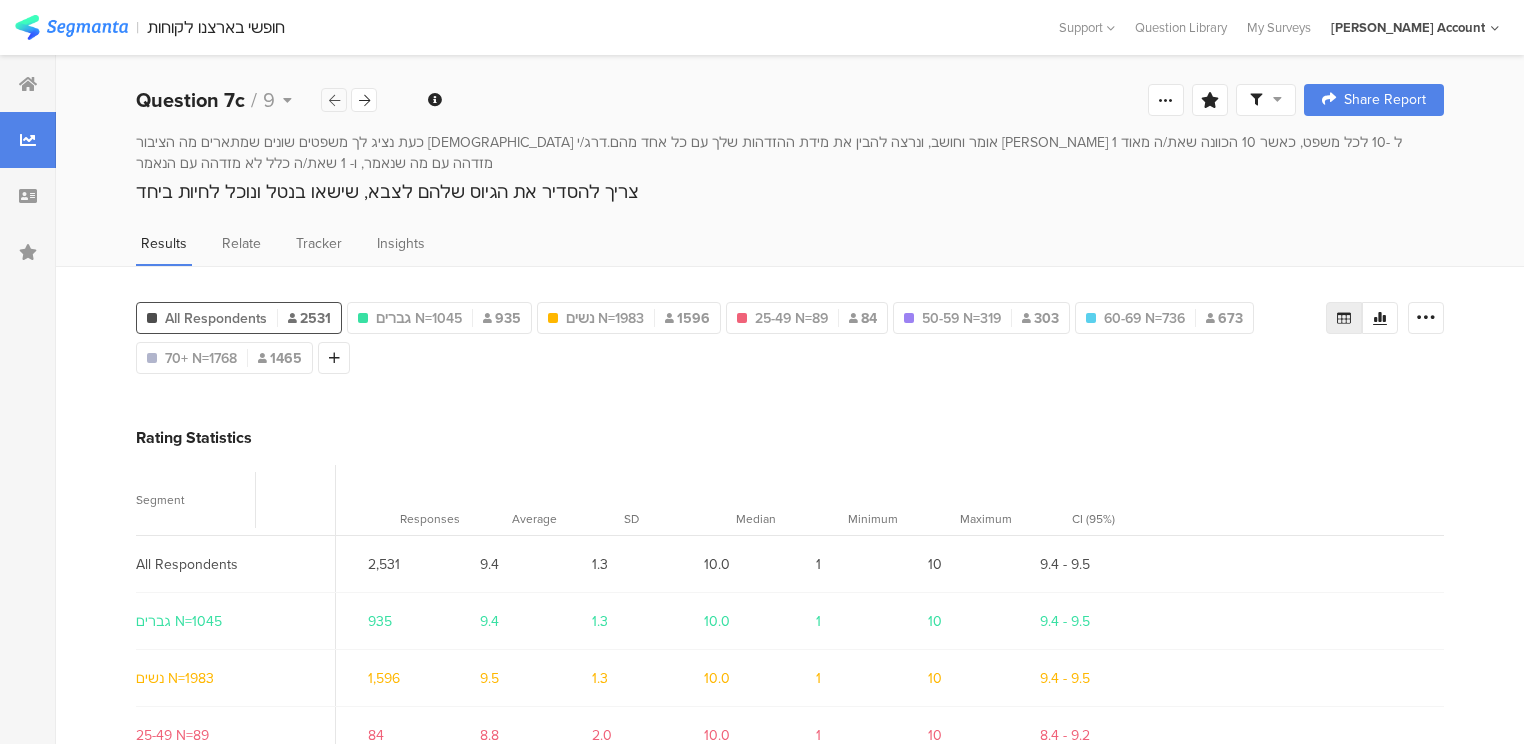 click at bounding box center (334, 100) 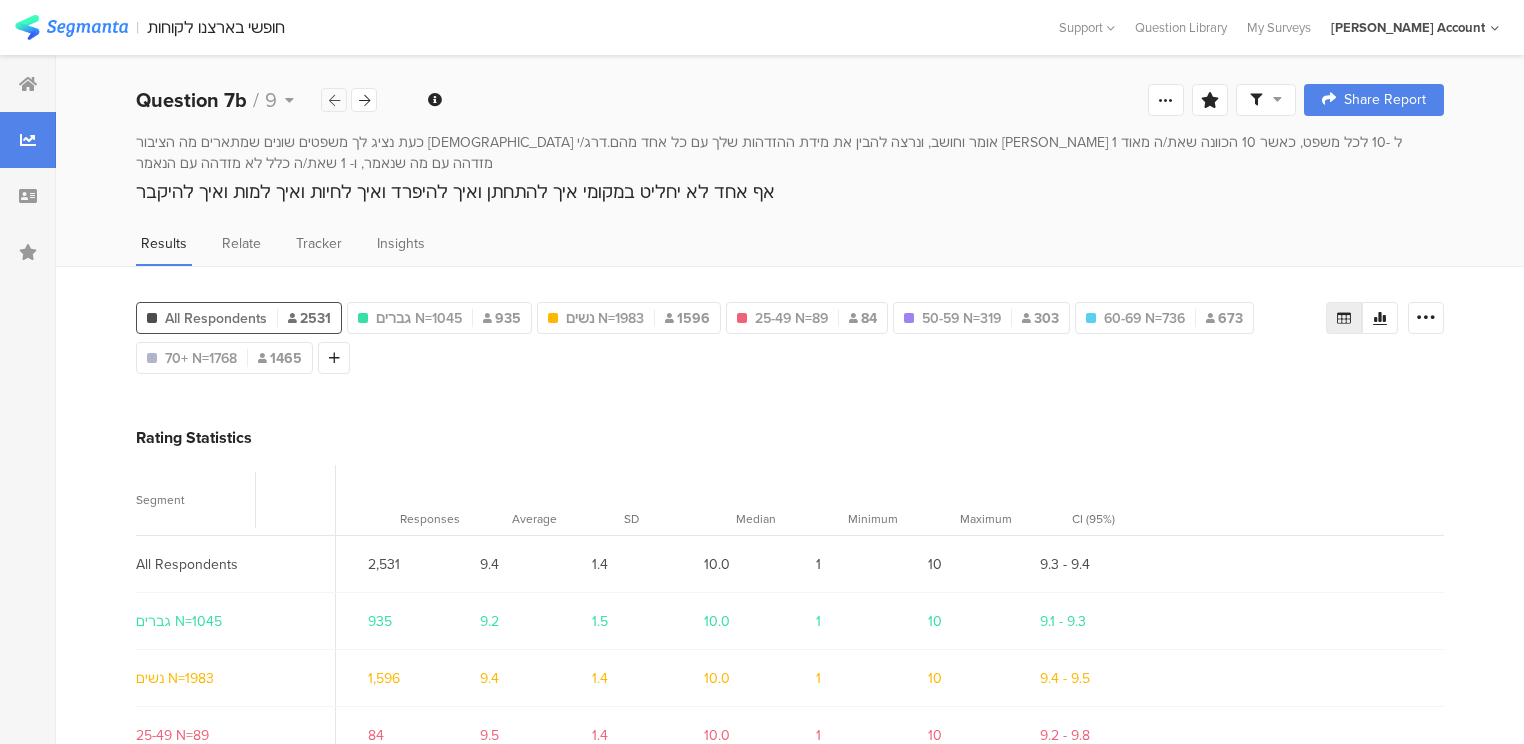 click at bounding box center (334, 100) 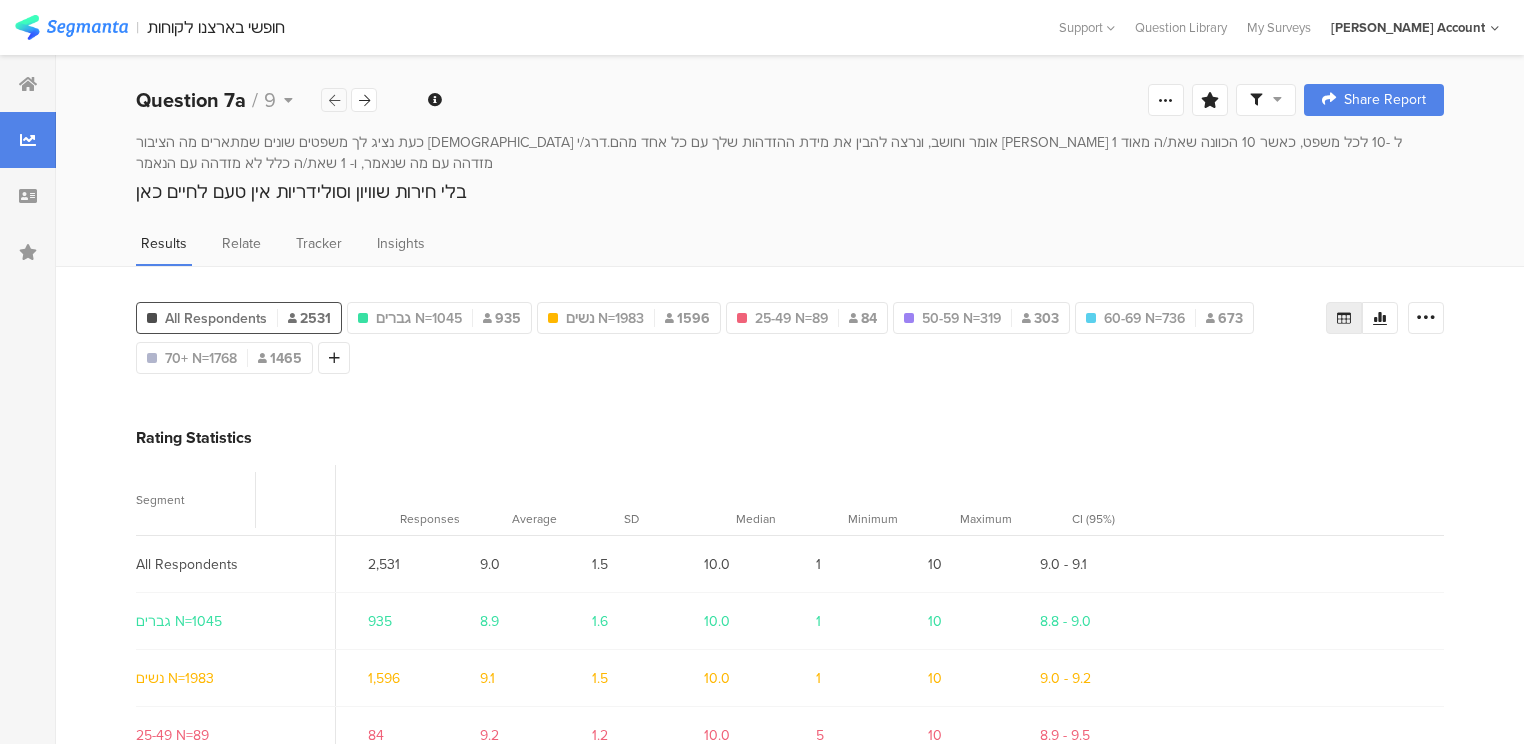 click at bounding box center (334, 100) 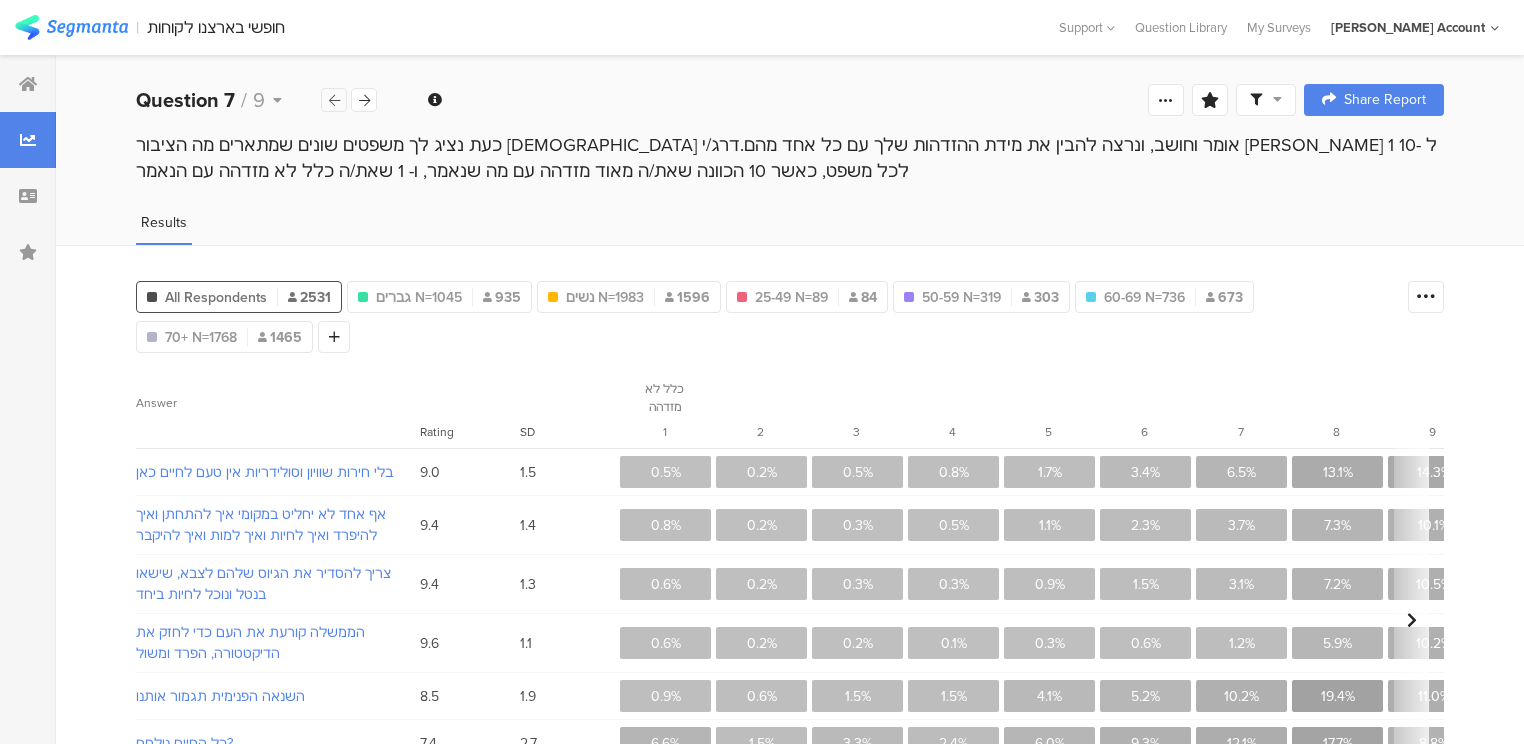 click at bounding box center (334, 100) 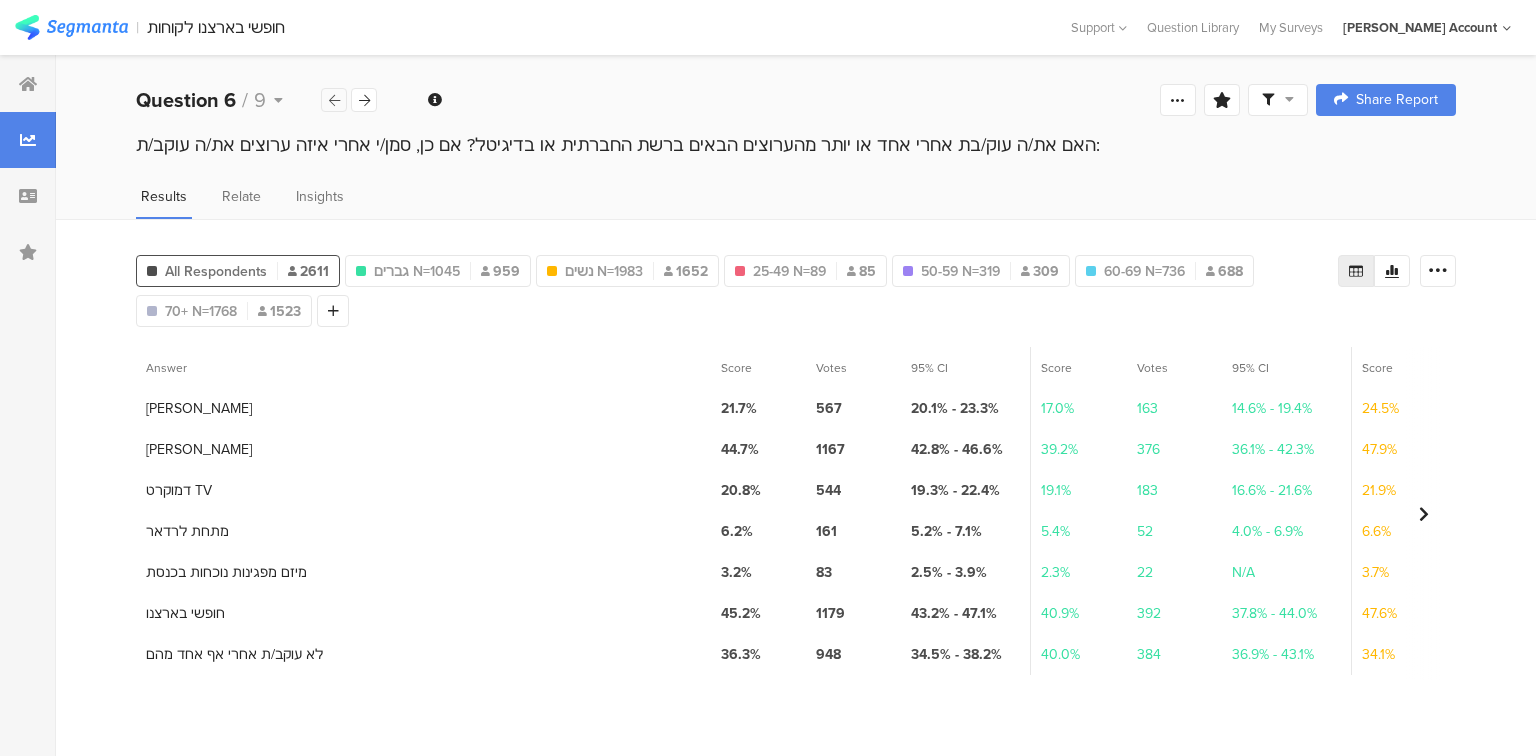 click at bounding box center (334, 100) 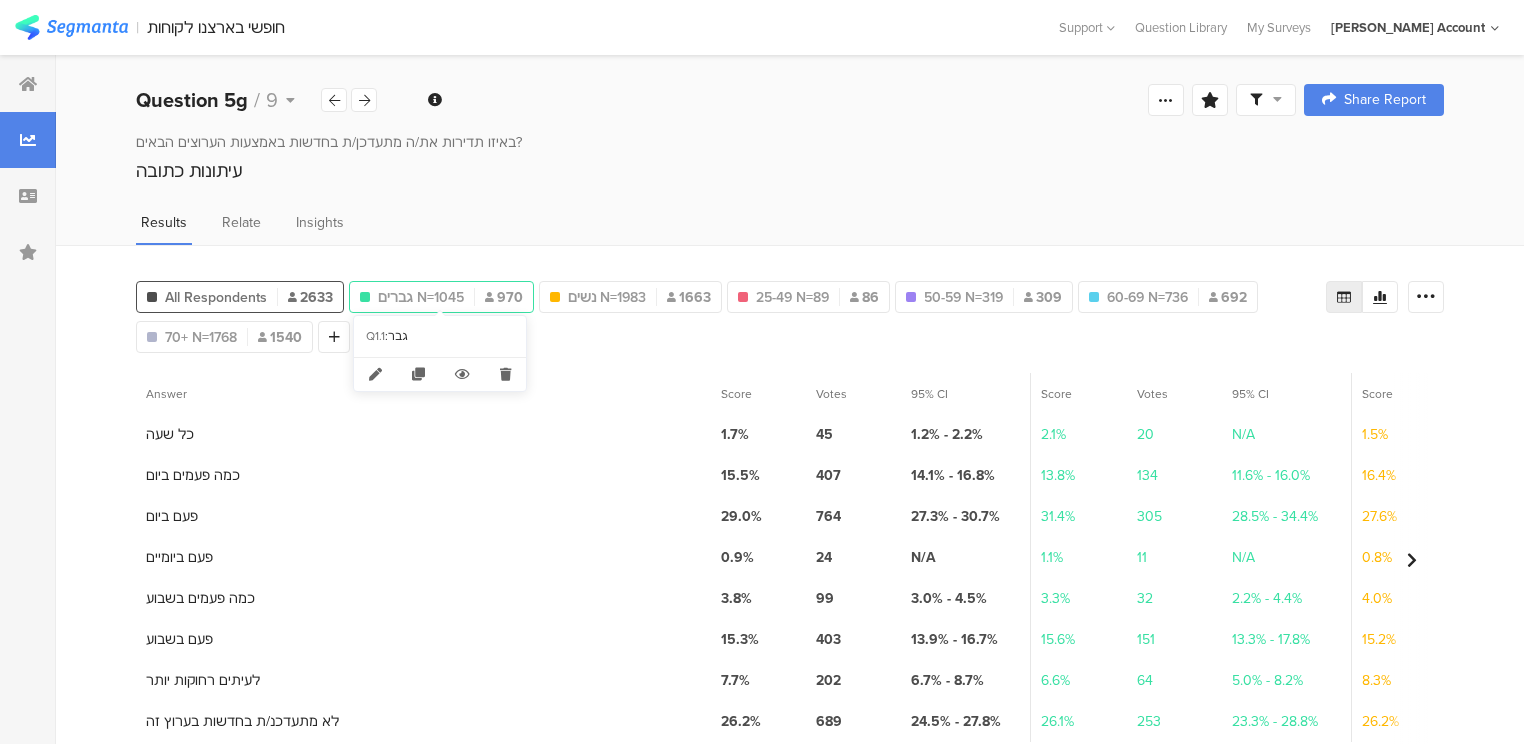 click on "גברים N=1045" at bounding box center [421, 297] 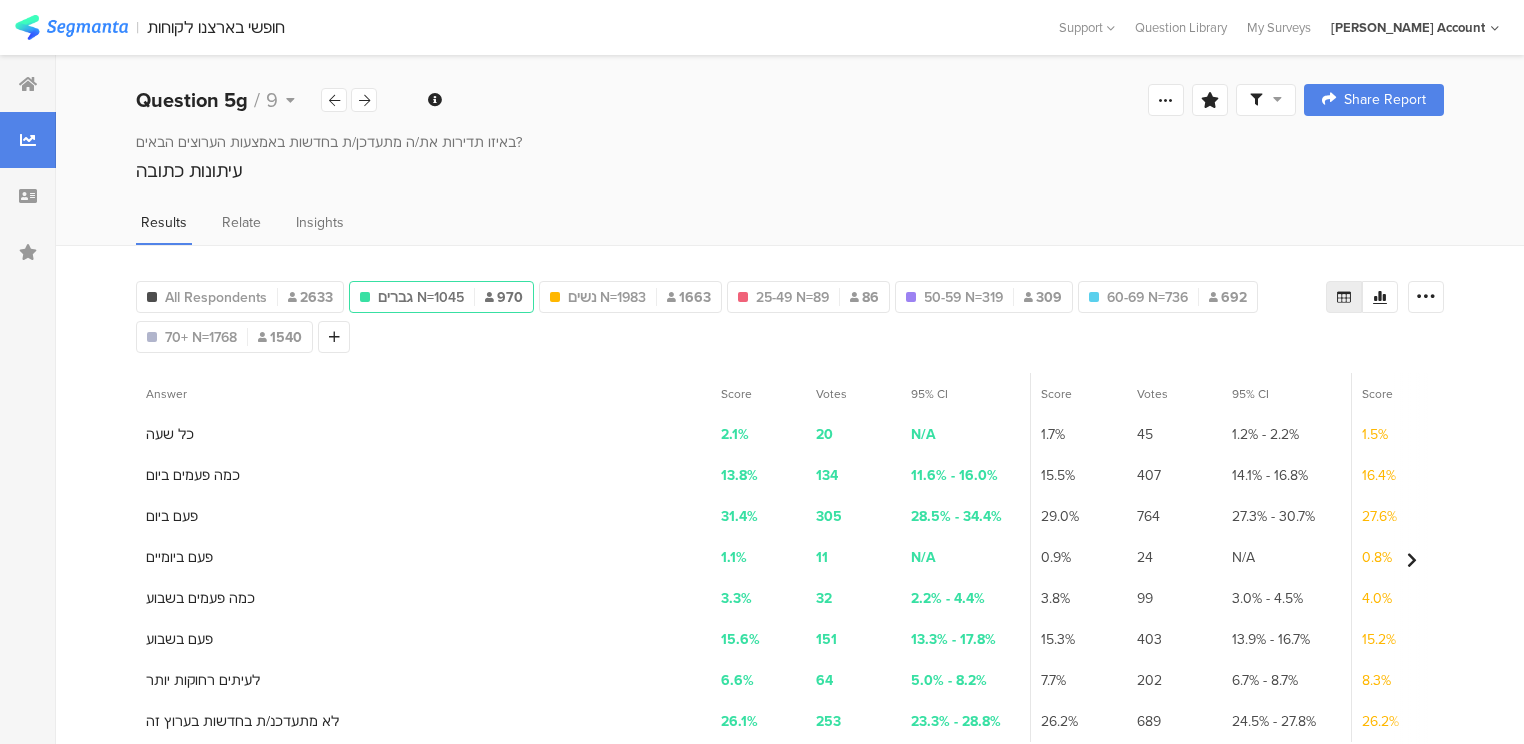 click on "גברים N=1045       970" at bounding box center (441, 297) 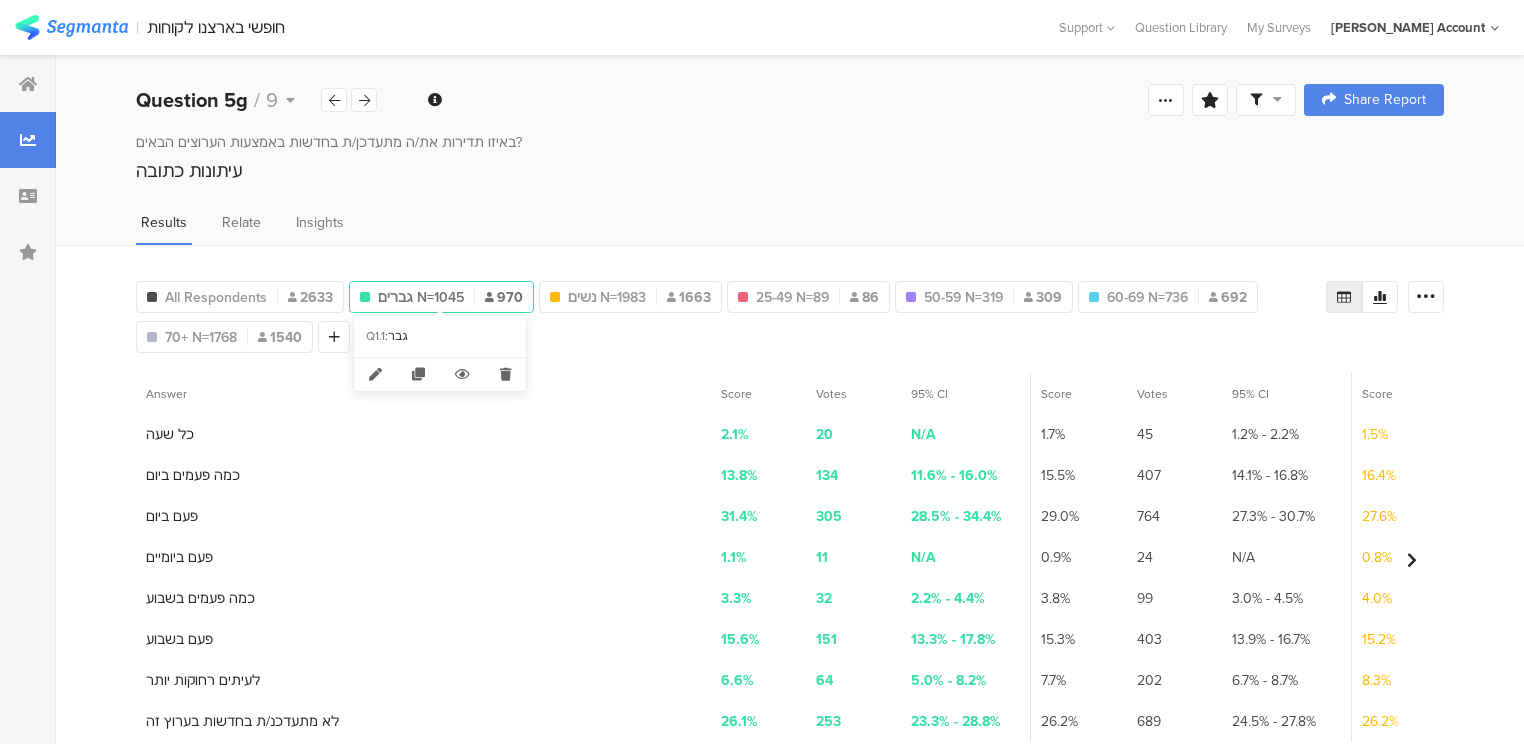 click on "גברים N=1045" at bounding box center [421, 297] 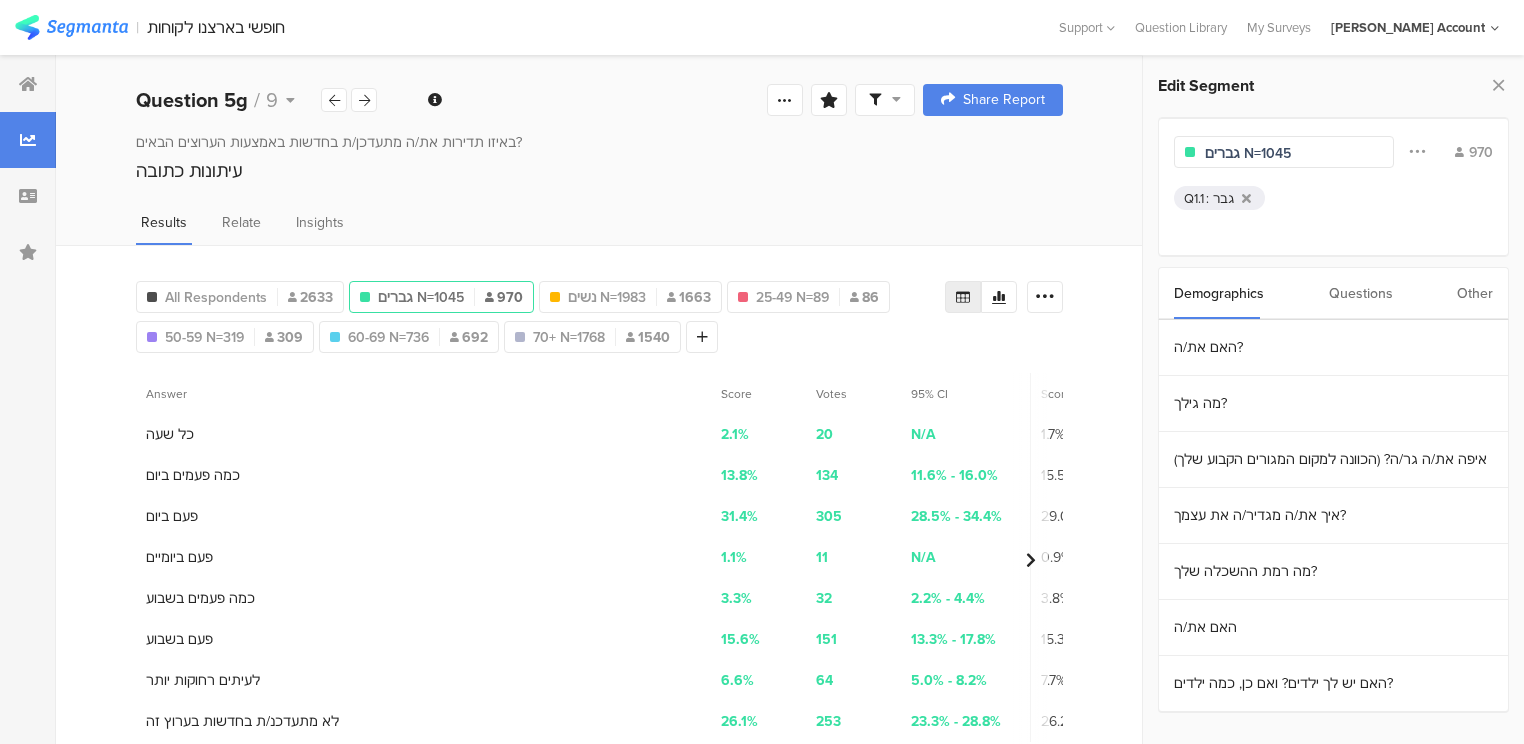 drag, startPoint x: 1308, startPoint y: 152, endPoint x: 1060, endPoint y: 151, distance: 248.00201 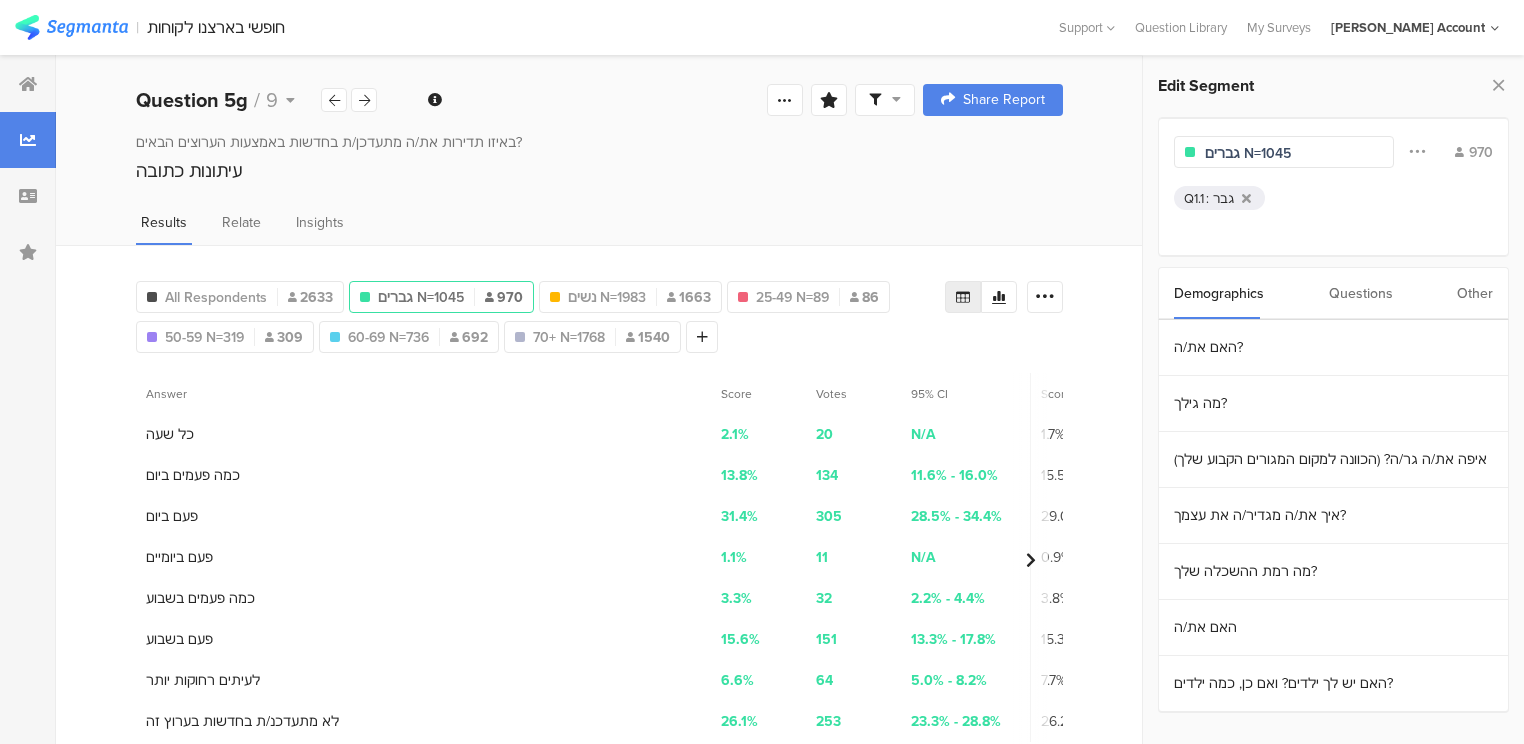 click at bounding box center [1498, 85] 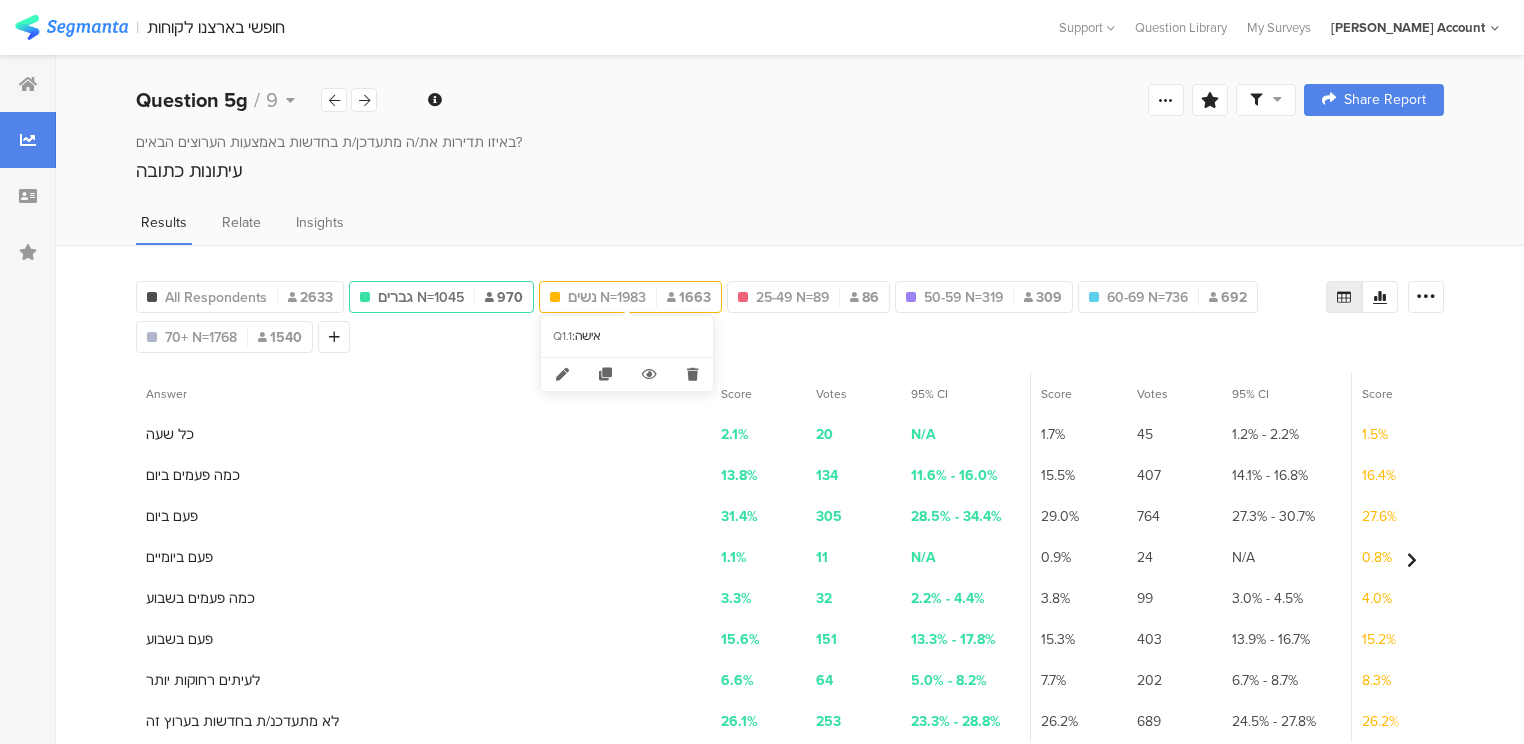 click on "נשים N=1983" at bounding box center [607, 297] 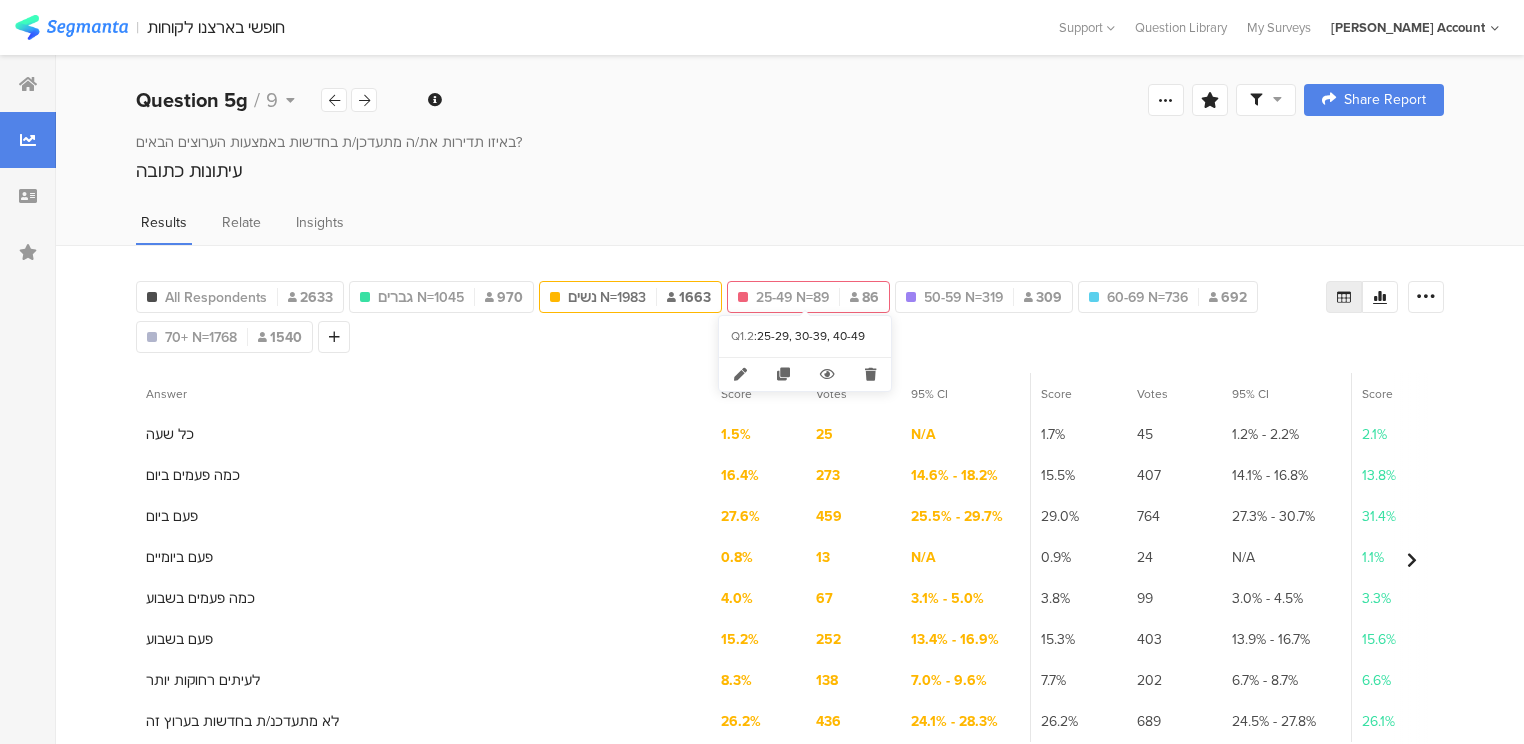 click on "25-49 N=89" at bounding box center [792, 297] 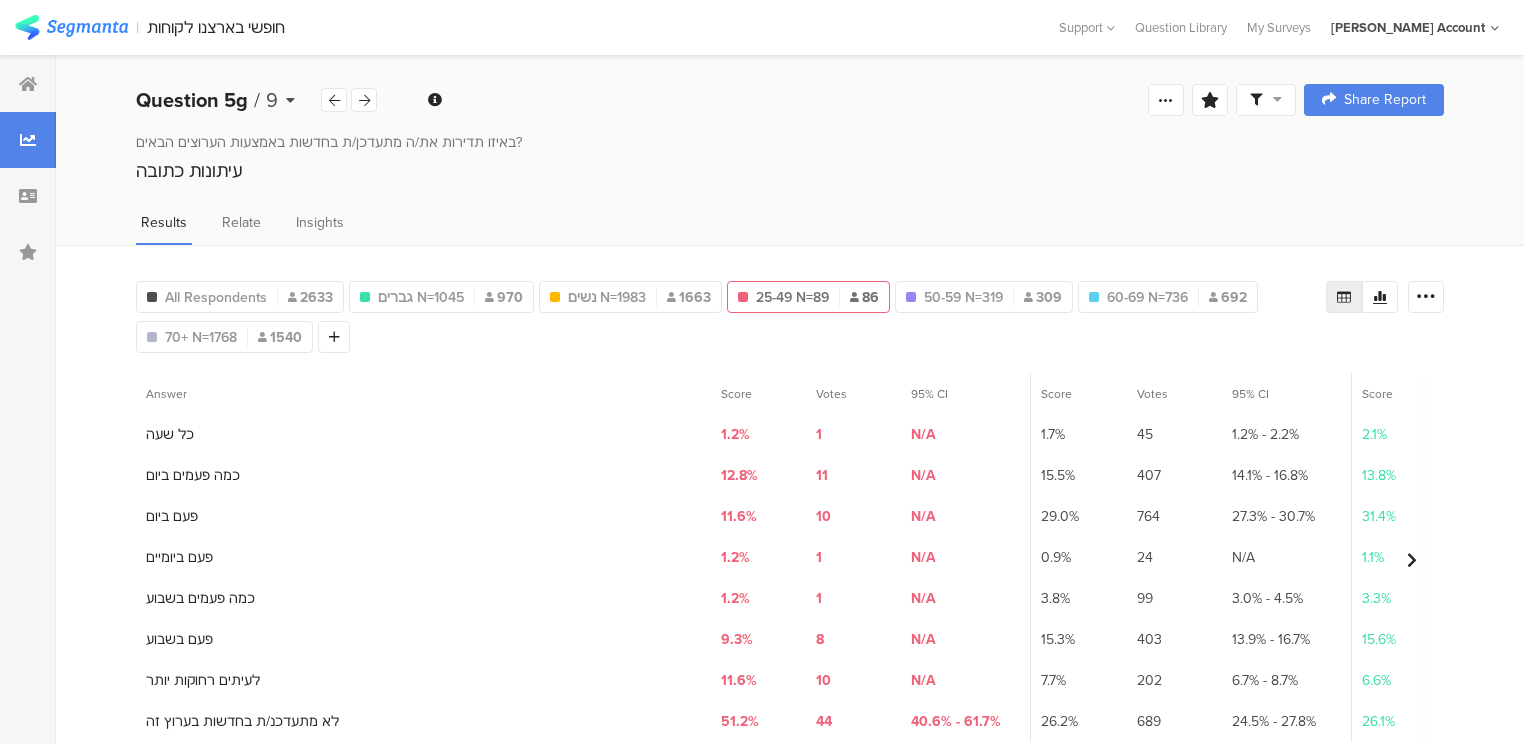 click on "Question 5g" at bounding box center [192, 100] 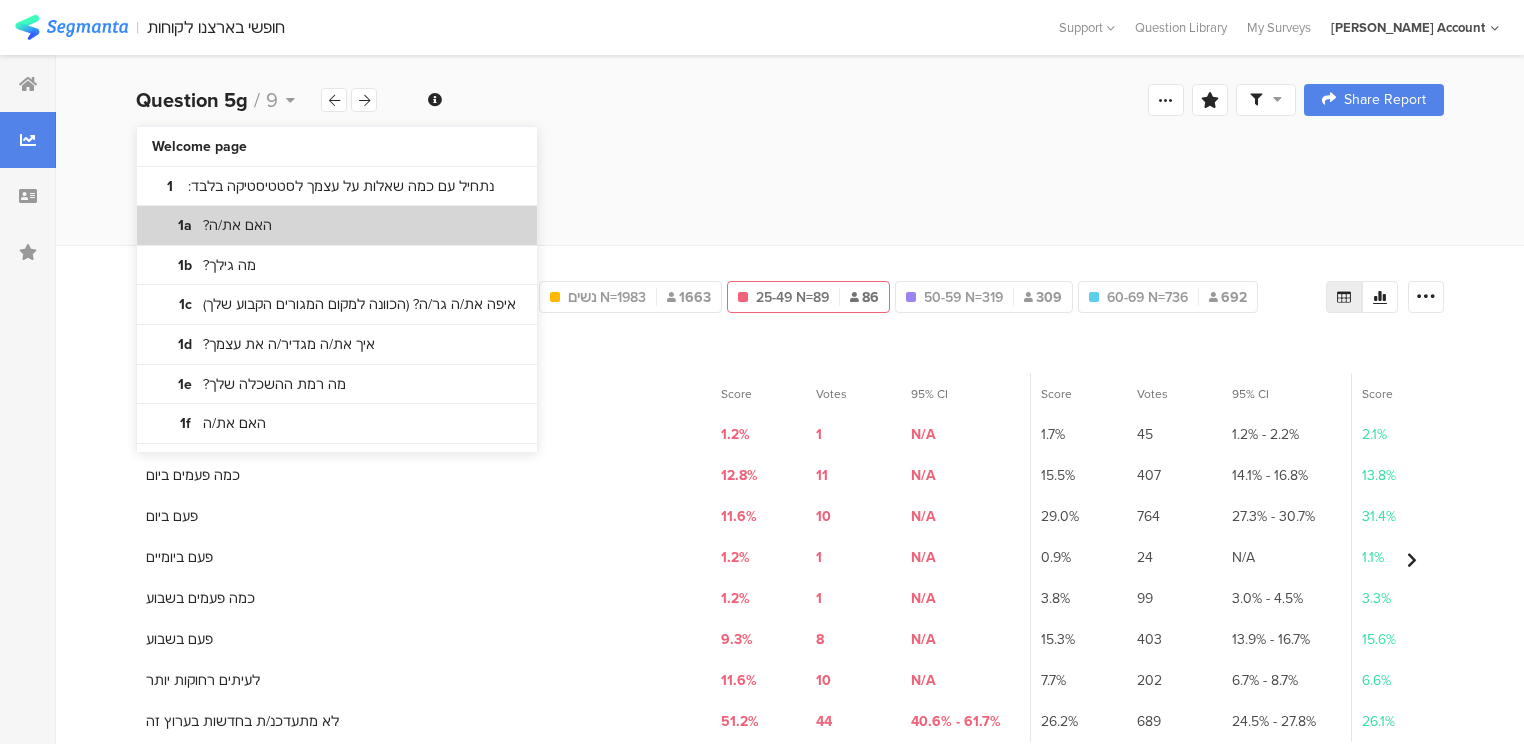 click on "האם את/ה?" at bounding box center (237, 226) 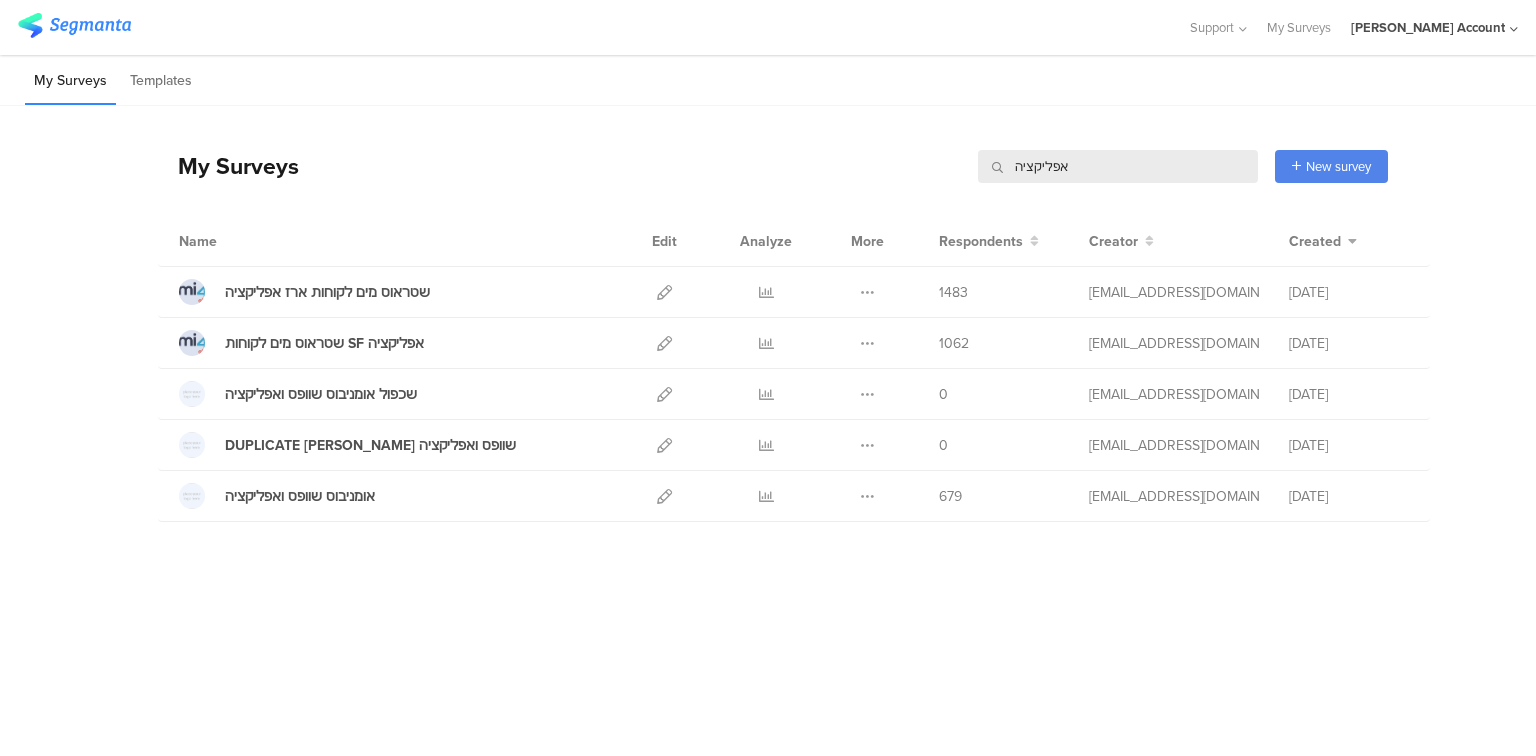 scroll, scrollTop: 0, scrollLeft: 0, axis: both 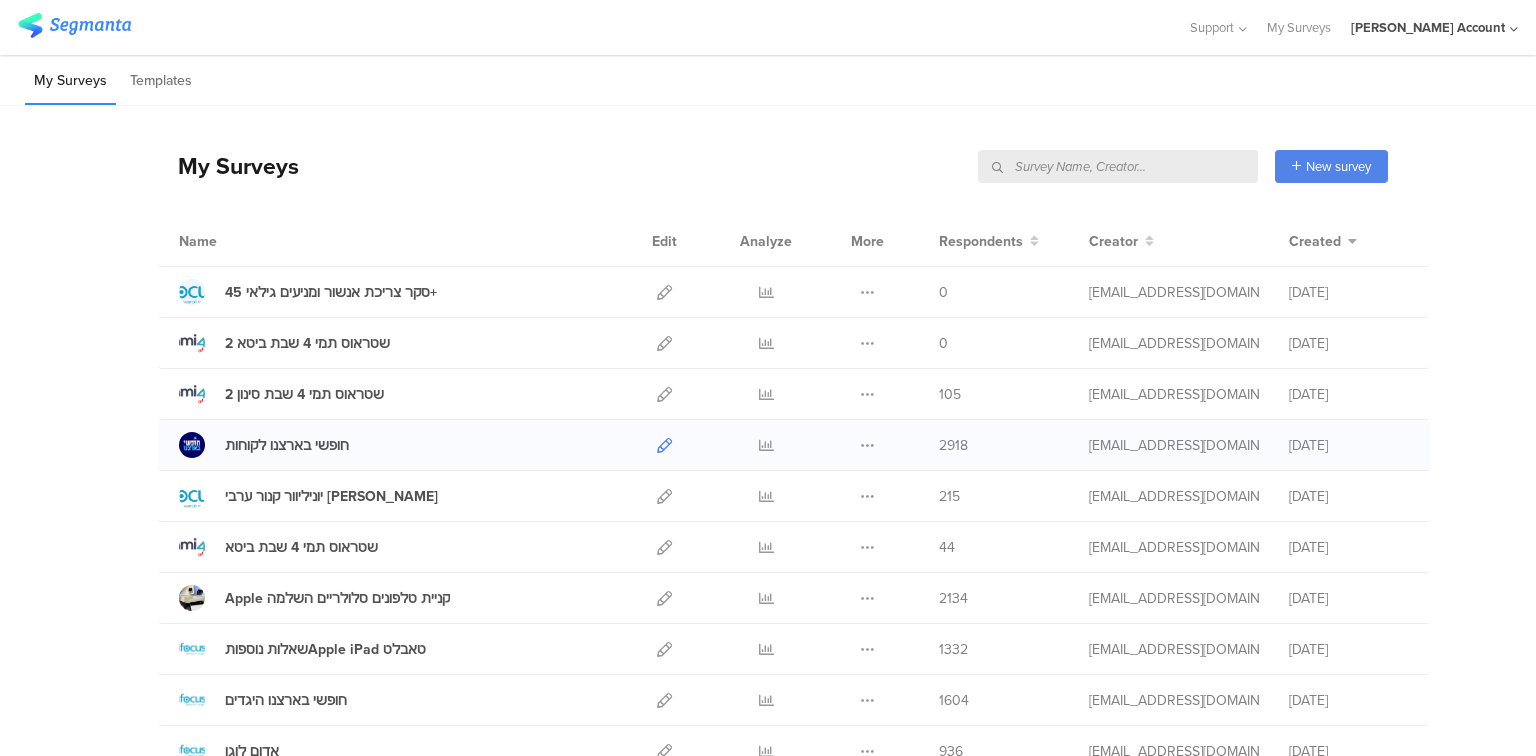 type 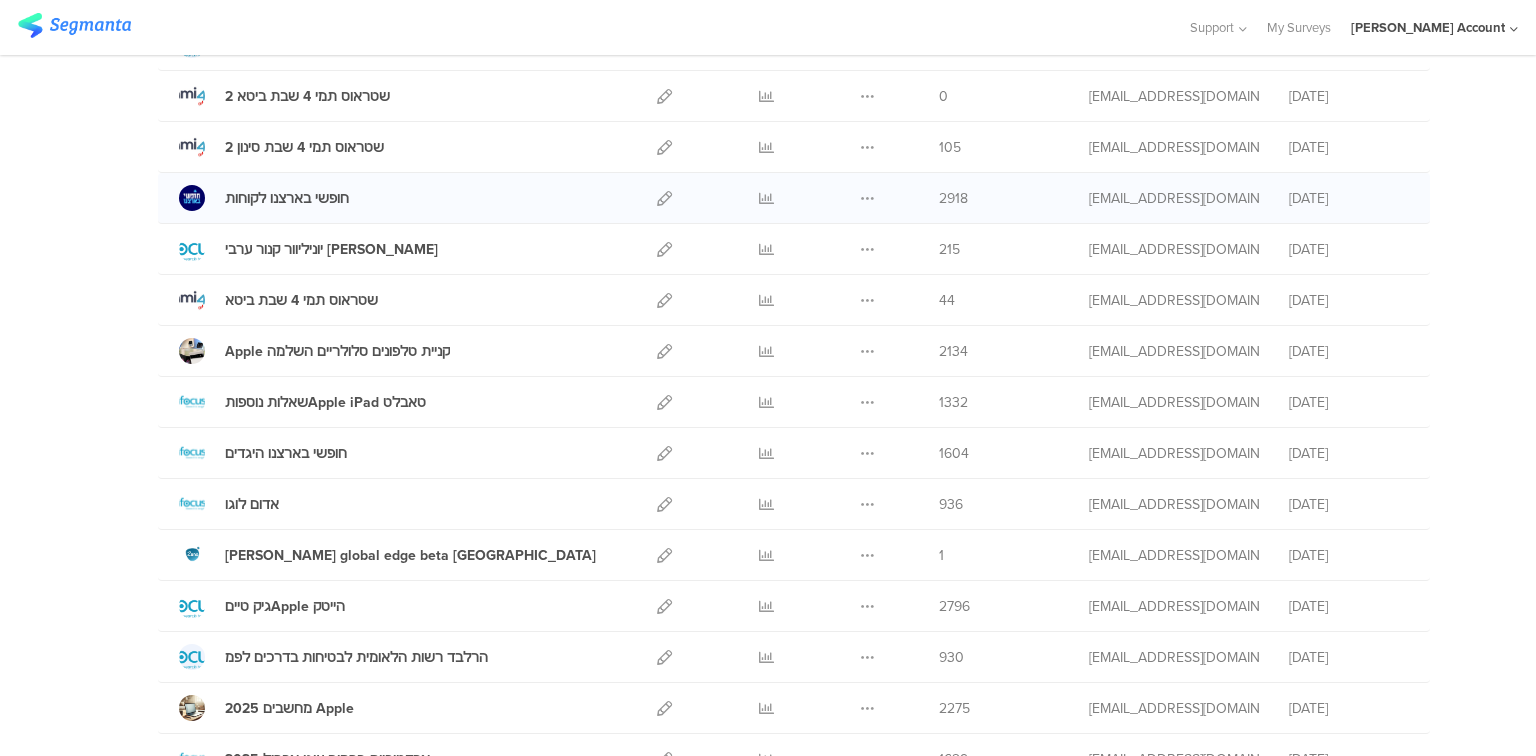 scroll, scrollTop: 320, scrollLeft: 0, axis: vertical 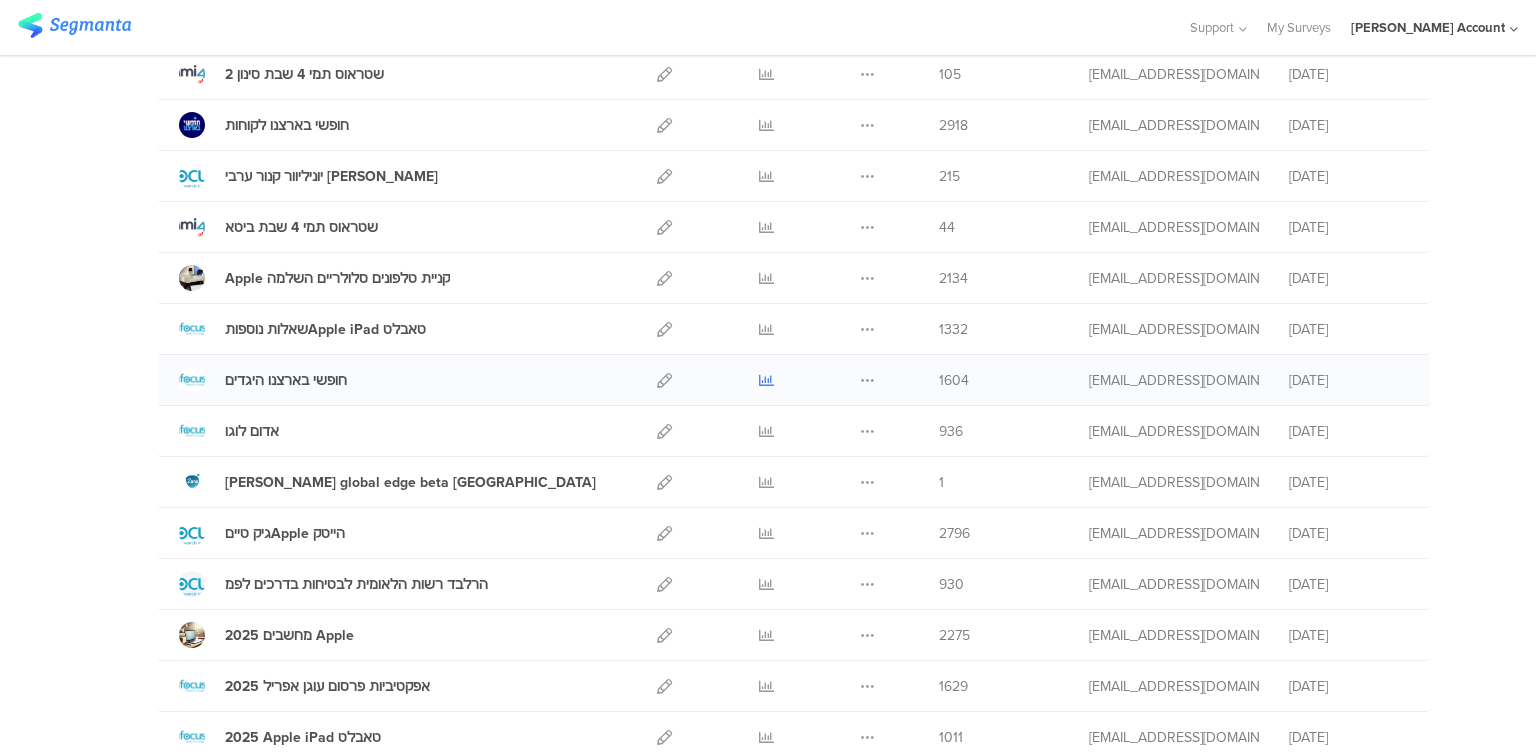 click at bounding box center [766, 380] 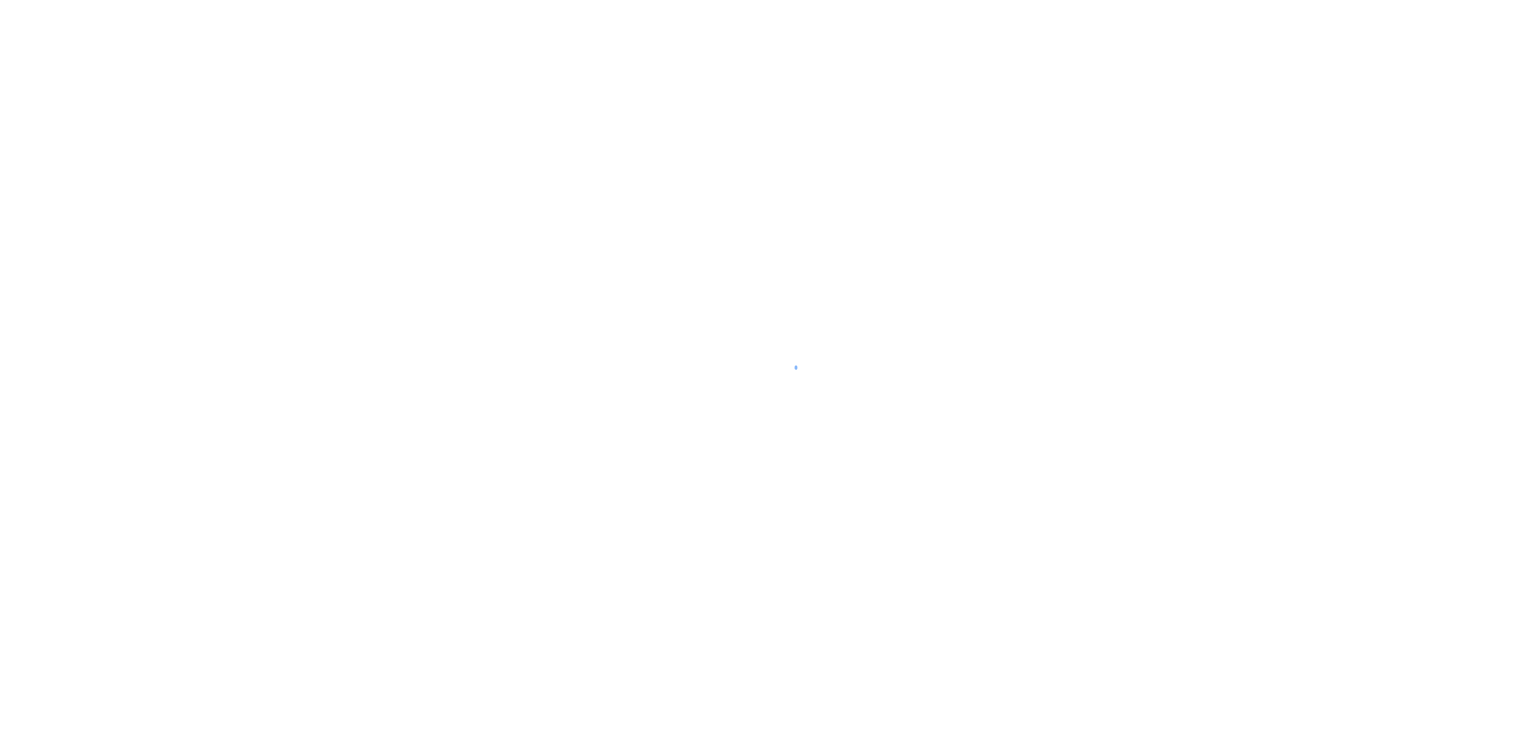 scroll, scrollTop: 0, scrollLeft: 0, axis: both 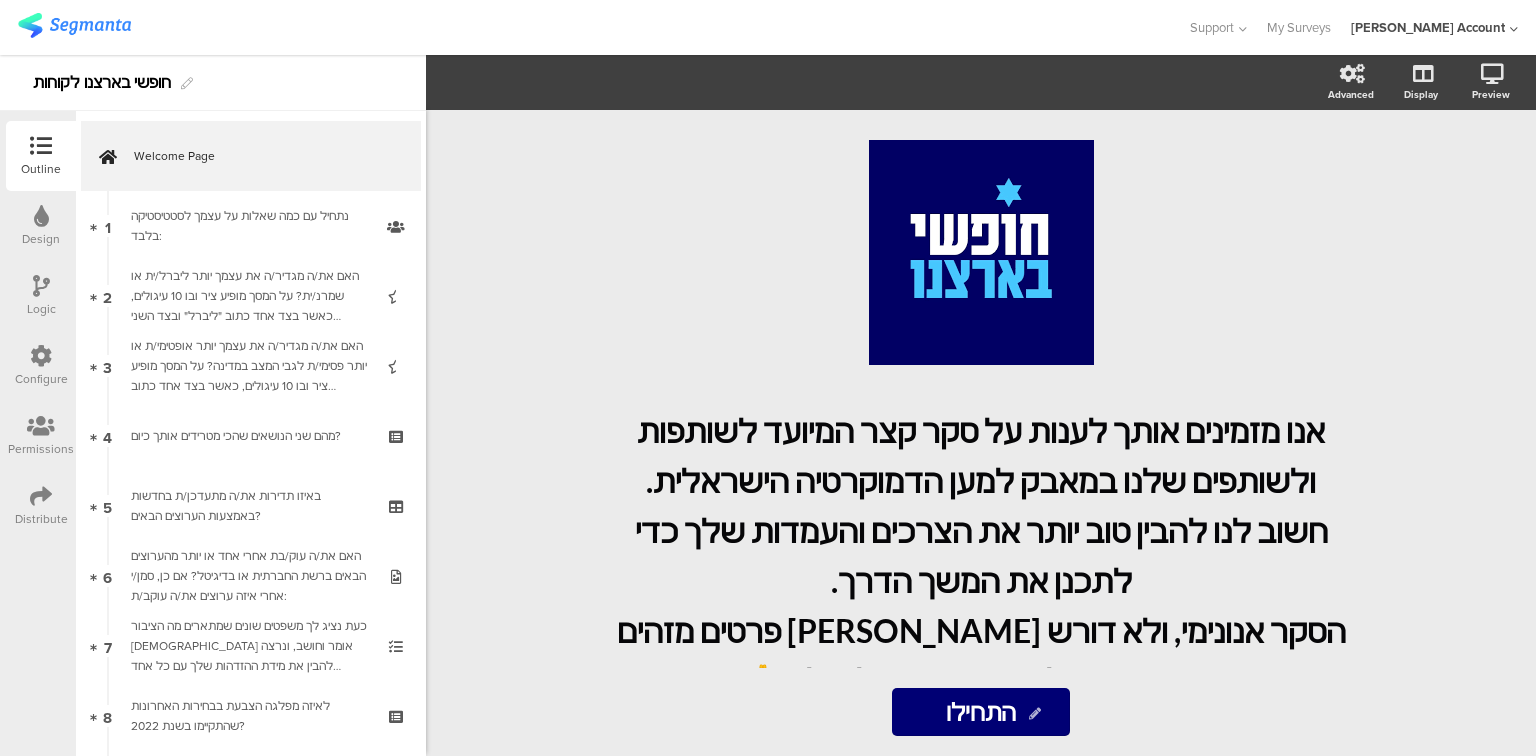 click at bounding box center [41, 496] 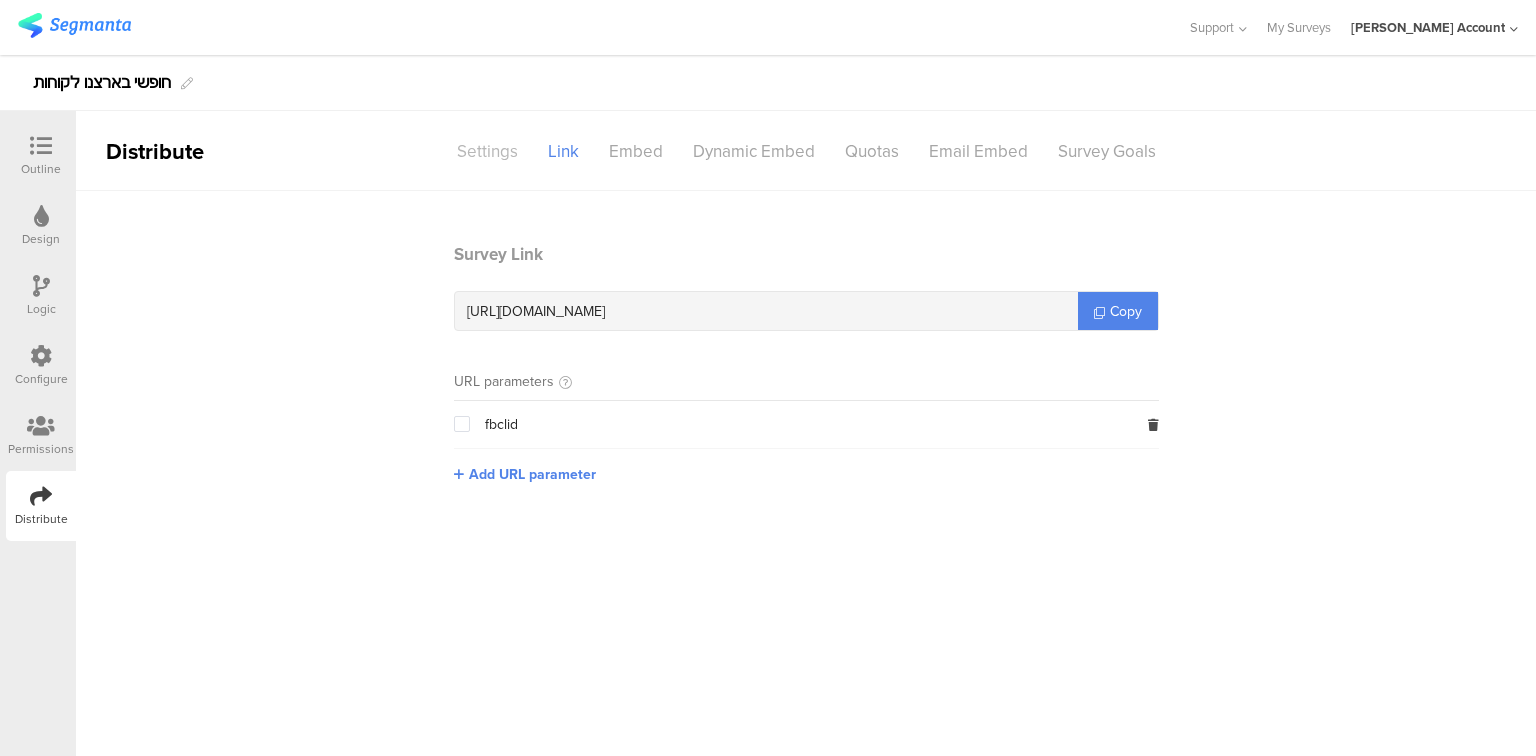 click on "Settings" at bounding box center (487, 151) 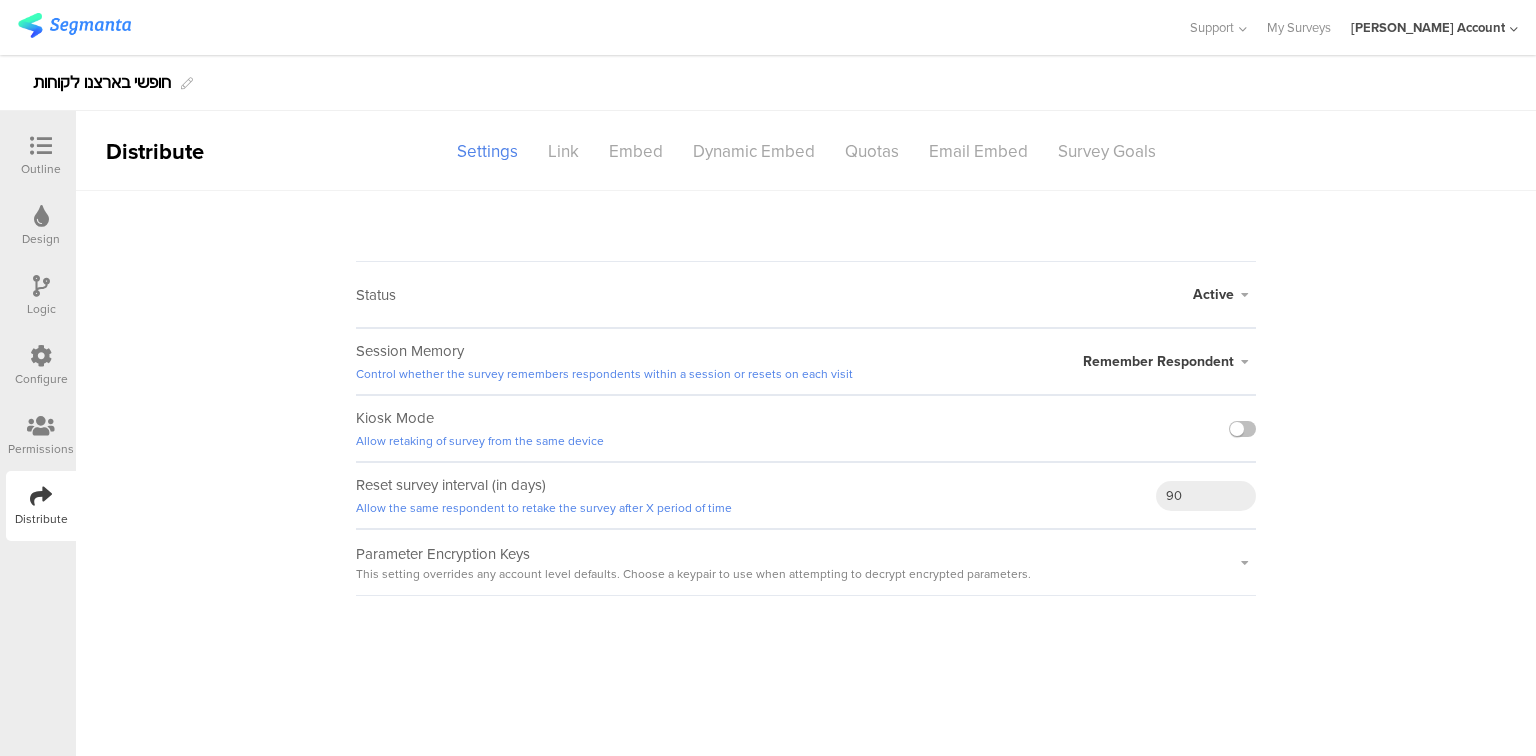 click on "Active" at bounding box center (1213, 294) 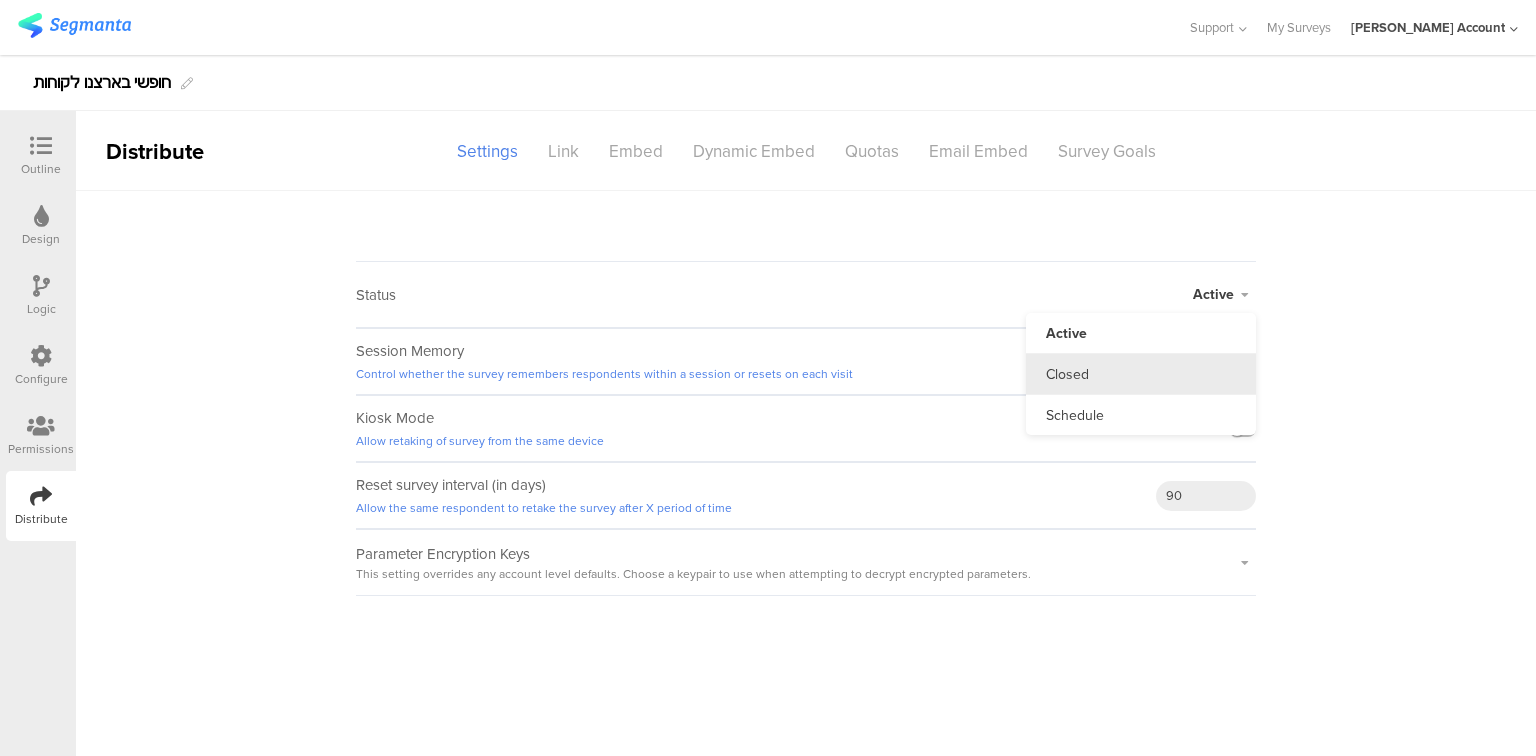 click on "Closed" at bounding box center (1141, 374) 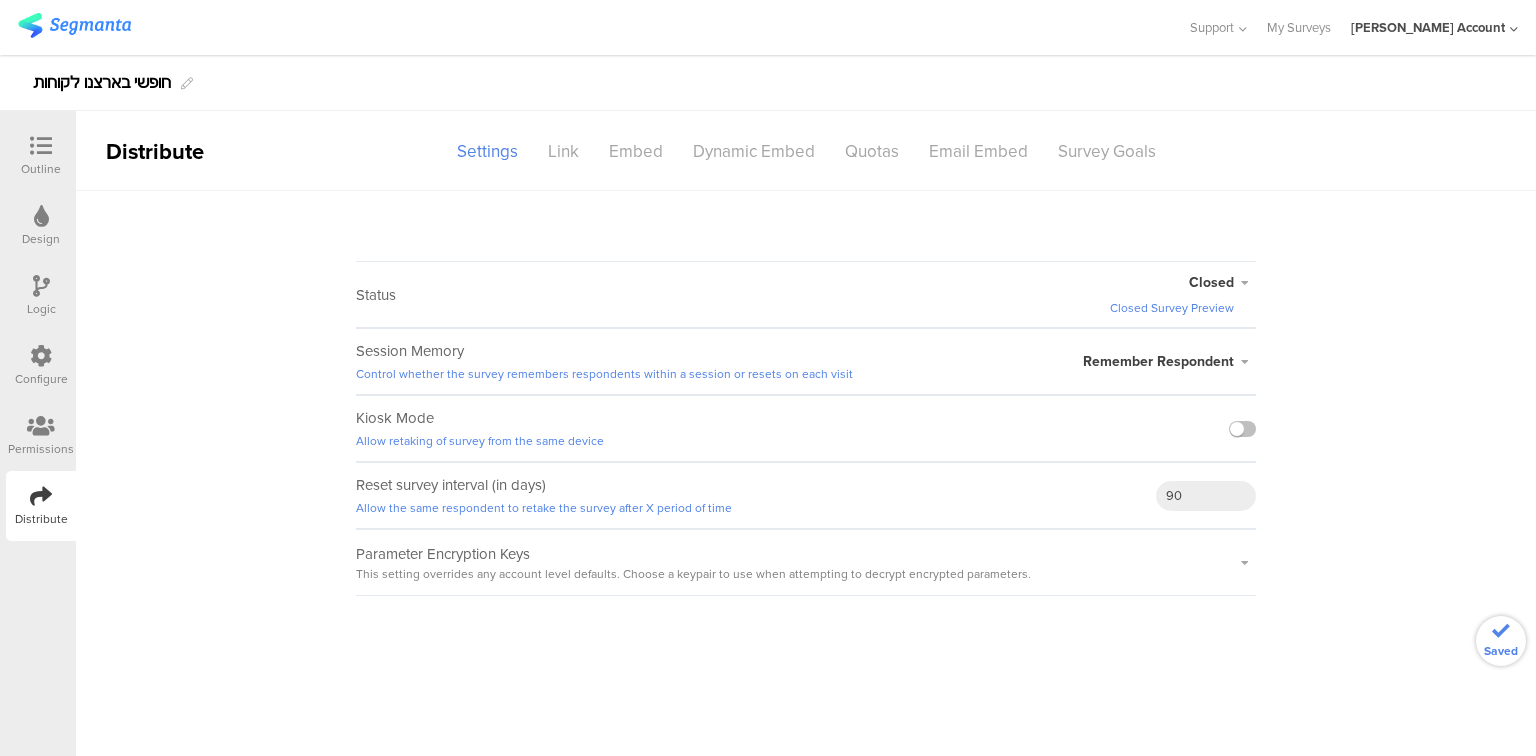 click at bounding box center [41, 146] 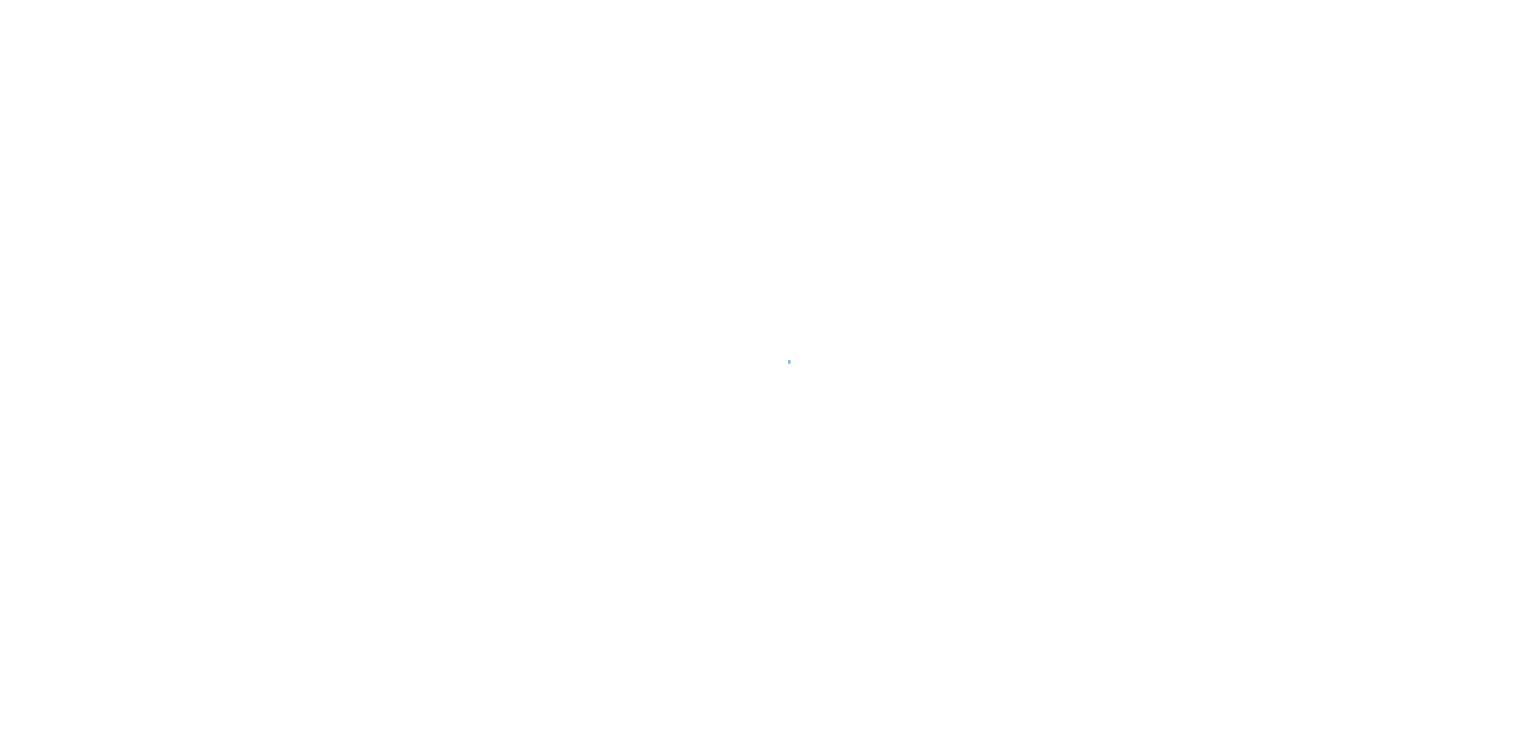 scroll, scrollTop: 0, scrollLeft: 0, axis: both 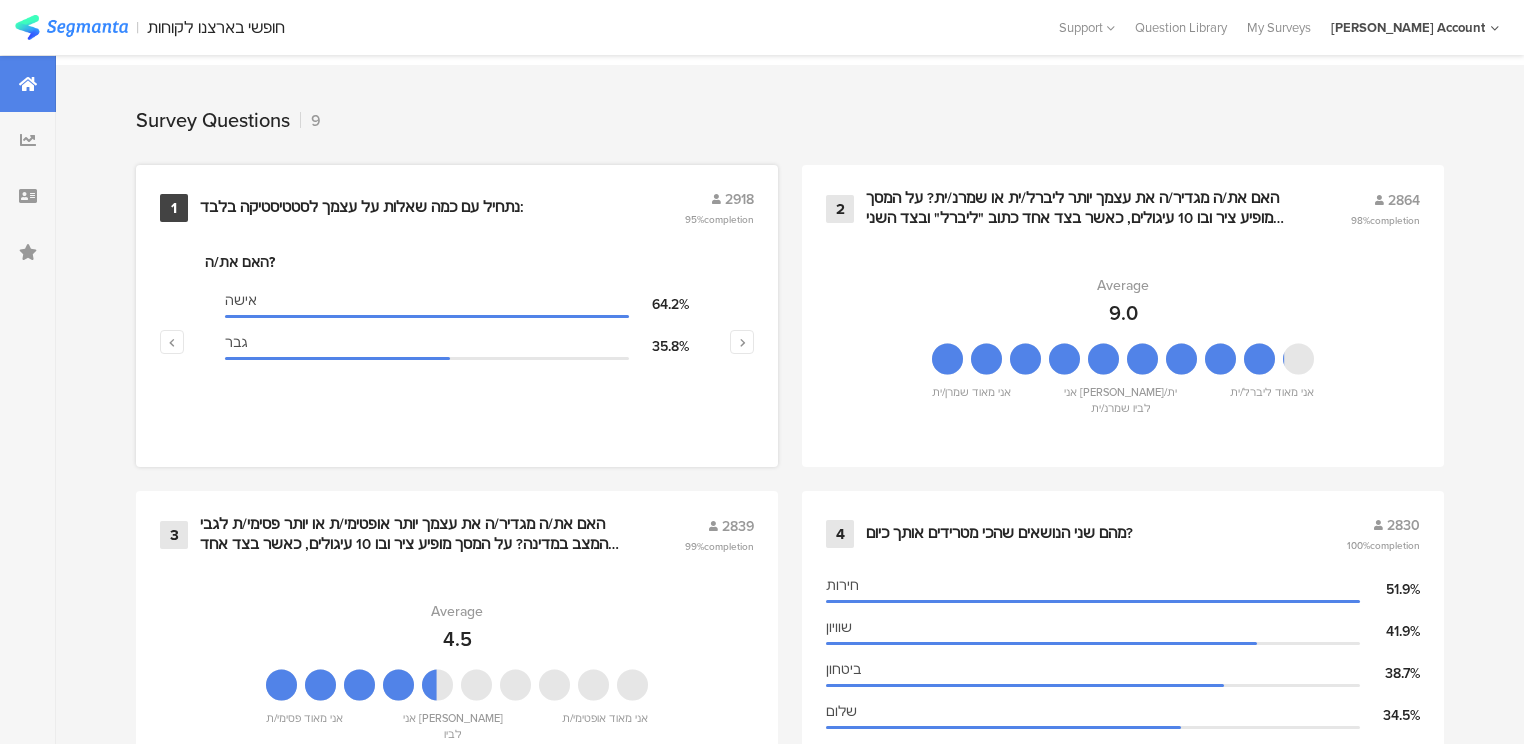 click on "נתחיל עם כמה שאלות על עצמך לסטטיסטיקה בלבד:" at bounding box center (362, 208) 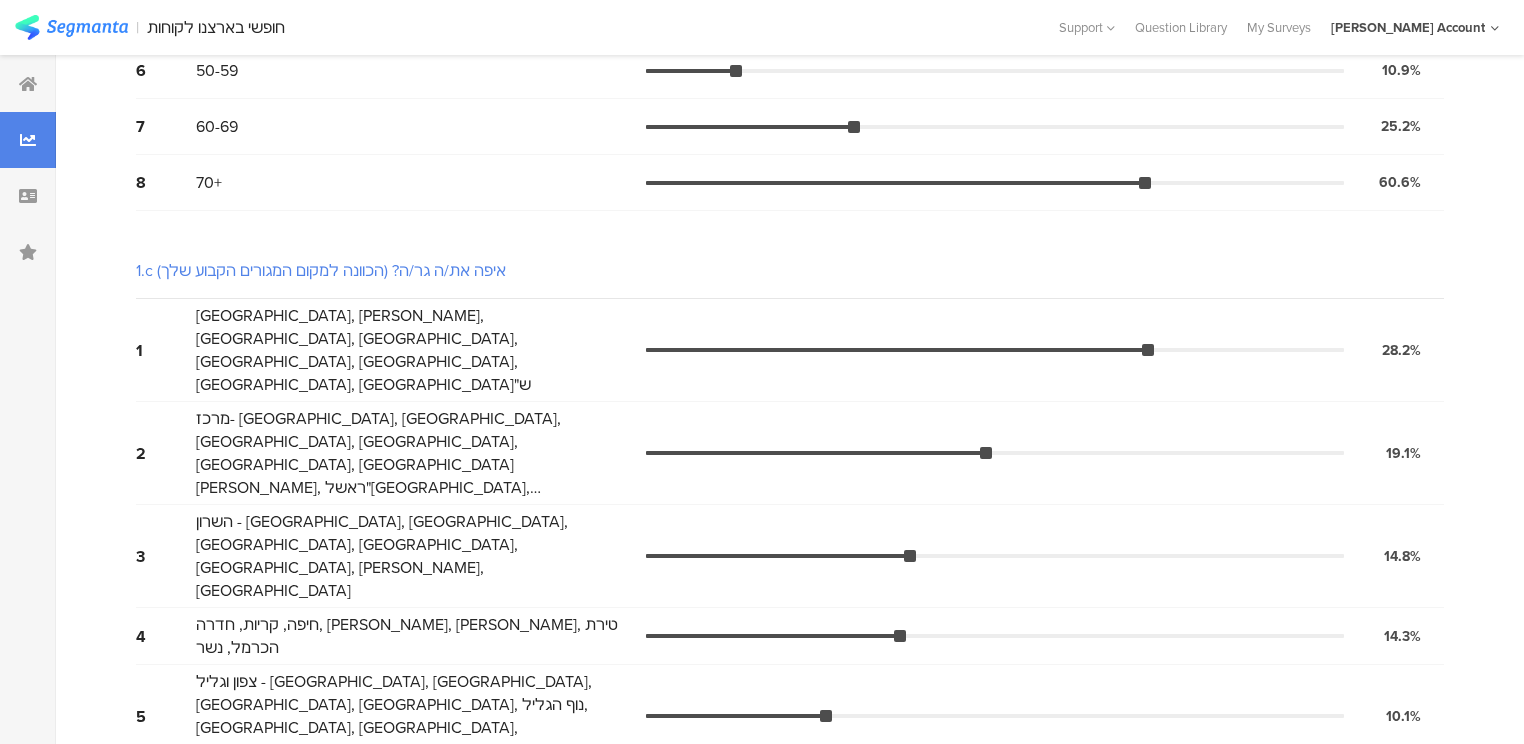 scroll, scrollTop: 0, scrollLeft: 0, axis: both 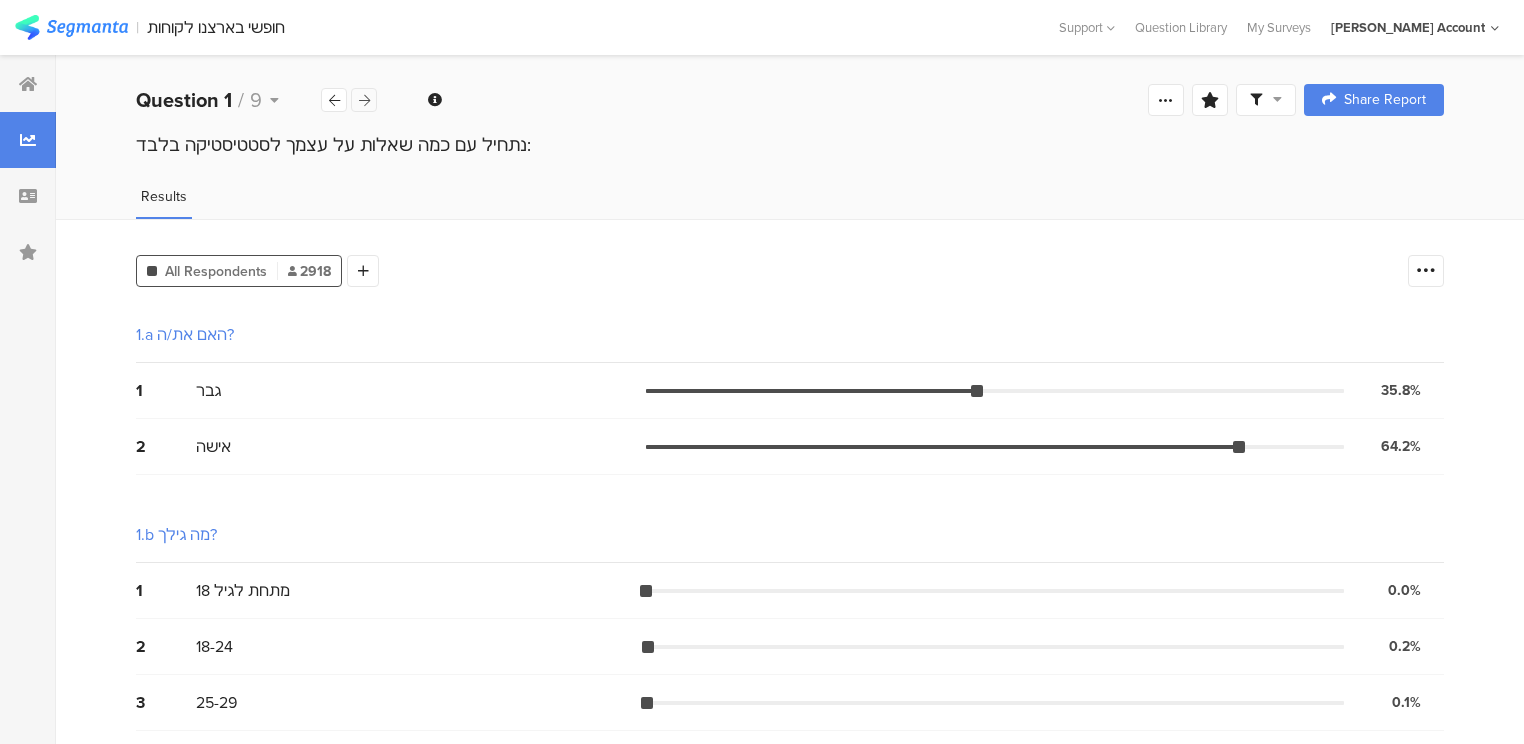 click at bounding box center (364, 100) 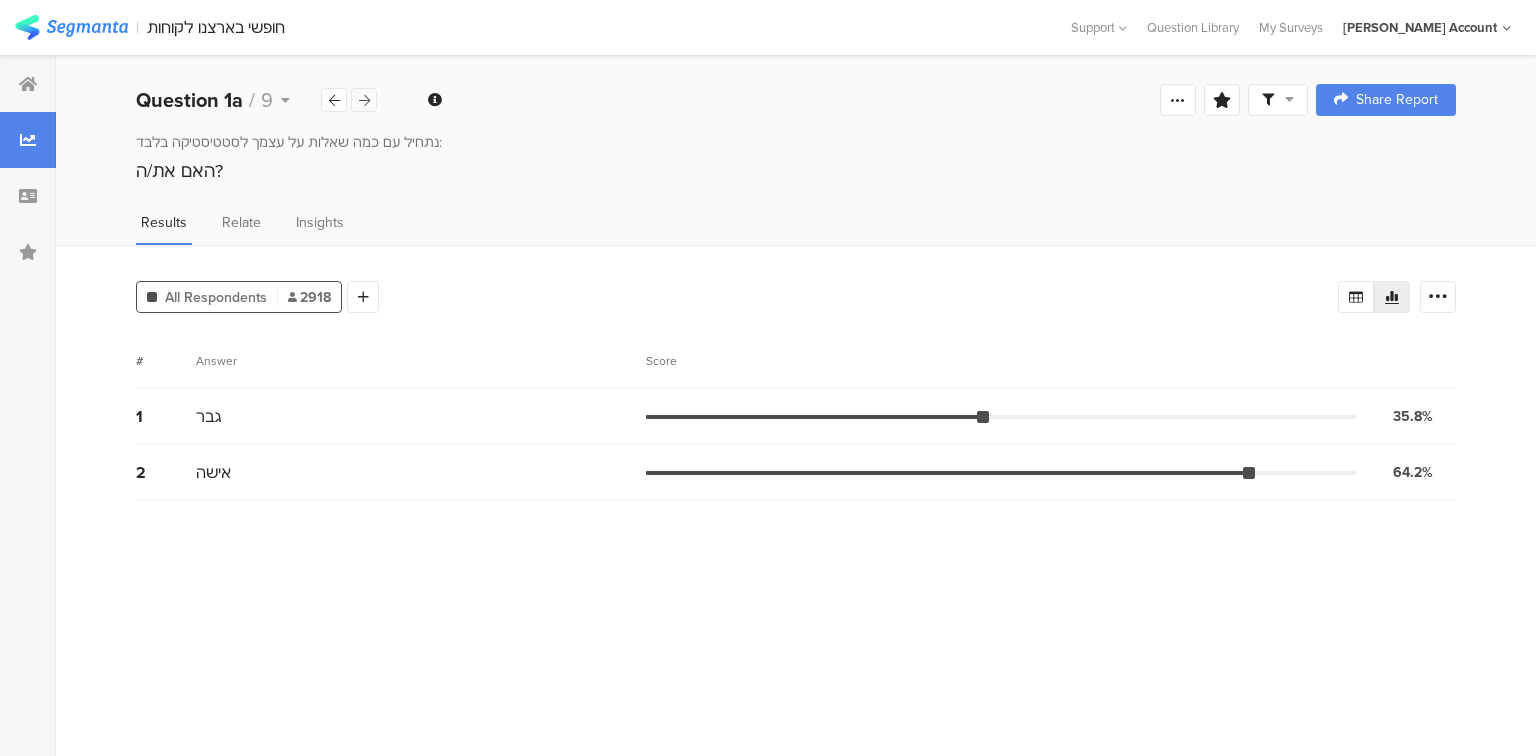 click at bounding box center (364, 100) 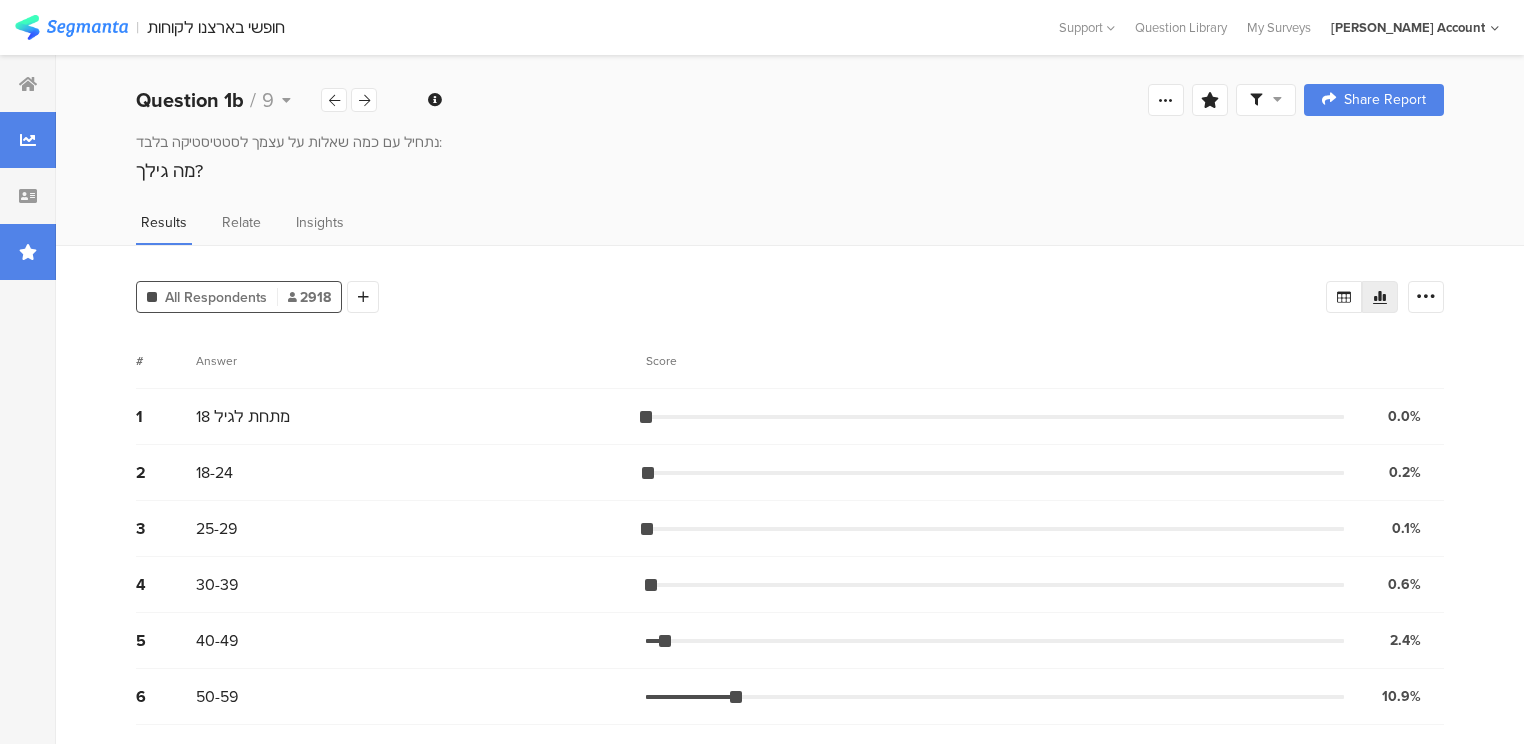 click at bounding box center (28, 252) 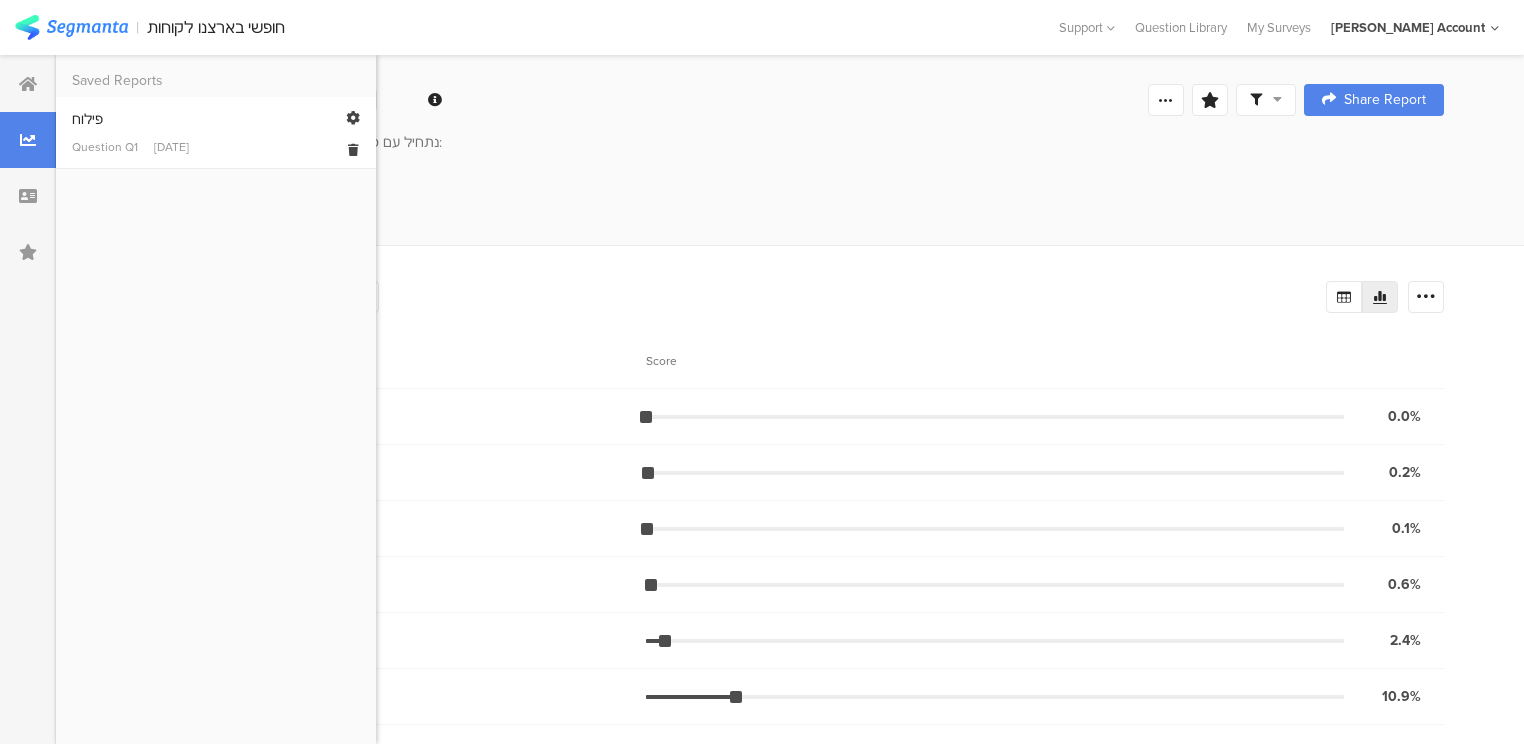 click on "פילוח   Question Q1   Jul 06, 2025" at bounding box center [216, 132] 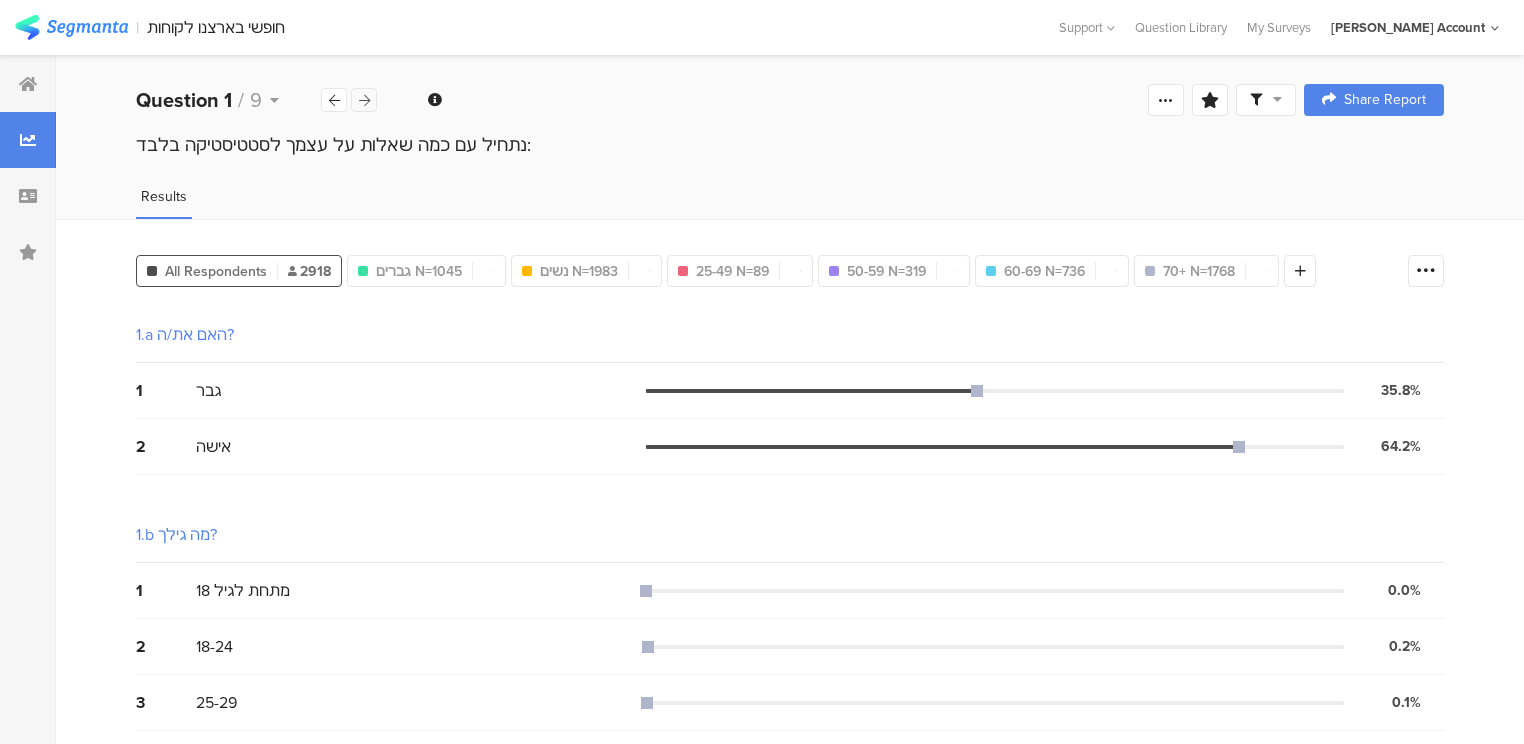 click at bounding box center (364, 100) 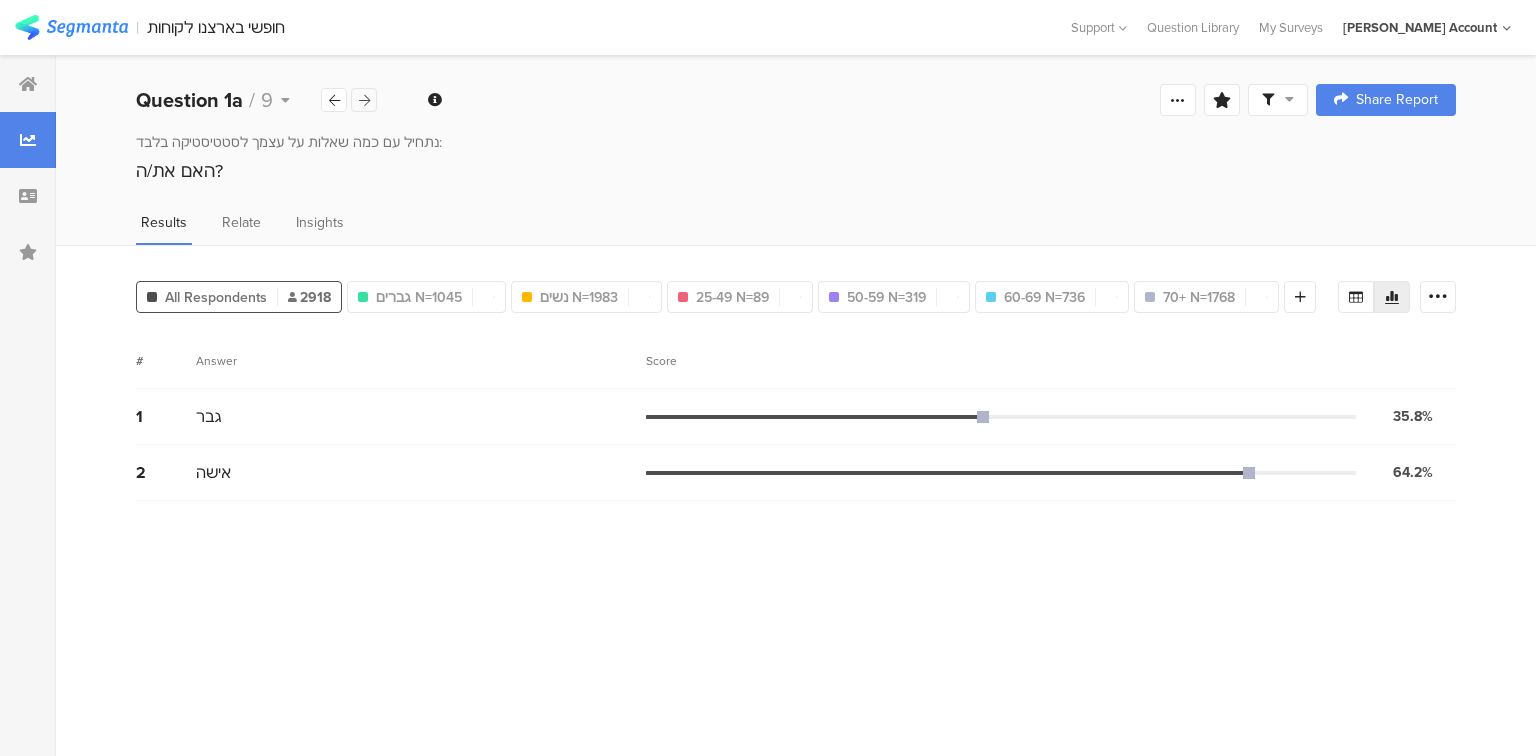 click at bounding box center (364, 100) 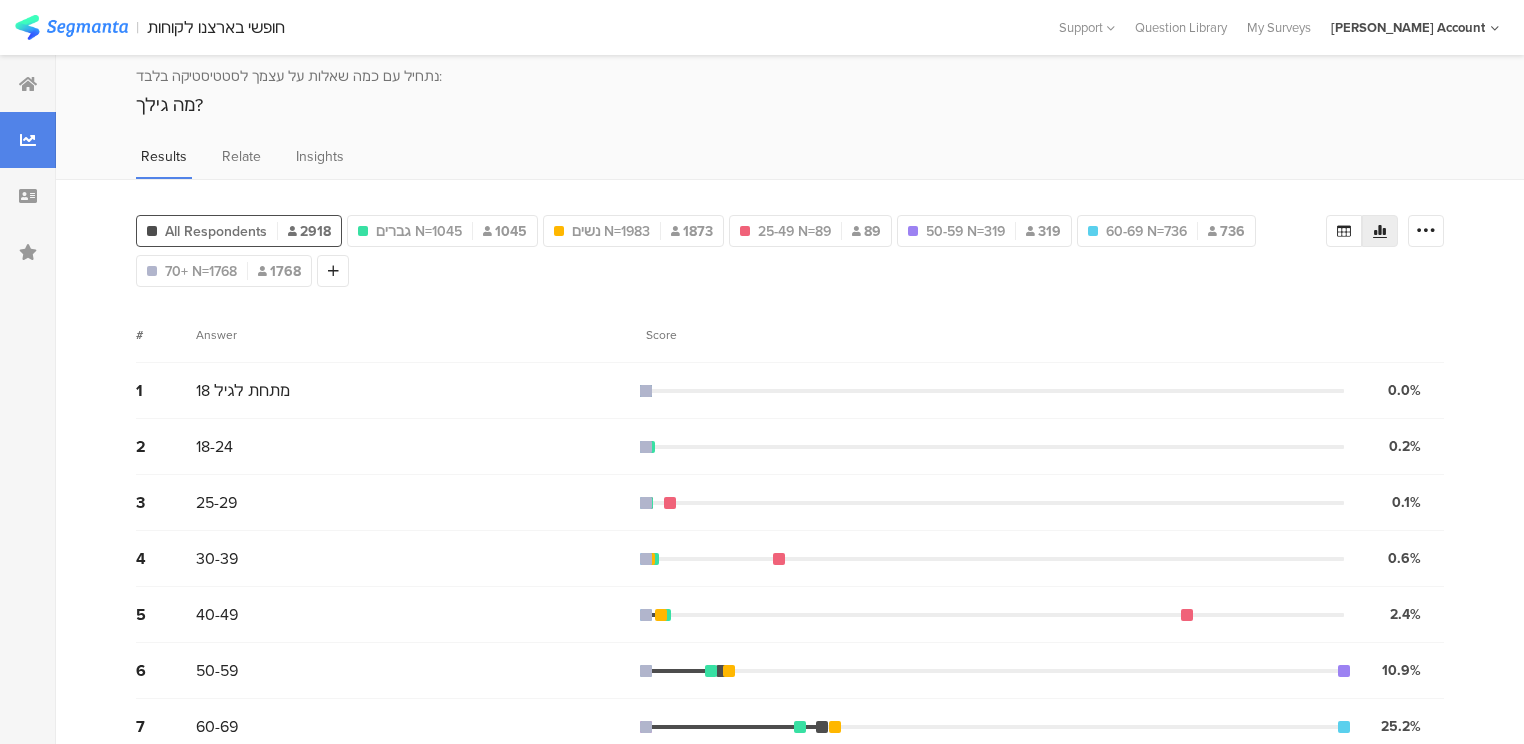 scroll, scrollTop: 144, scrollLeft: 0, axis: vertical 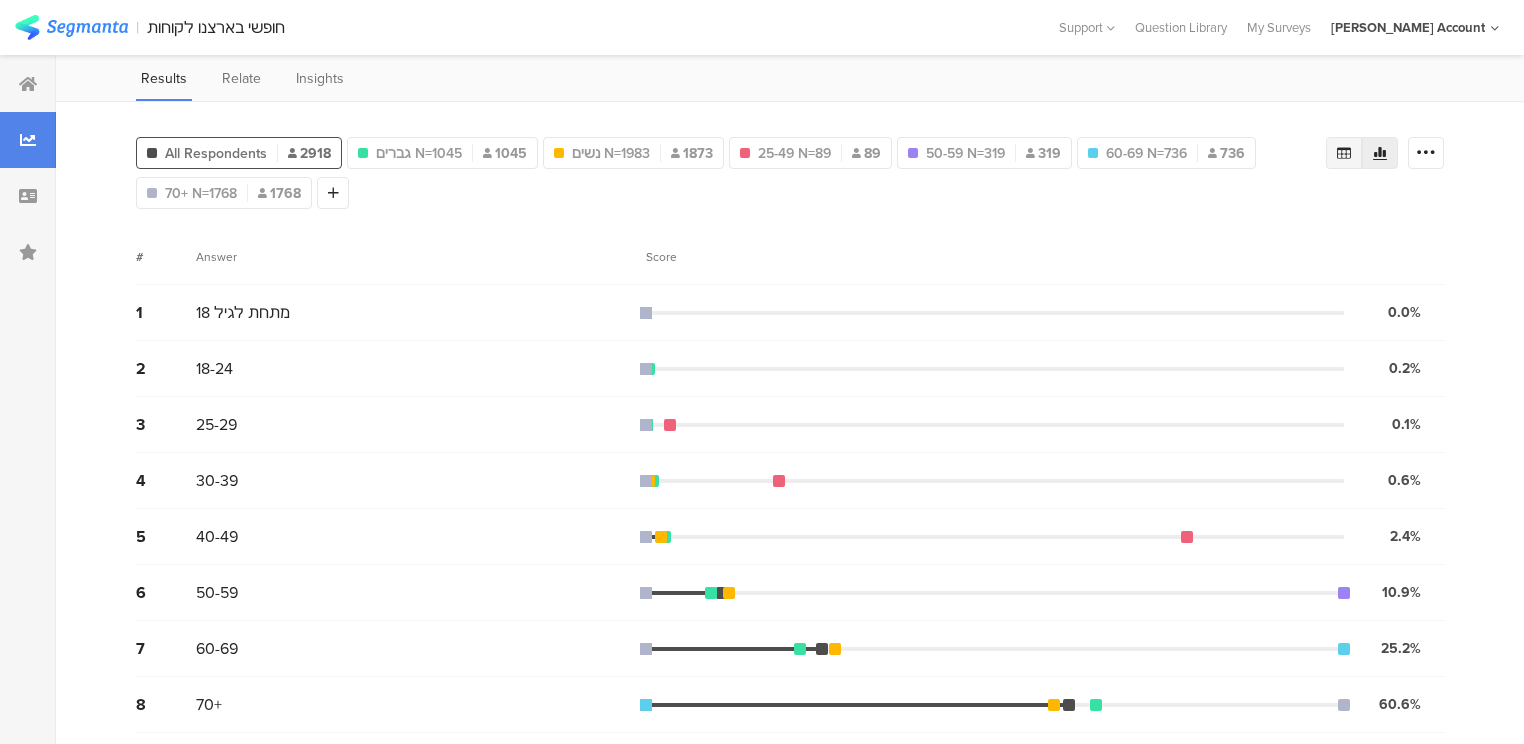 click at bounding box center [1344, 153] 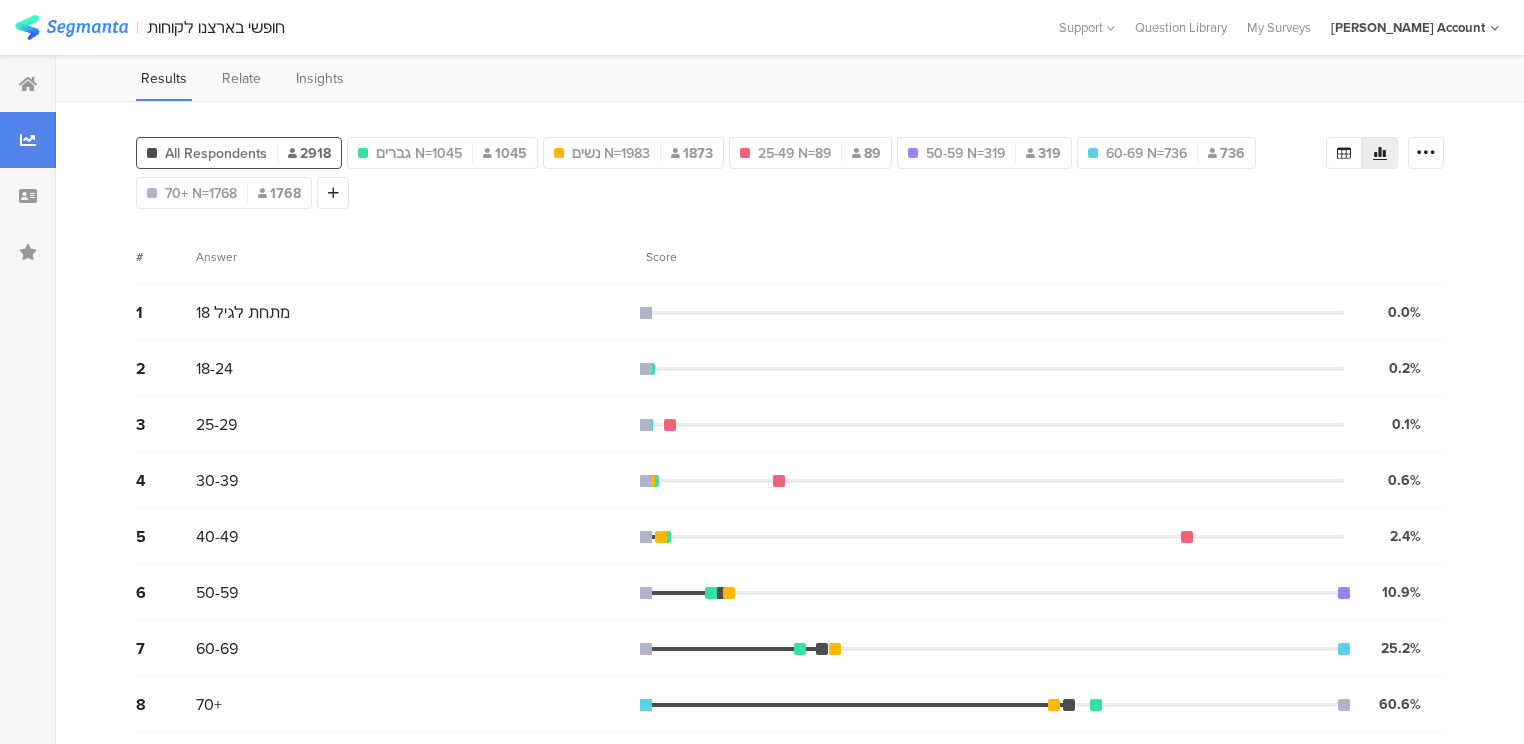 scroll, scrollTop: 32, scrollLeft: 0, axis: vertical 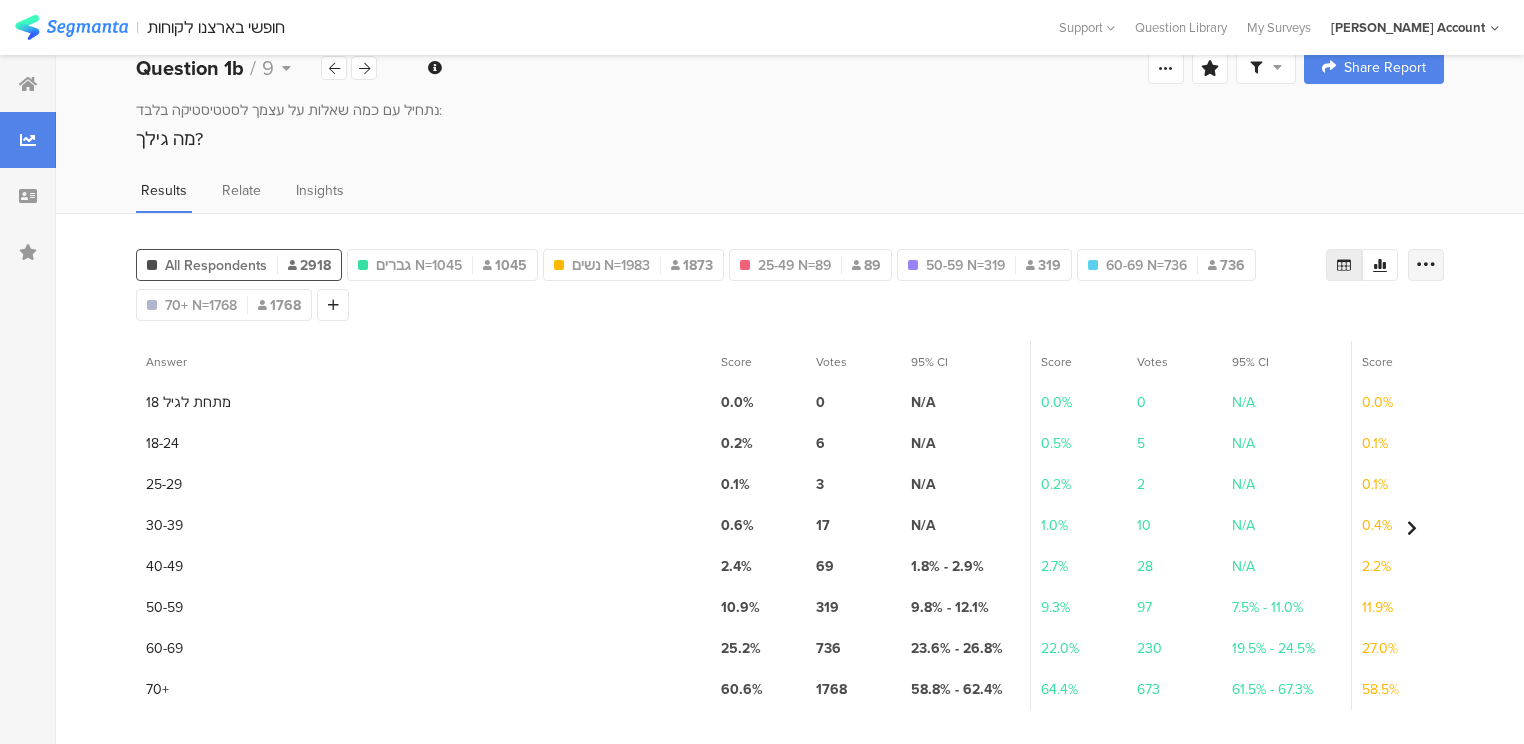 click at bounding box center [1426, 265] 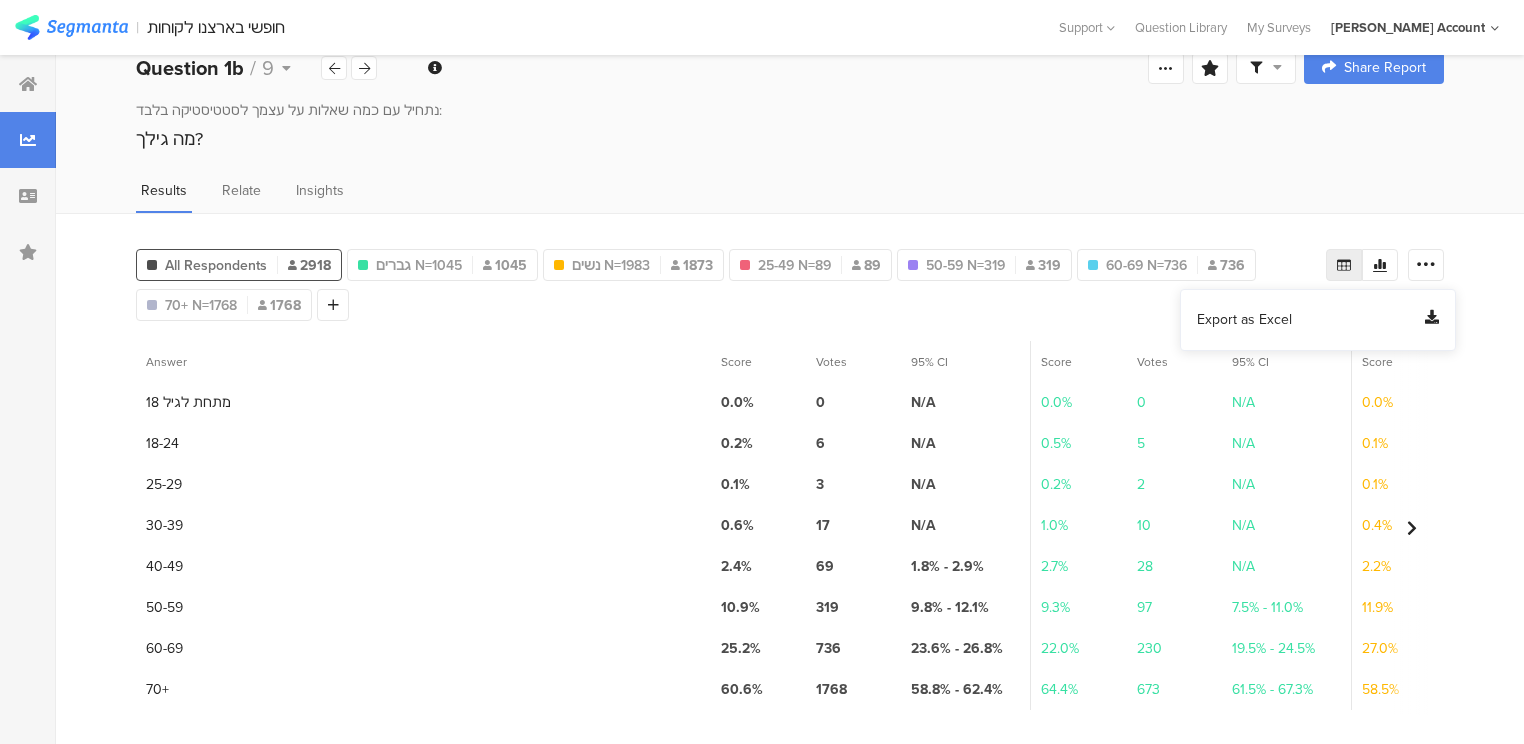 click on "Export as Excel" at bounding box center [1244, 320] 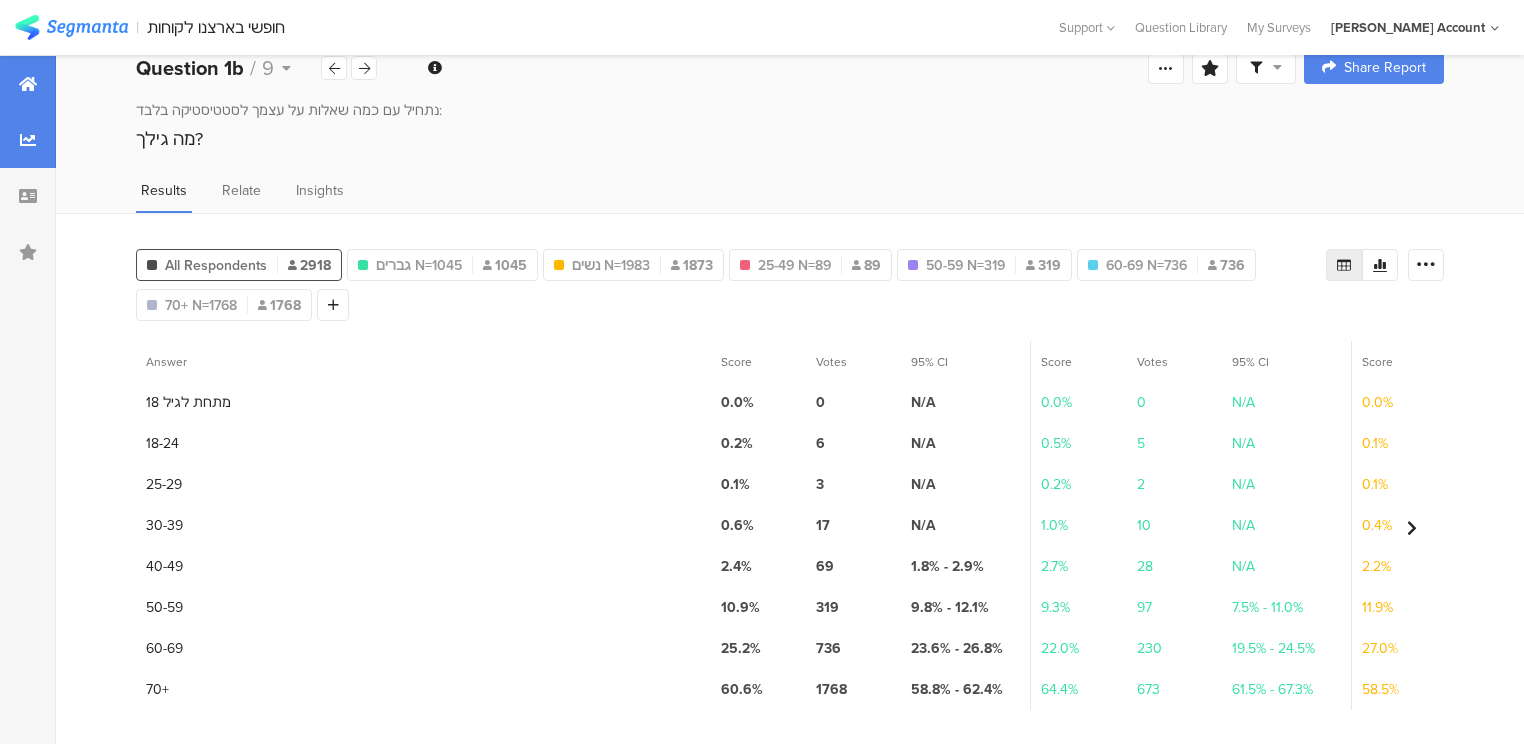 click at bounding box center [28, 84] 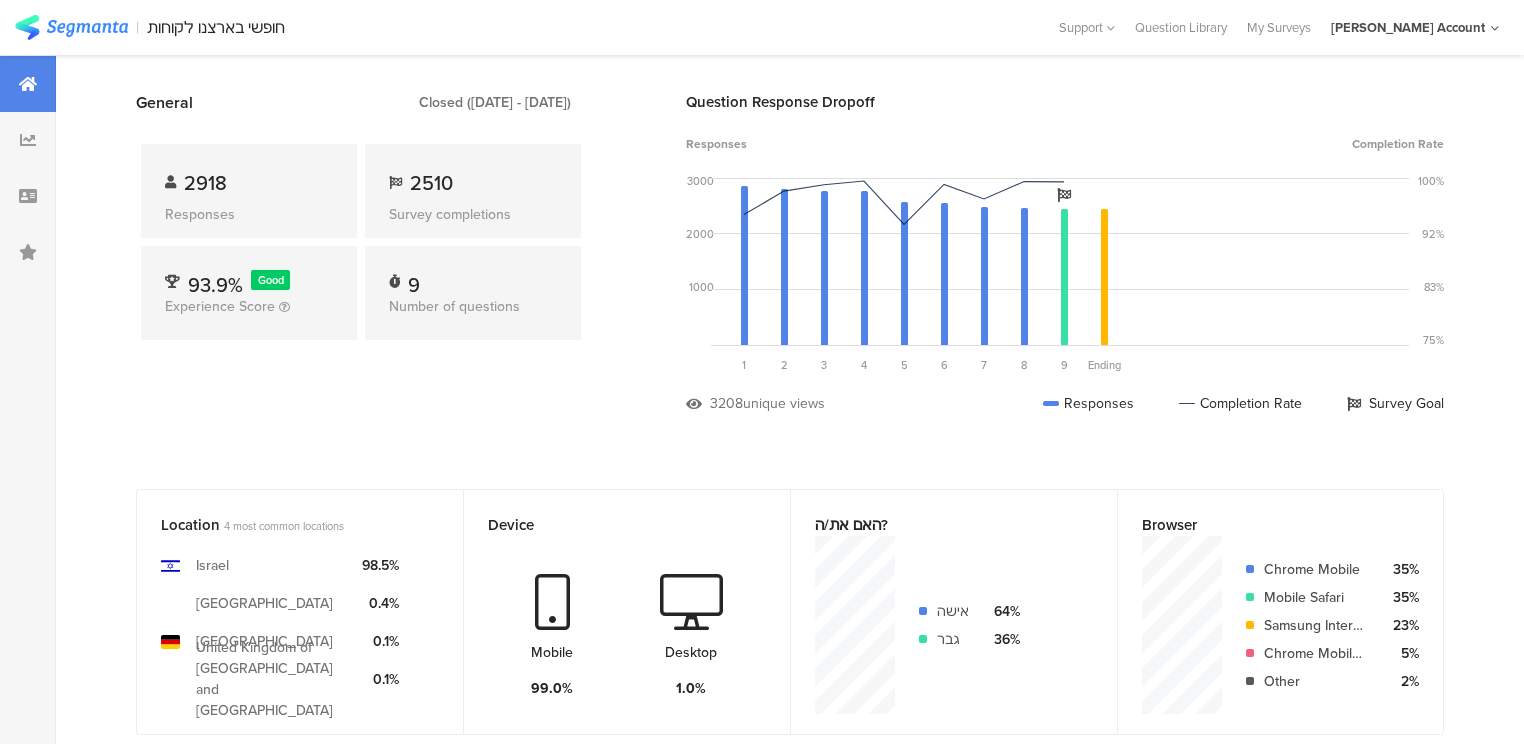 scroll, scrollTop: 0, scrollLeft: 0, axis: both 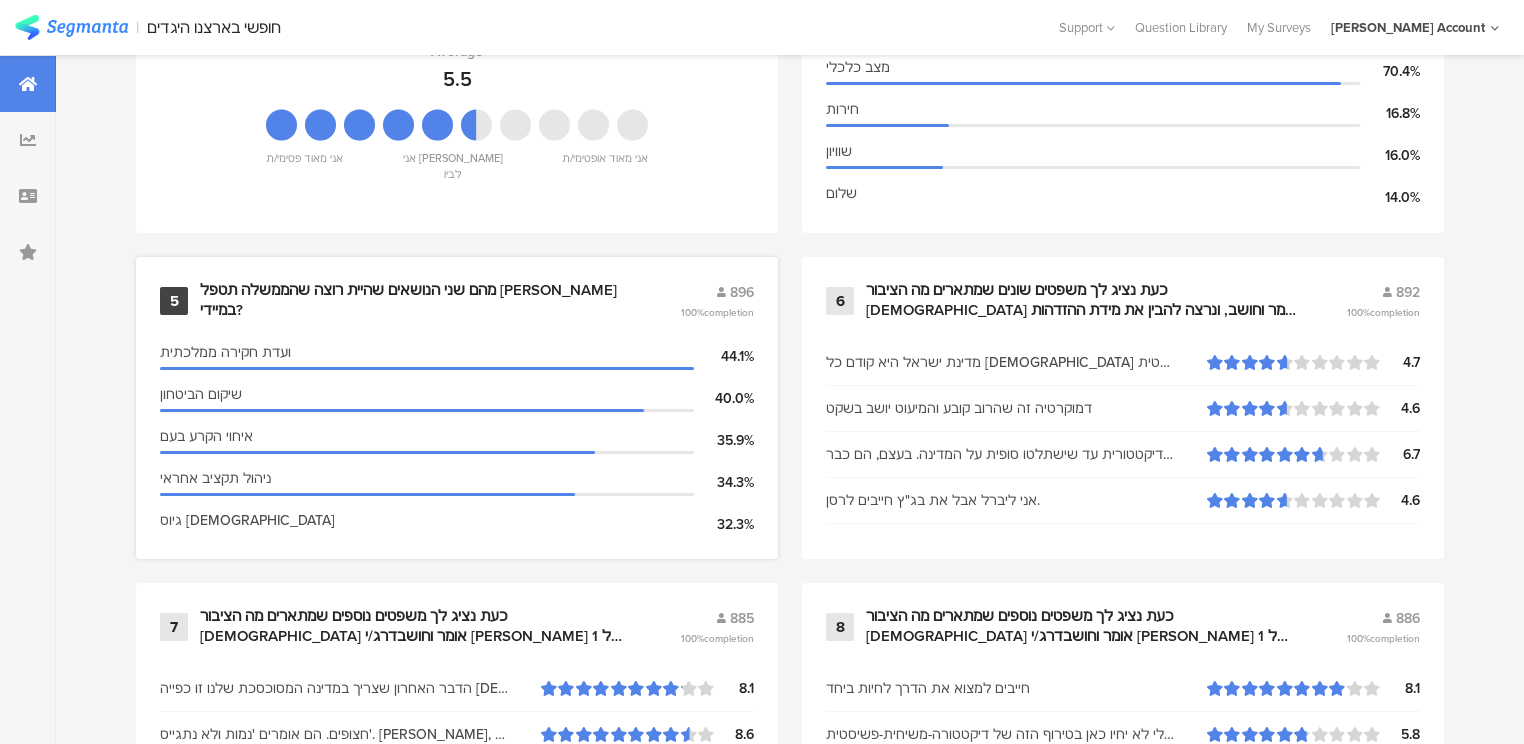 click on "מהם שני הנושאים שהיית רוצה שהממשלה תטפל [PERSON_NAME] במיידי?" at bounding box center [416, 300] 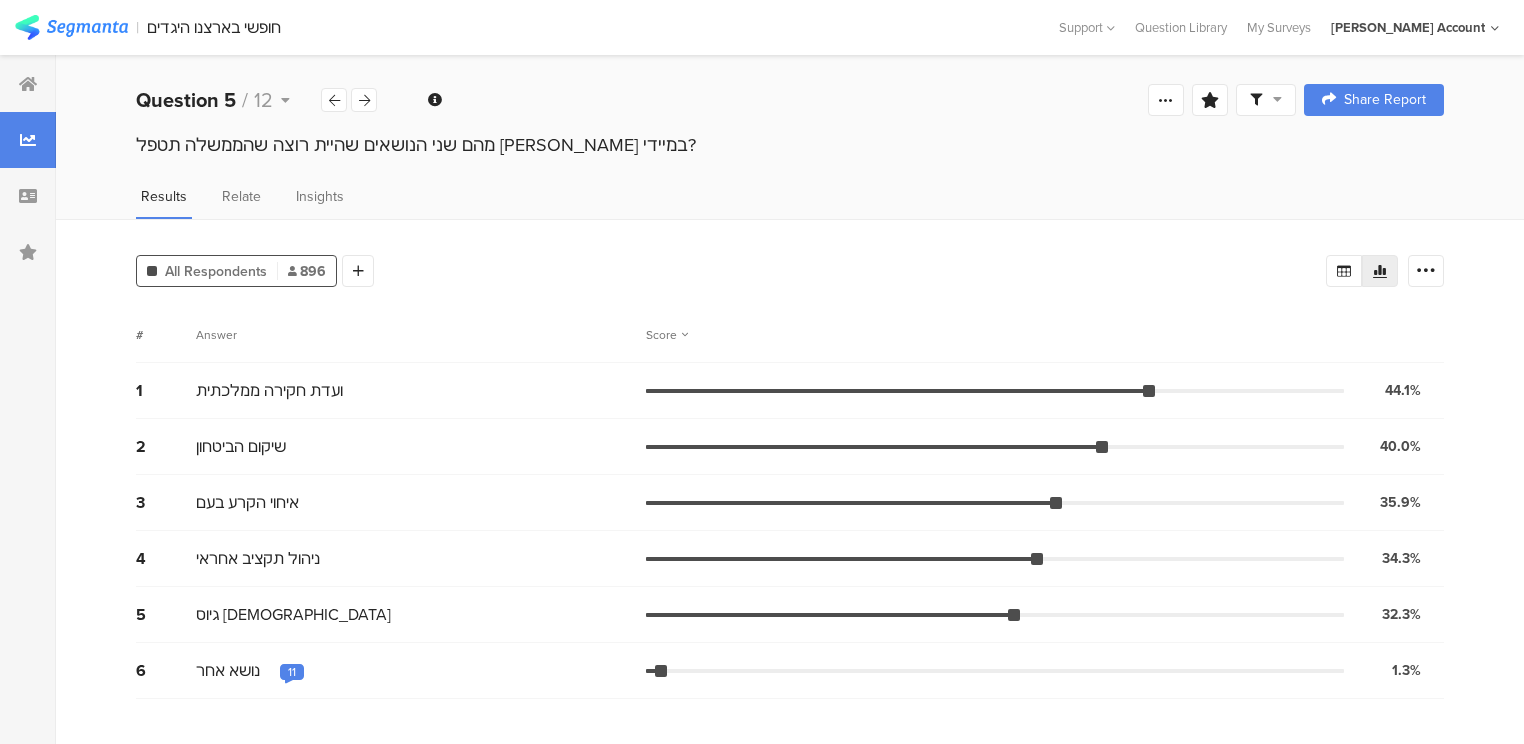 scroll, scrollTop: 0, scrollLeft: 0, axis: both 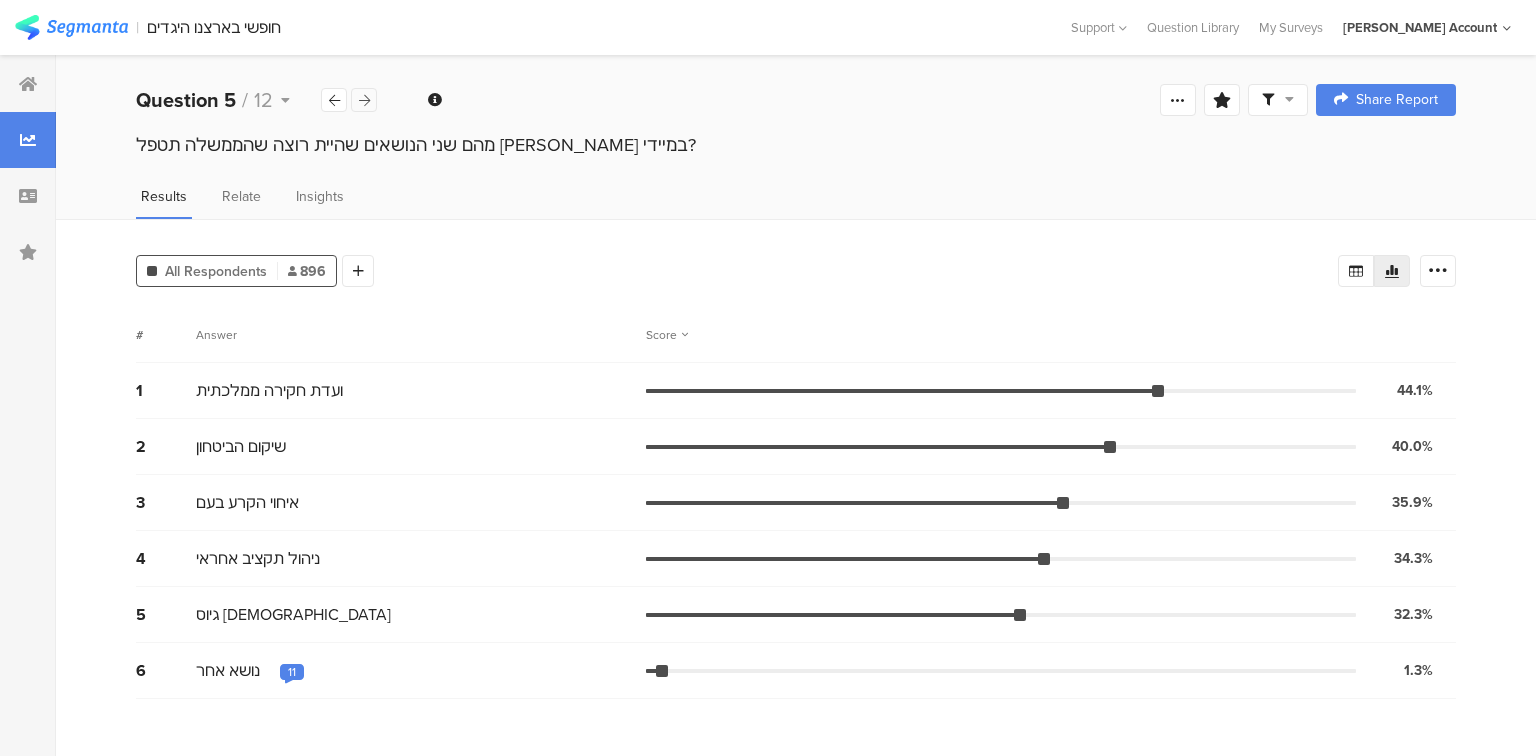 click at bounding box center (364, 100) 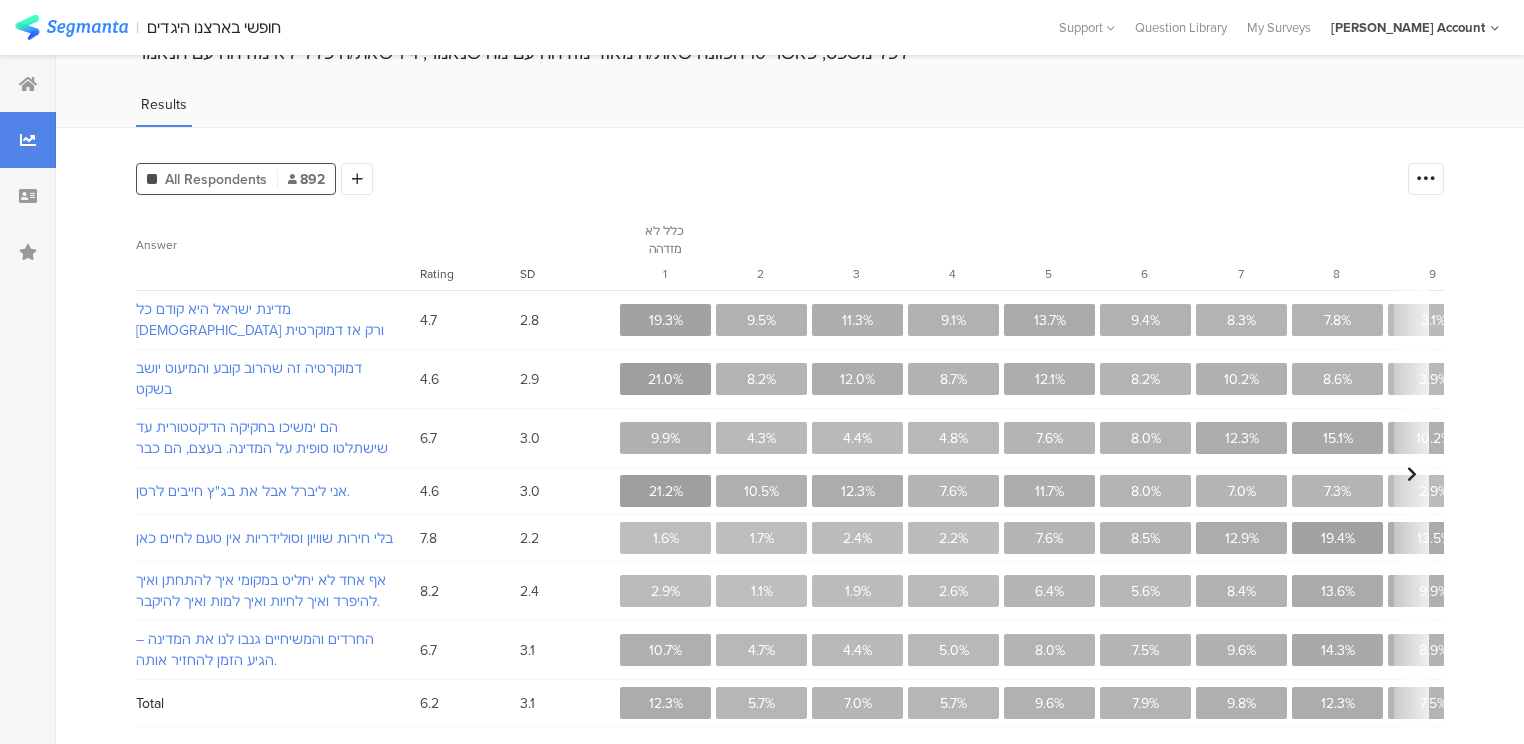 scroll, scrollTop: 0, scrollLeft: 0, axis: both 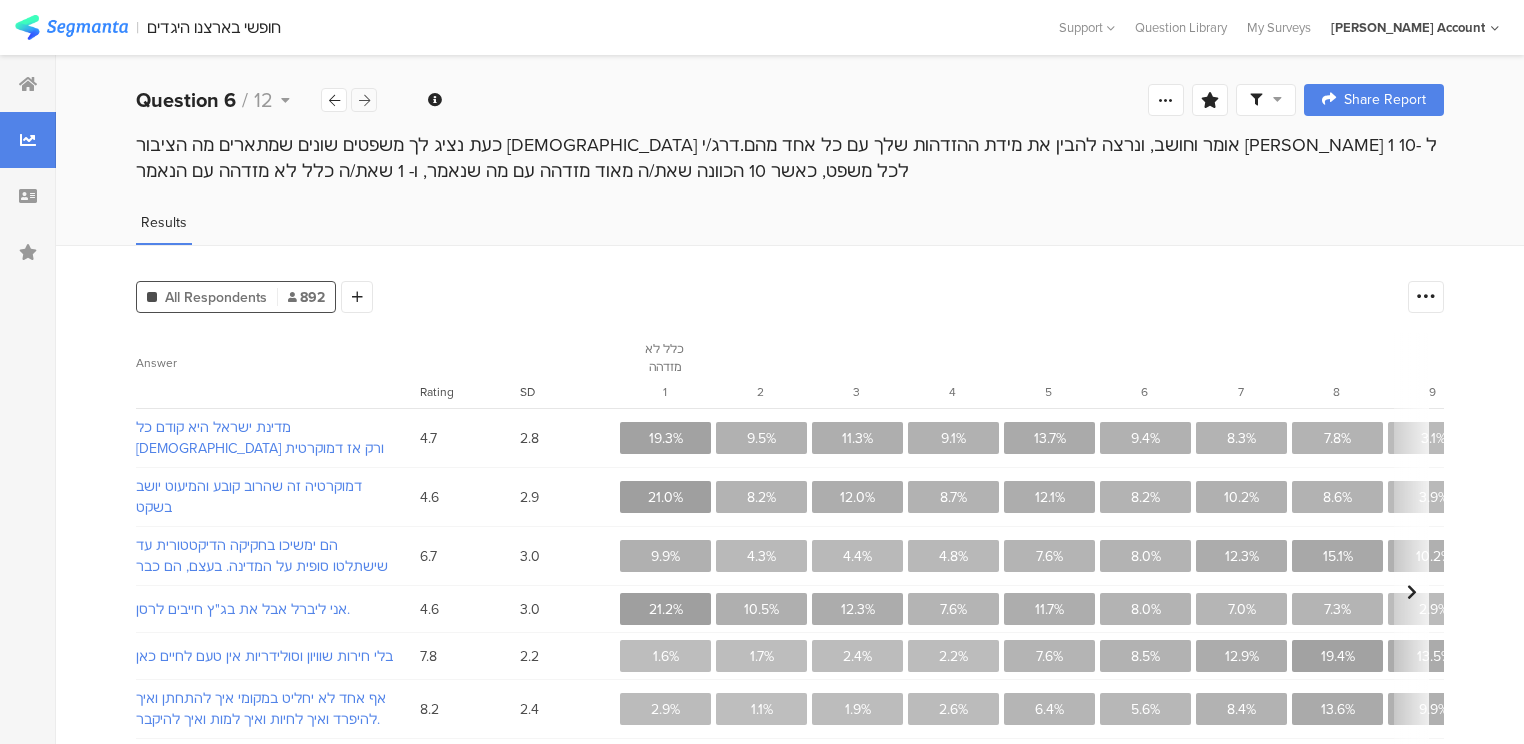 click at bounding box center (364, 100) 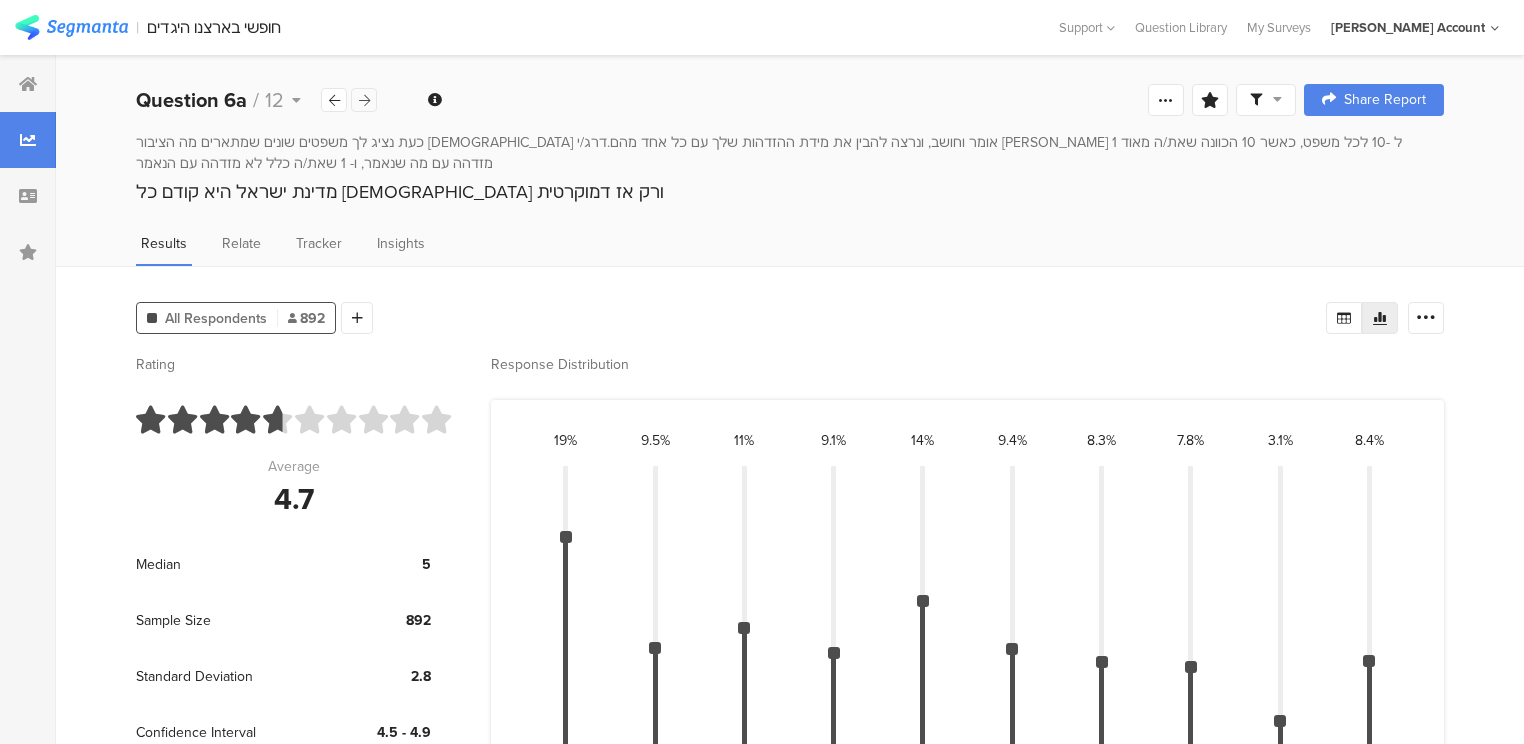 click at bounding box center [364, 100] 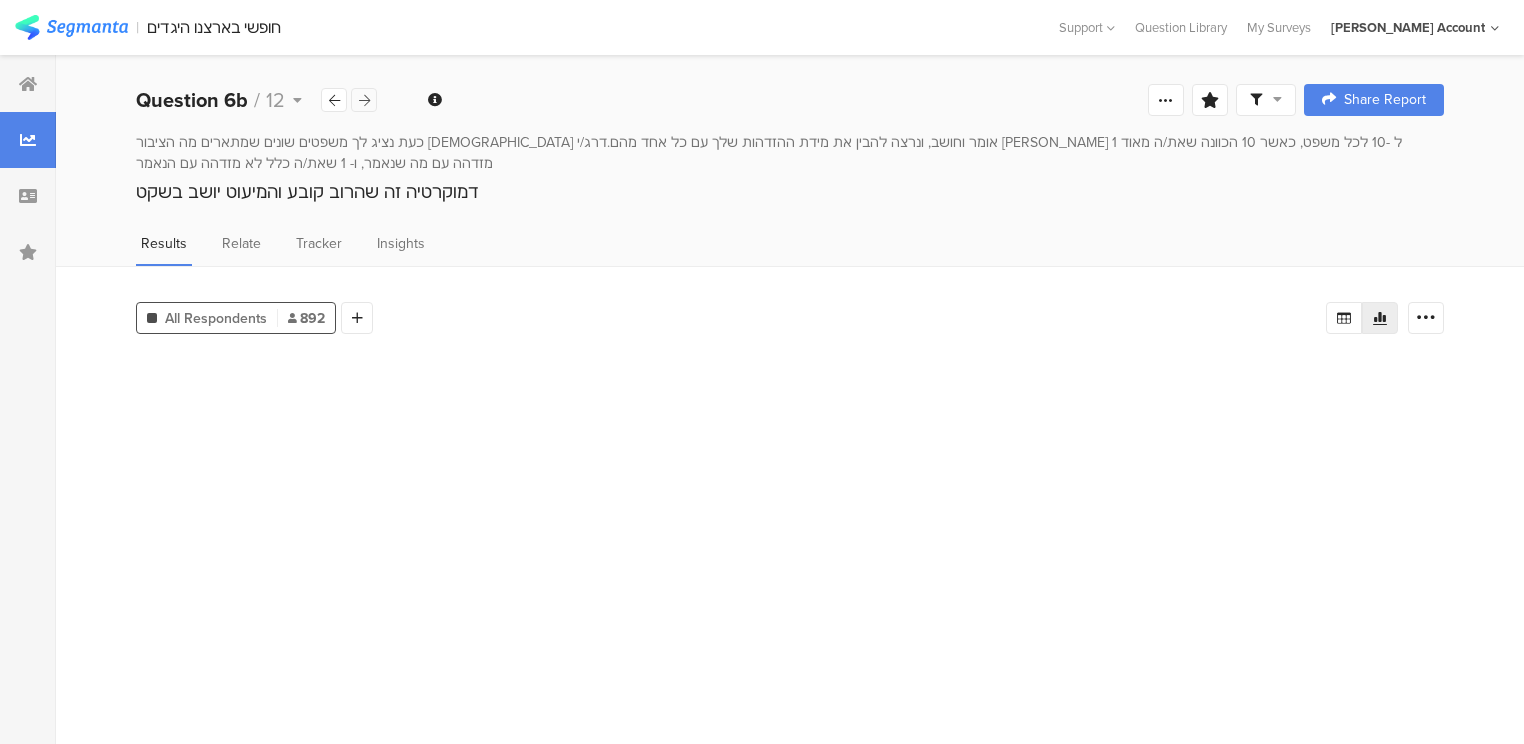 click at bounding box center (364, 100) 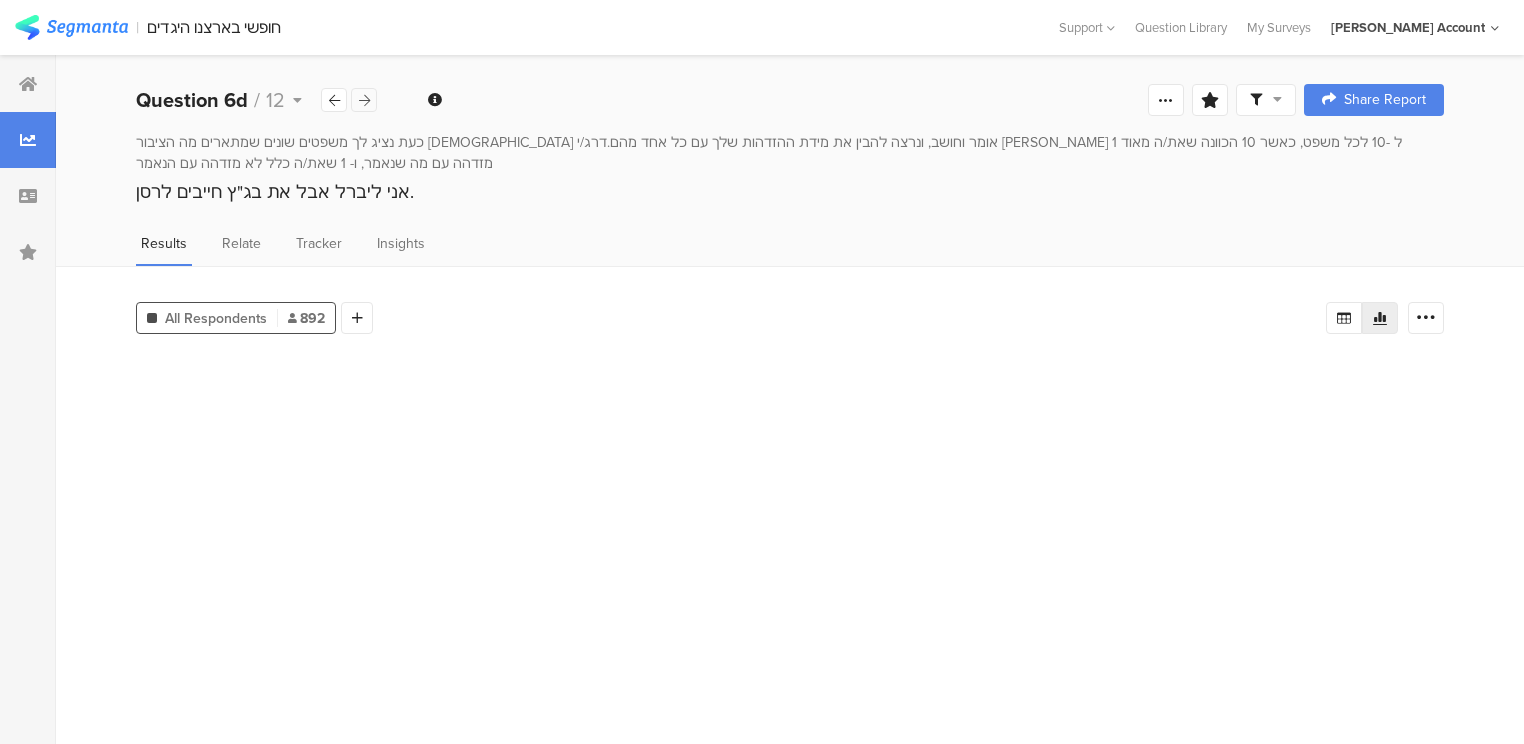 click at bounding box center [364, 100] 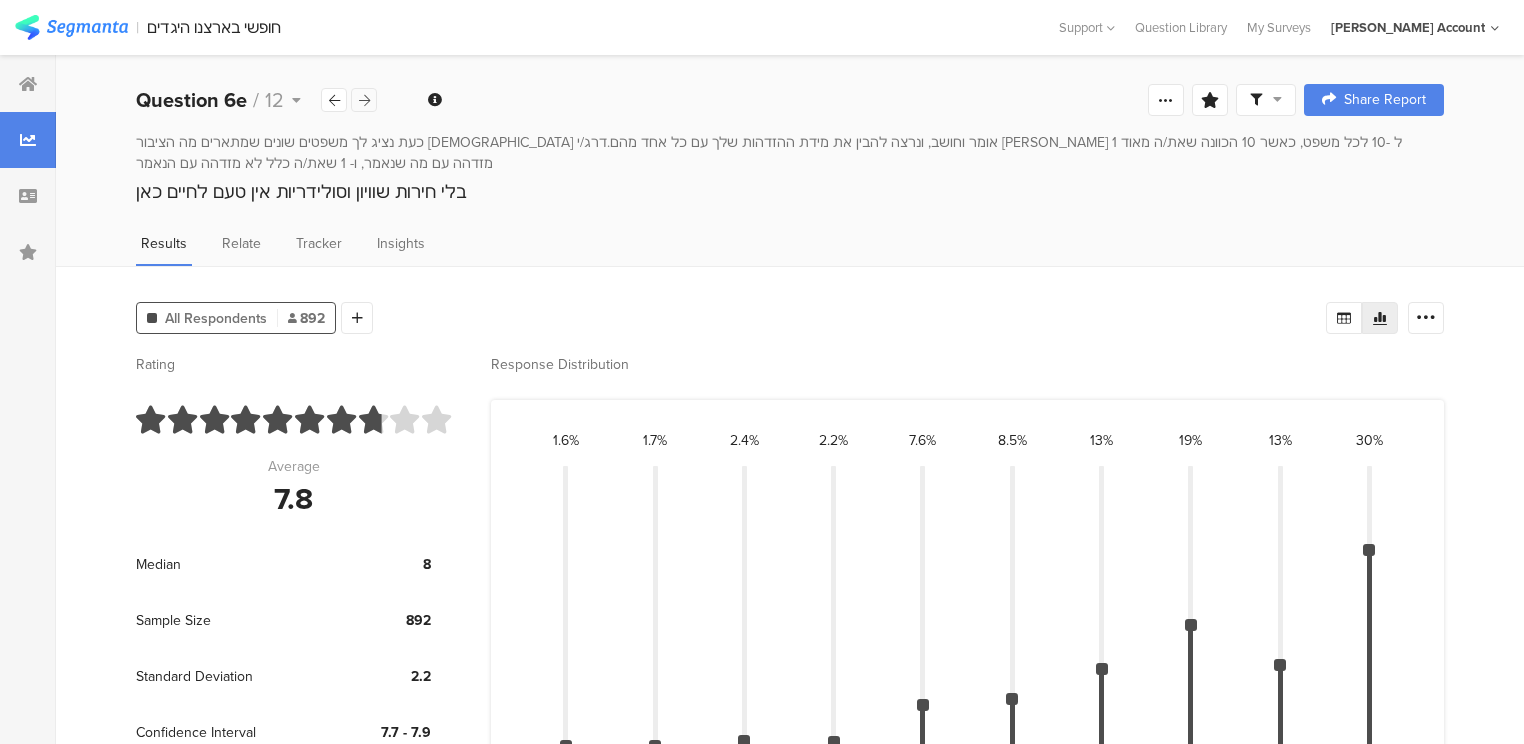 click at bounding box center [364, 100] 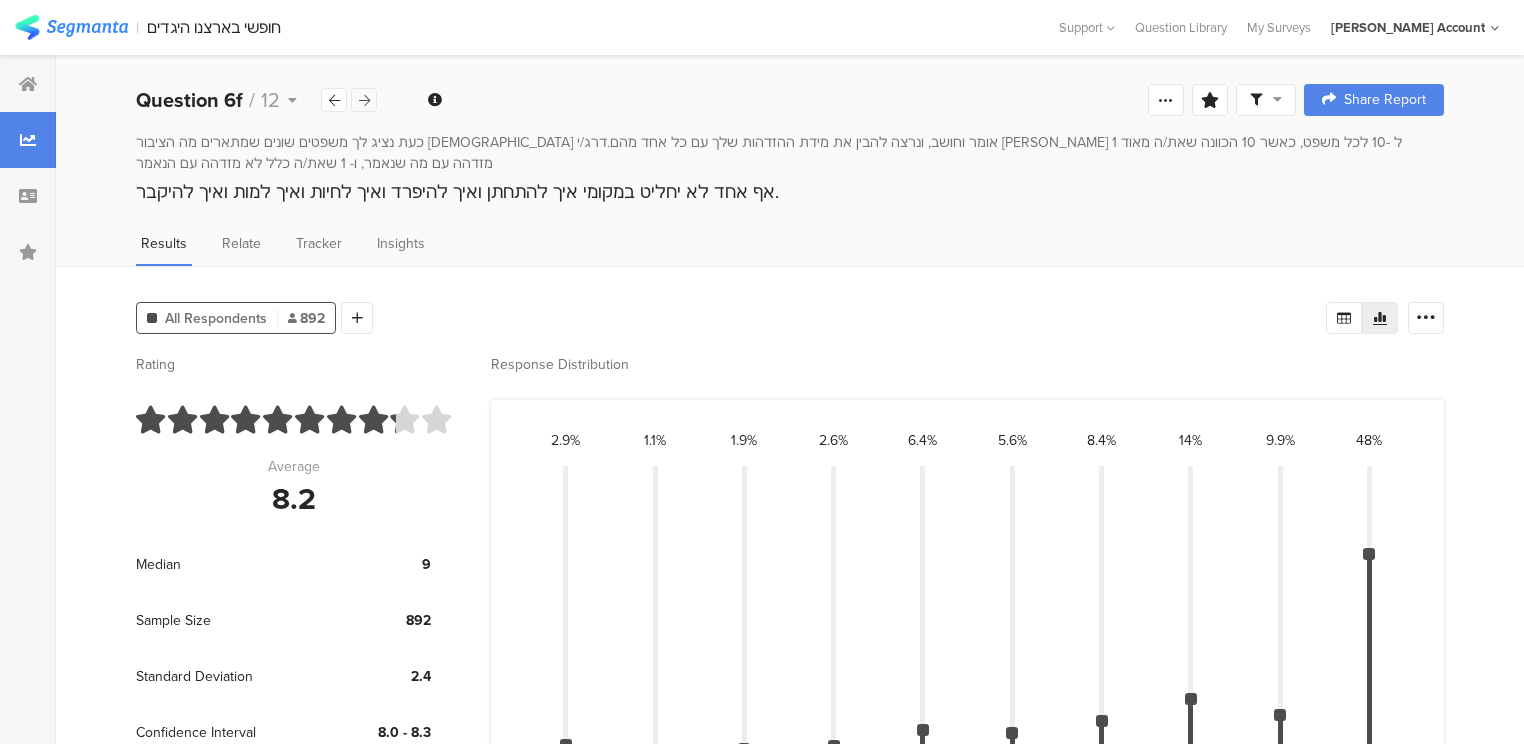 click at bounding box center (364, 100) 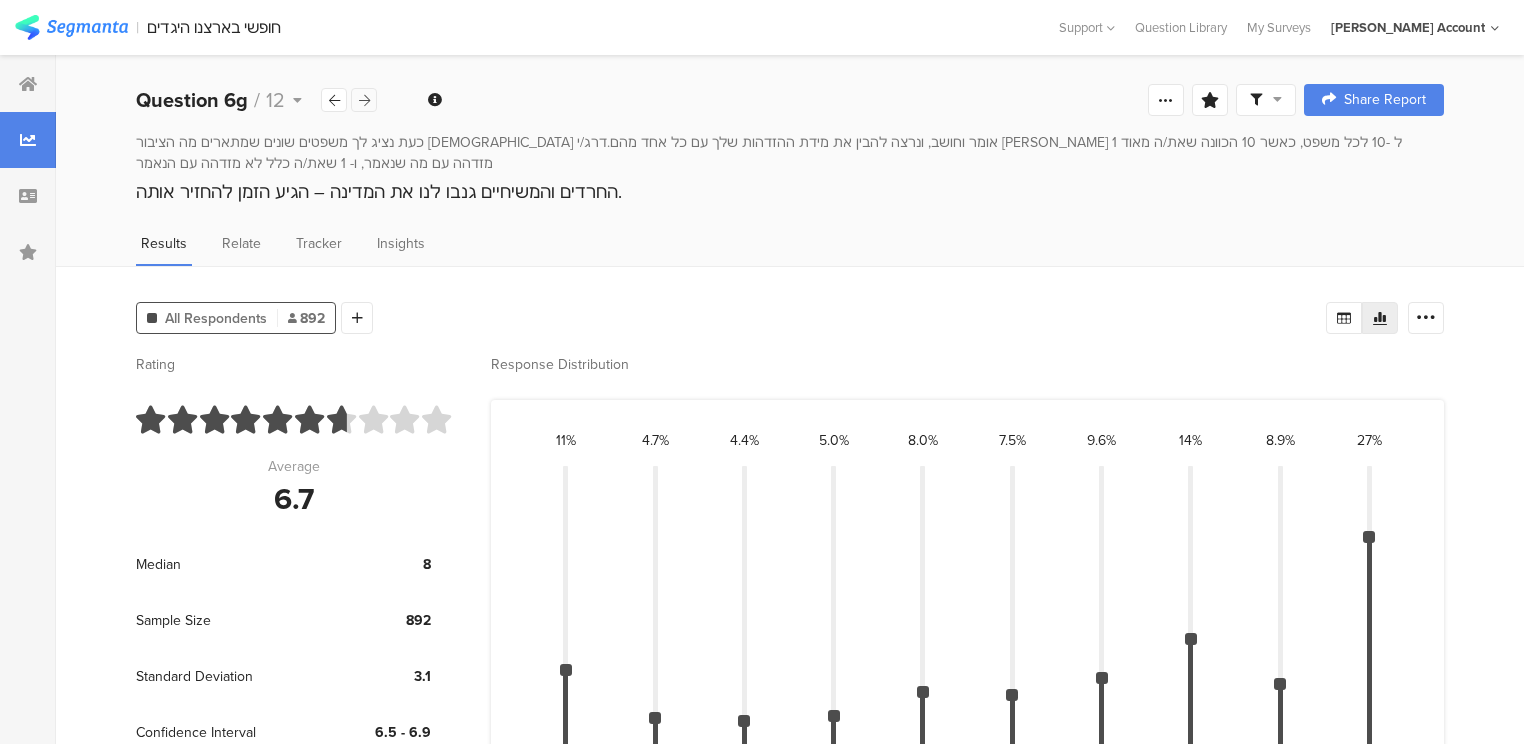 click at bounding box center (364, 100) 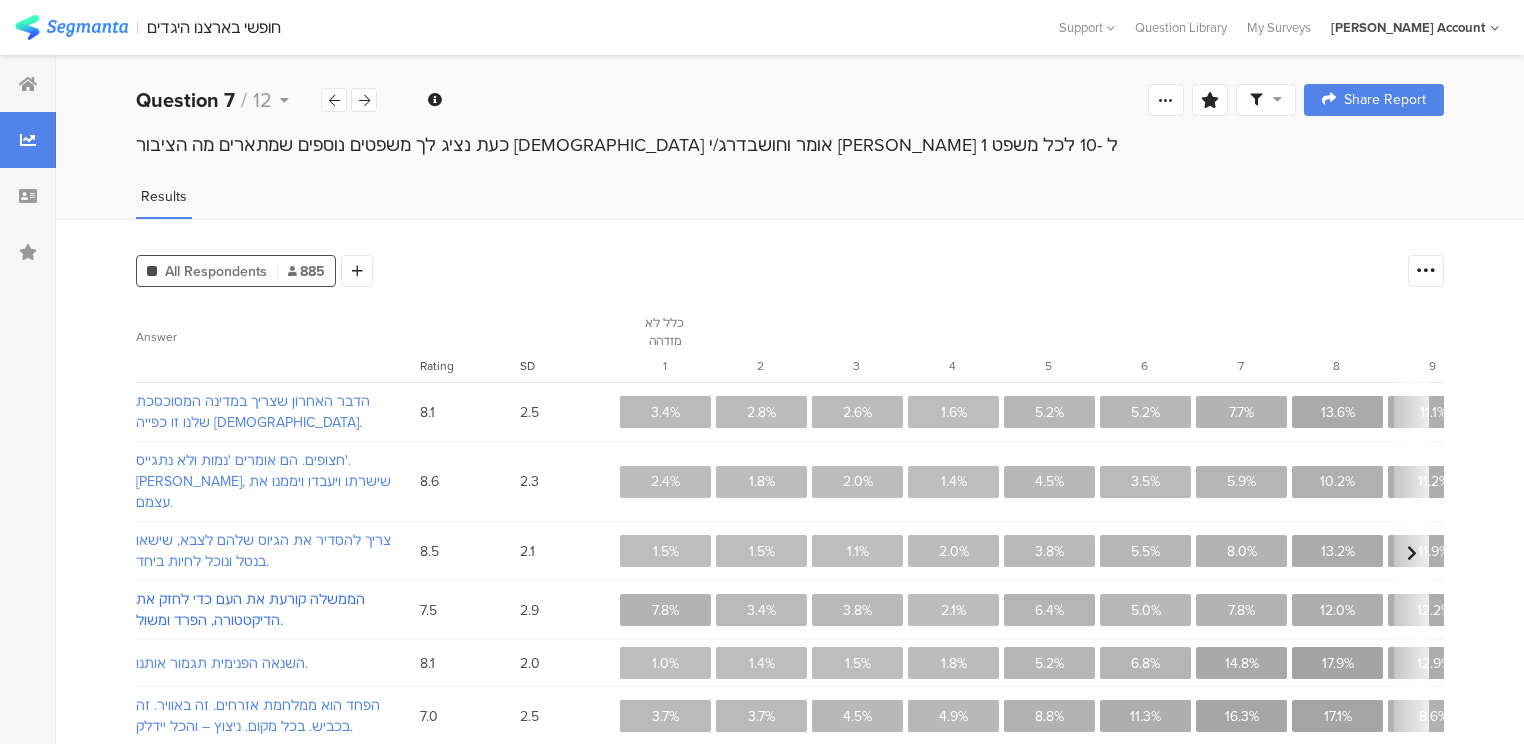 click on "הממשלה קורעת את העם כדי לחזק את הדיקטטורה, הפרד ומשול." at bounding box center (265, 610) 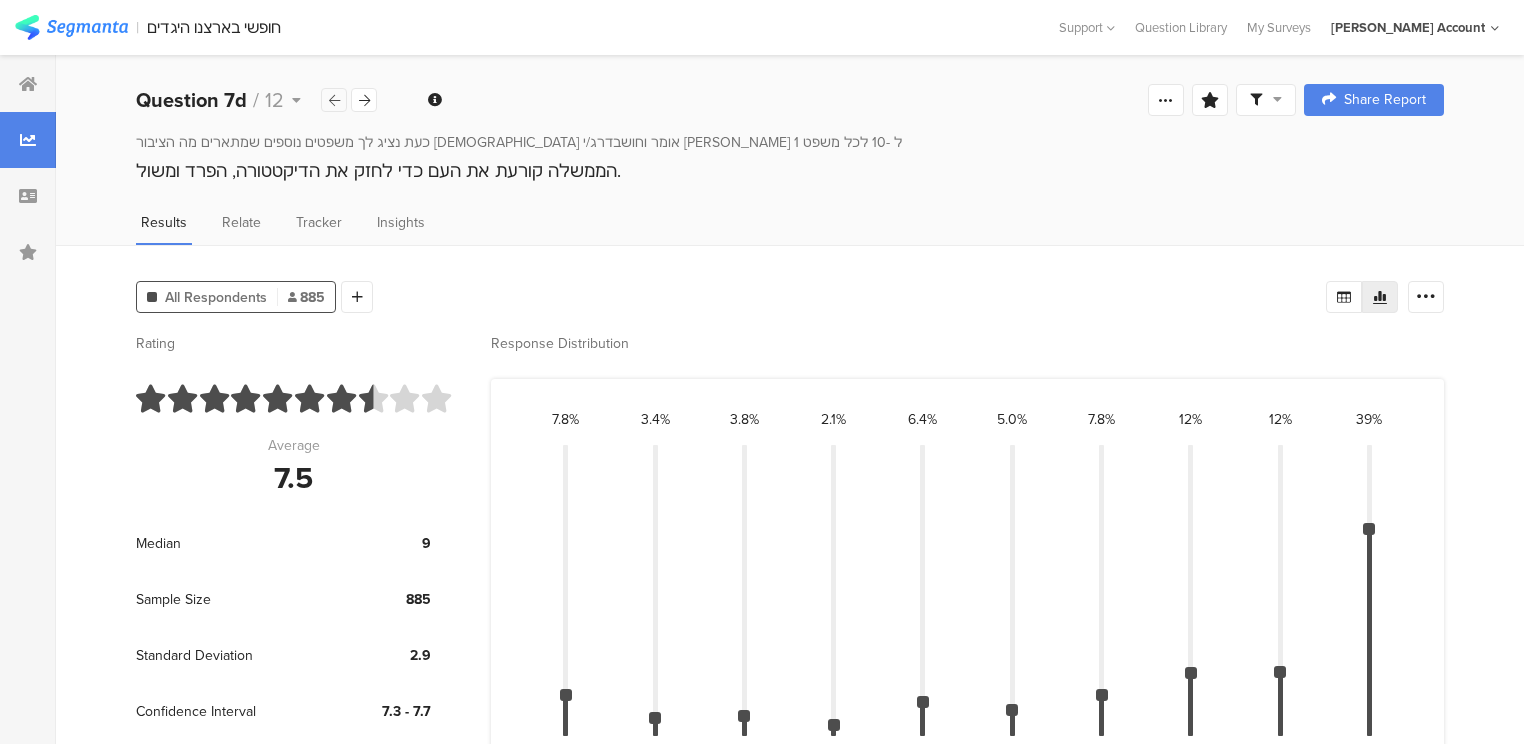 click at bounding box center [334, 100] 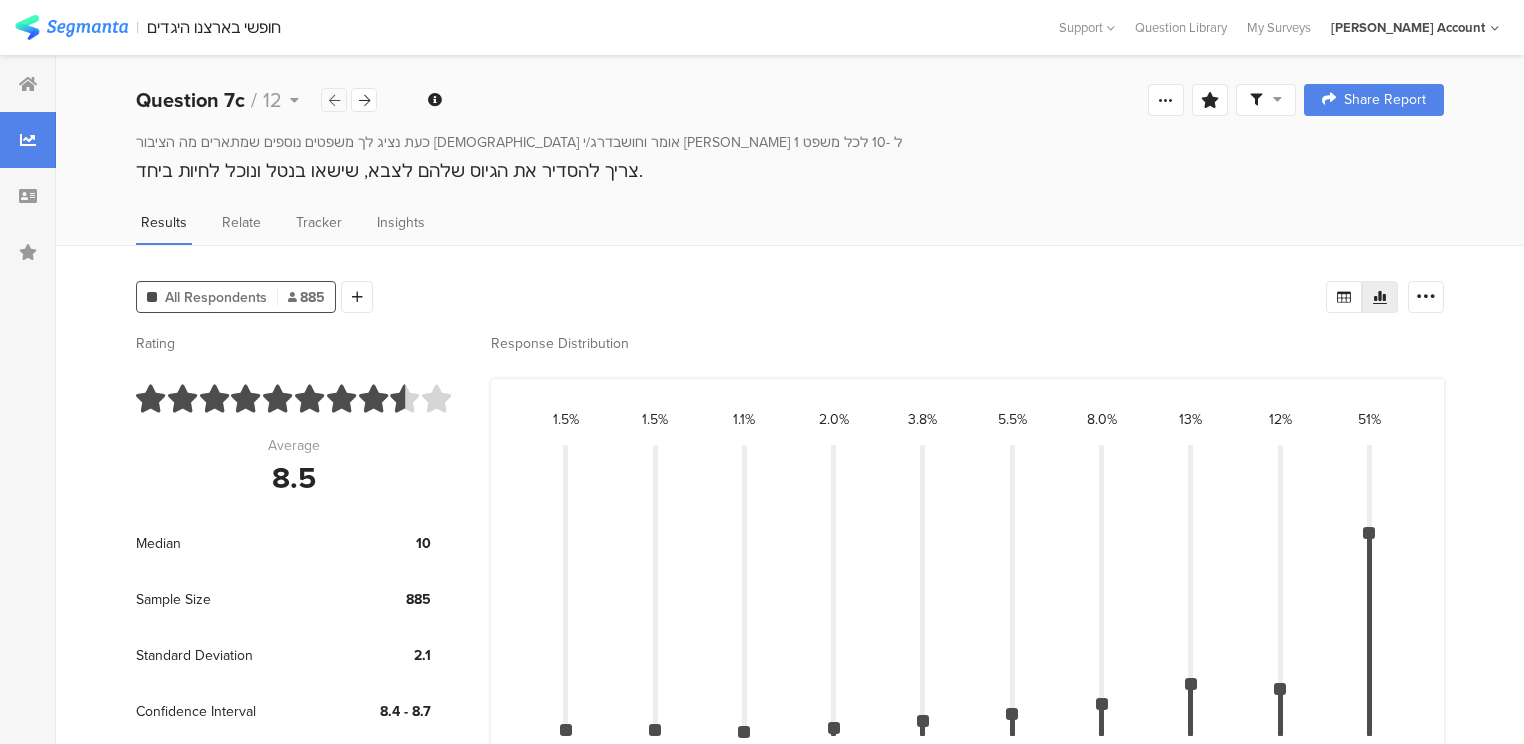 click at bounding box center (334, 100) 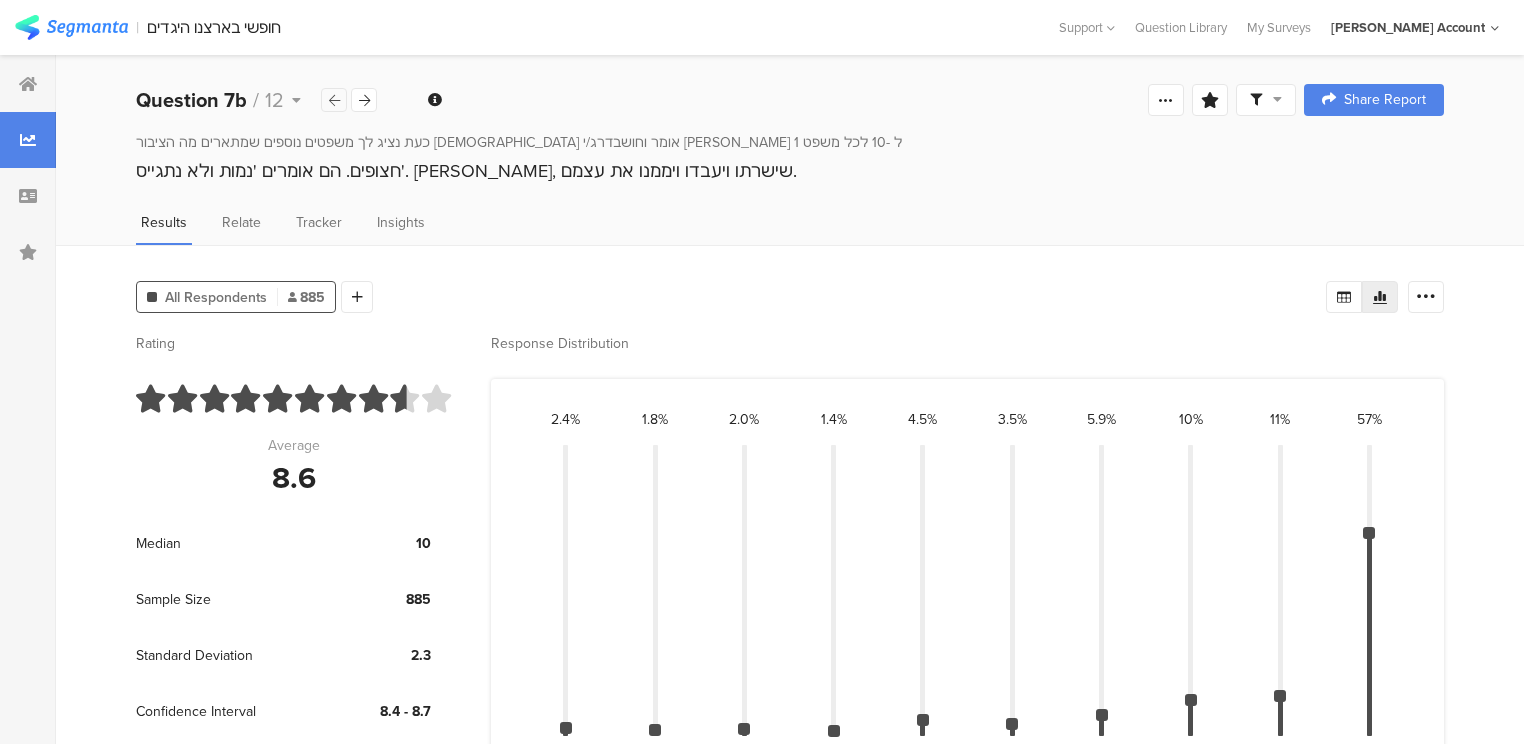 click at bounding box center (334, 100) 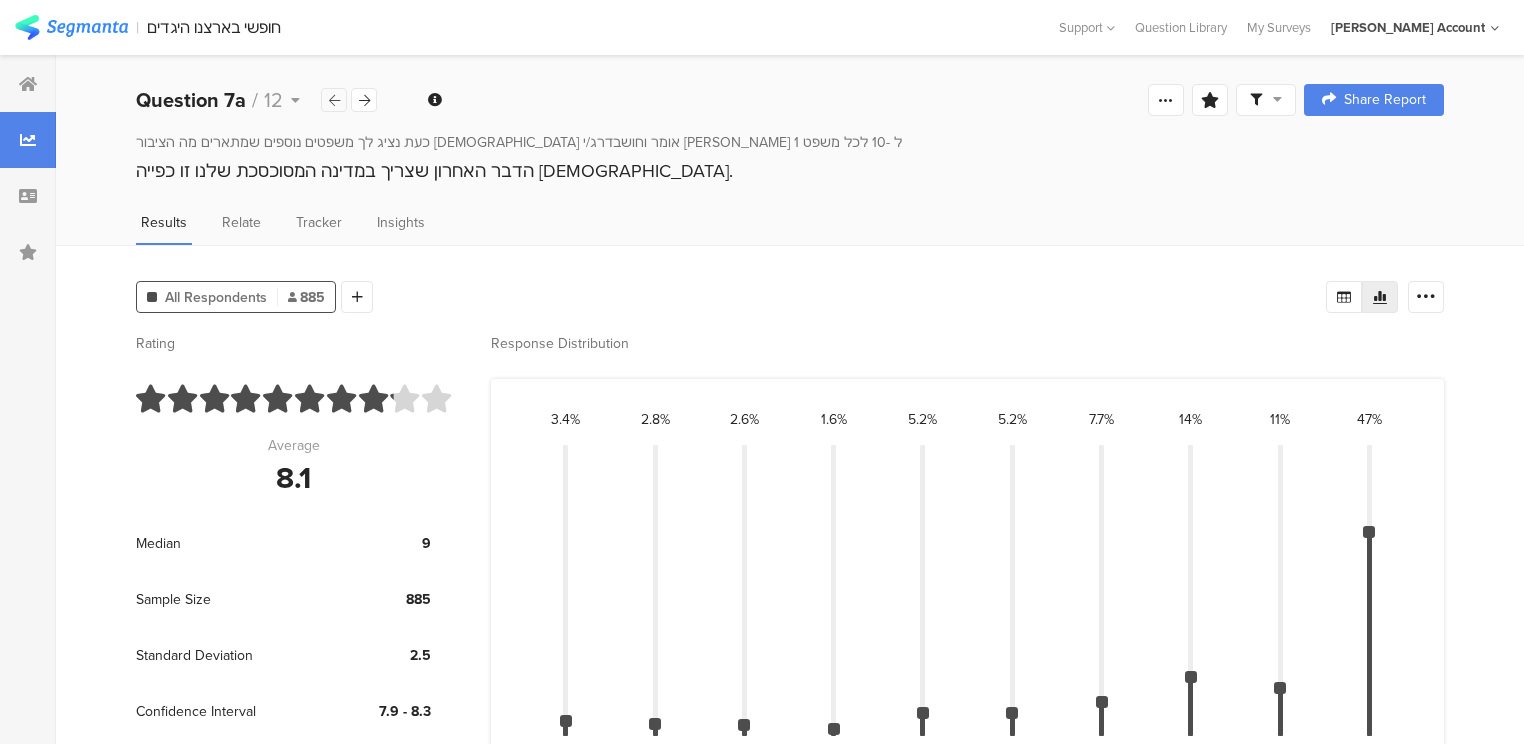 click at bounding box center [334, 100] 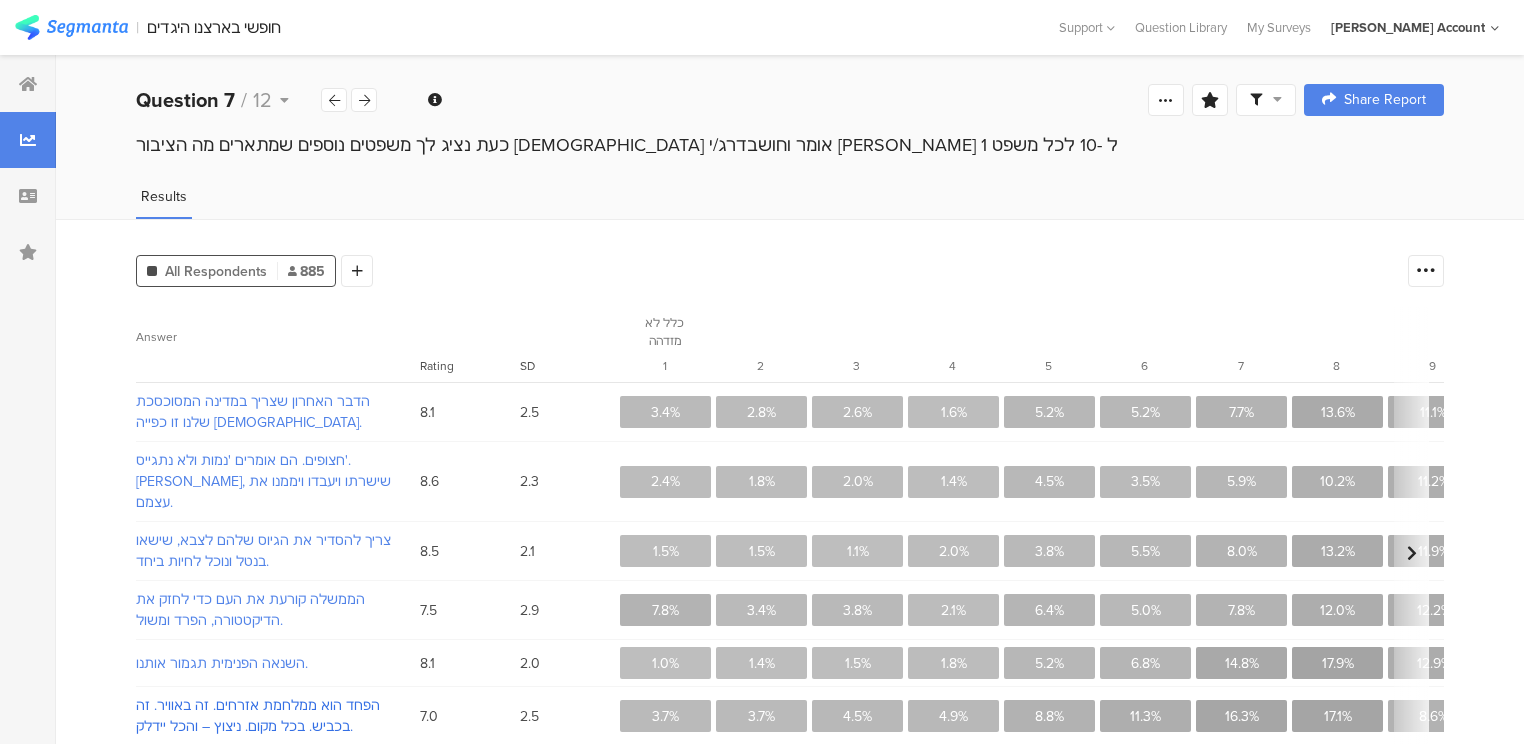 click on "הפחד הוא ממלחמת אזרחים. זה באוויר. זה בכביש. בכל מקום. ניצוץ – והכל יידלק." at bounding box center (265, 716) 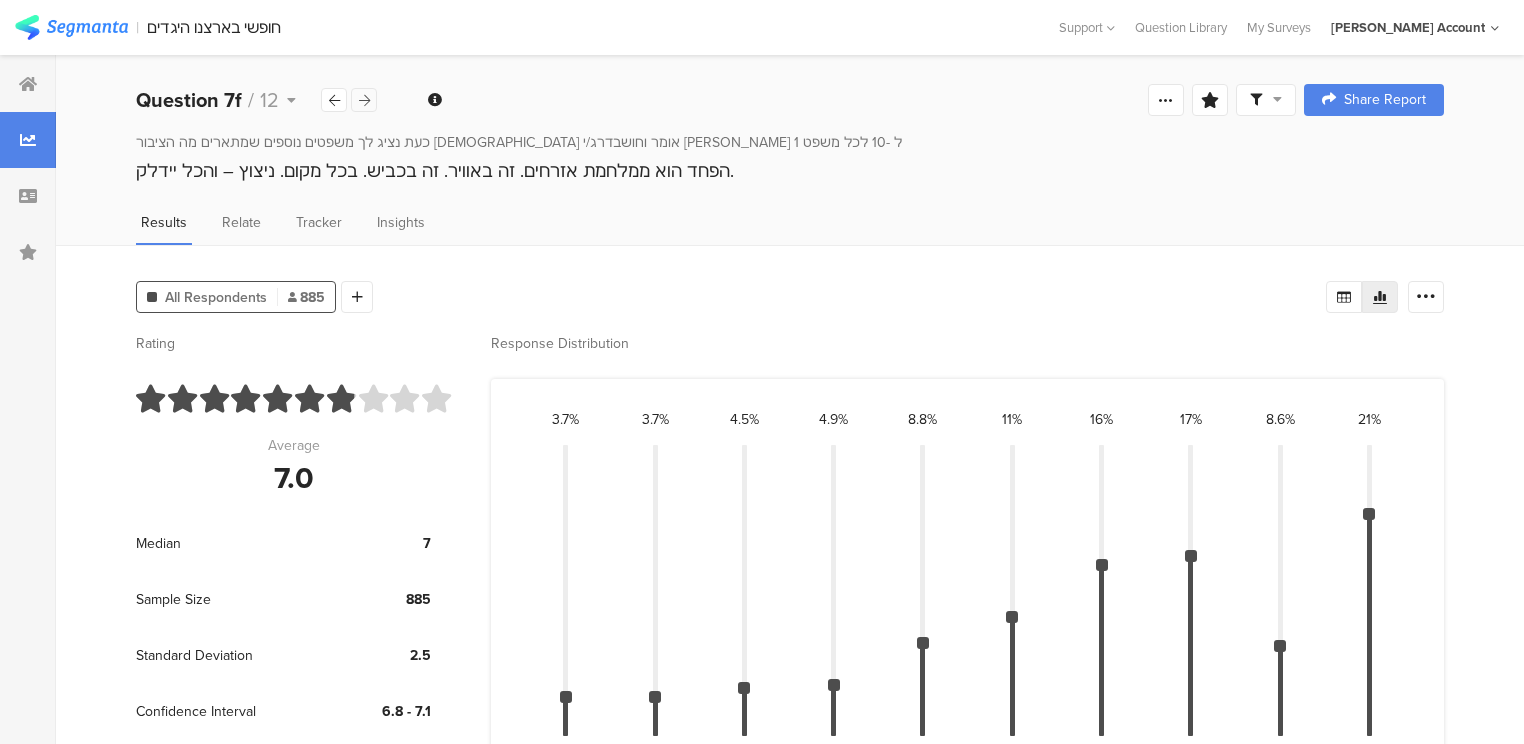 click at bounding box center (364, 100) 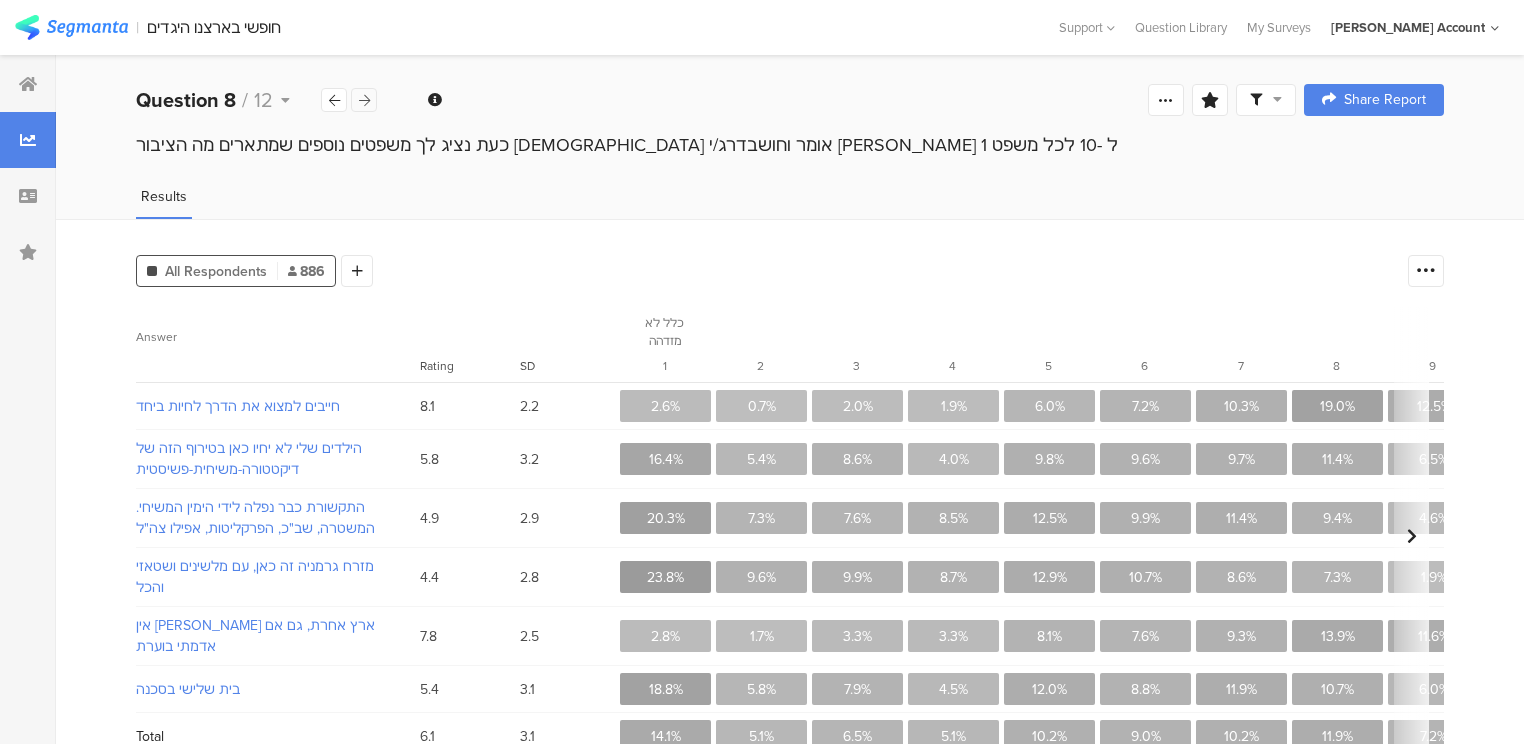 click at bounding box center [364, 100] 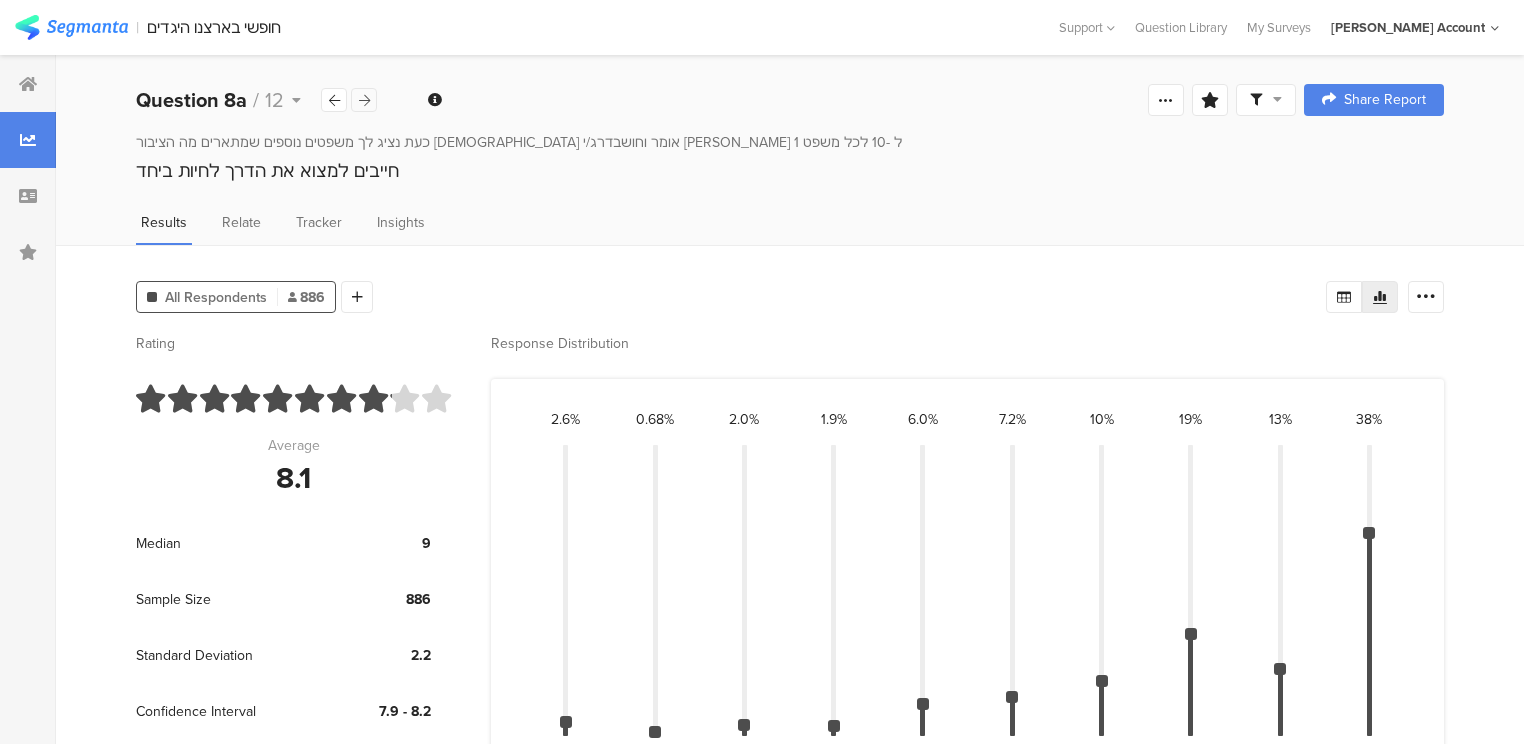 click at bounding box center (364, 100) 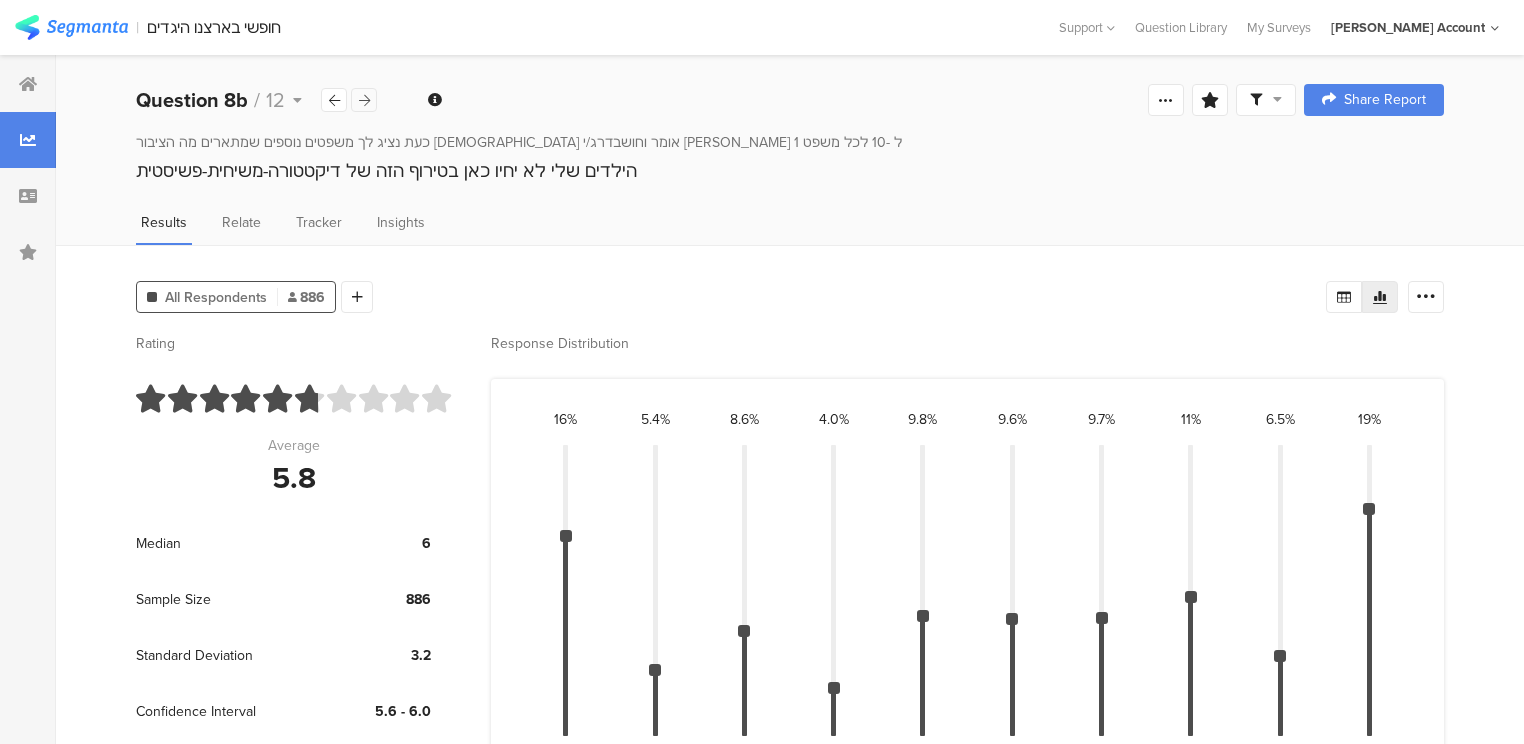 click at bounding box center (364, 100) 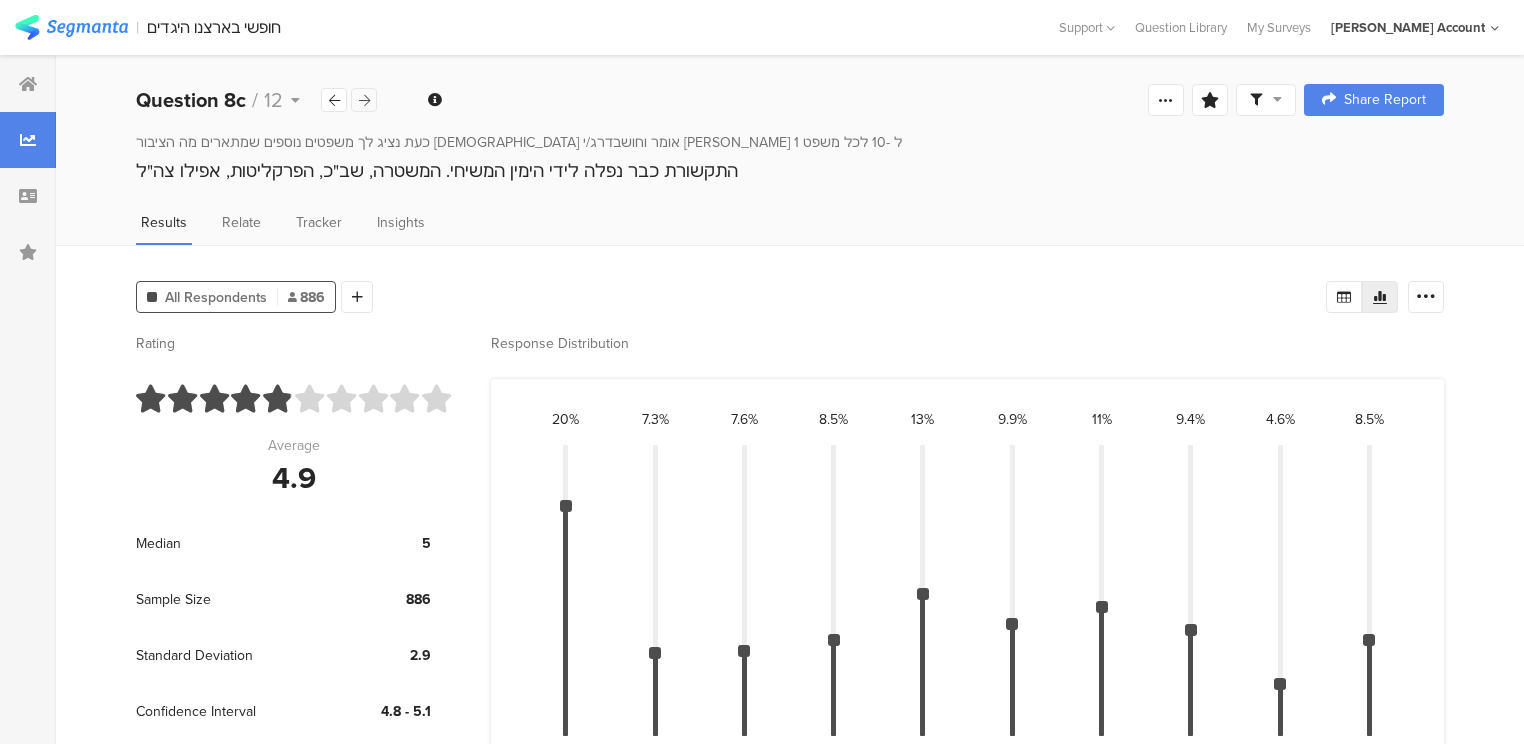 click at bounding box center (364, 100) 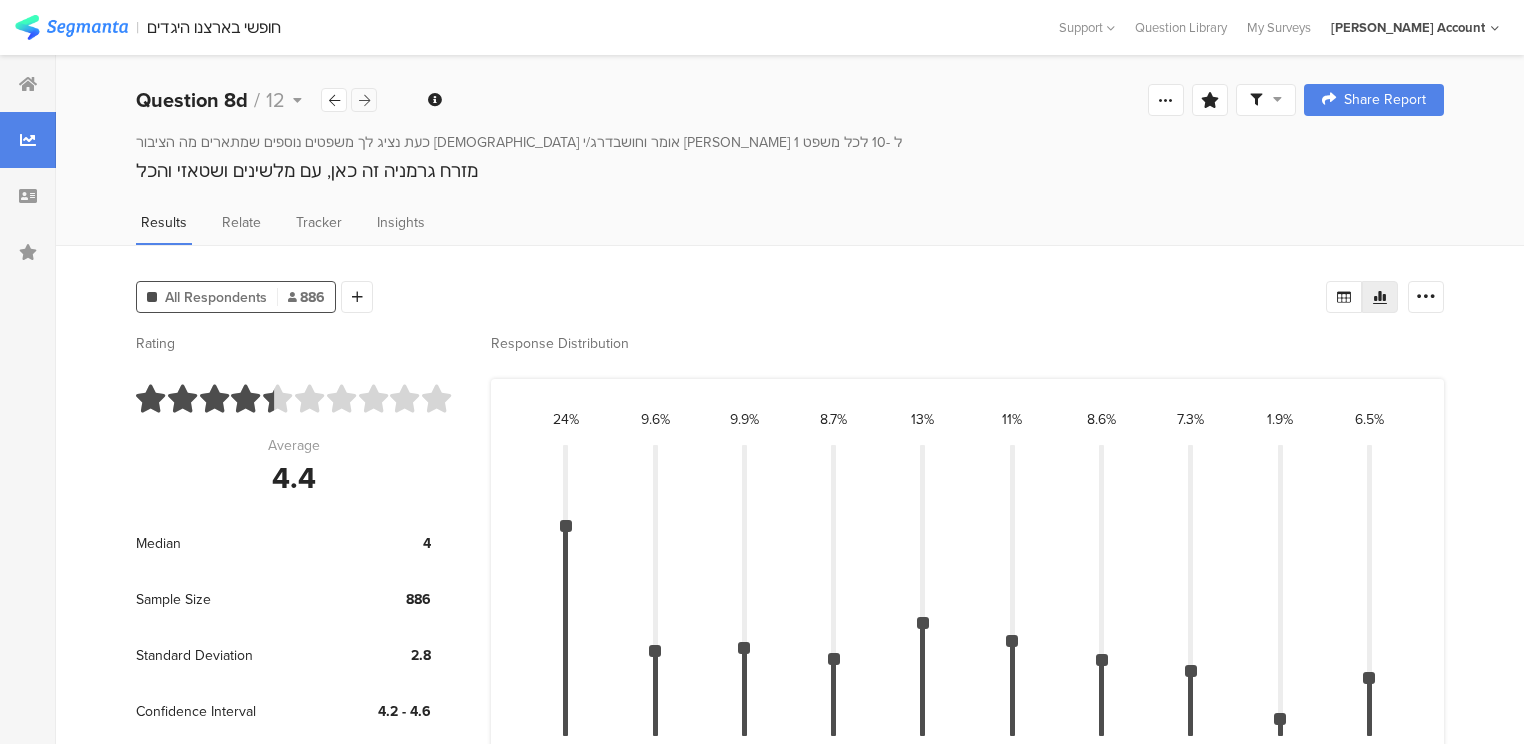 click at bounding box center (364, 100) 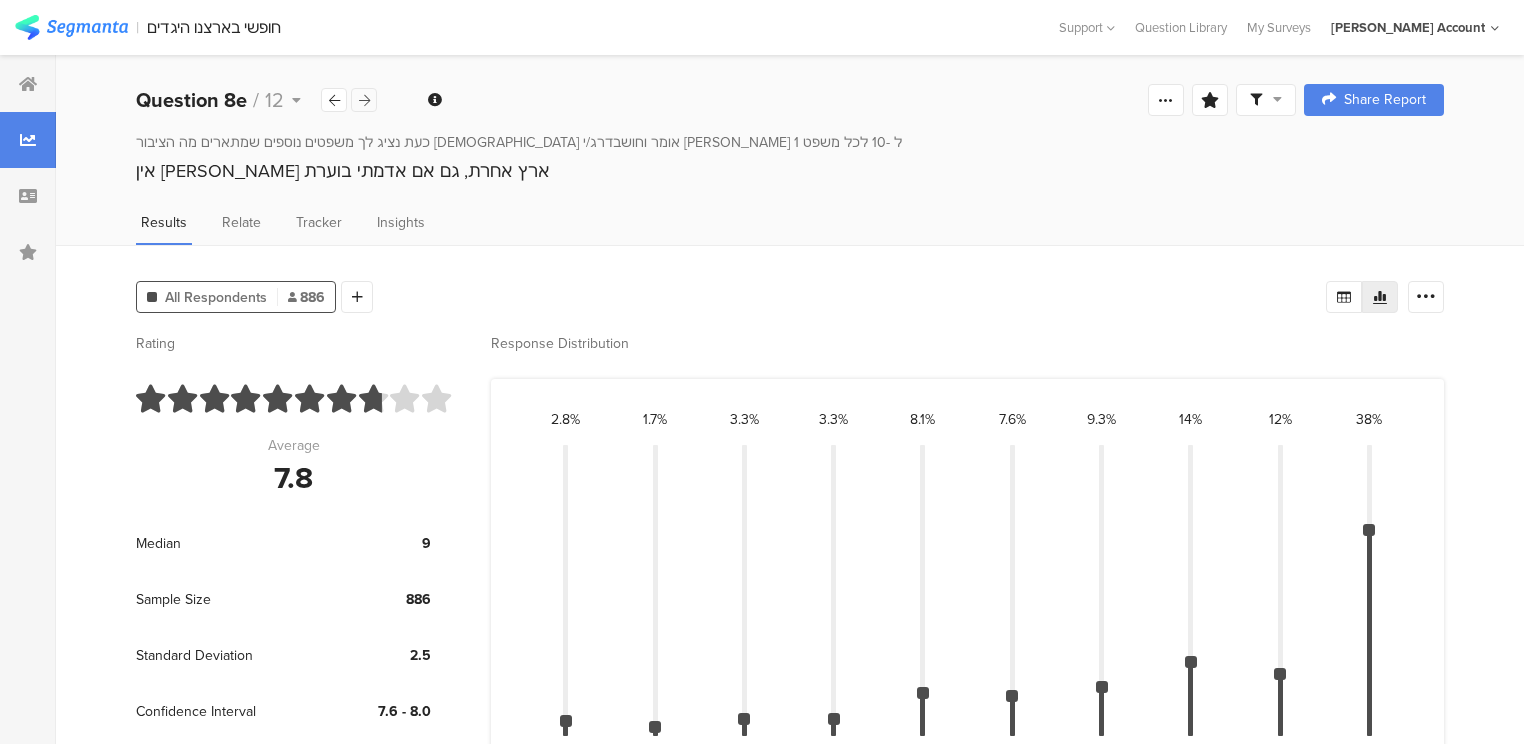 click at bounding box center [364, 100] 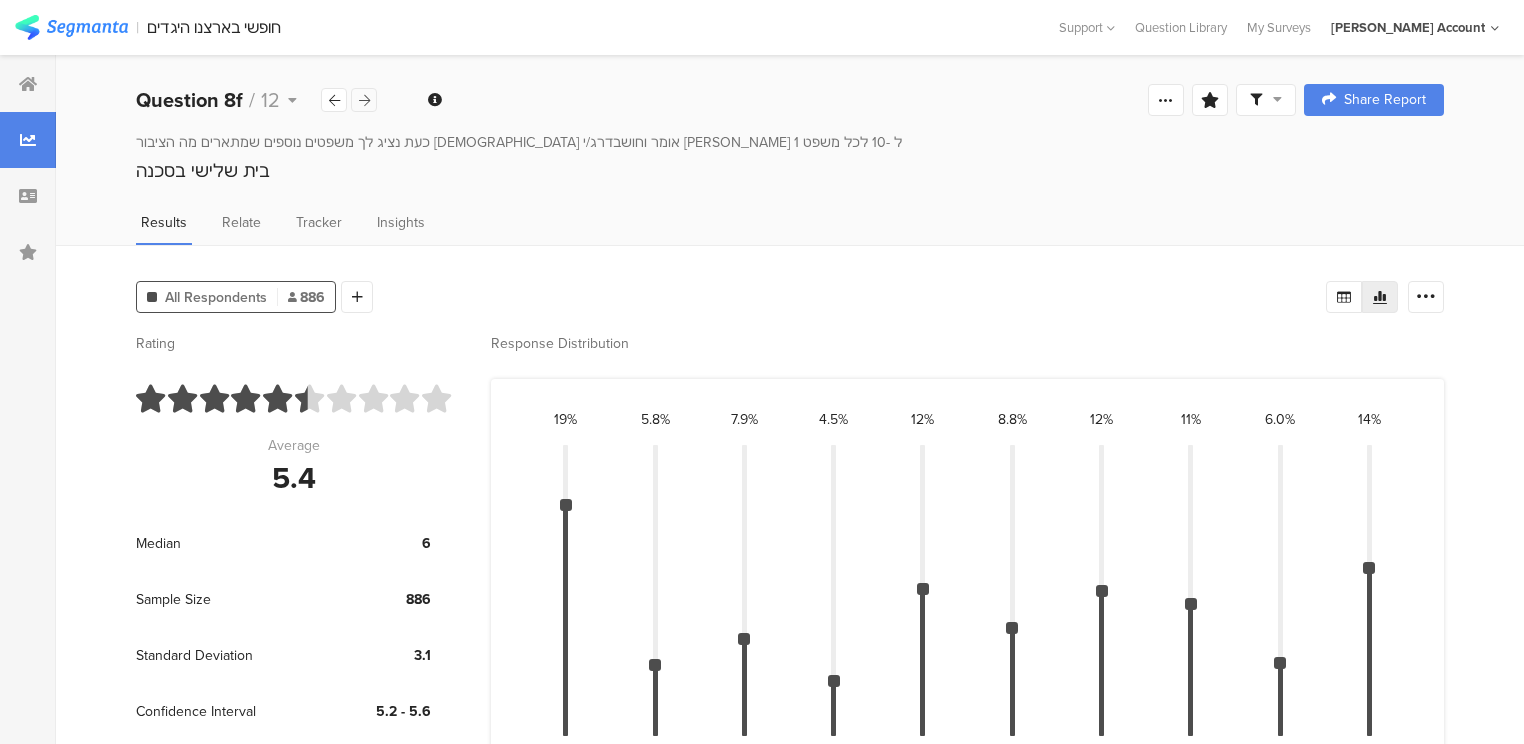 click at bounding box center [364, 100] 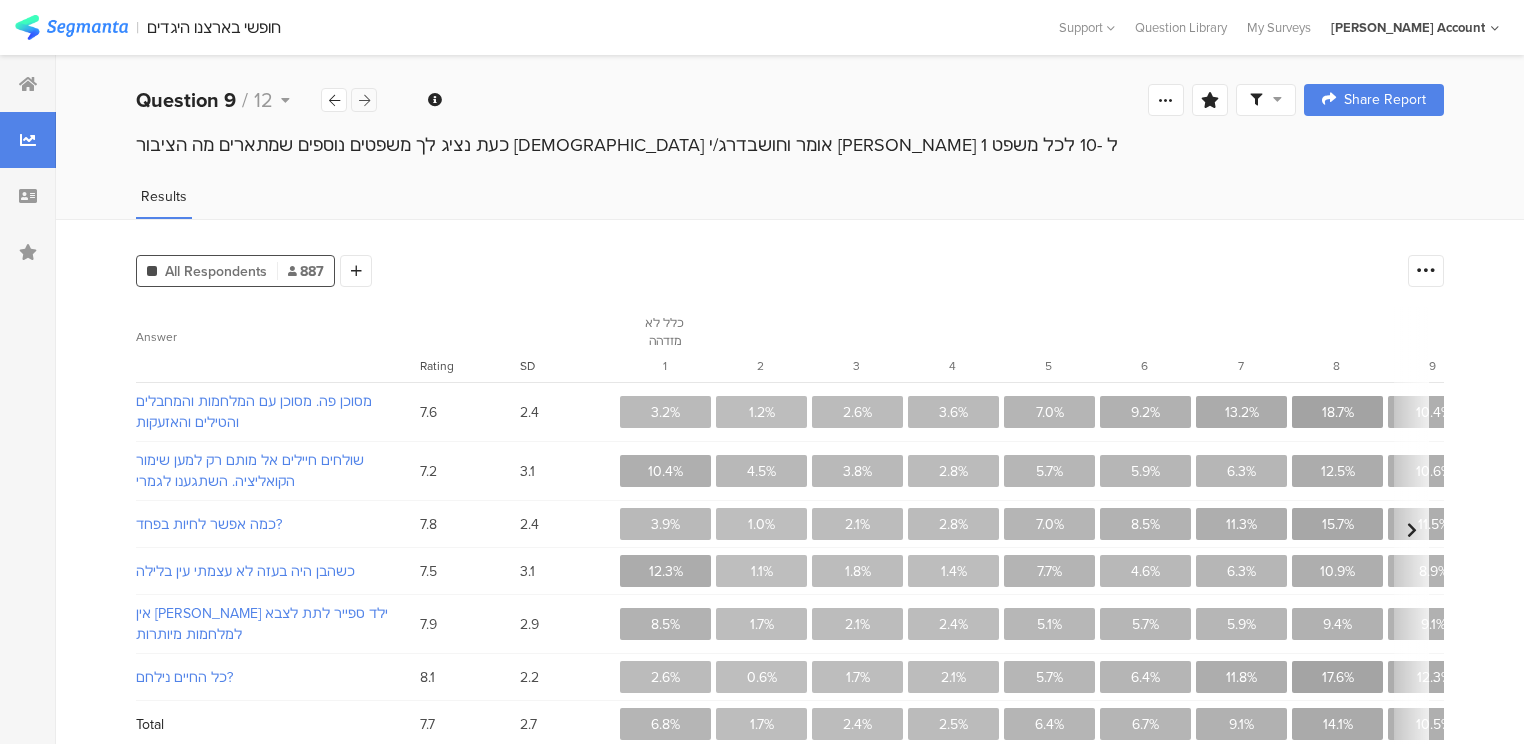 click at bounding box center [364, 100] 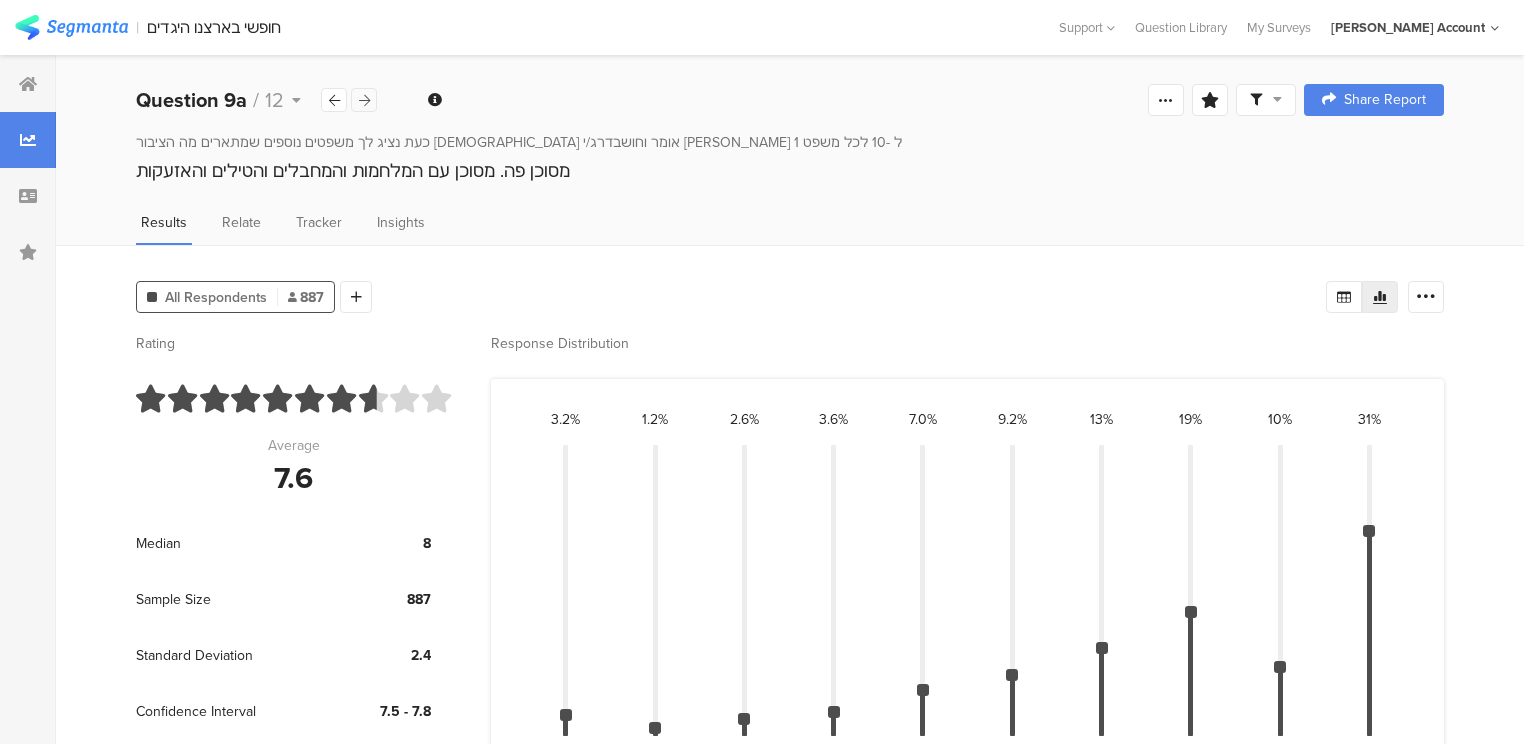 click at bounding box center [364, 100] 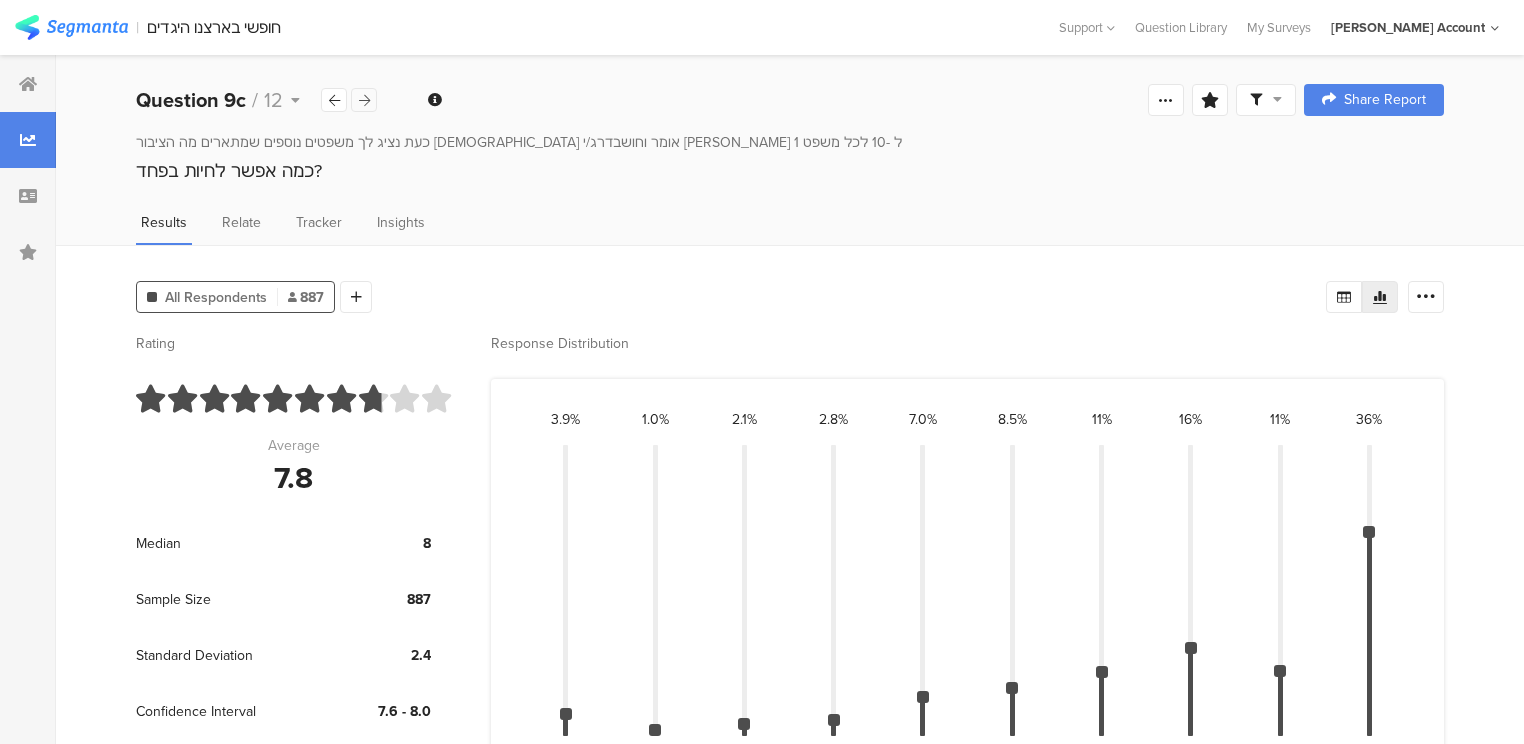 click at bounding box center (364, 100) 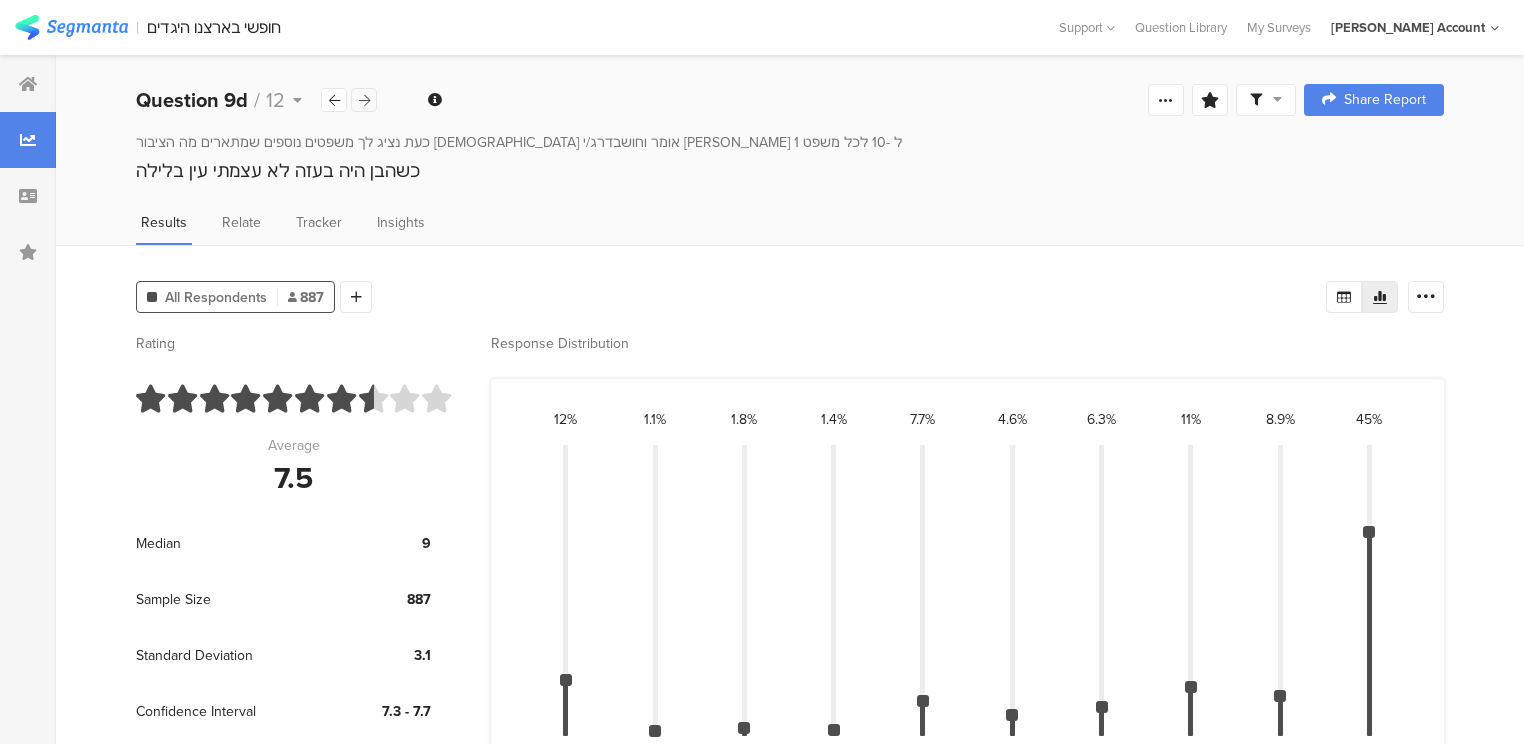 click at bounding box center (364, 100) 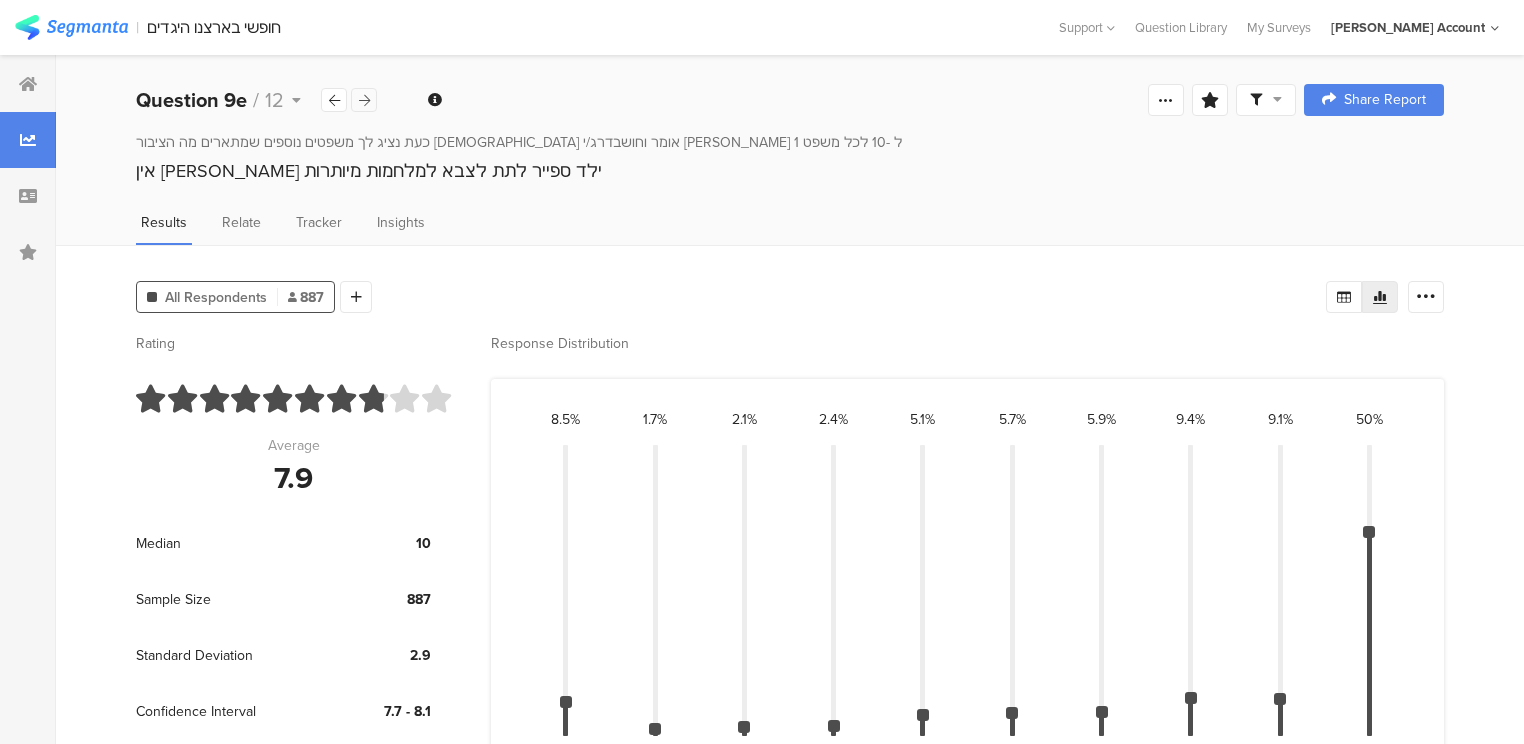 click at bounding box center [364, 100] 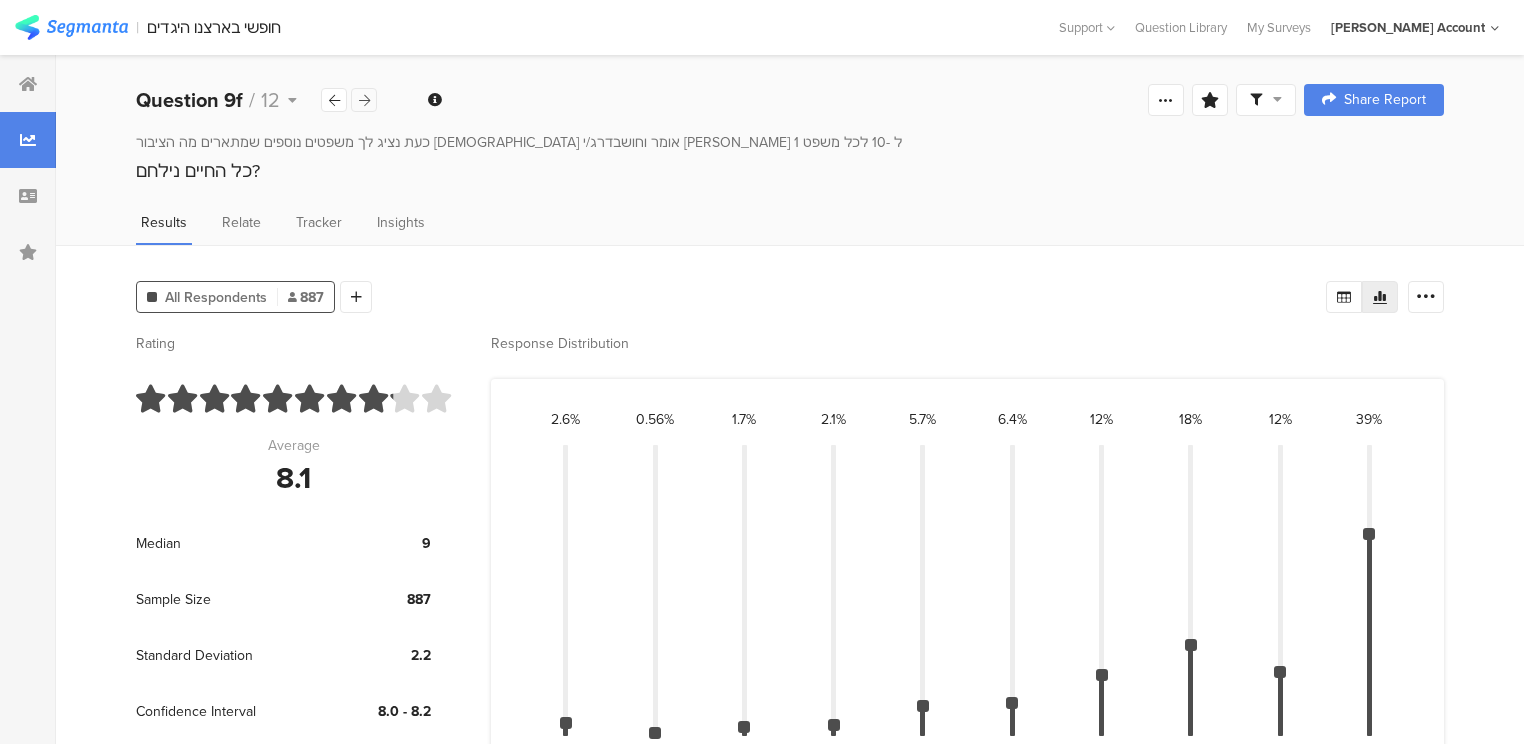 click at bounding box center (364, 100) 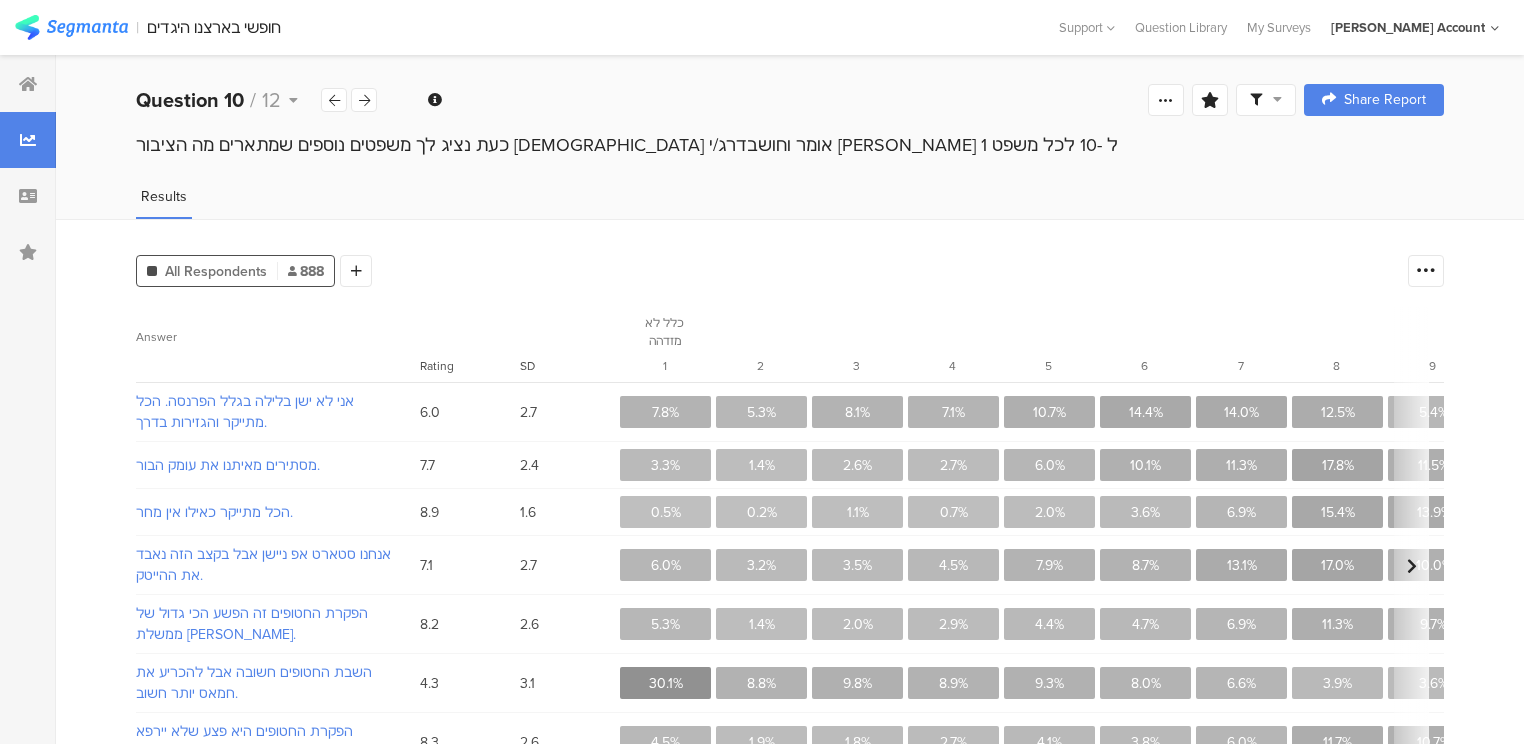 scroll, scrollTop: 0, scrollLeft: 0, axis: both 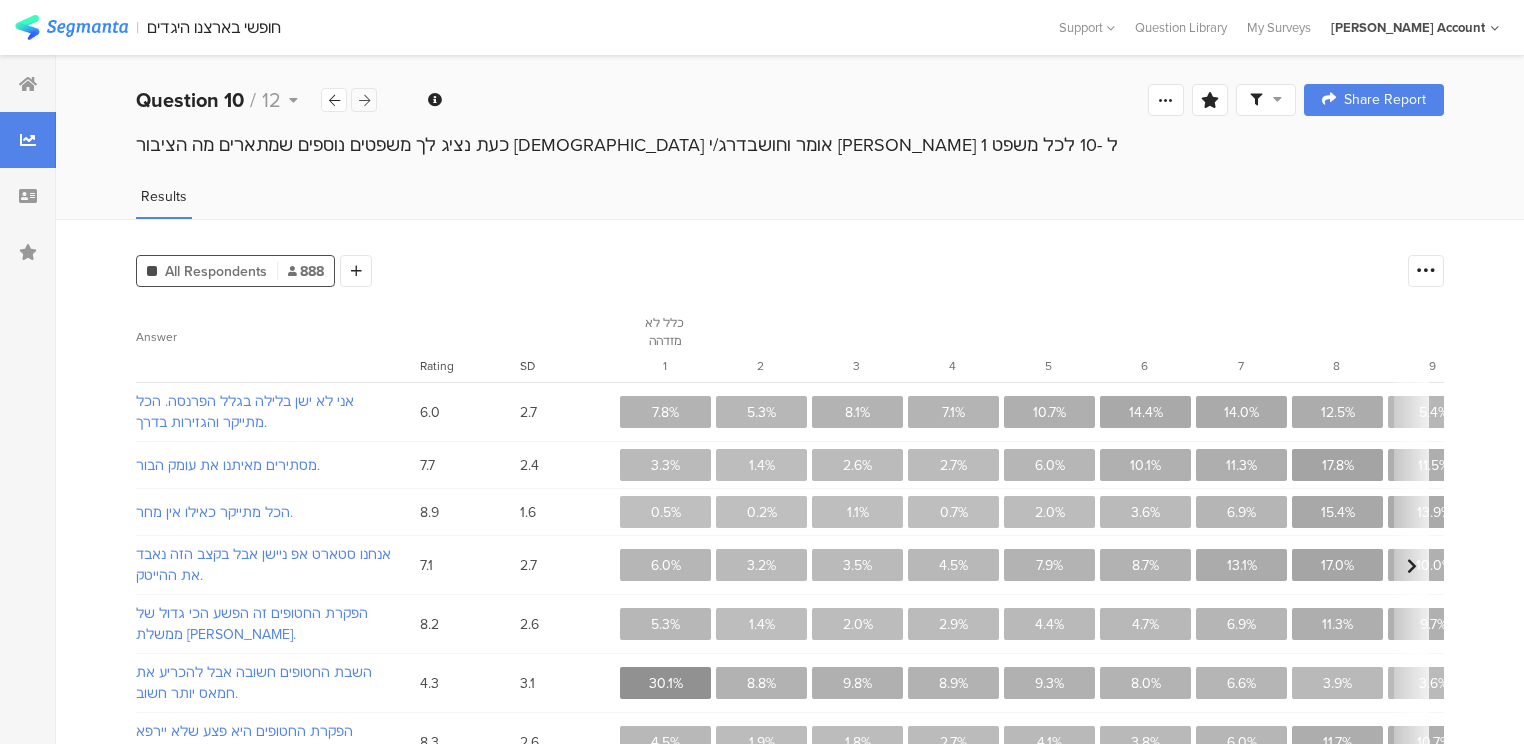 click at bounding box center (364, 100) 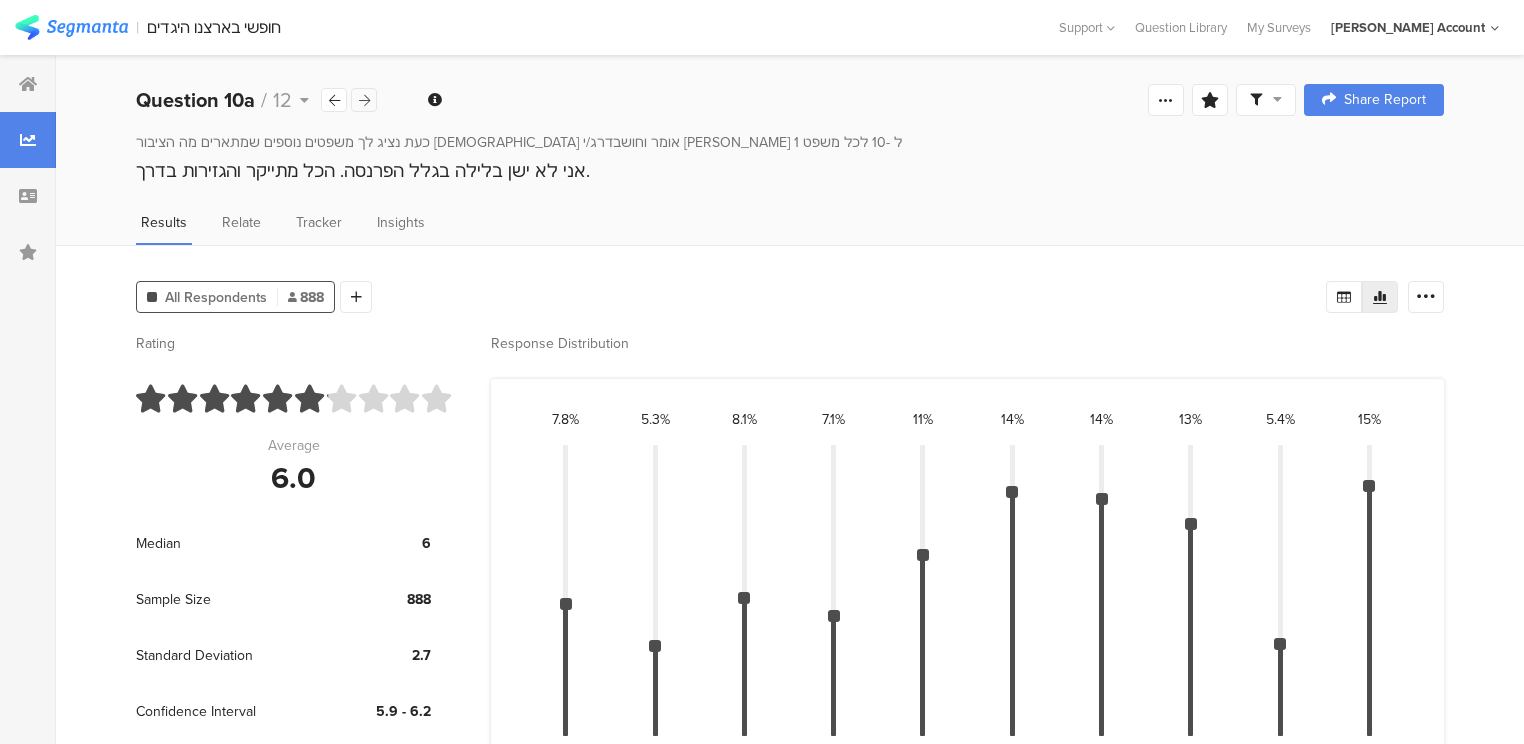 click at bounding box center [364, 100] 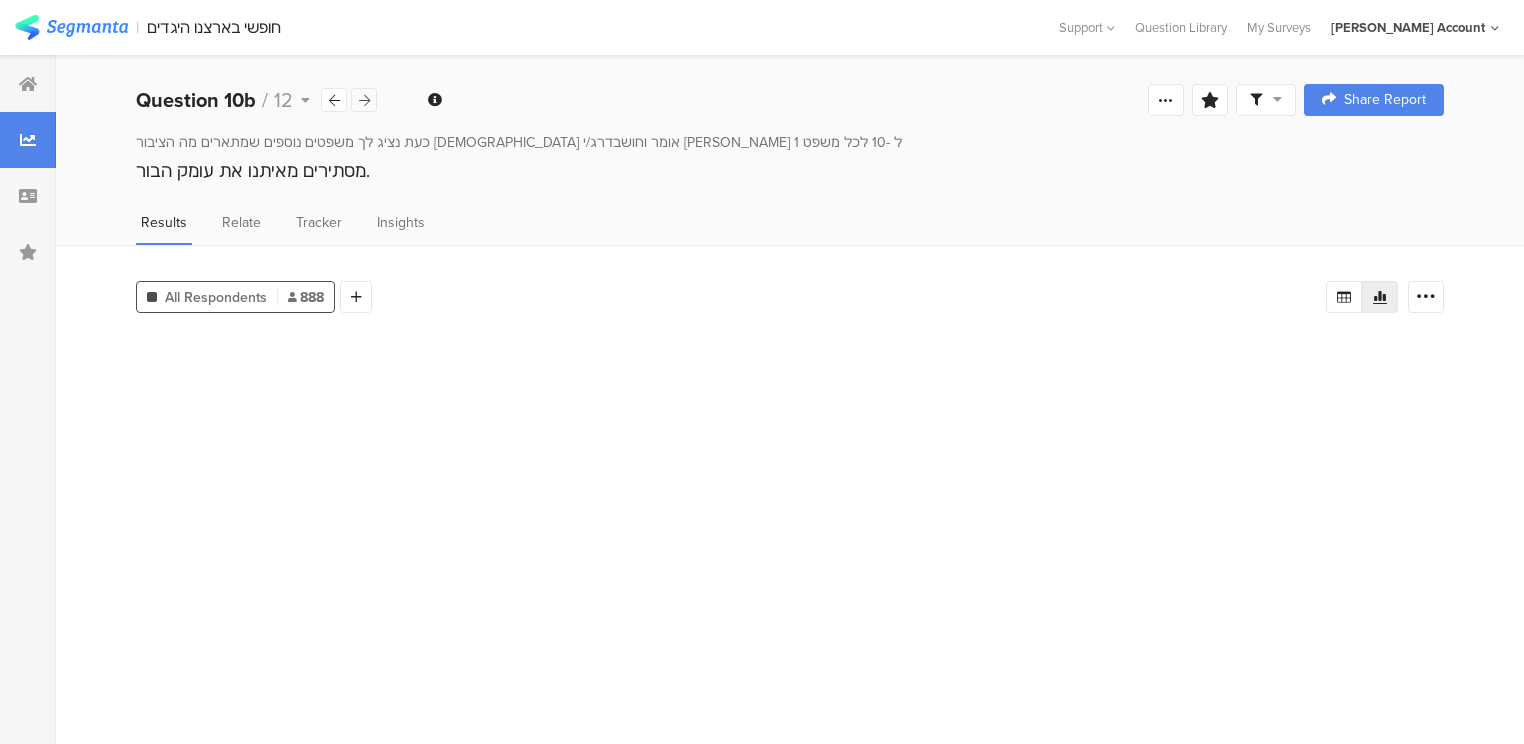 click at bounding box center (364, 100) 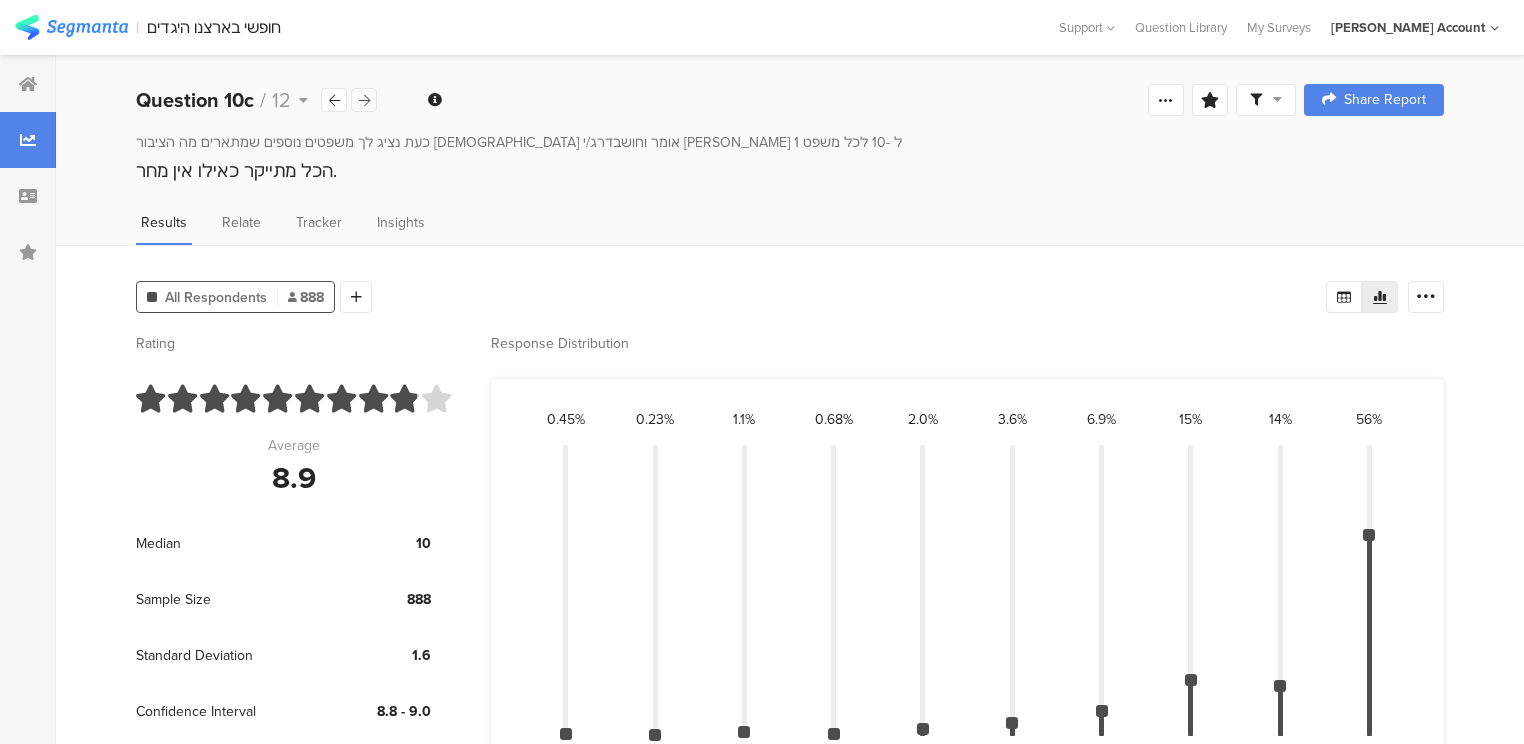 click at bounding box center (364, 100) 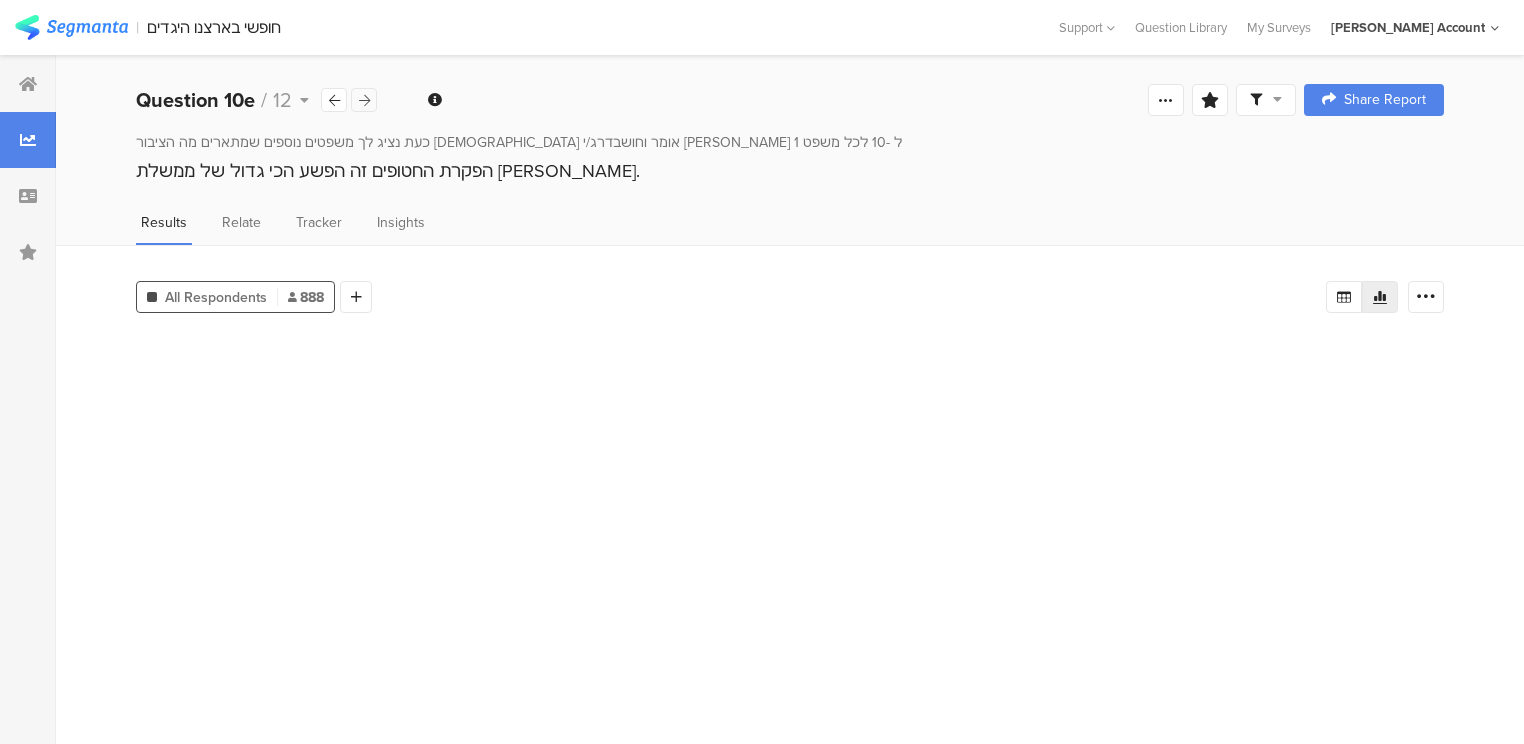 click at bounding box center (364, 100) 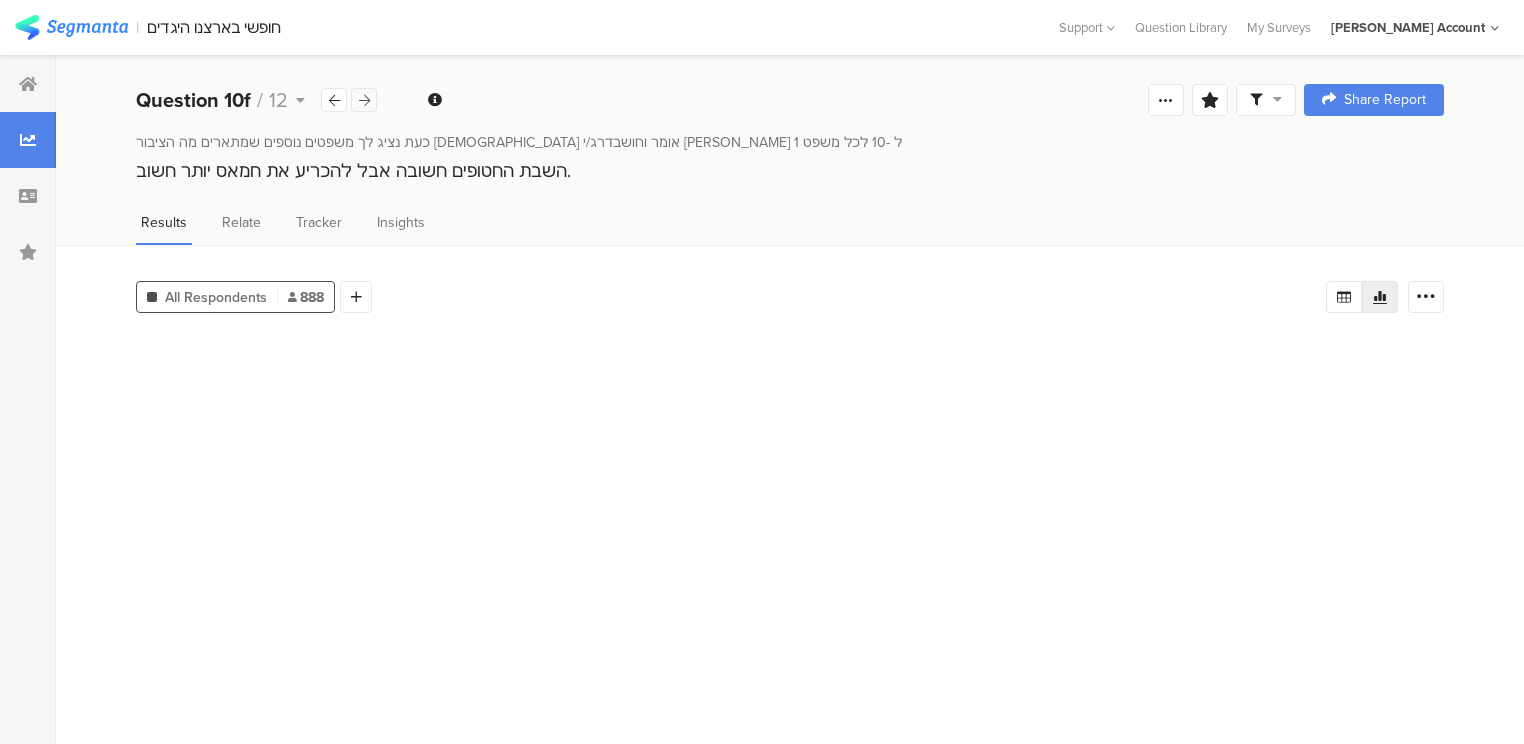 click at bounding box center [364, 100] 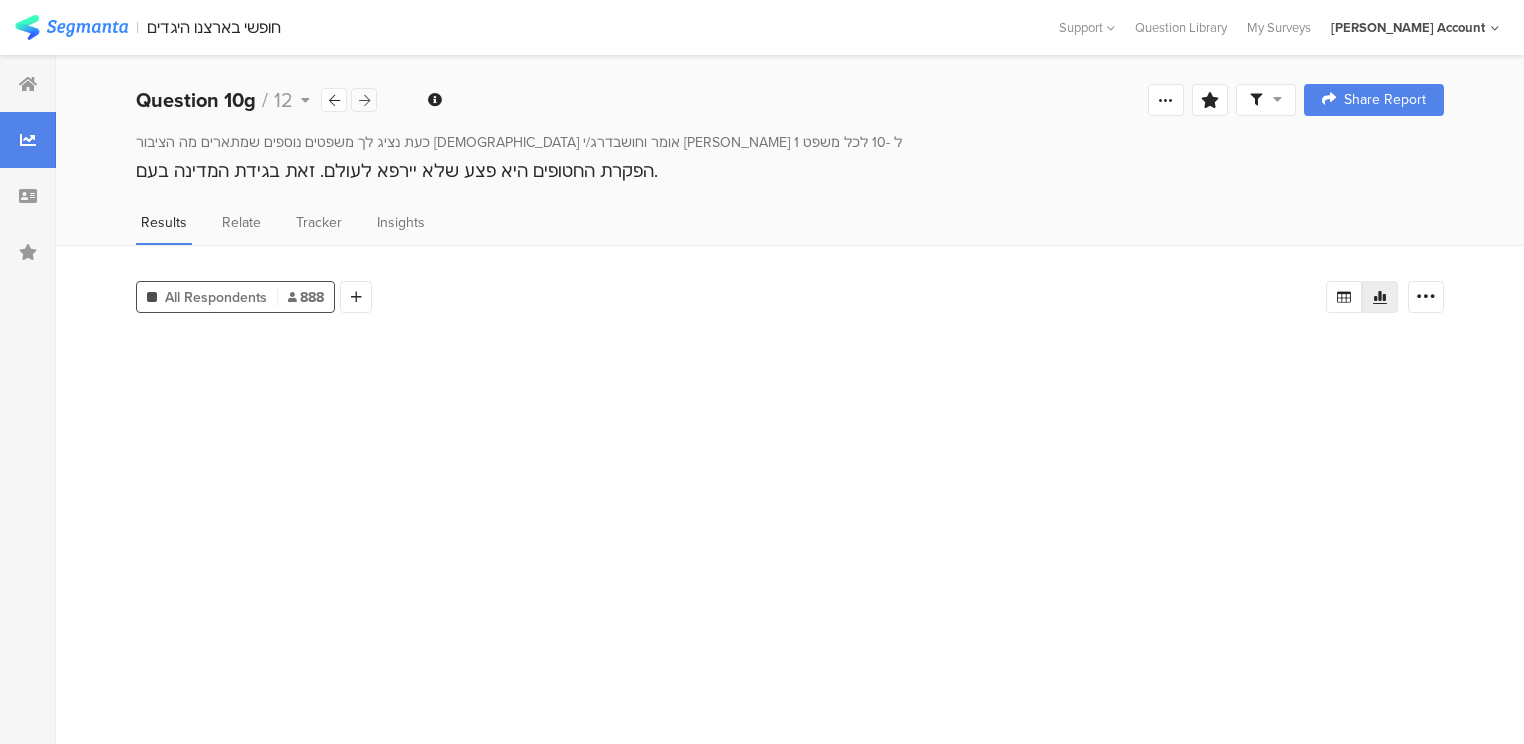 click at bounding box center (364, 100) 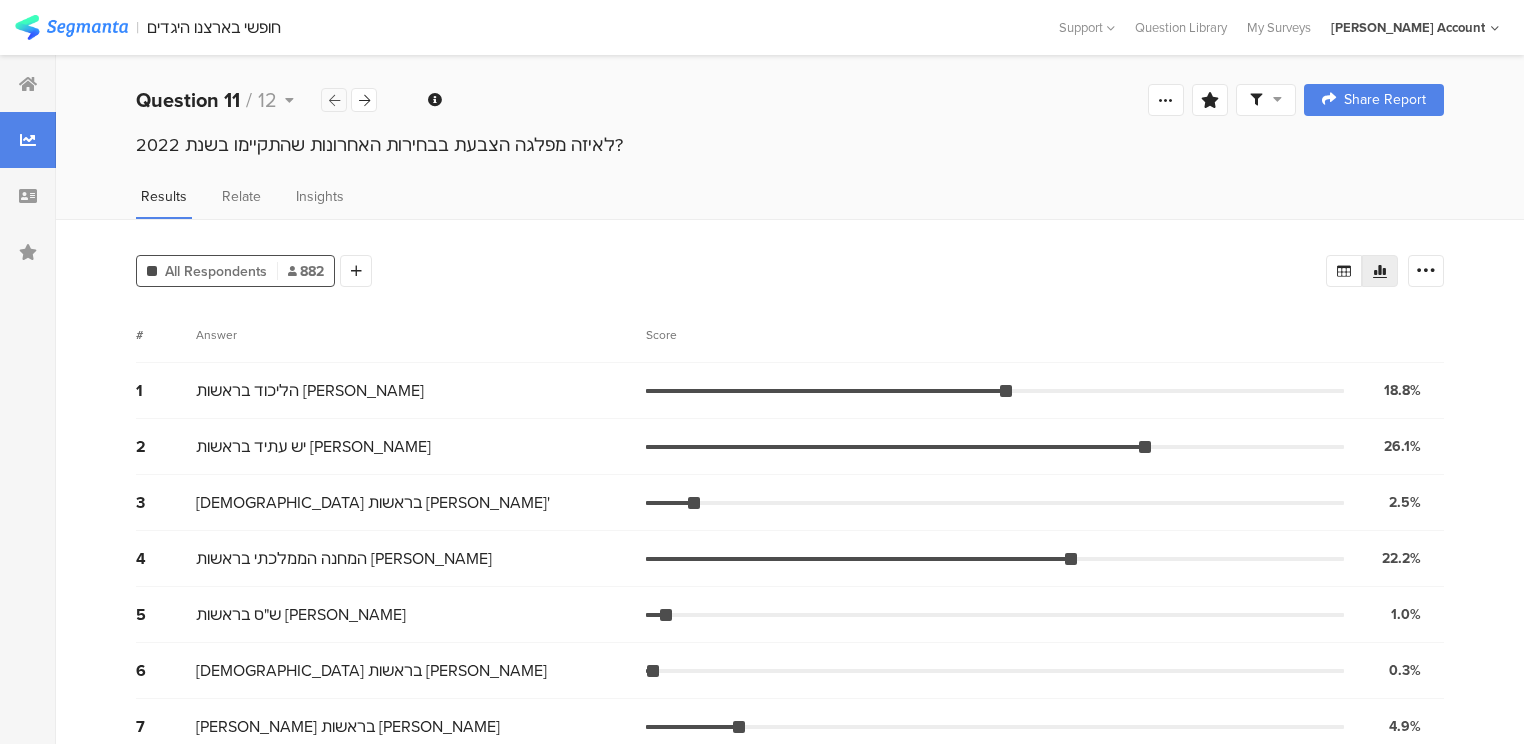 click at bounding box center (334, 100) 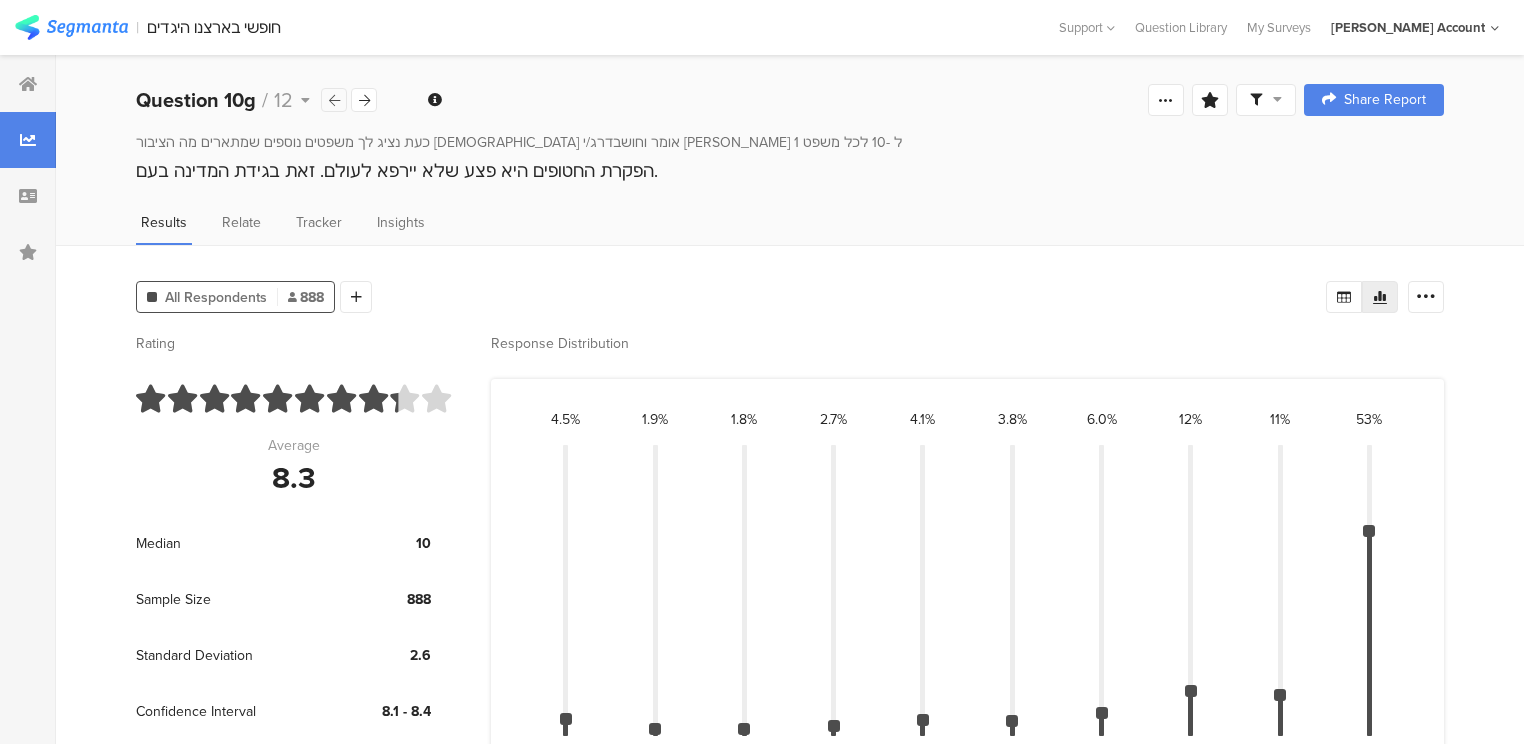 click at bounding box center (334, 100) 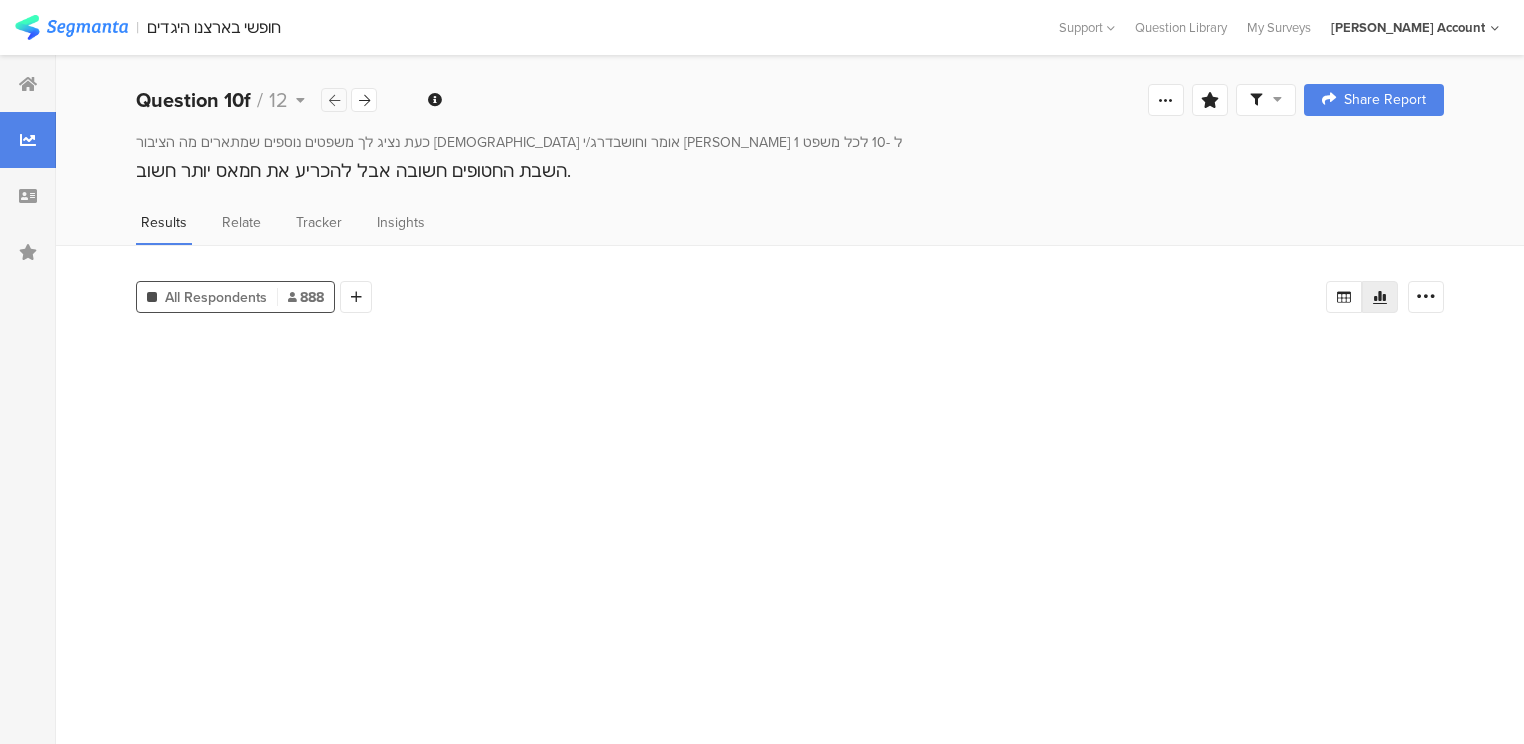 click at bounding box center (334, 100) 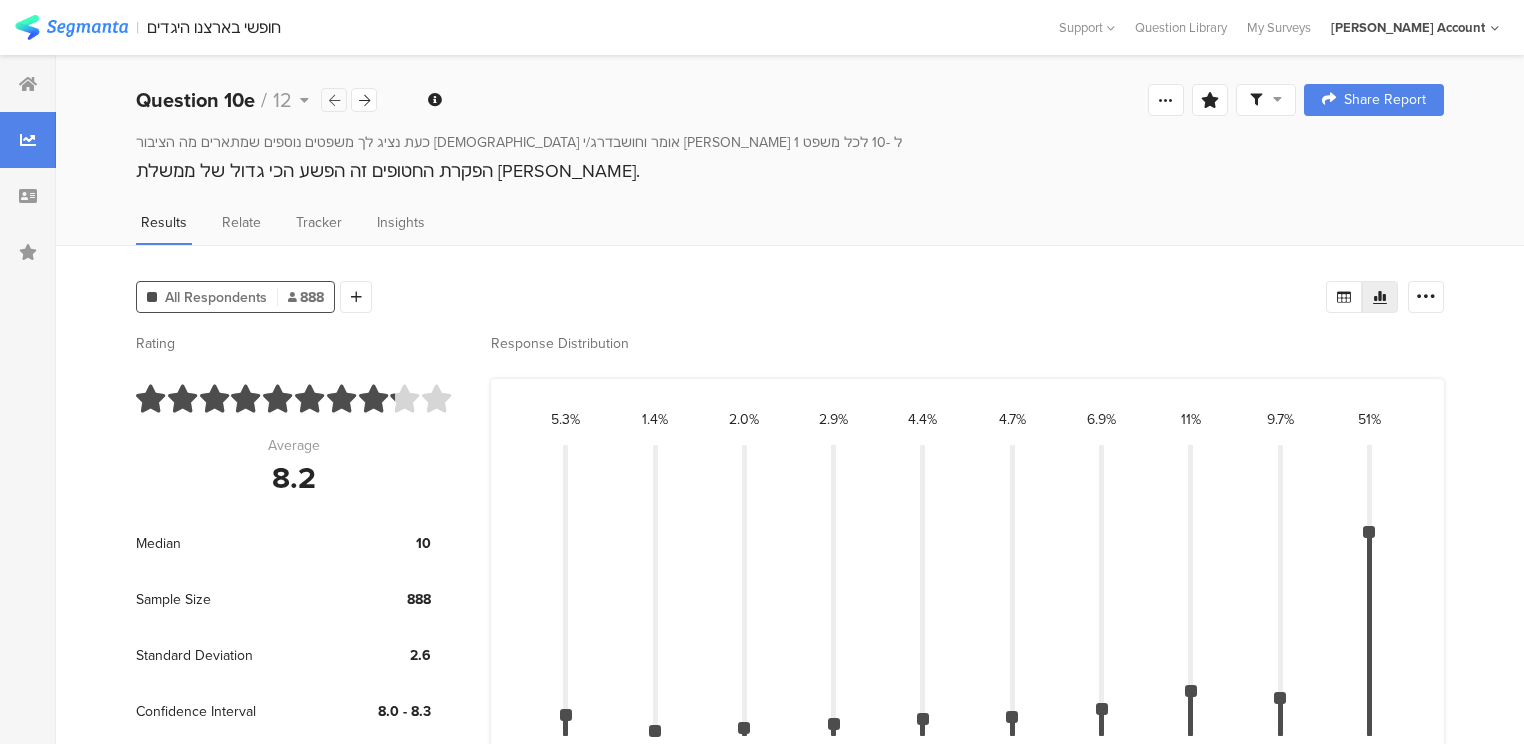 click at bounding box center [334, 100] 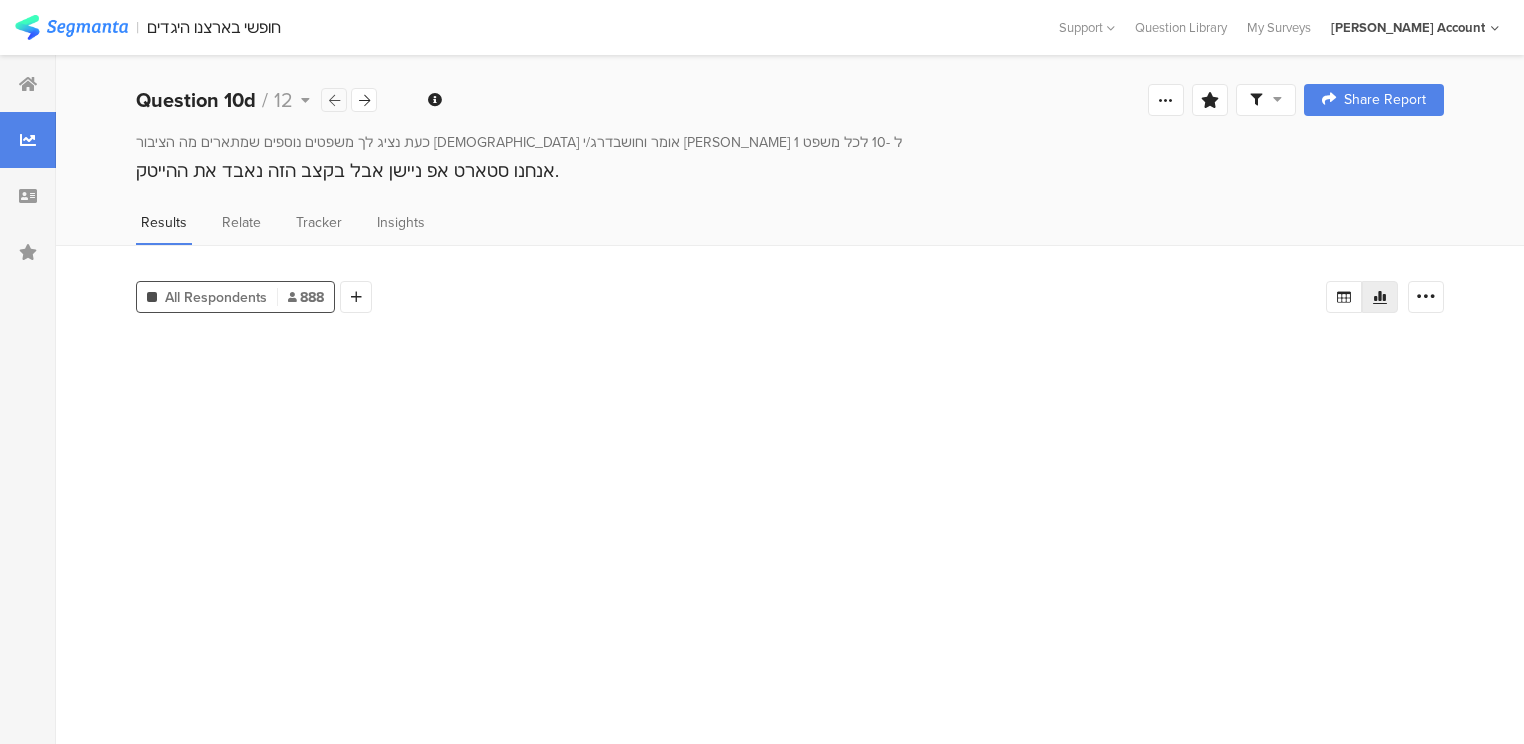 click at bounding box center (334, 100) 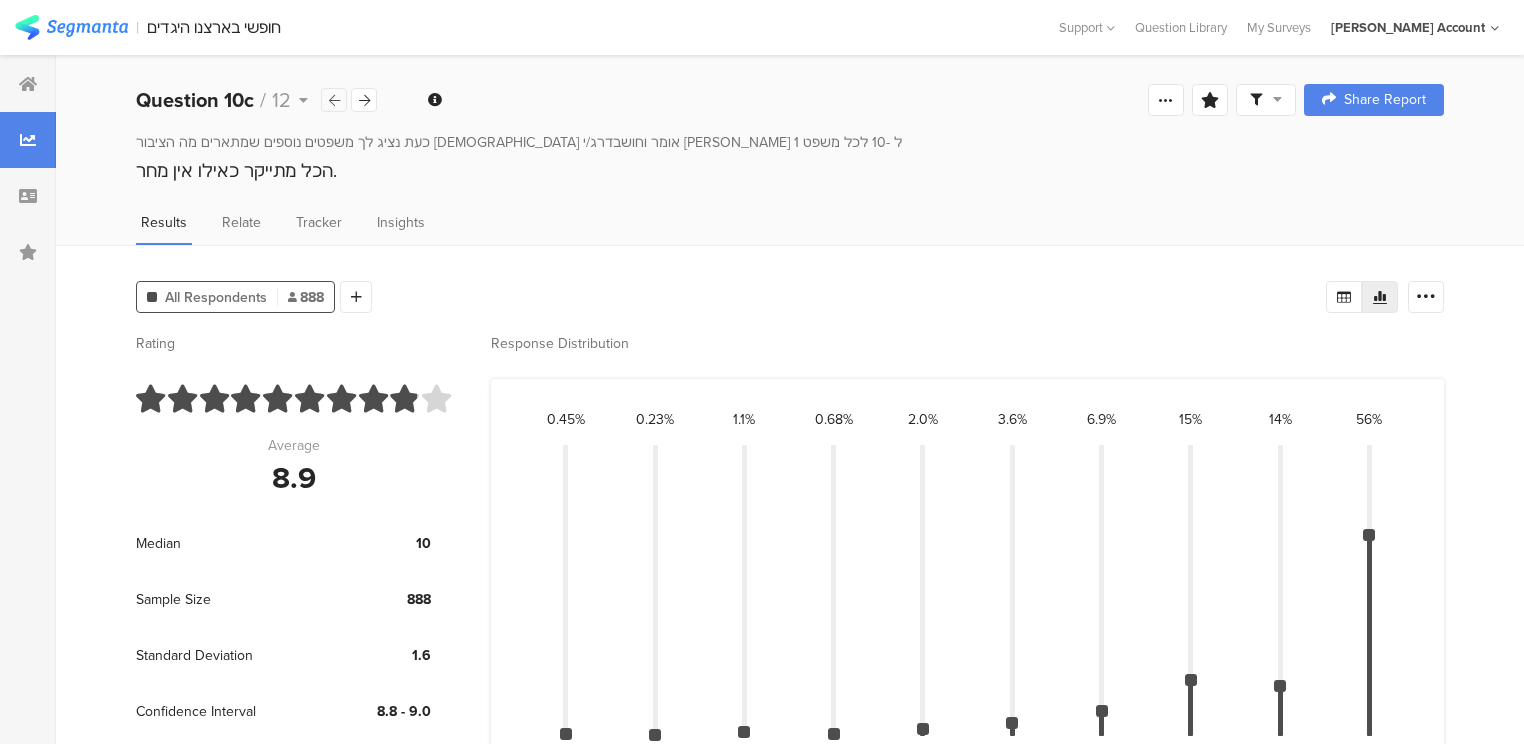 click at bounding box center [334, 100] 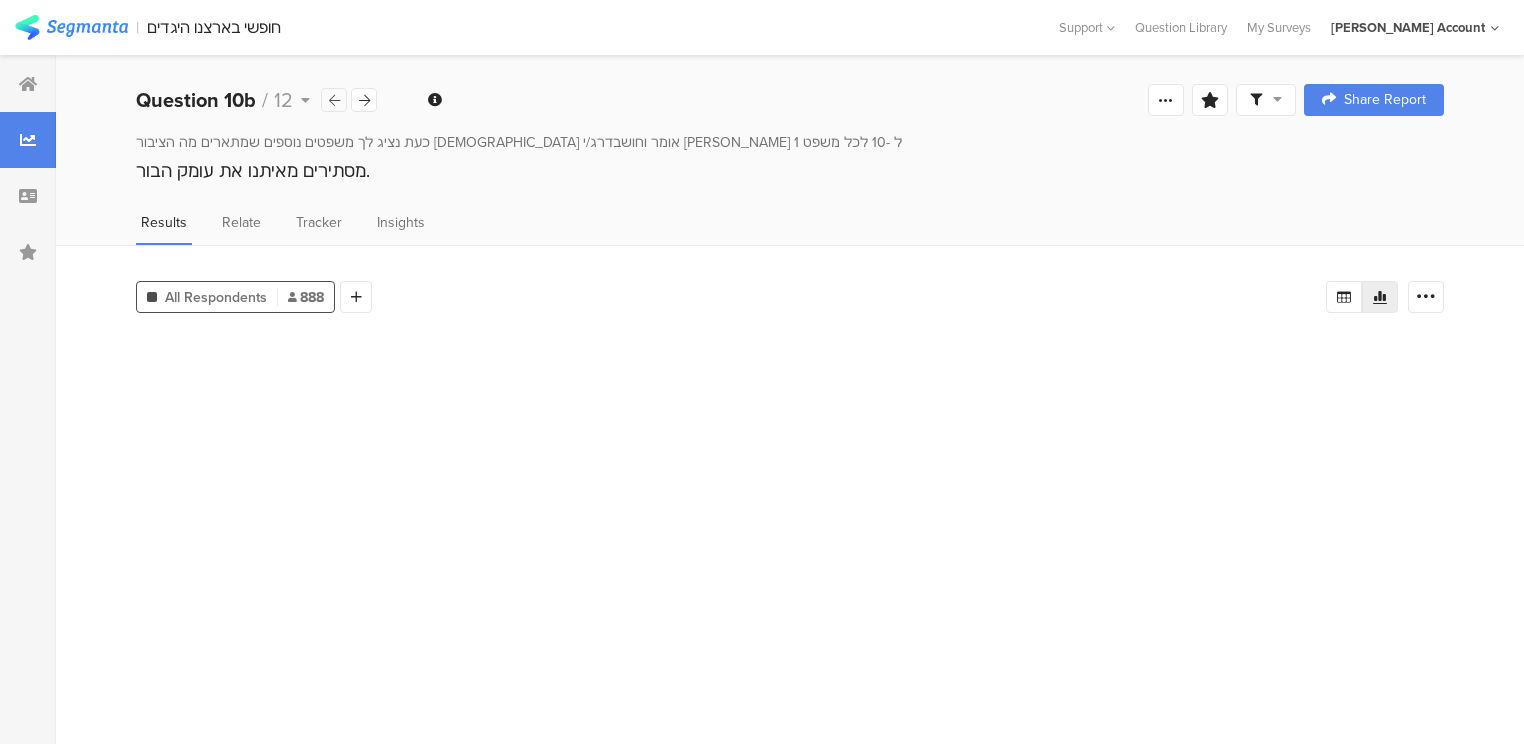 click at bounding box center [334, 100] 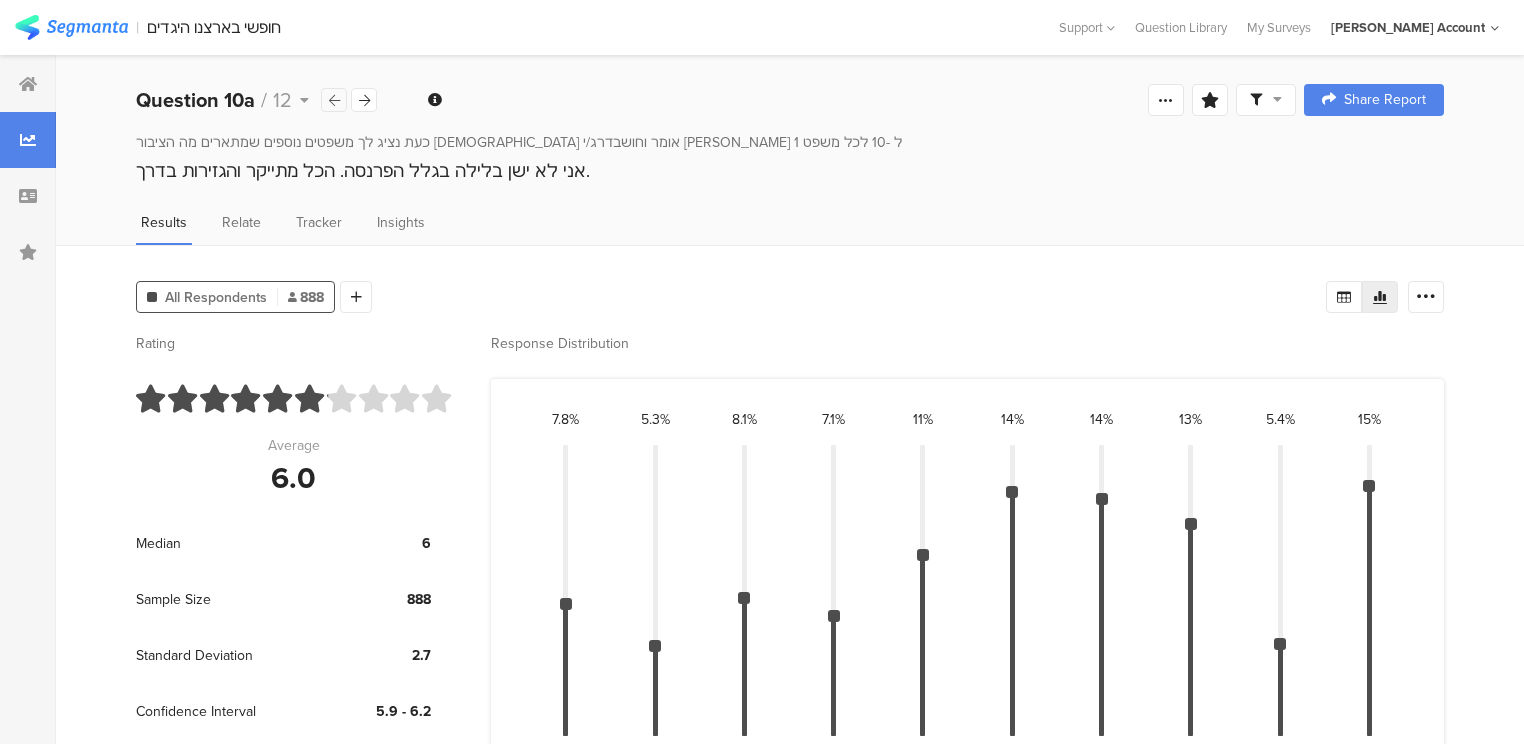 click at bounding box center [334, 100] 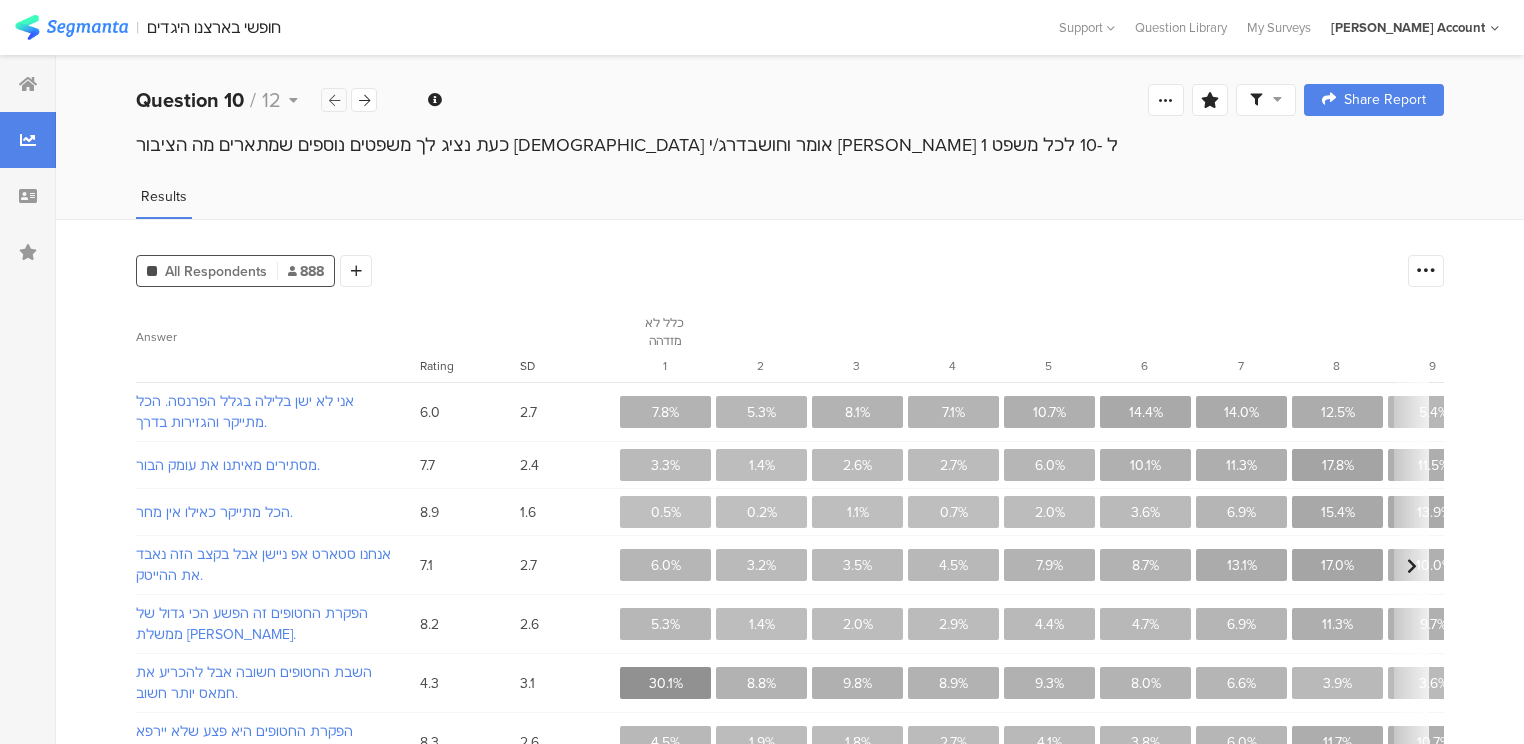 click at bounding box center (334, 100) 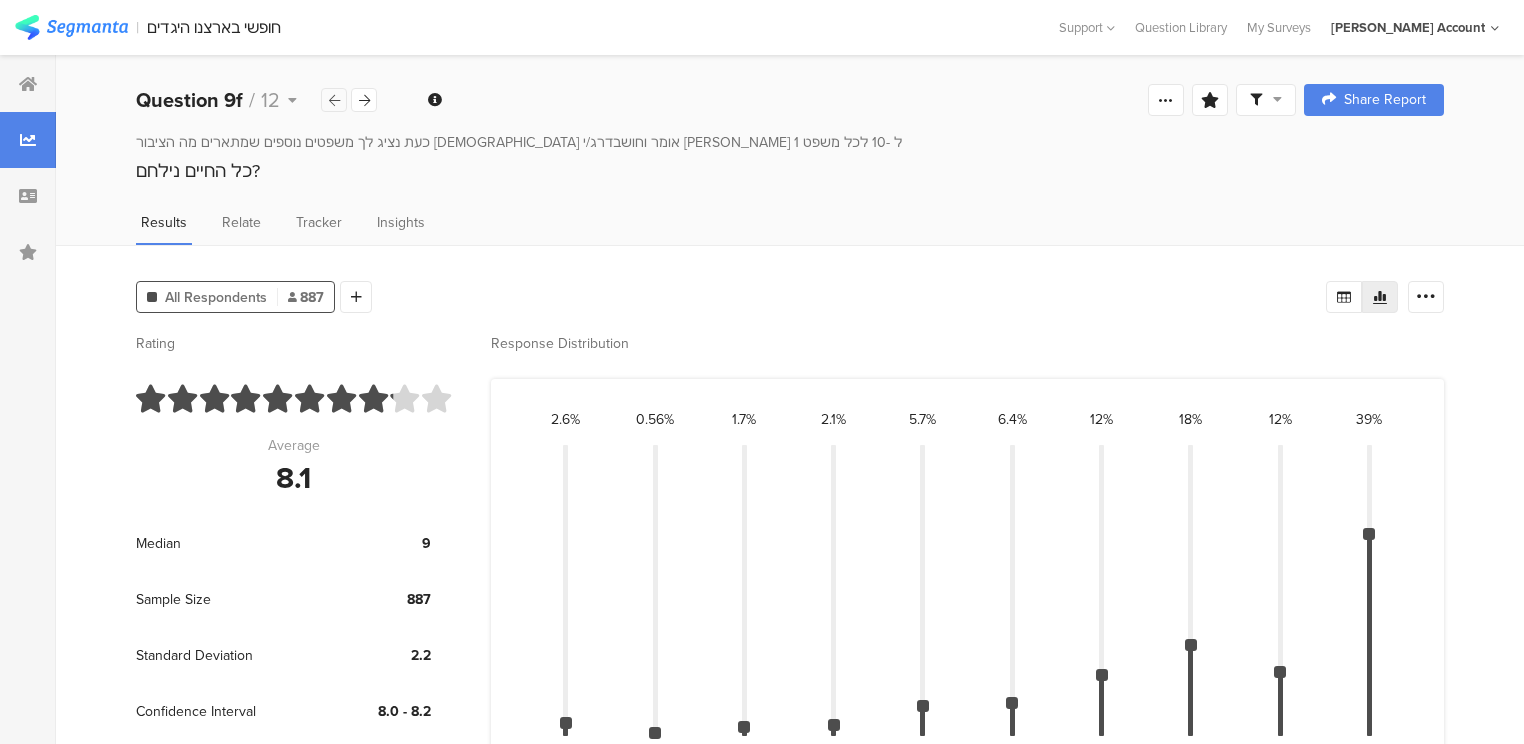 click at bounding box center [334, 100] 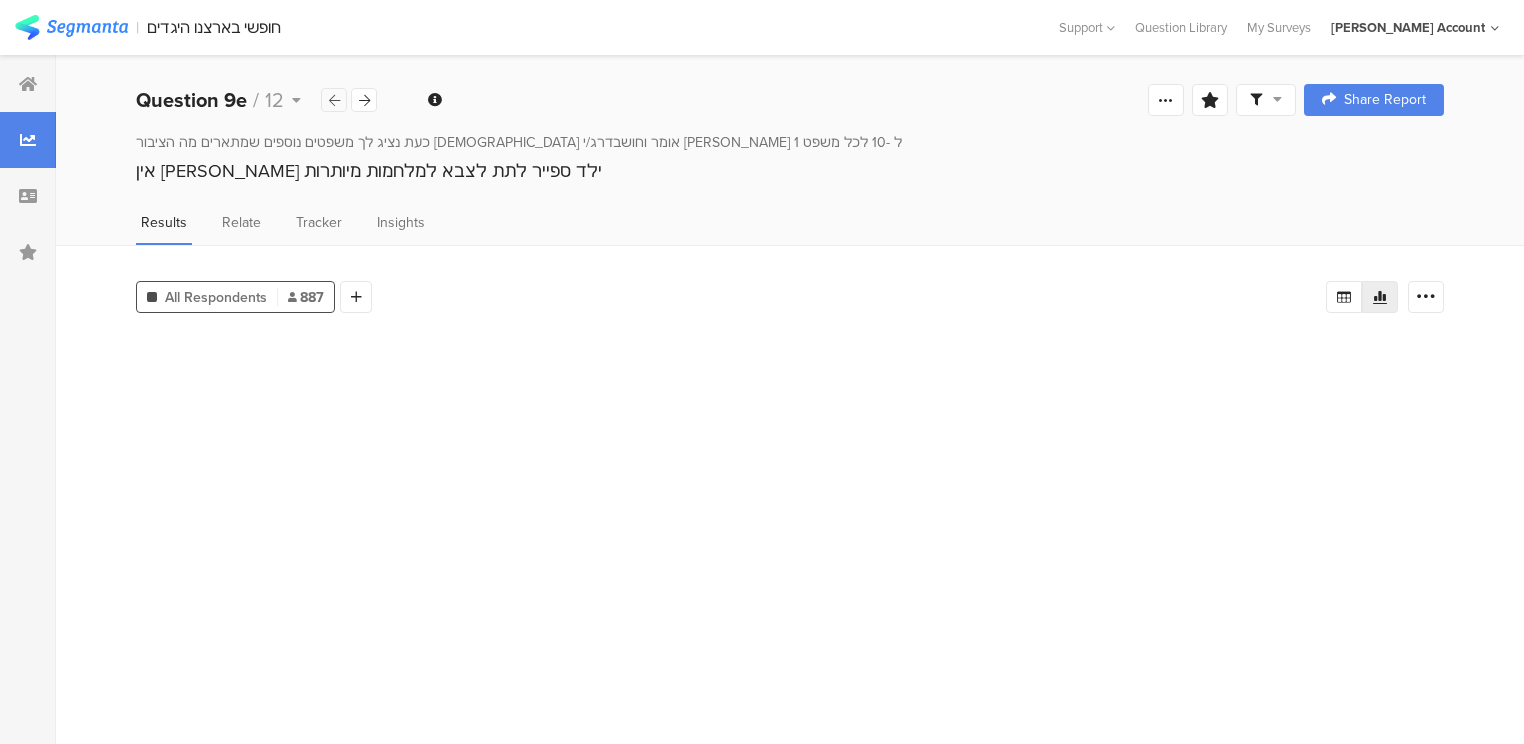 click at bounding box center (334, 100) 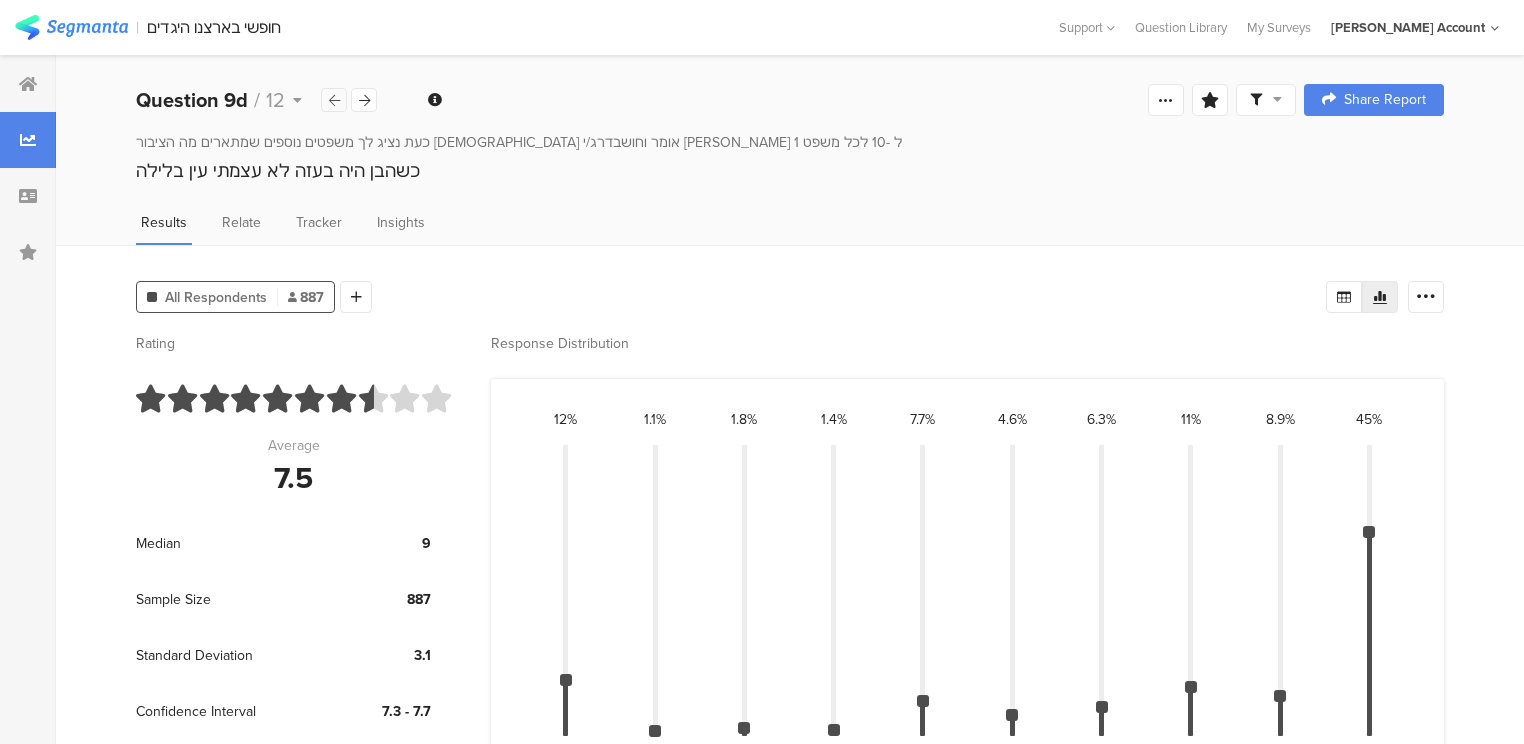 click at bounding box center [334, 100] 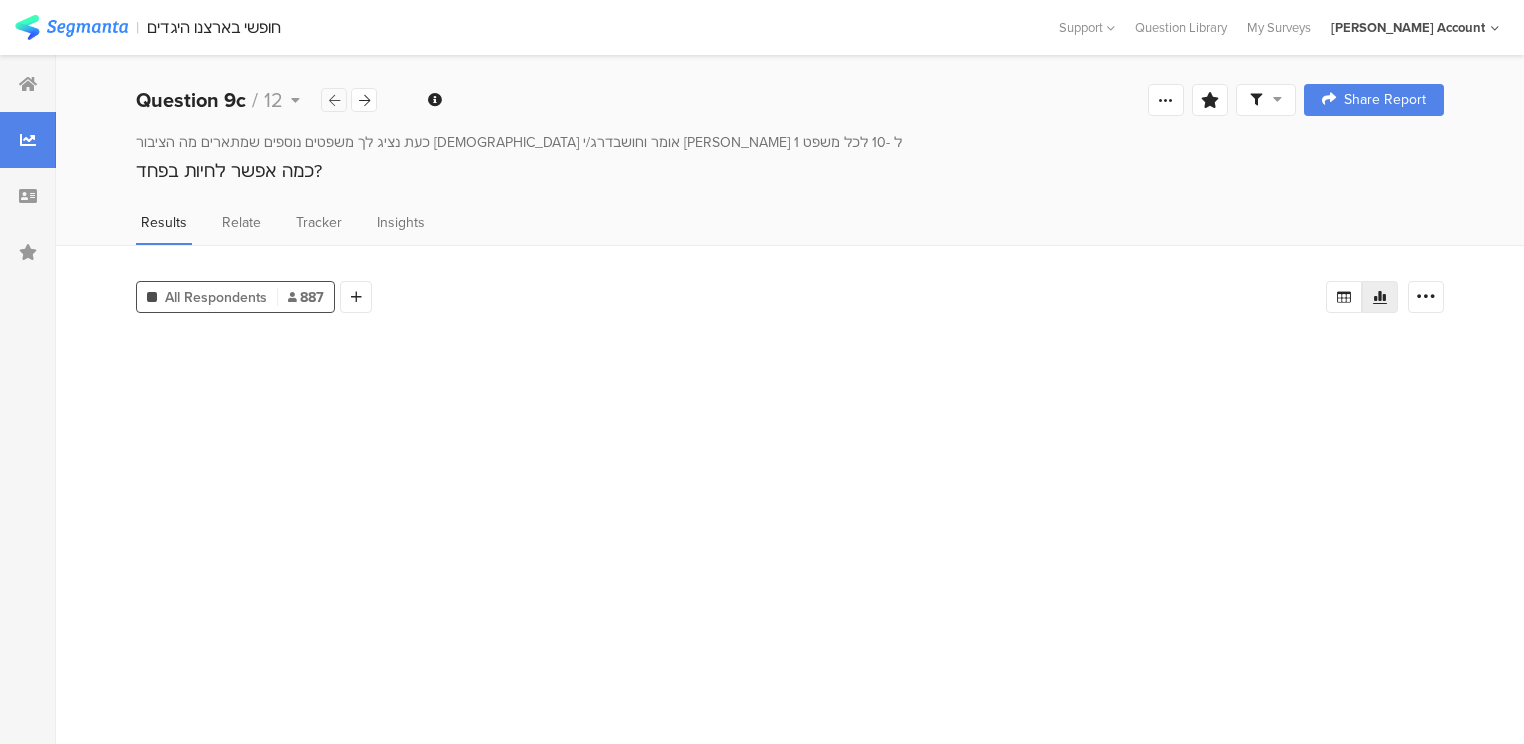 click at bounding box center [334, 100] 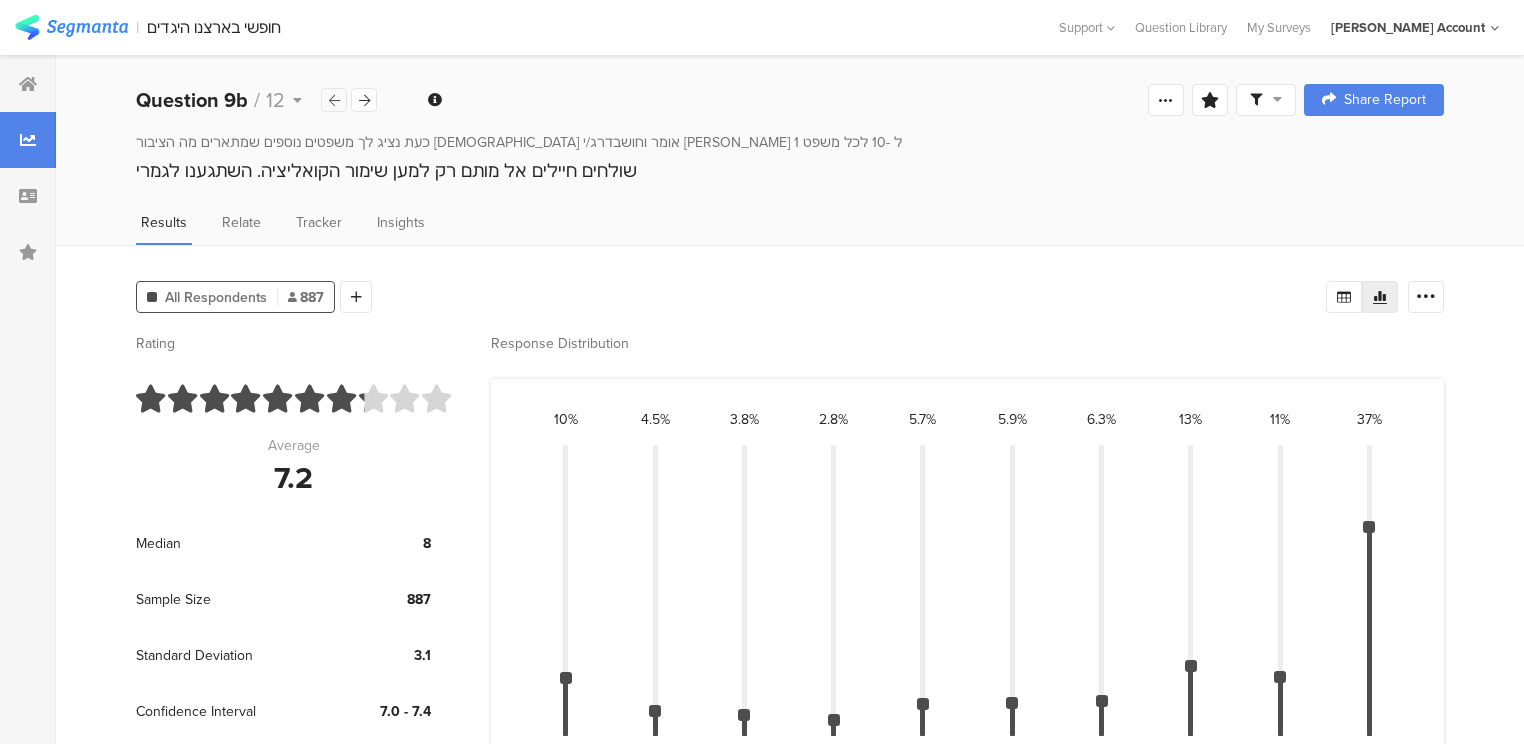 click at bounding box center (334, 100) 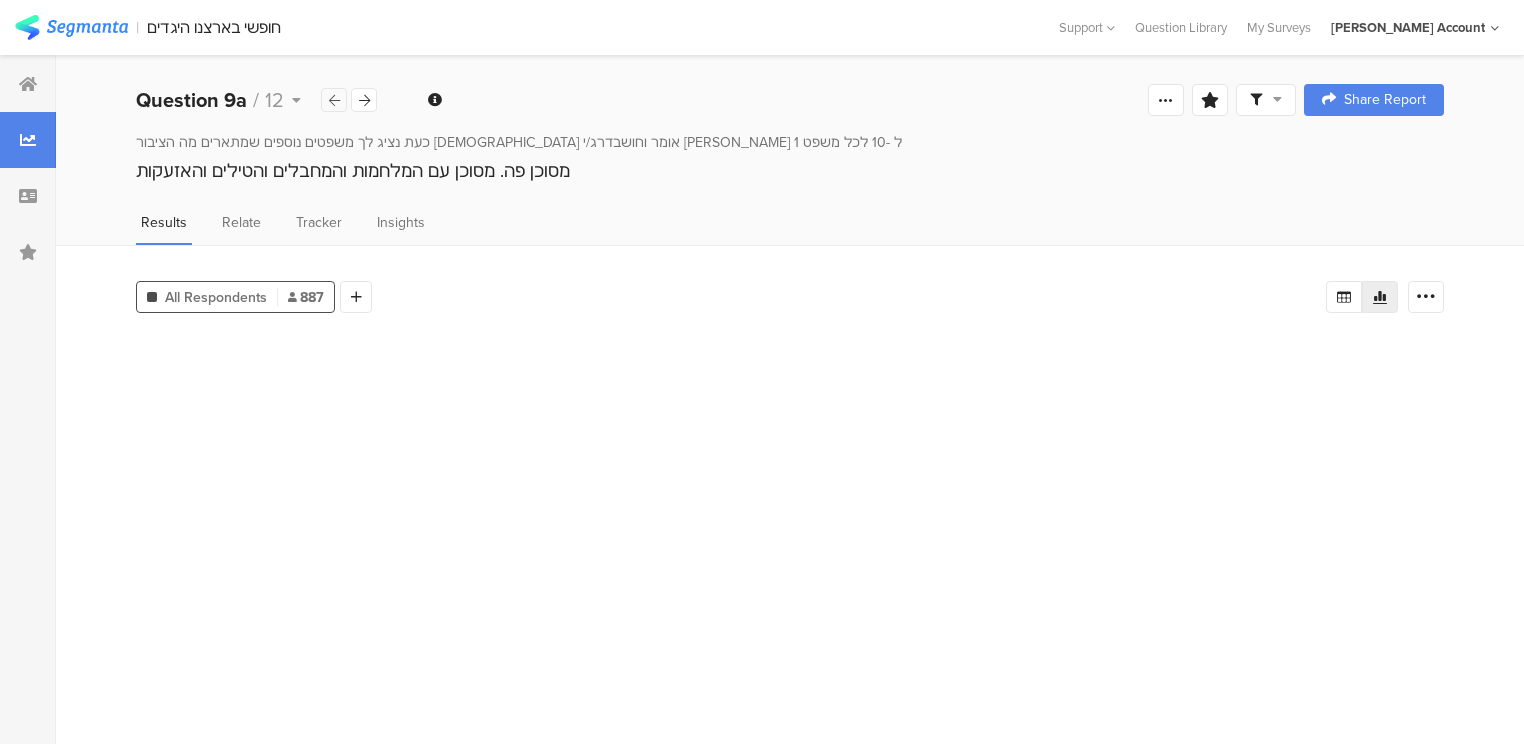 click at bounding box center (334, 100) 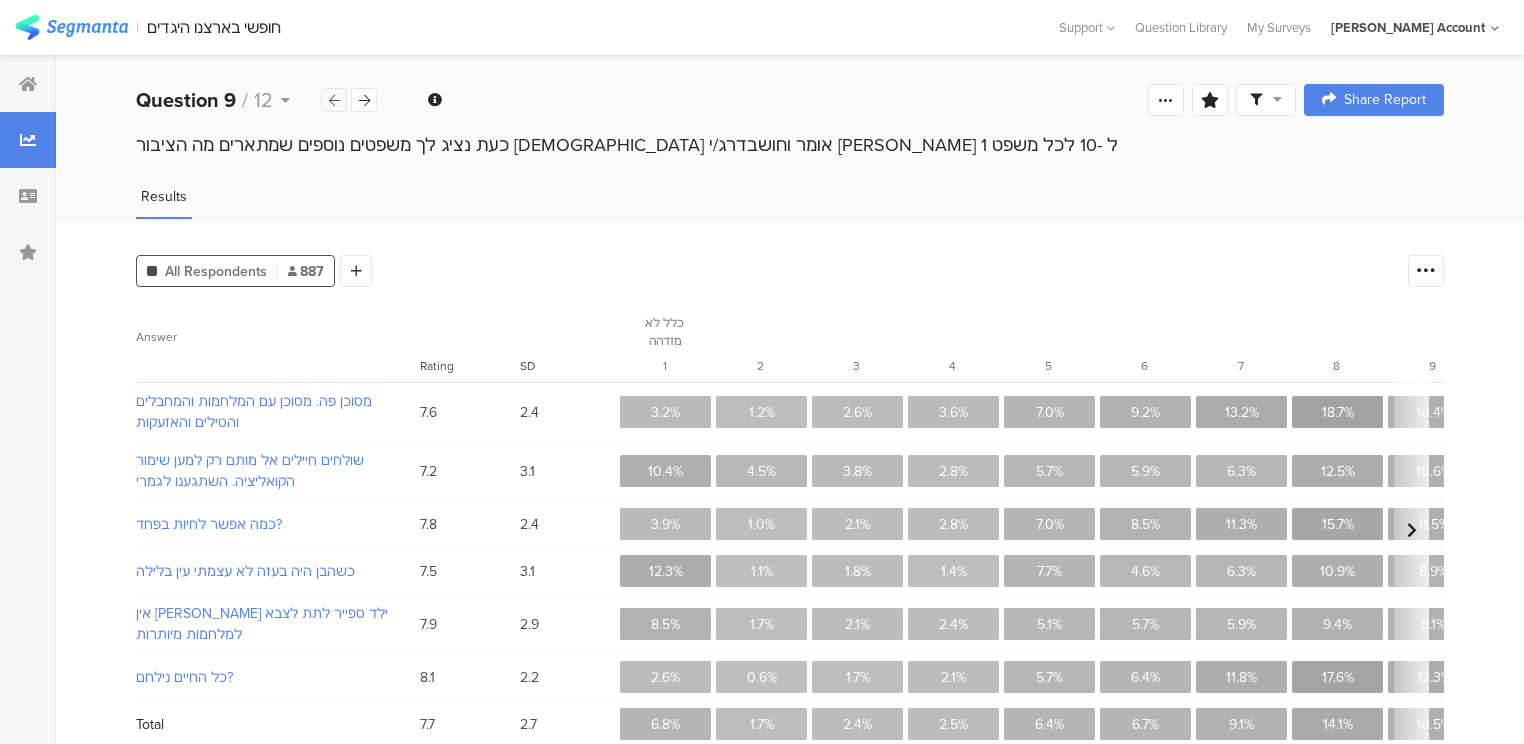 click at bounding box center [334, 100] 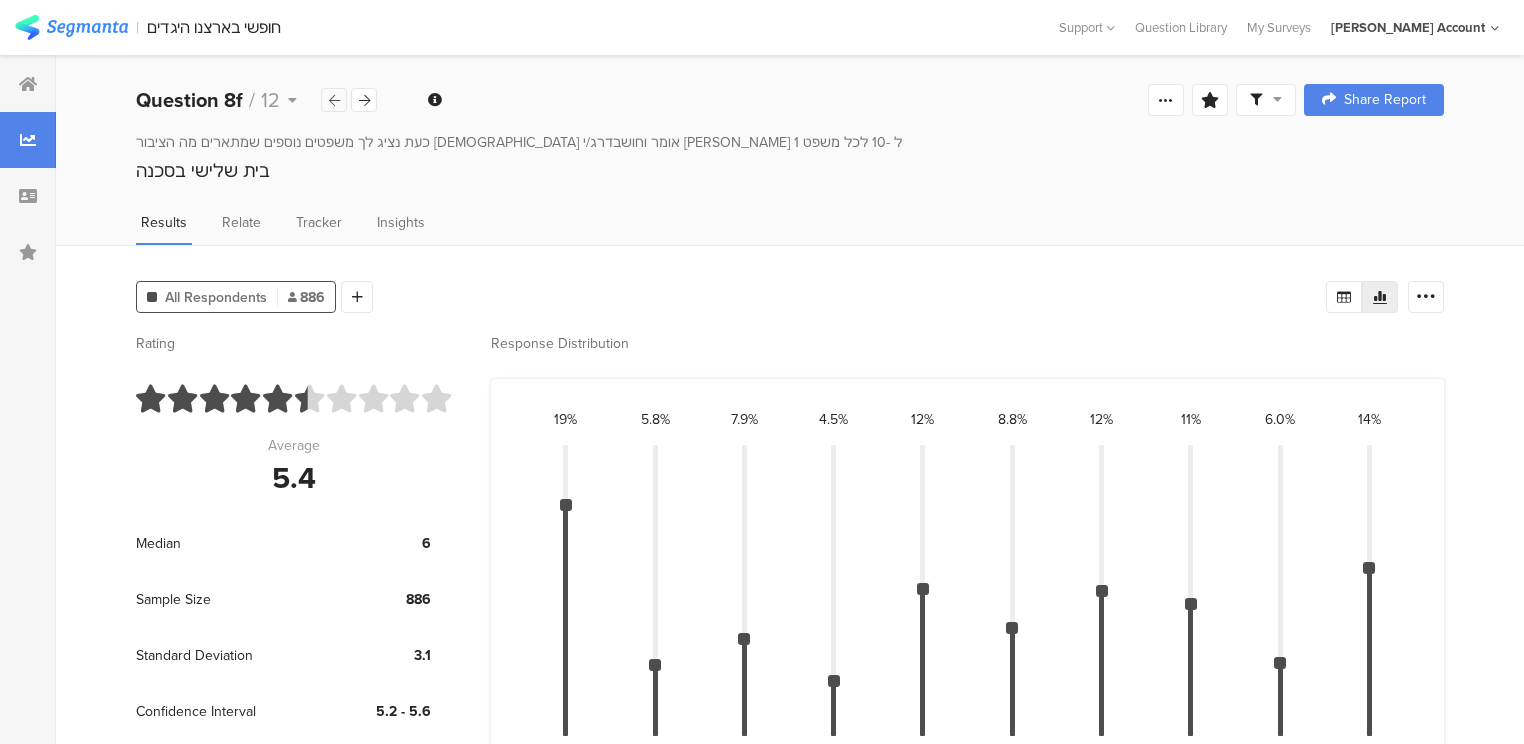 click at bounding box center [334, 100] 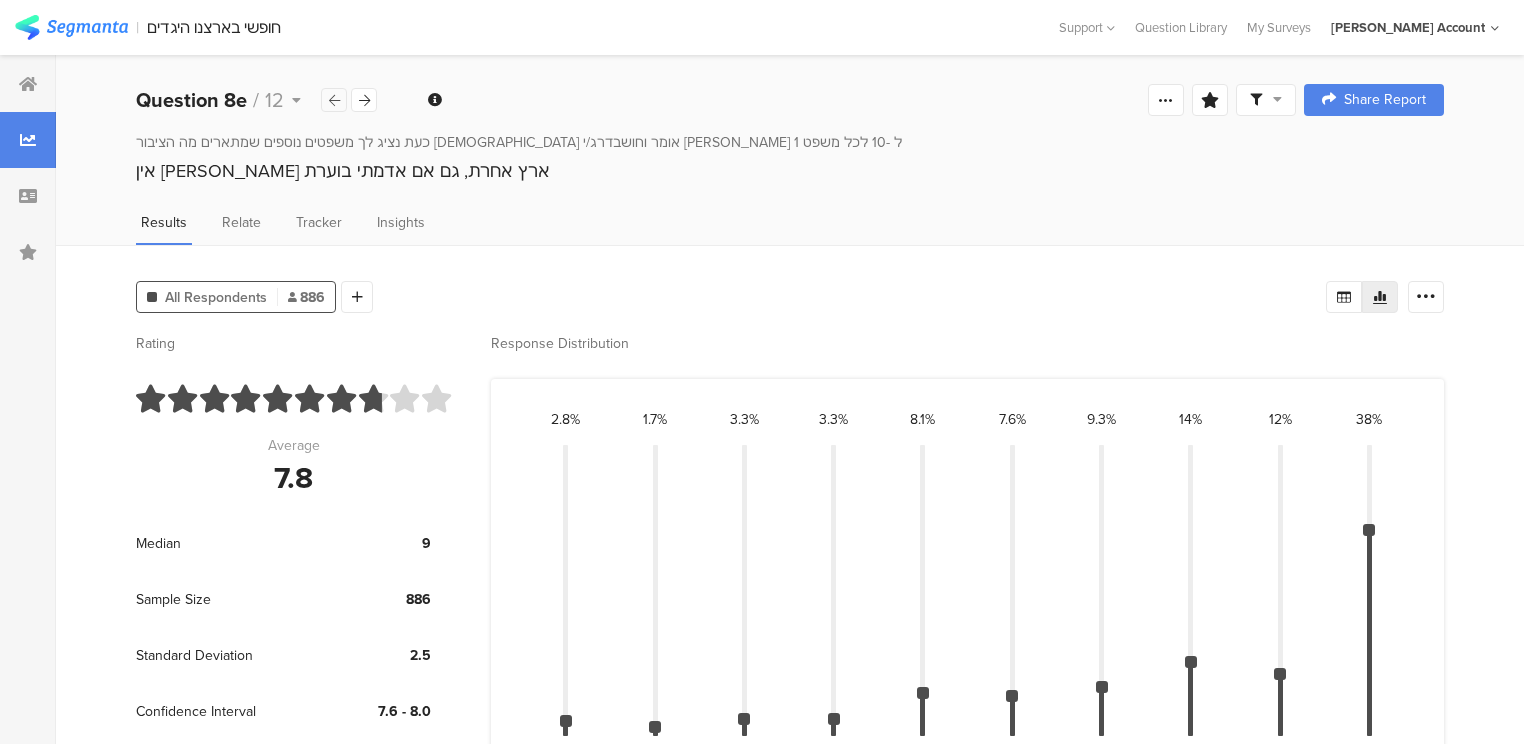 click at bounding box center [334, 100] 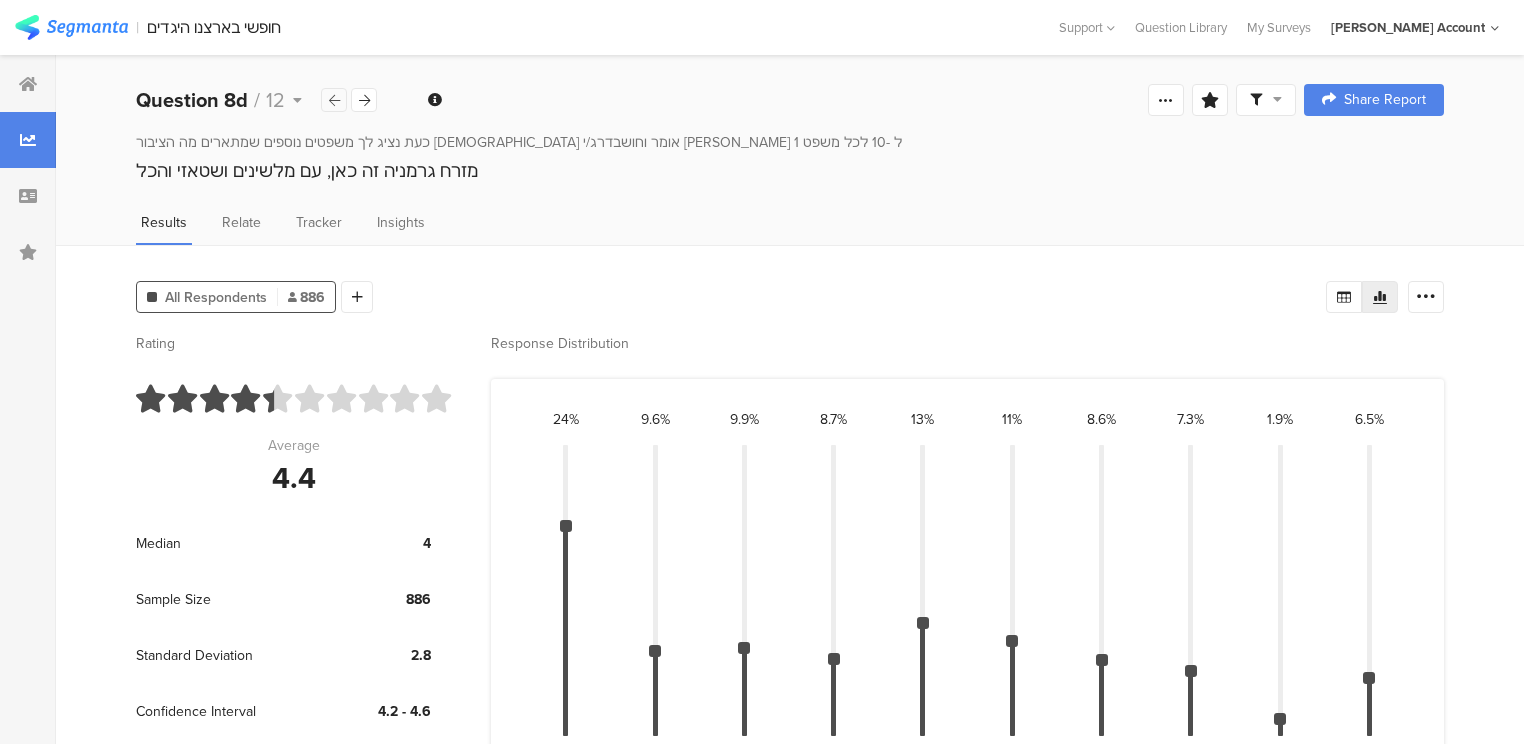 click at bounding box center [334, 100] 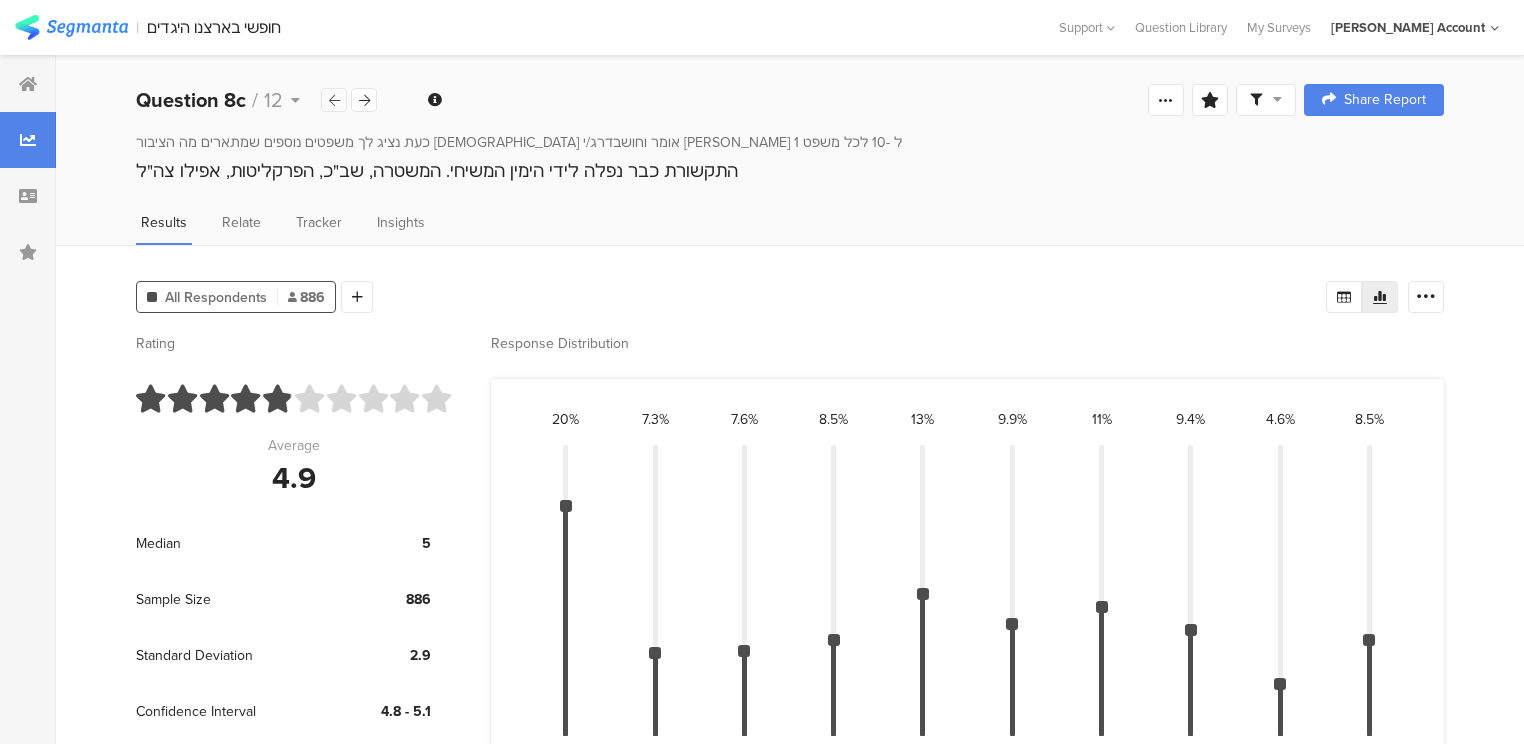 click at bounding box center (334, 100) 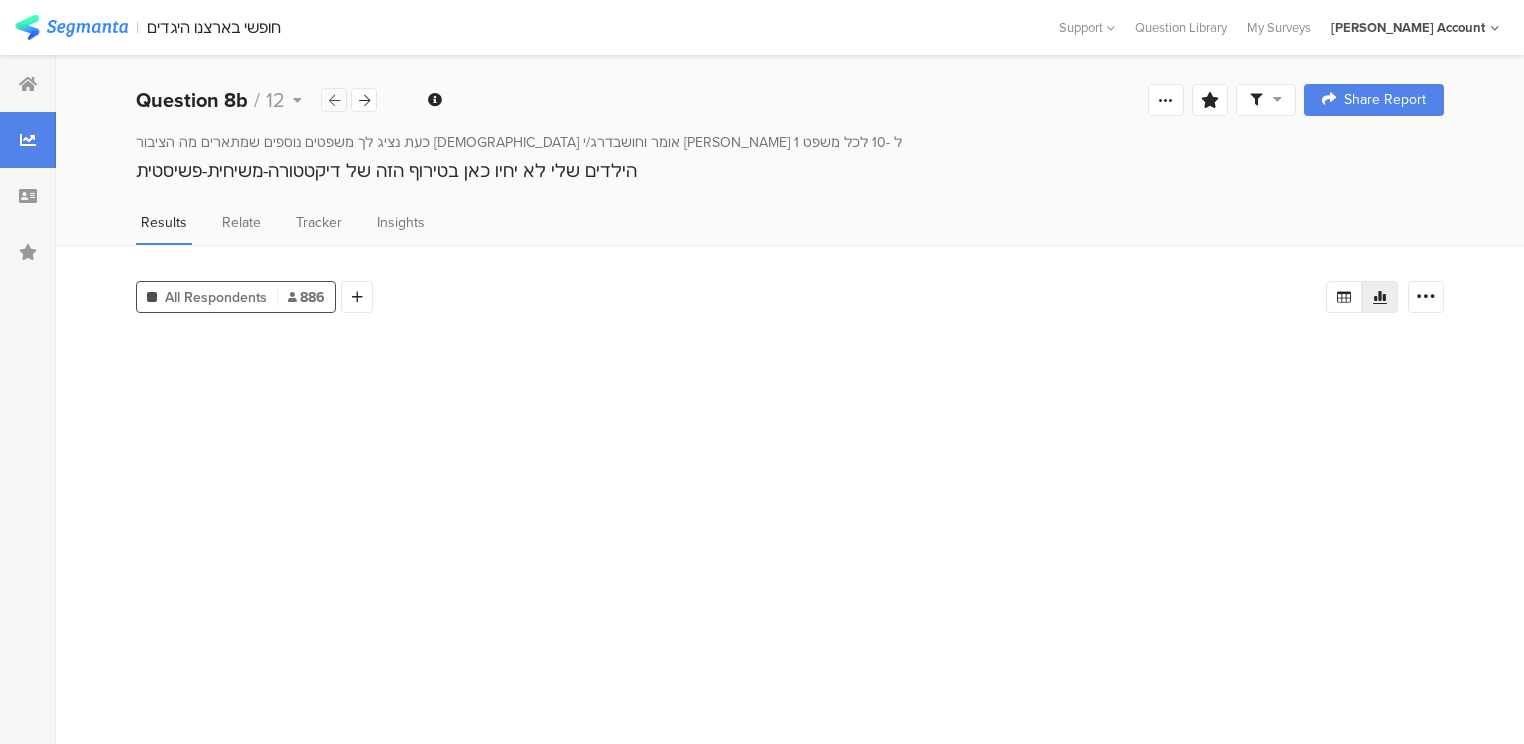 click at bounding box center [334, 100] 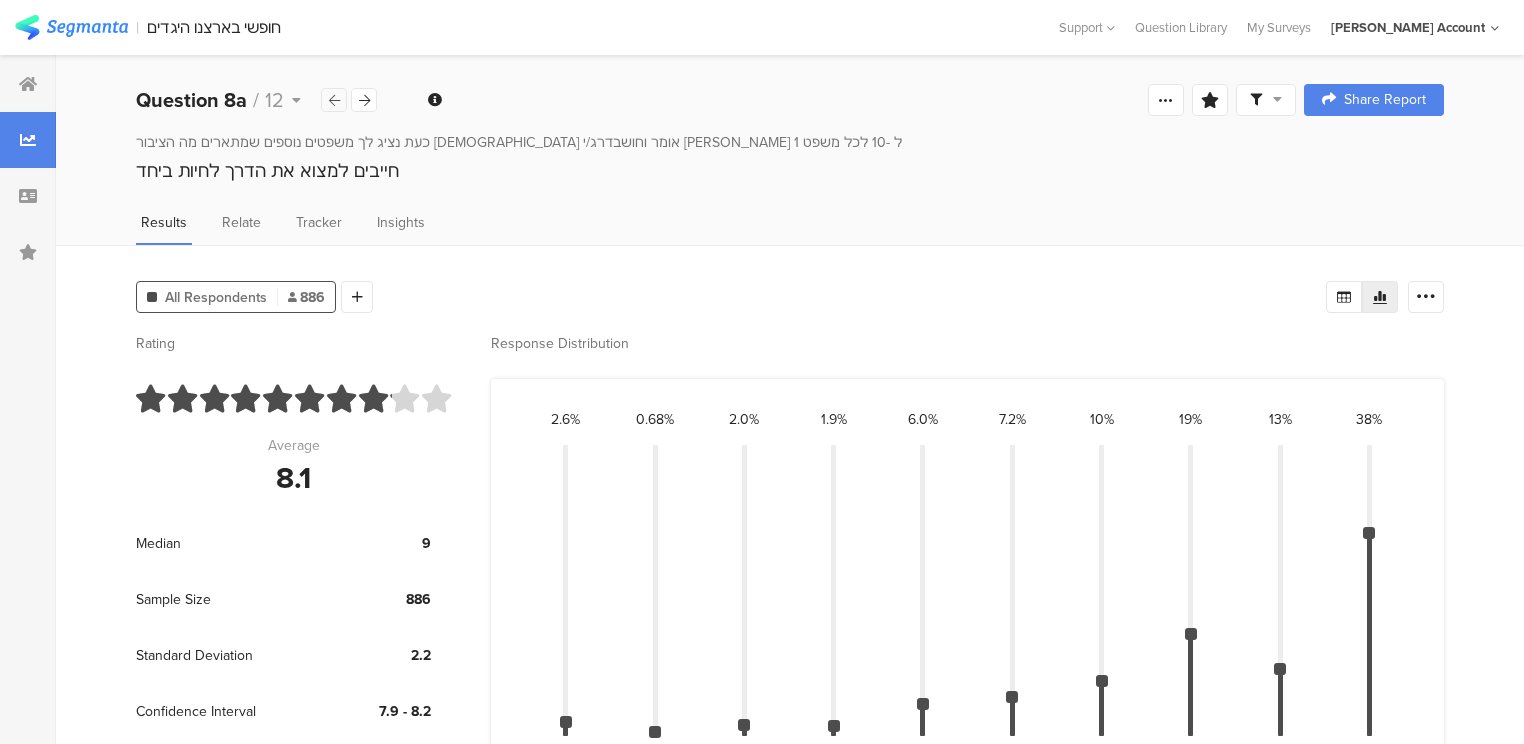 click at bounding box center (334, 100) 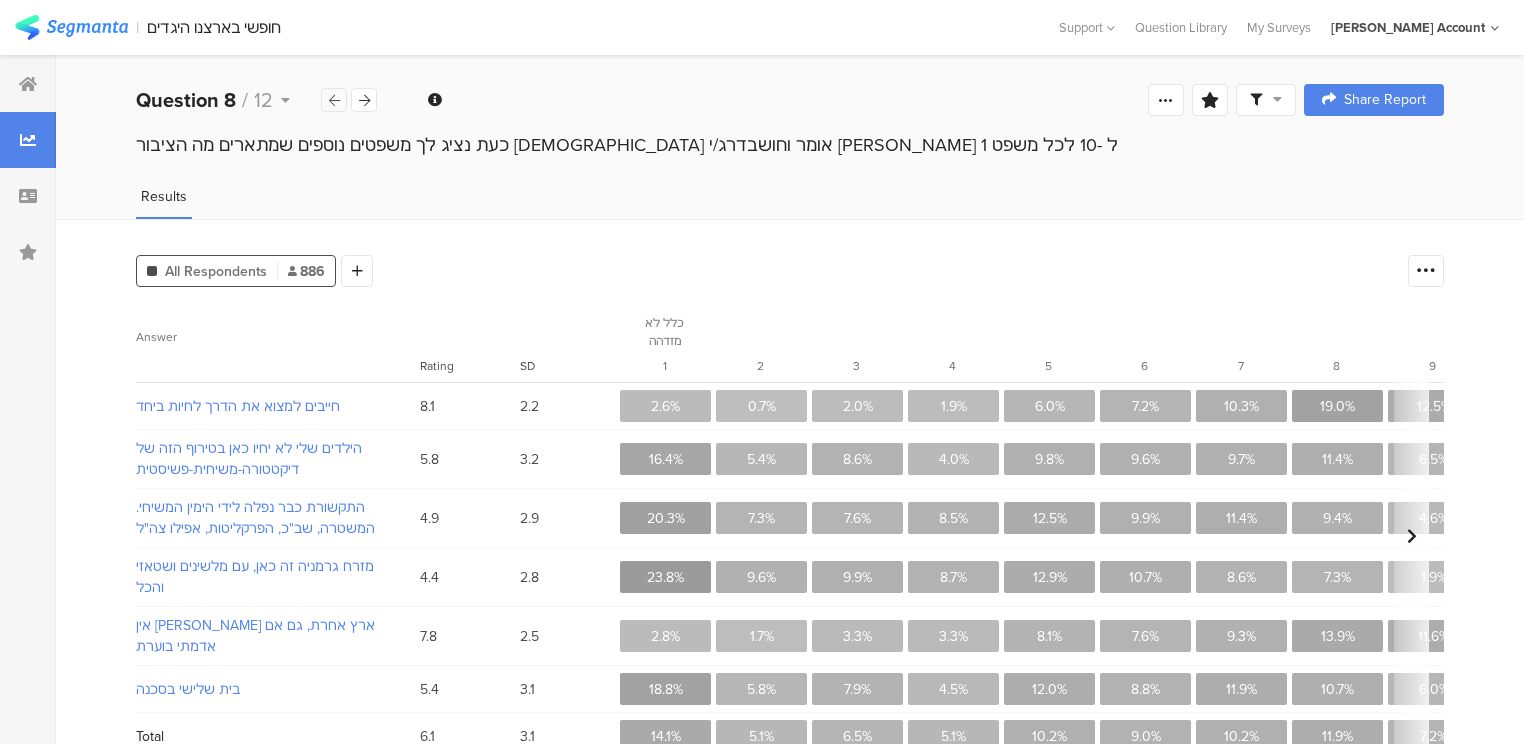 click at bounding box center (334, 100) 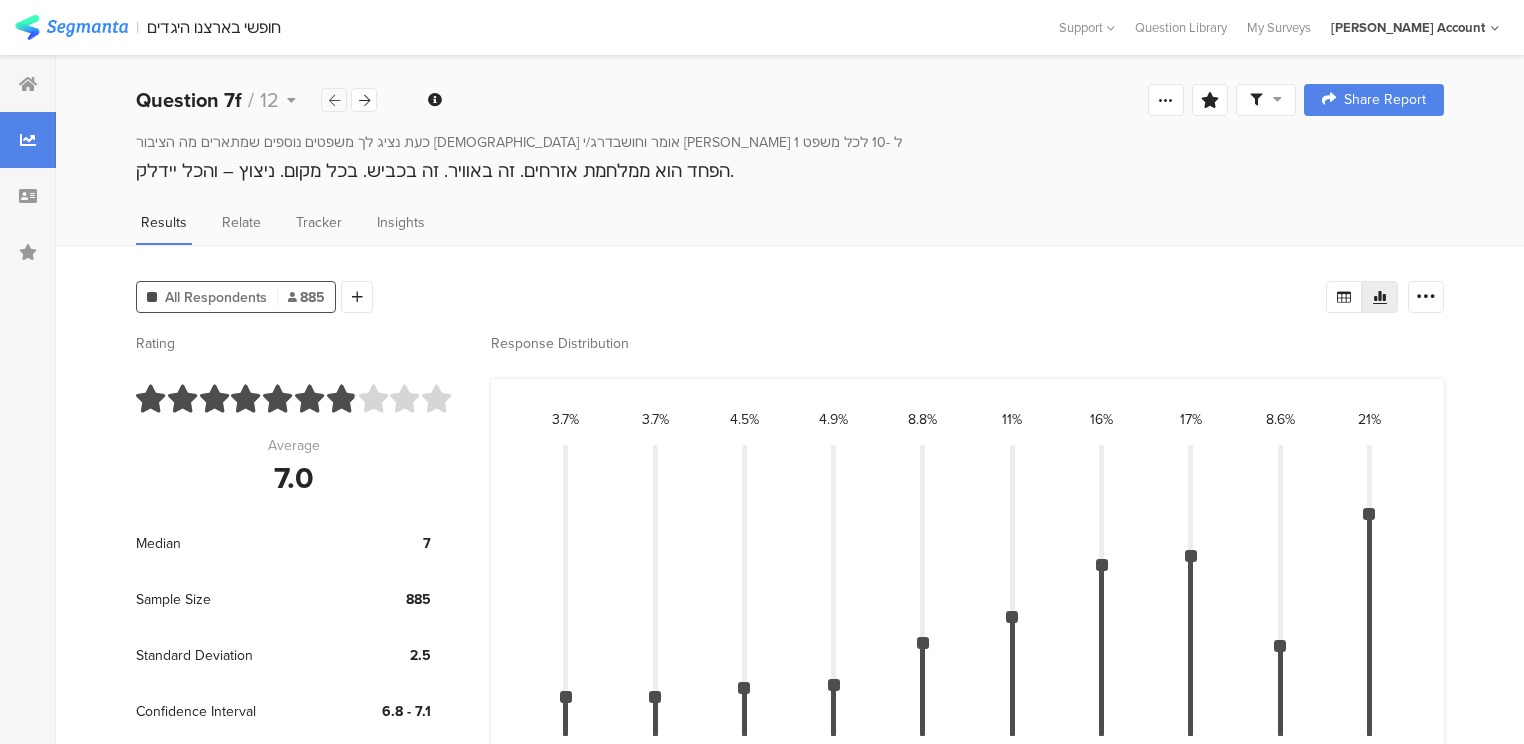 click at bounding box center (334, 100) 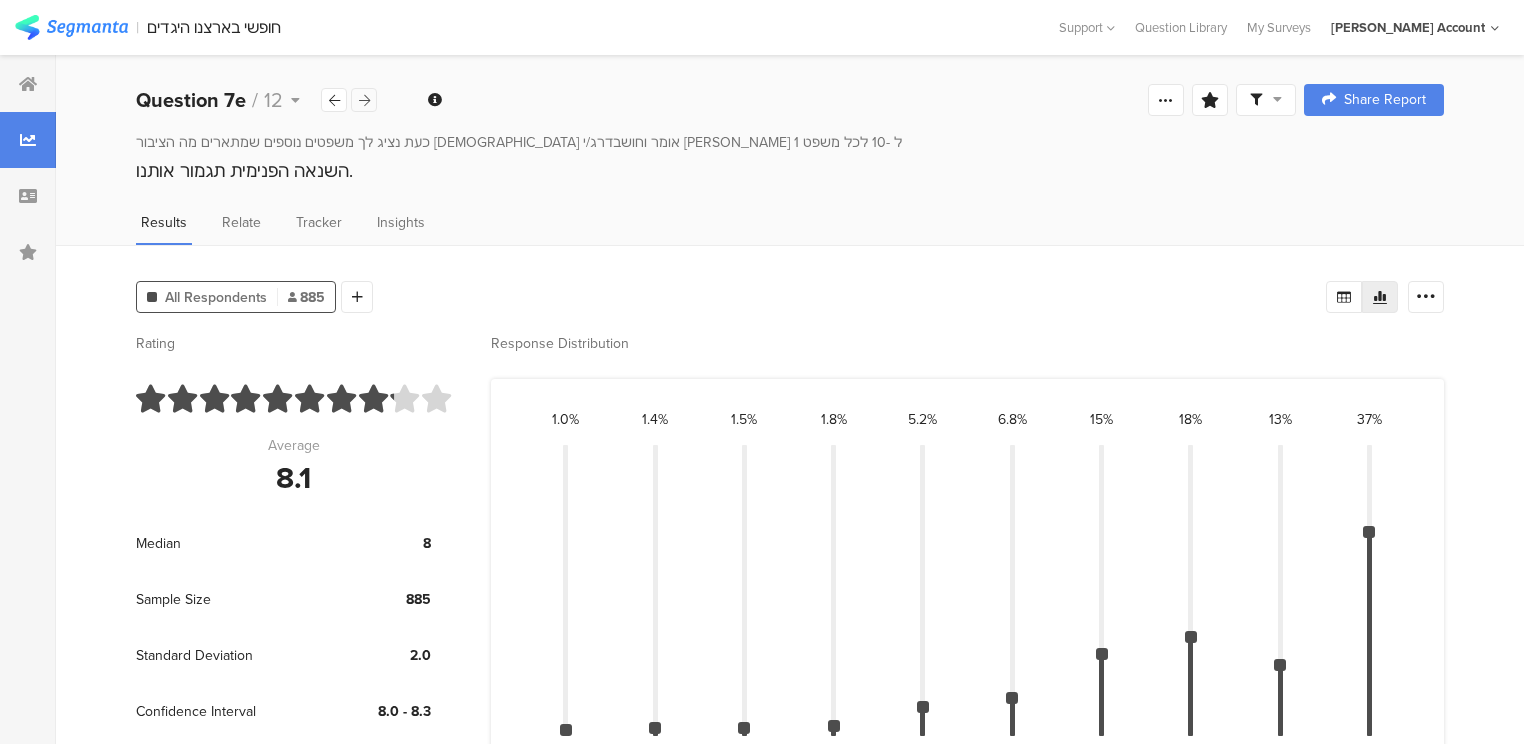 click at bounding box center [364, 100] 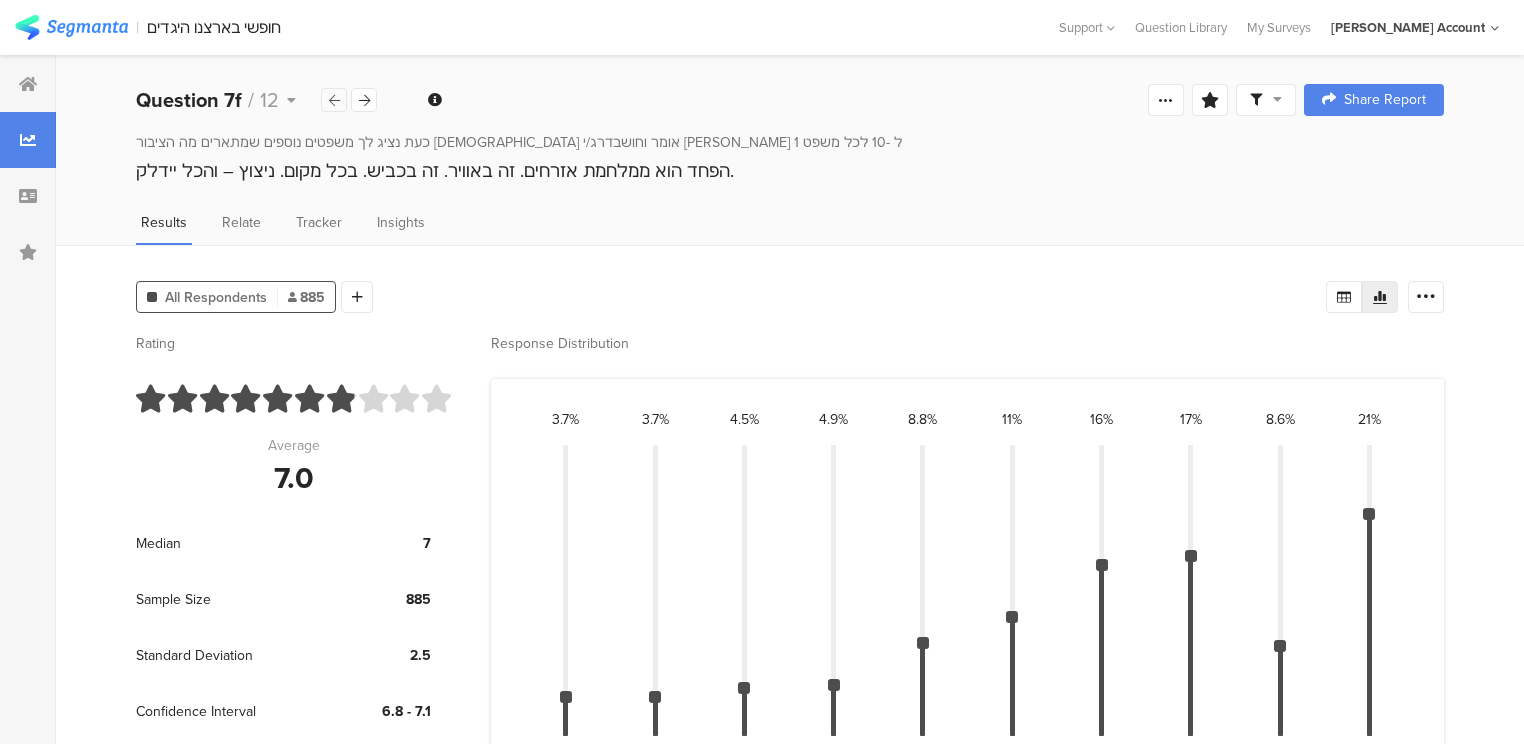 click at bounding box center (334, 100) 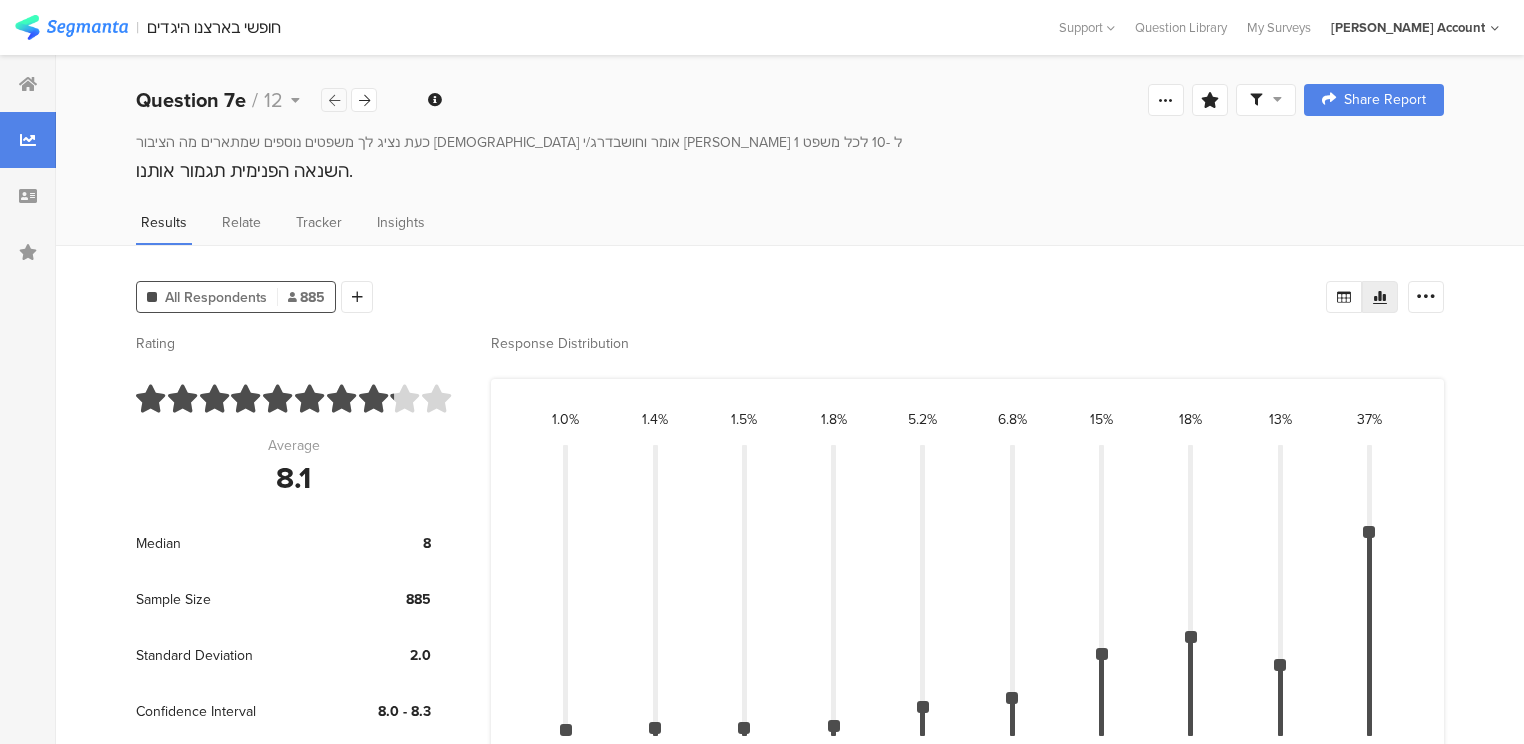 click at bounding box center (334, 100) 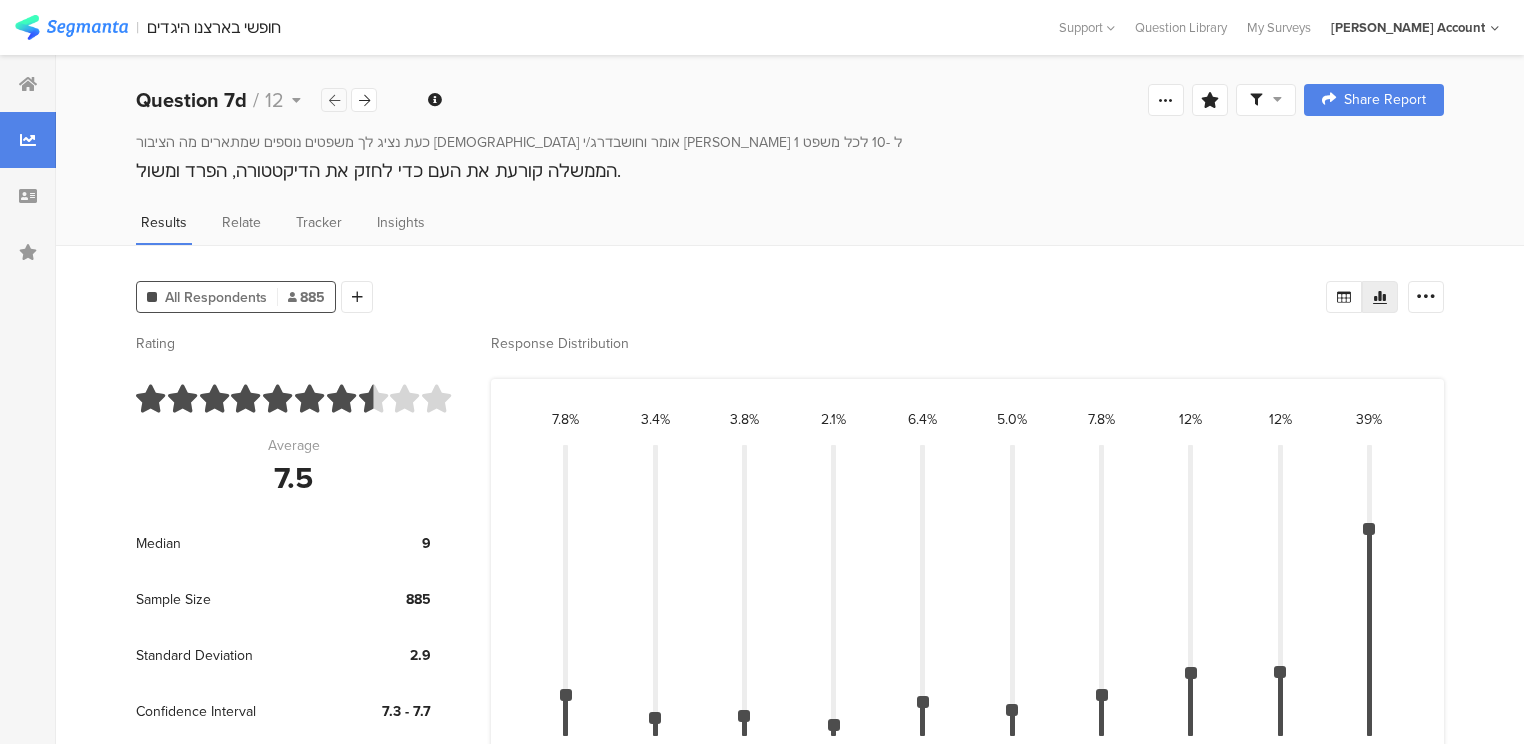 click at bounding box center (334, 100) 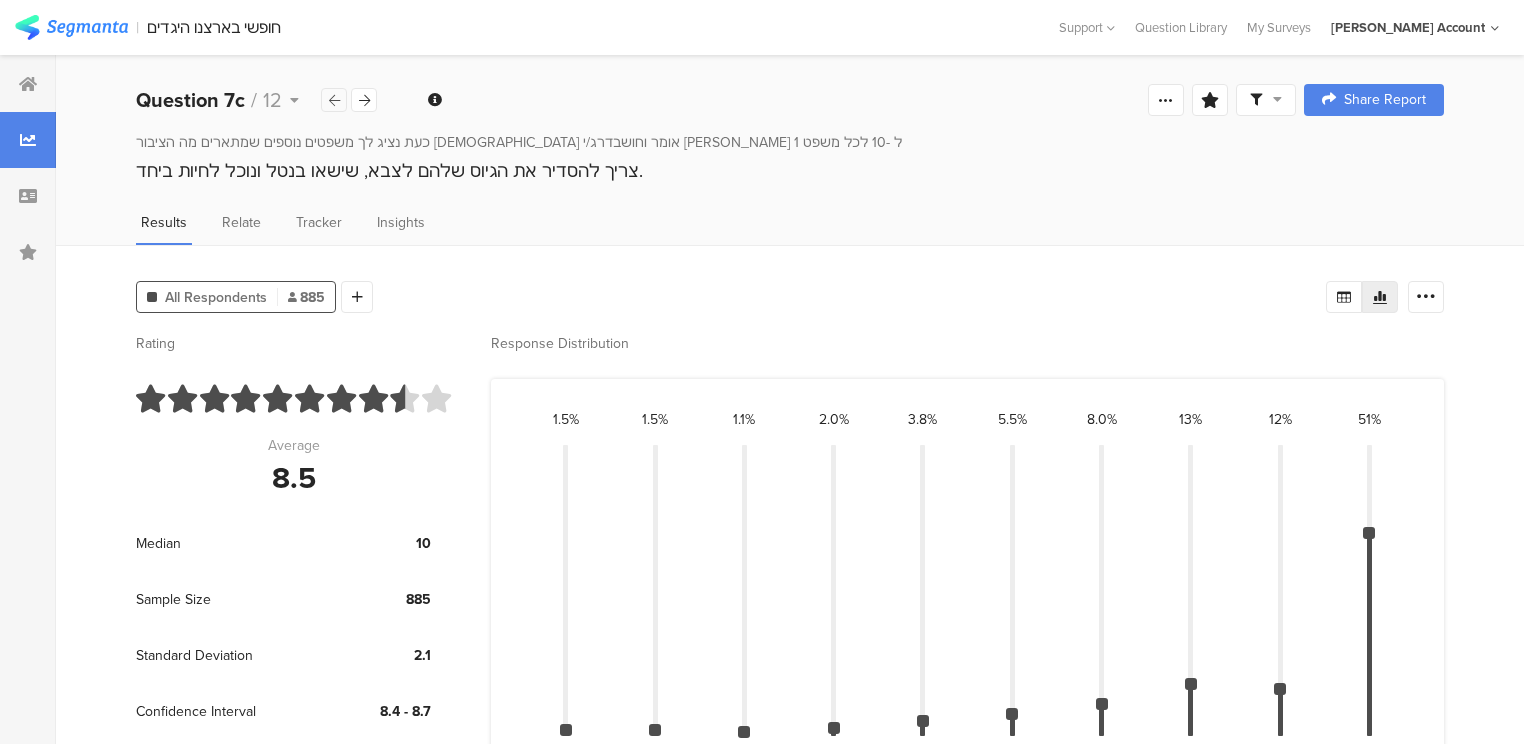 click at bounding box center (334, 100) 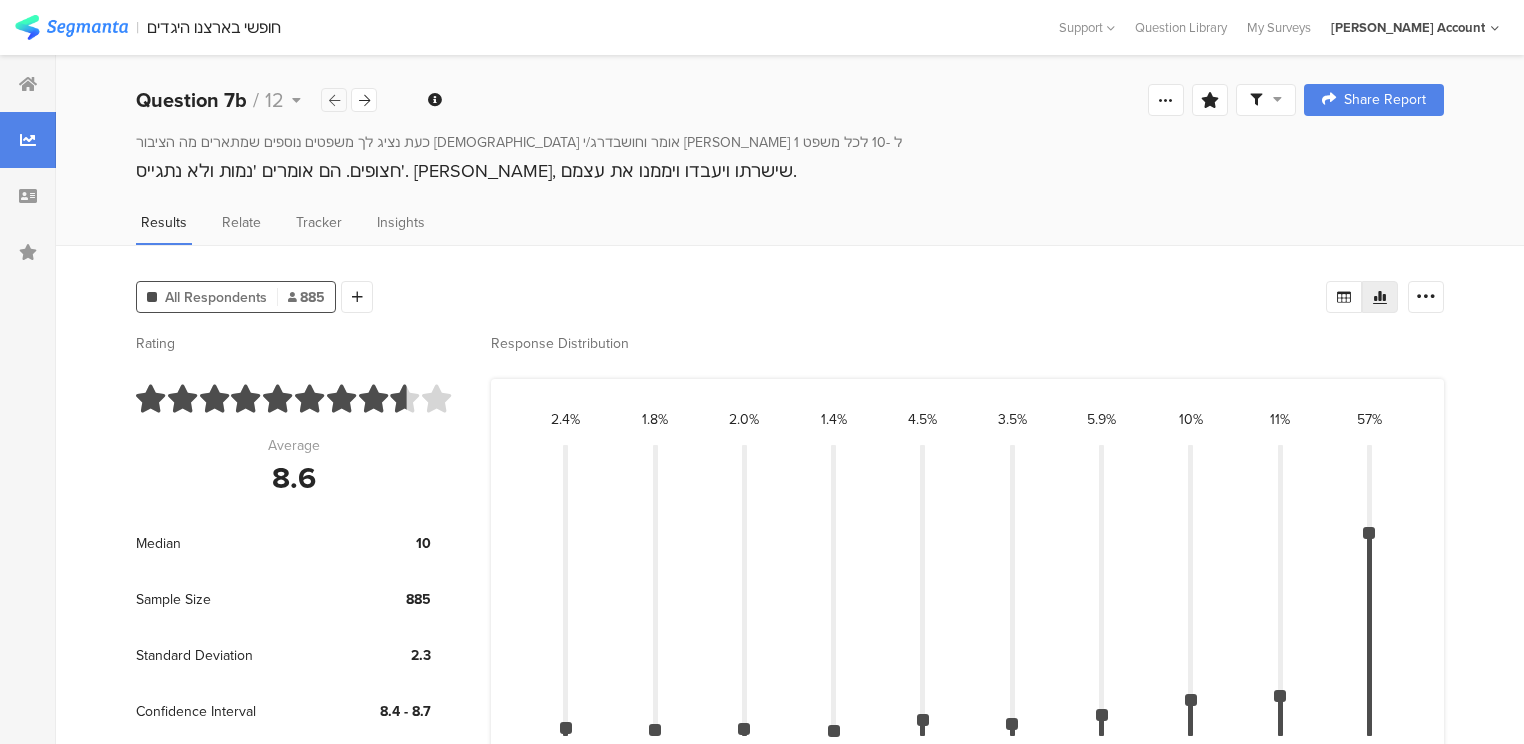 click at bounding box center [334, 100] 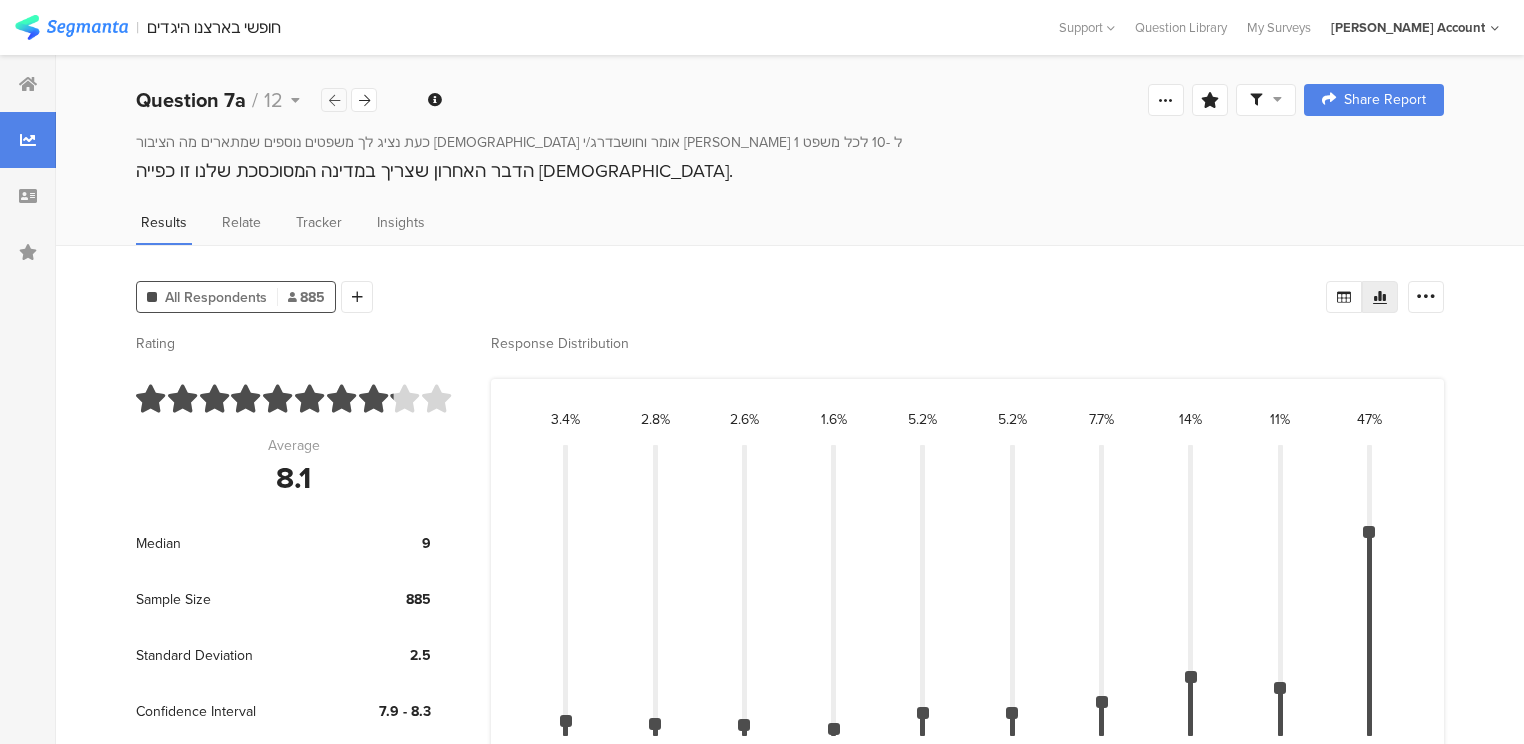 click at bounding box center [334, 100] 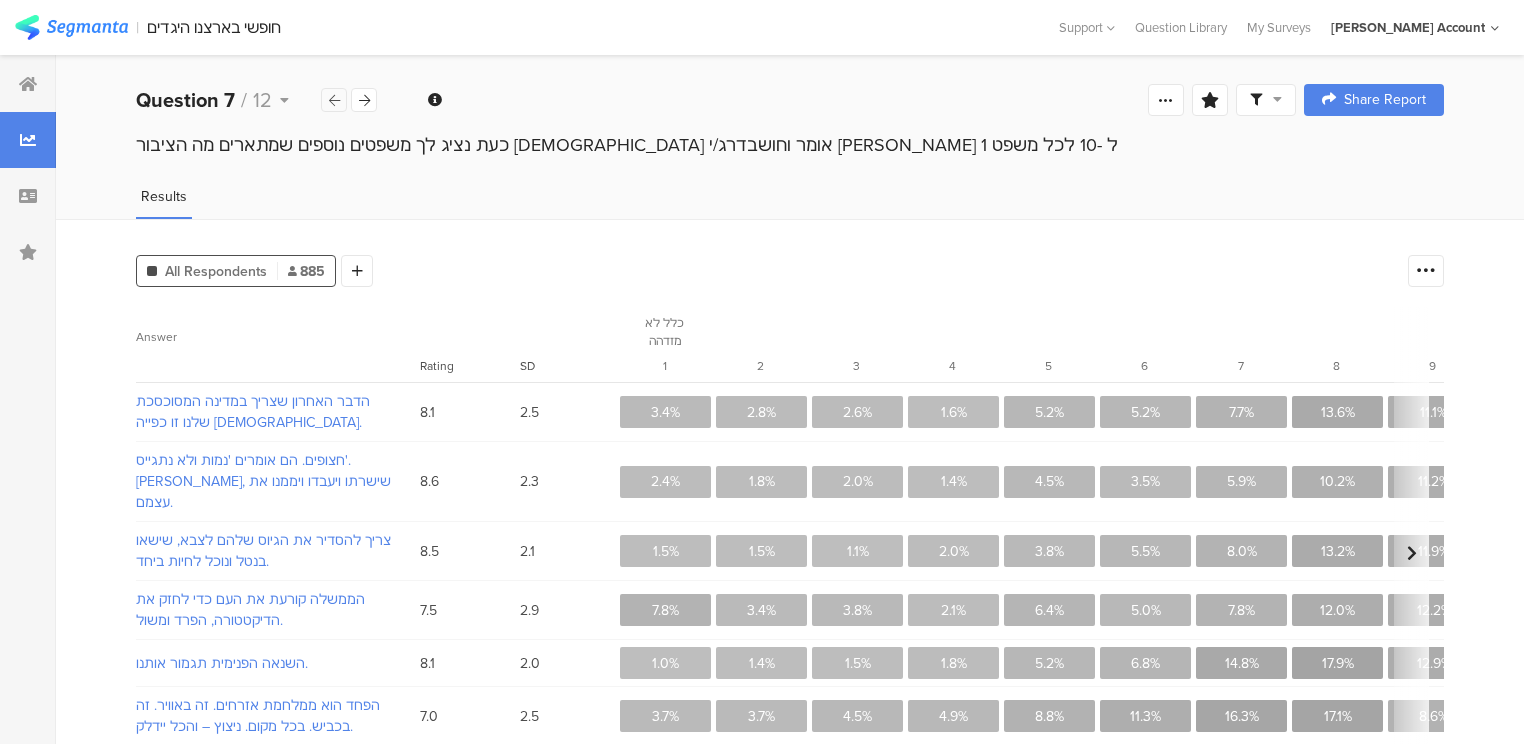 click at bounding box center (334, 100) 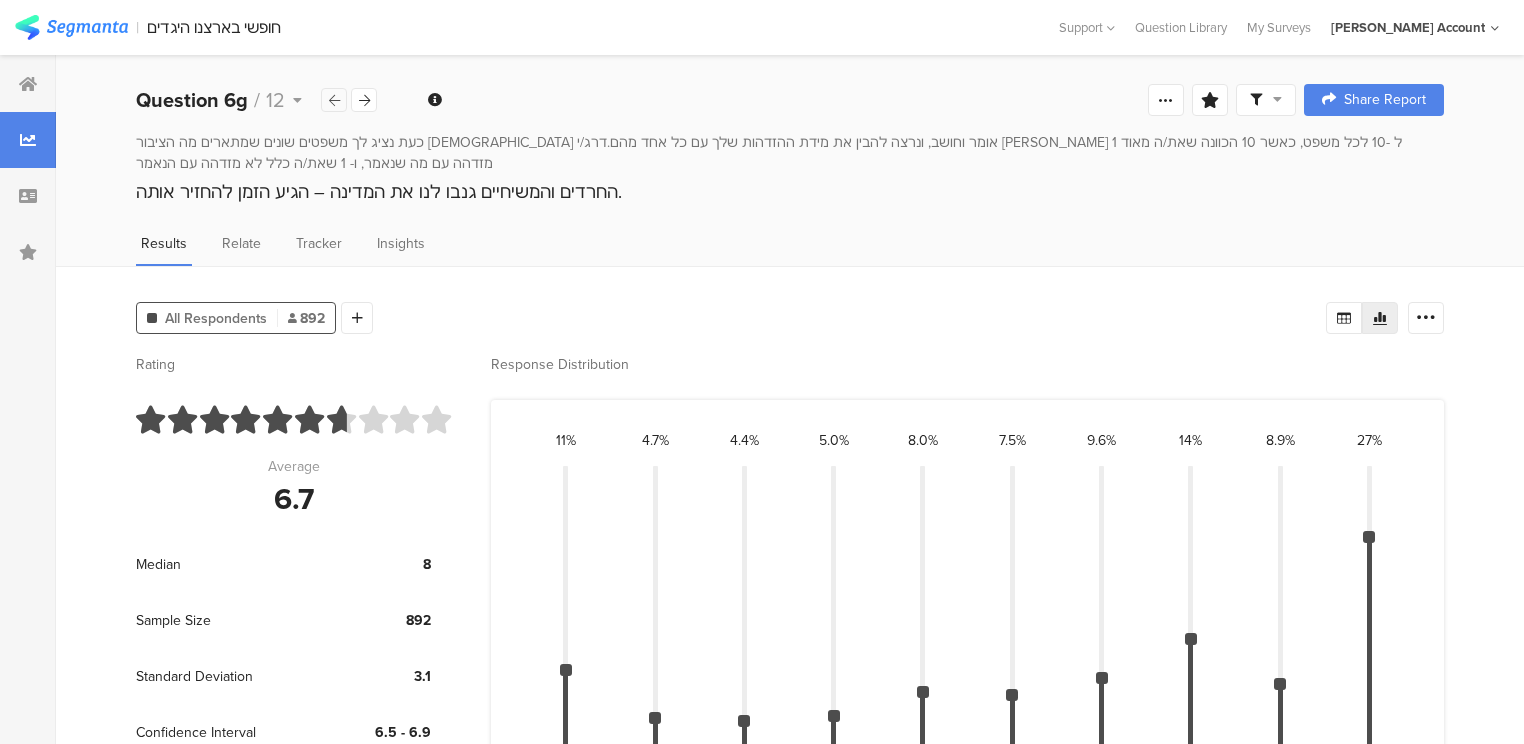 click at bounding box center [334, 100] 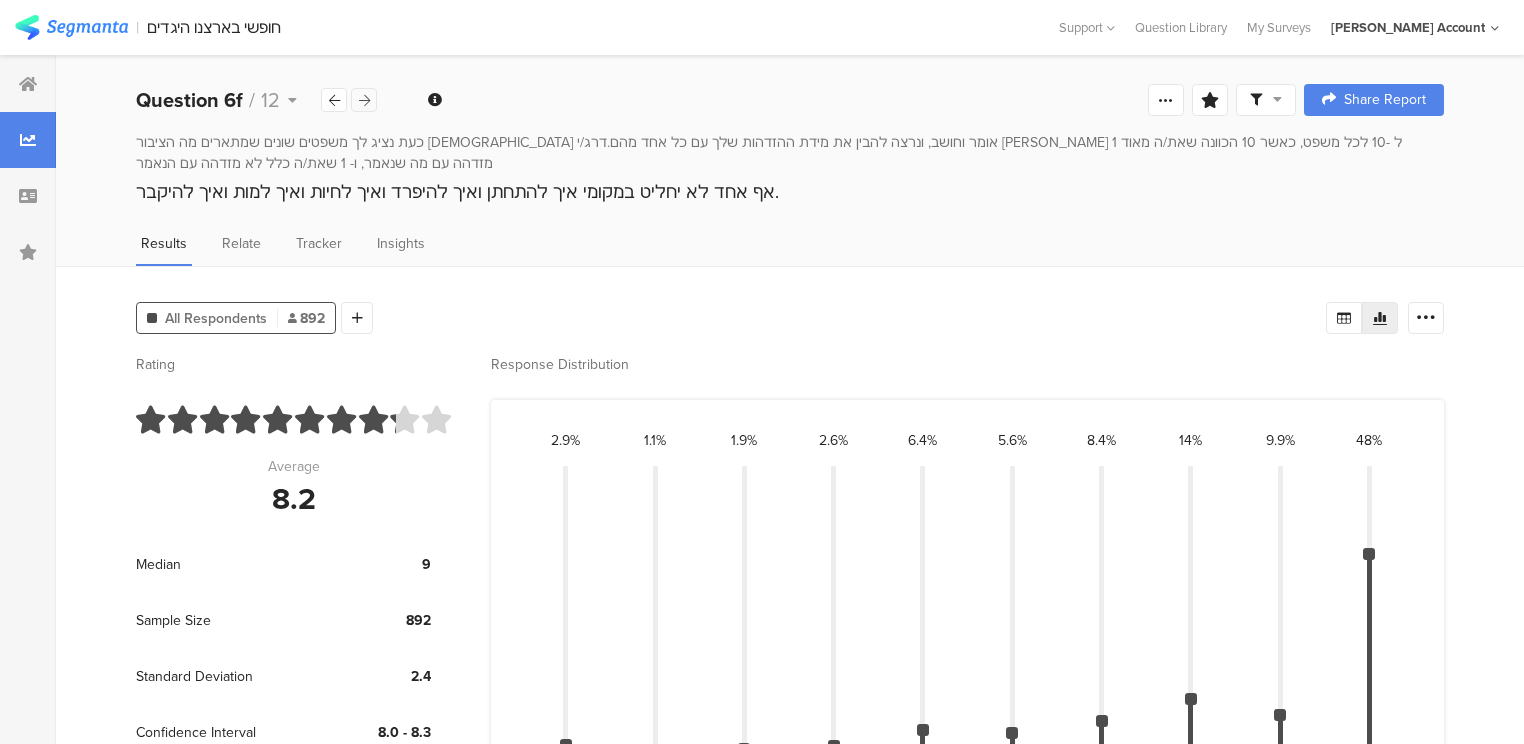 click at bounding box center [364, 100] 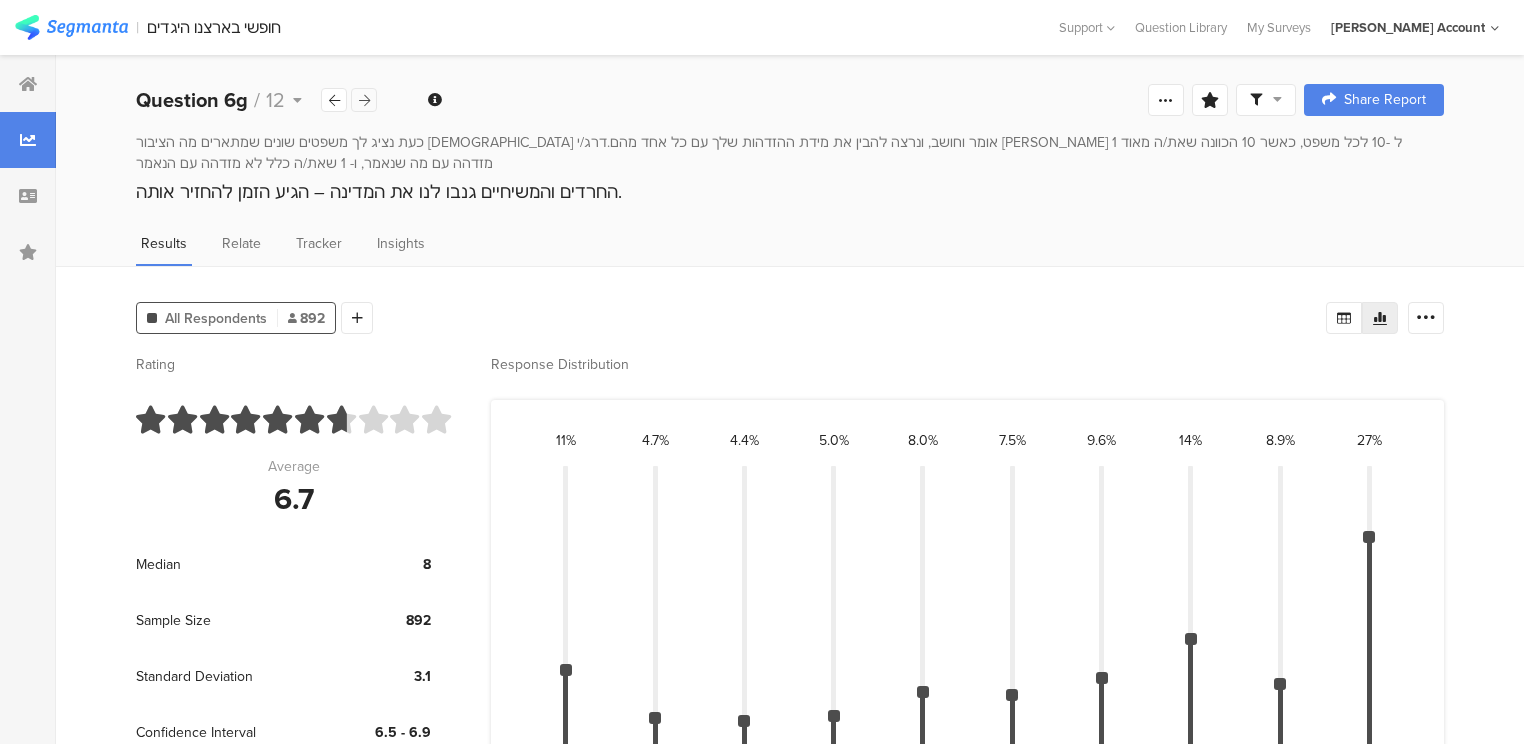 click at bounding box center (364, 100) 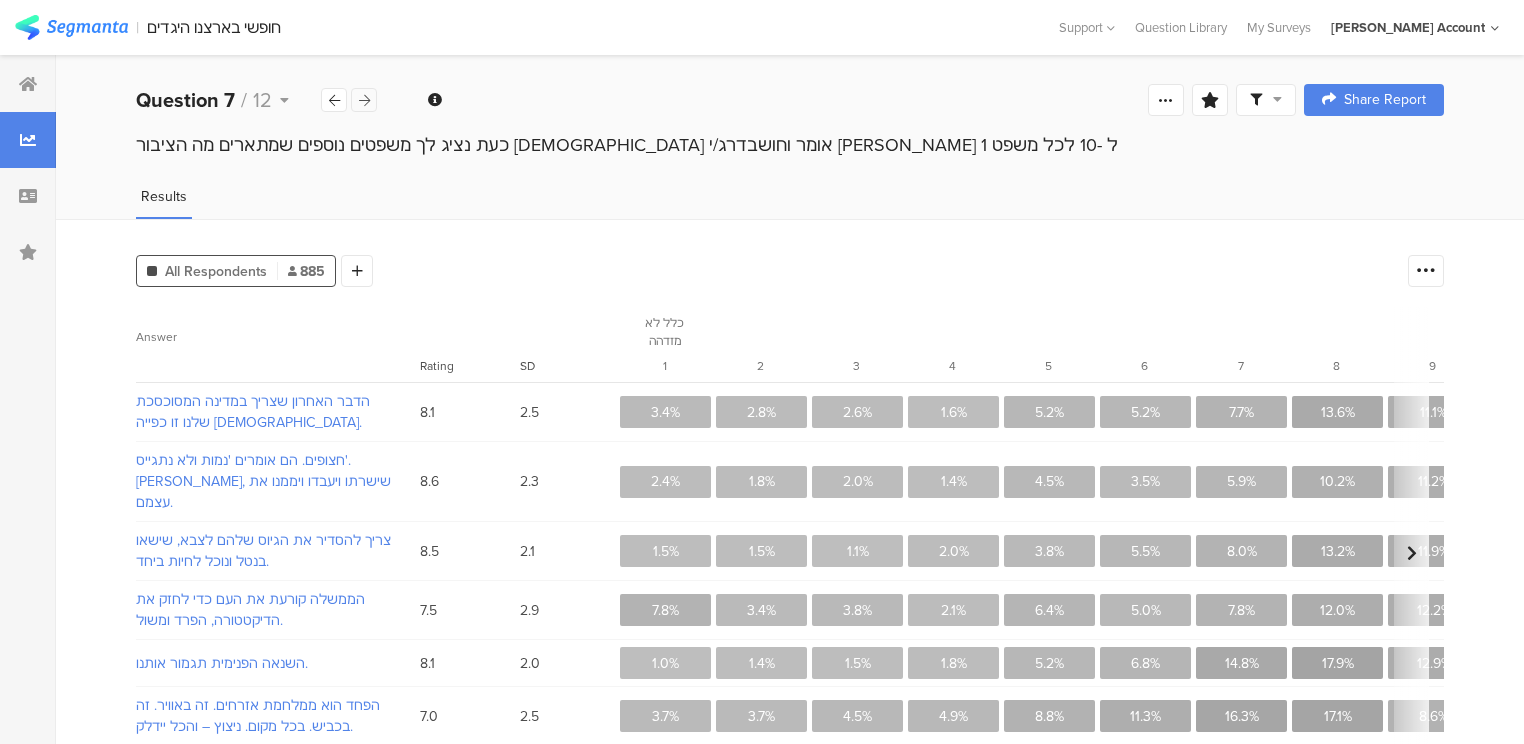 click at bounding box center (364, 100) 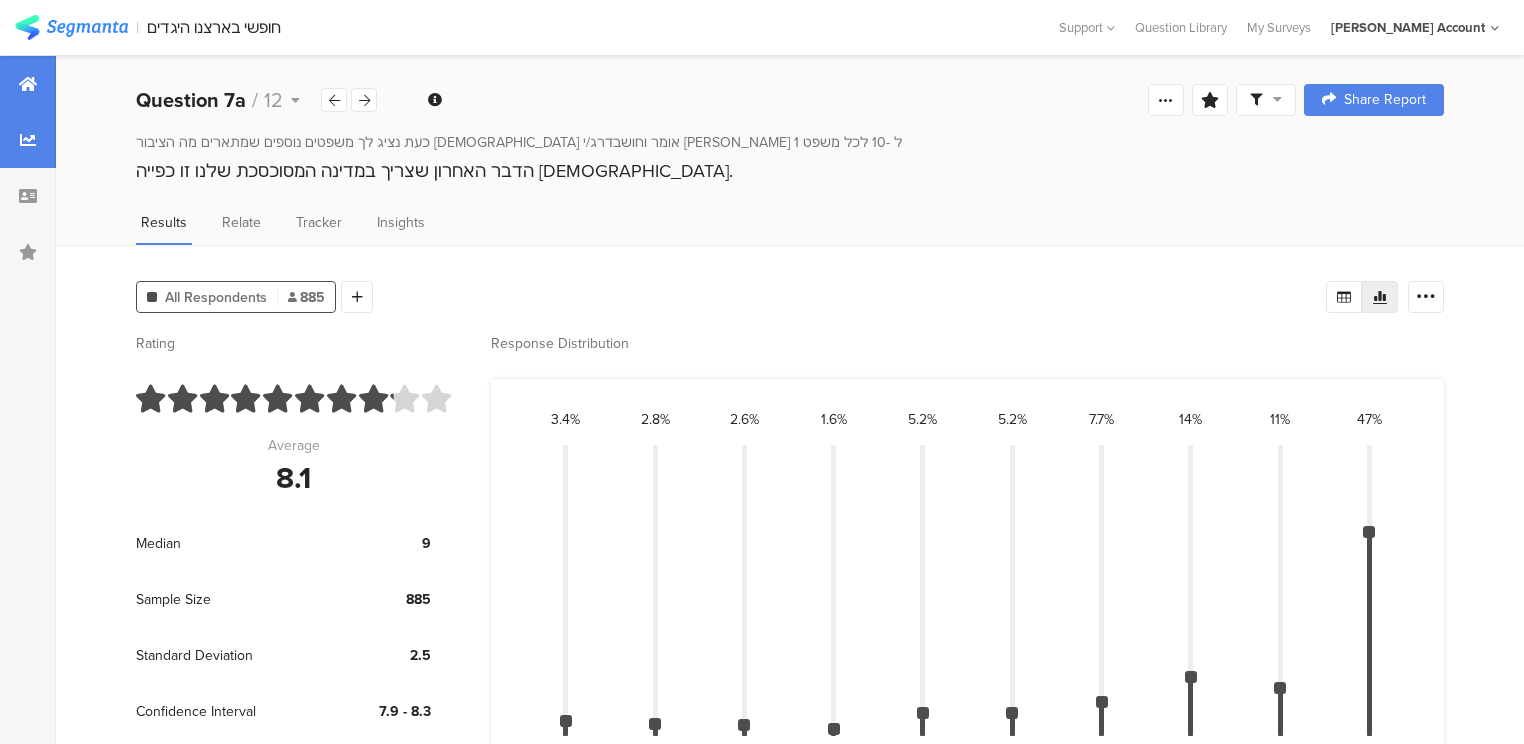 click at bounding box center (28, 84) 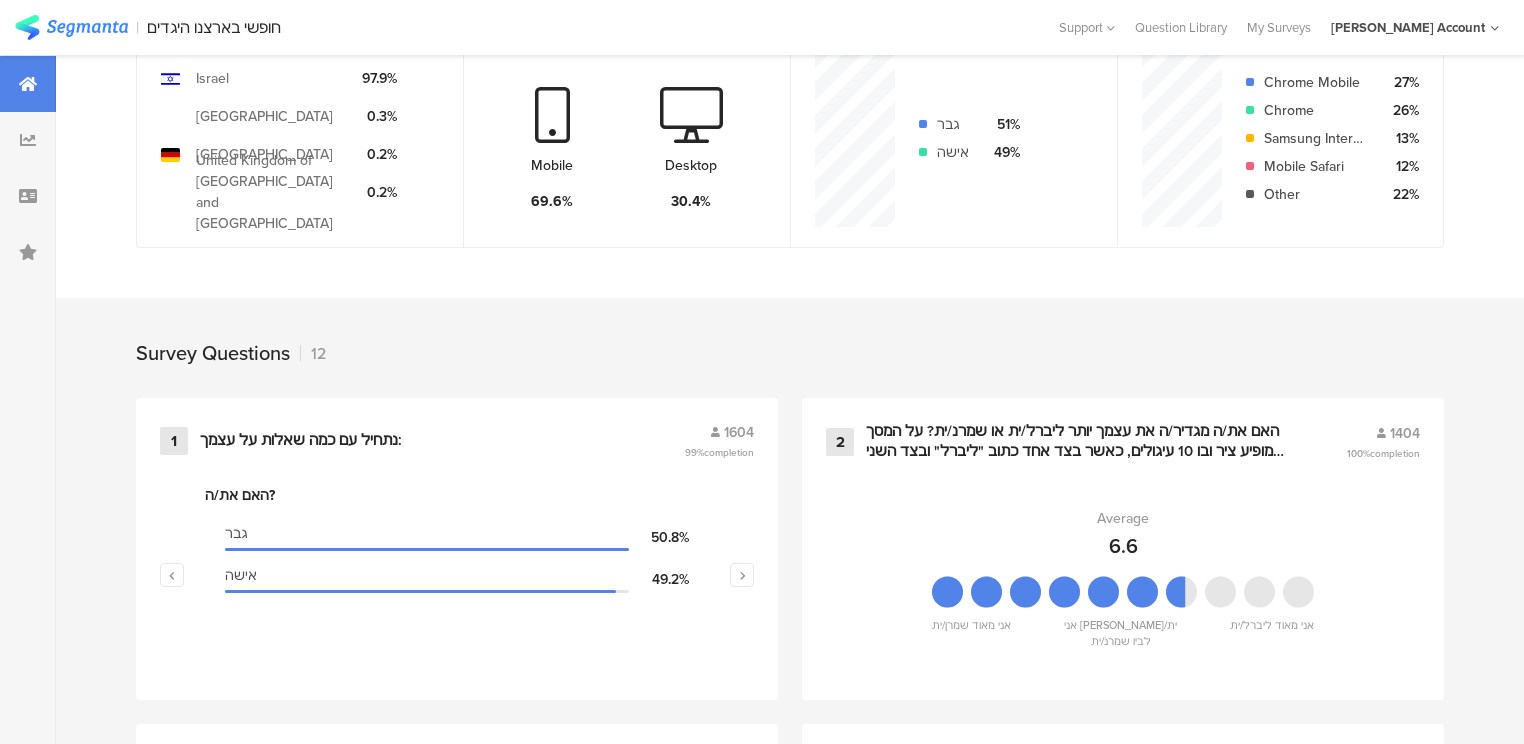 scroll, scrollTop: 800, scrollLeft: 0, axis: vertical 